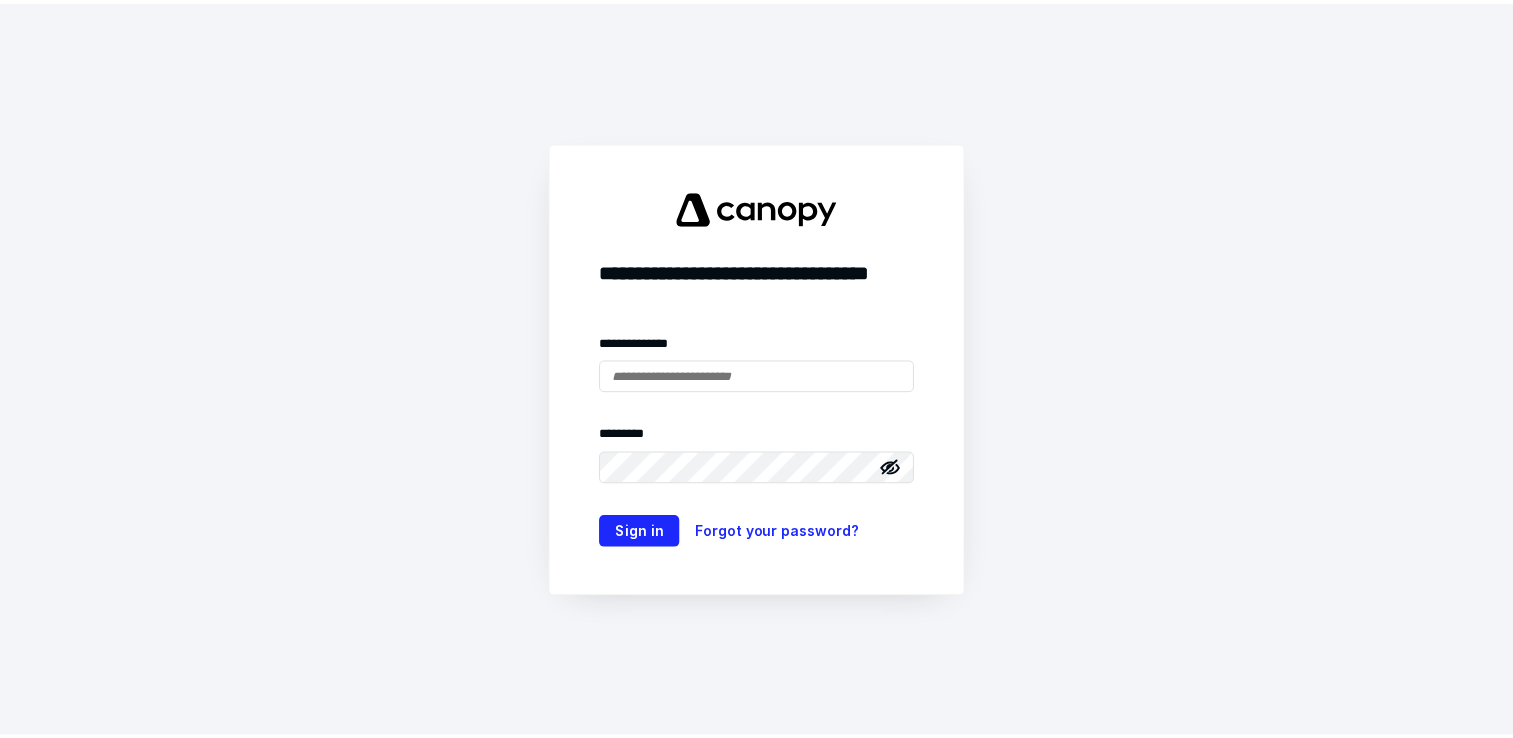 scroll, scrollTop: 0, scrollLeft: 0, axis: both 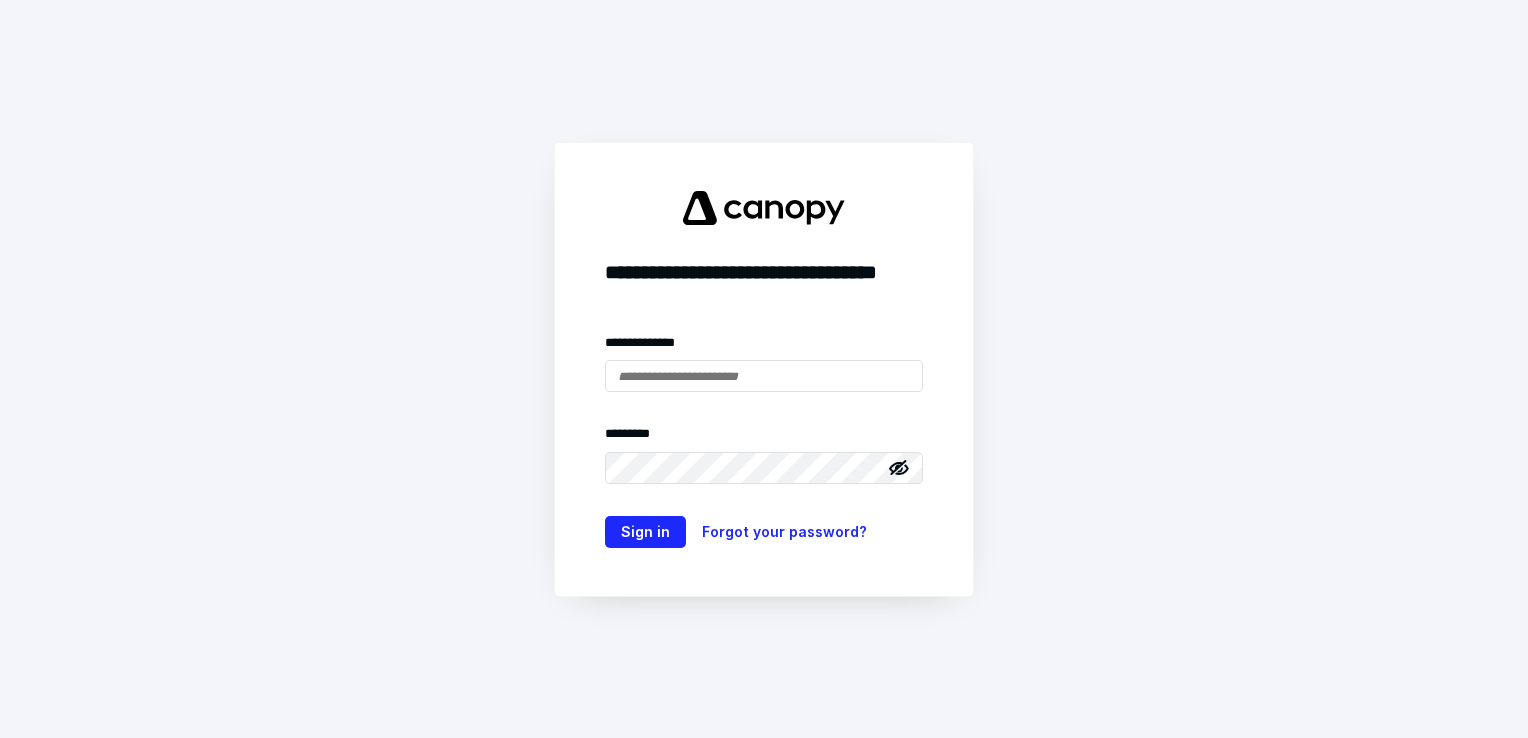 type on "**********" 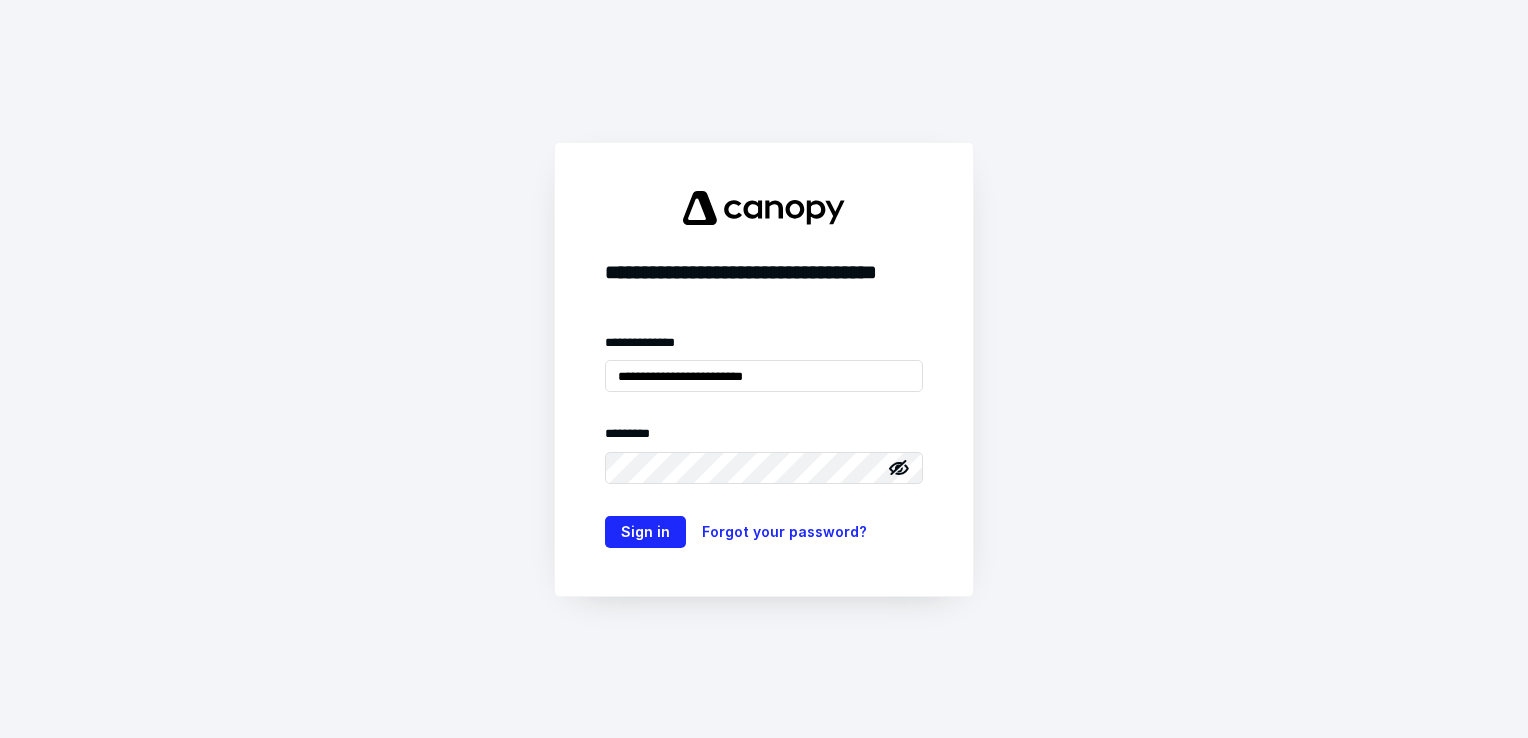 click on "**********" at bounding box center [764, 369] 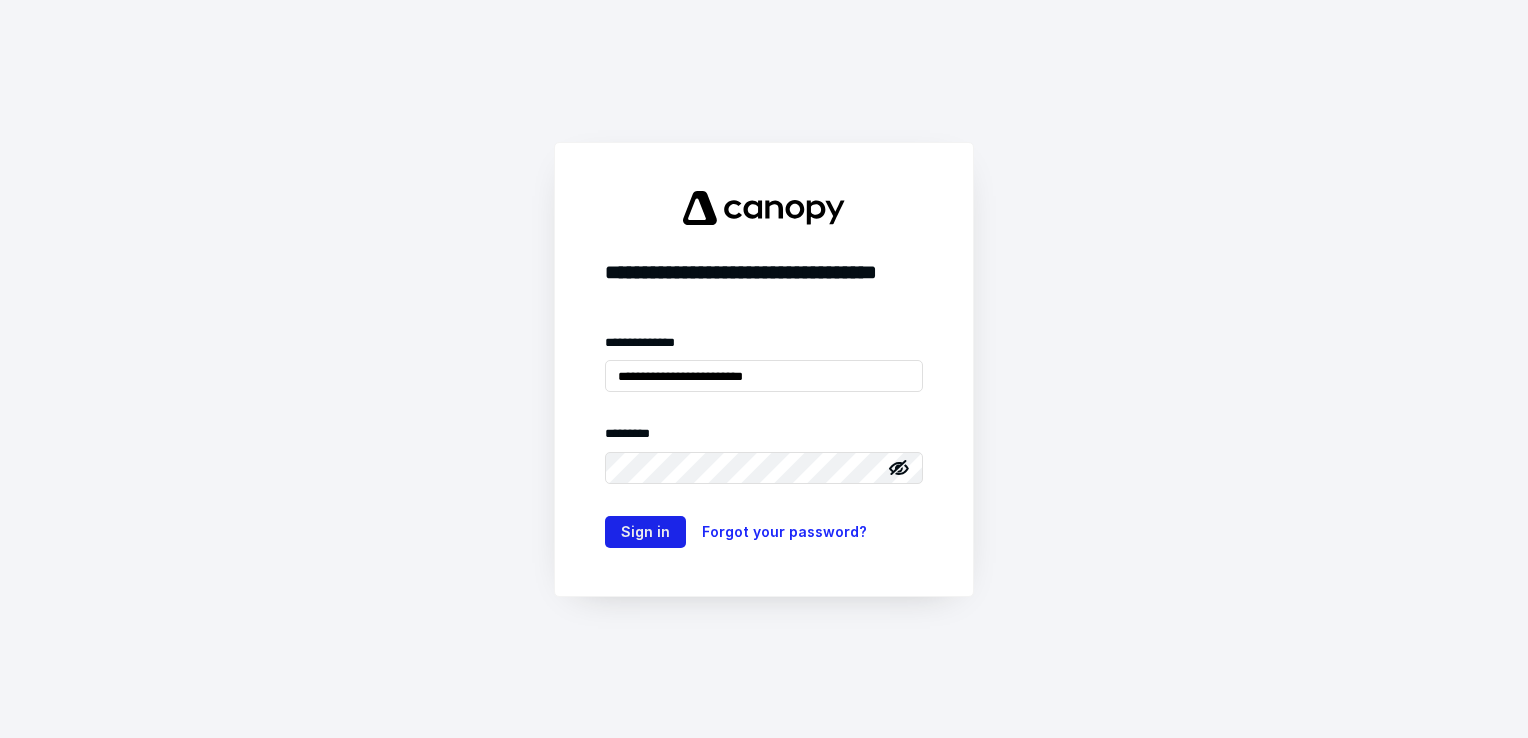 click on "Sign in" at bounding box center (645, 532) 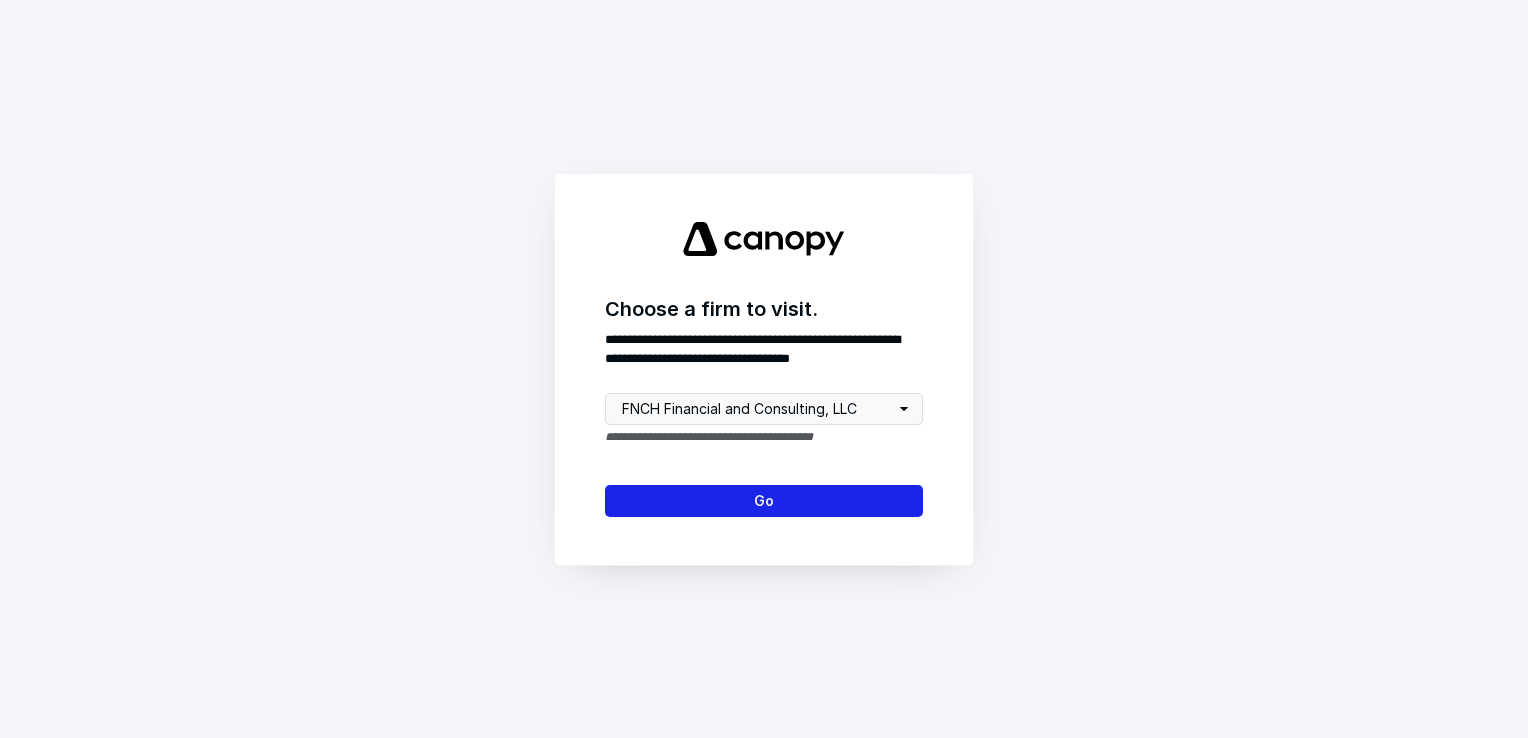 click on "Go" at bounding box center (764, 501) 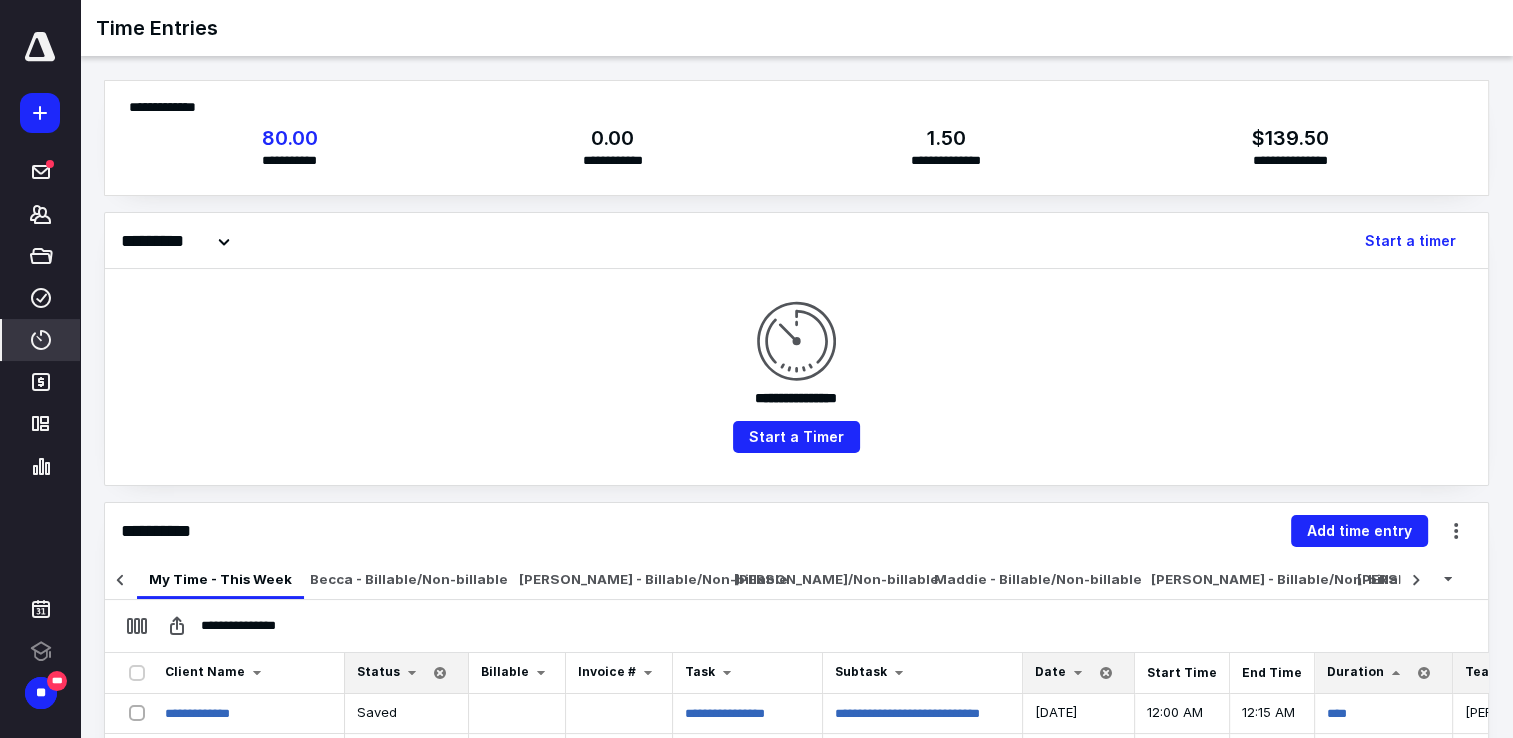 scroll, scrollTop: 0, scrollLeft: 435, axis: horizontal 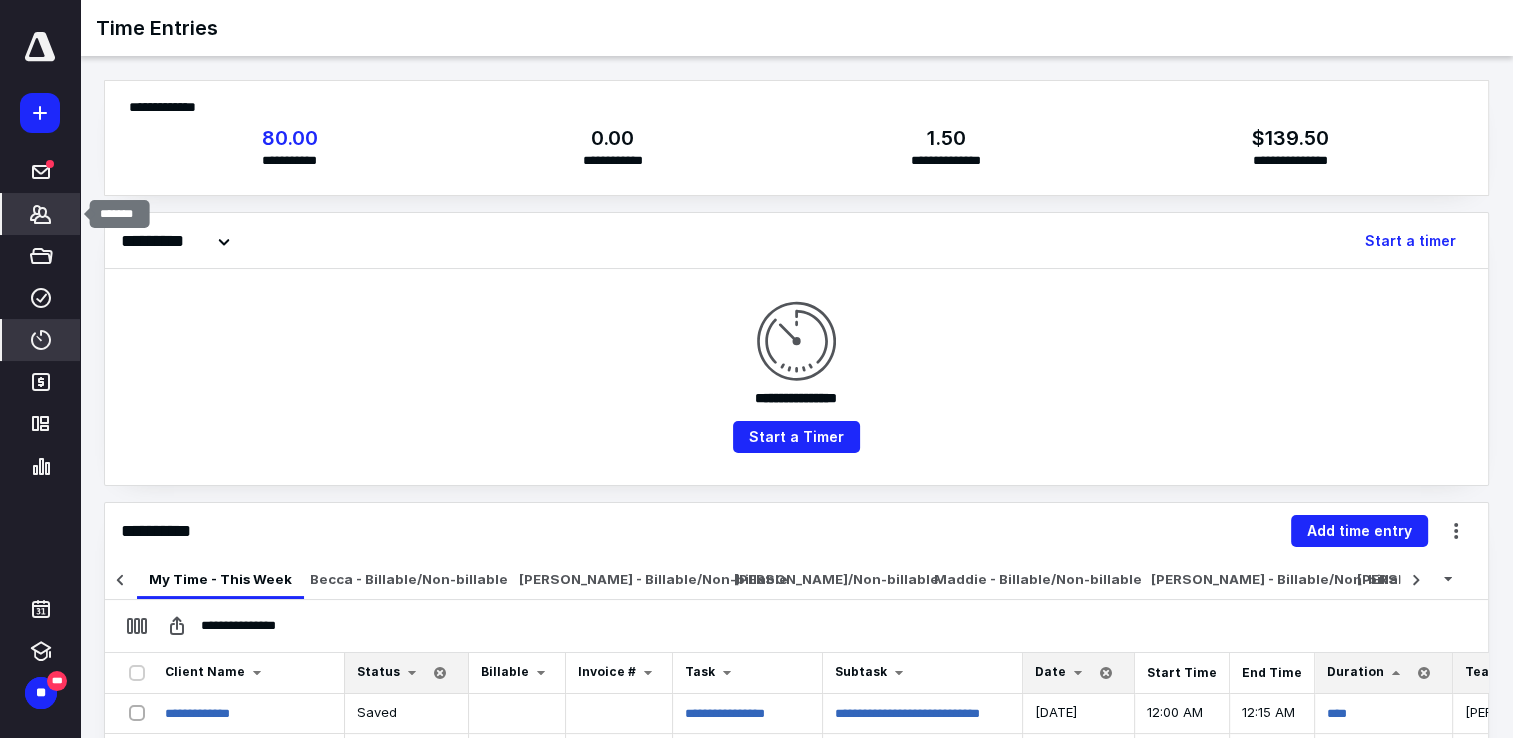 click on "*******" at bounding box center (41, 214) 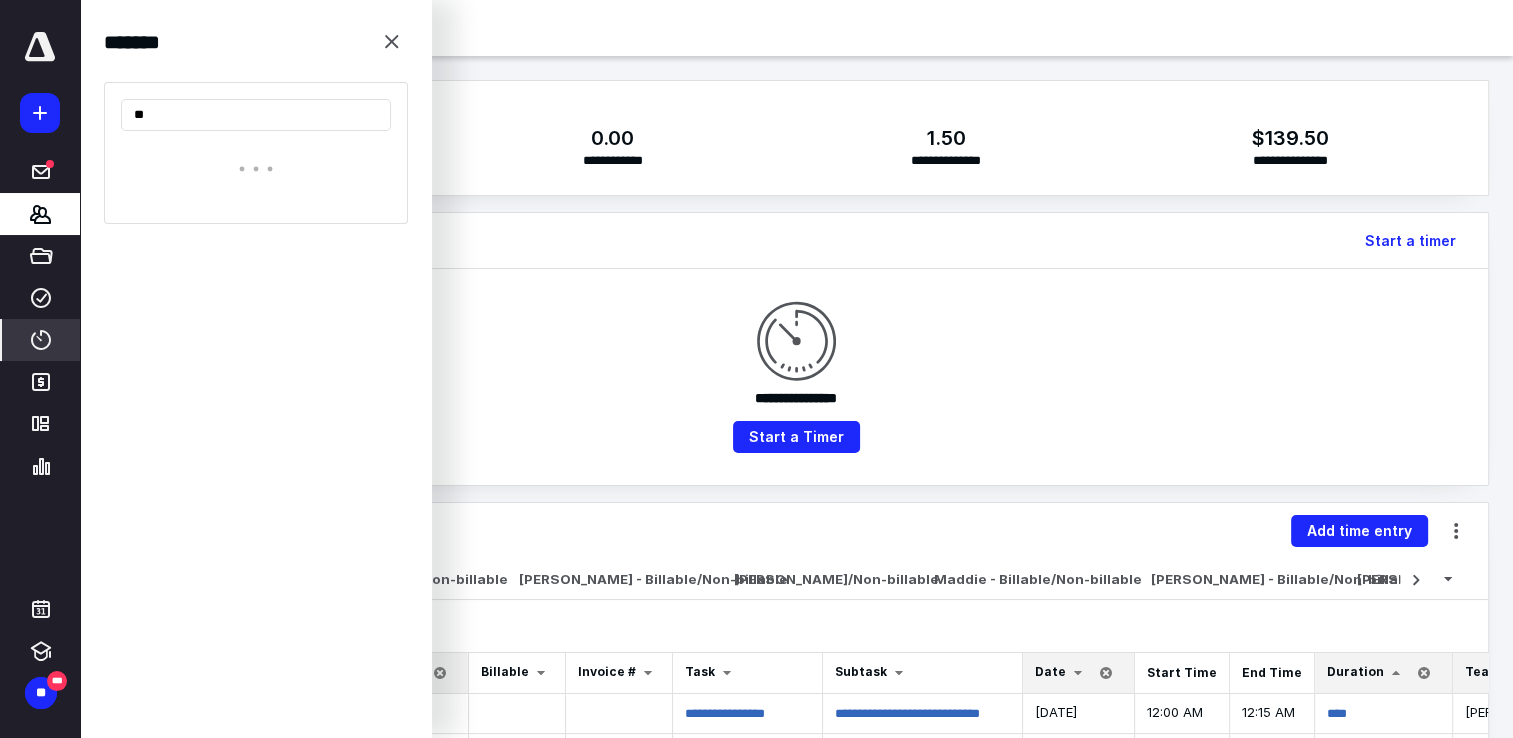type on "*" 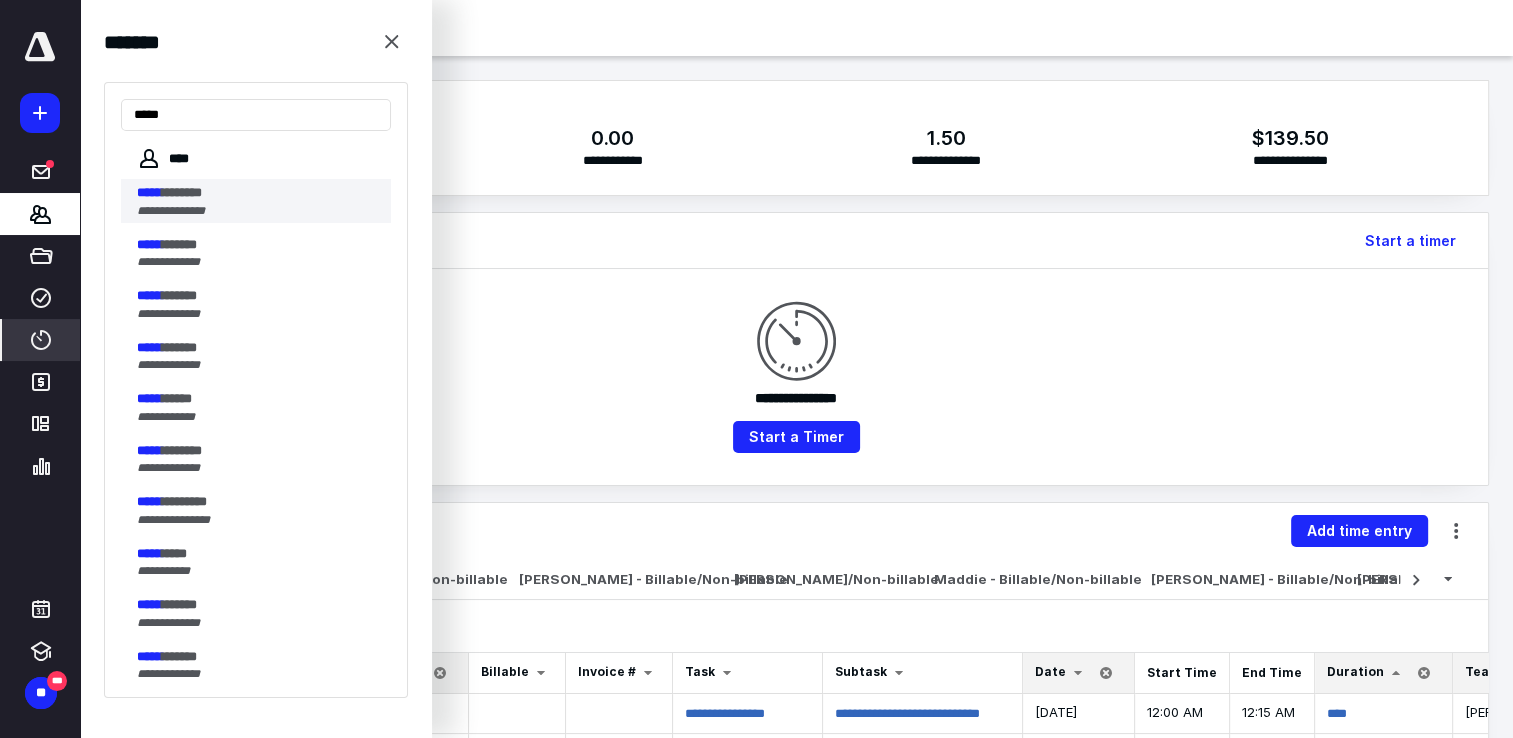 type on "*****" 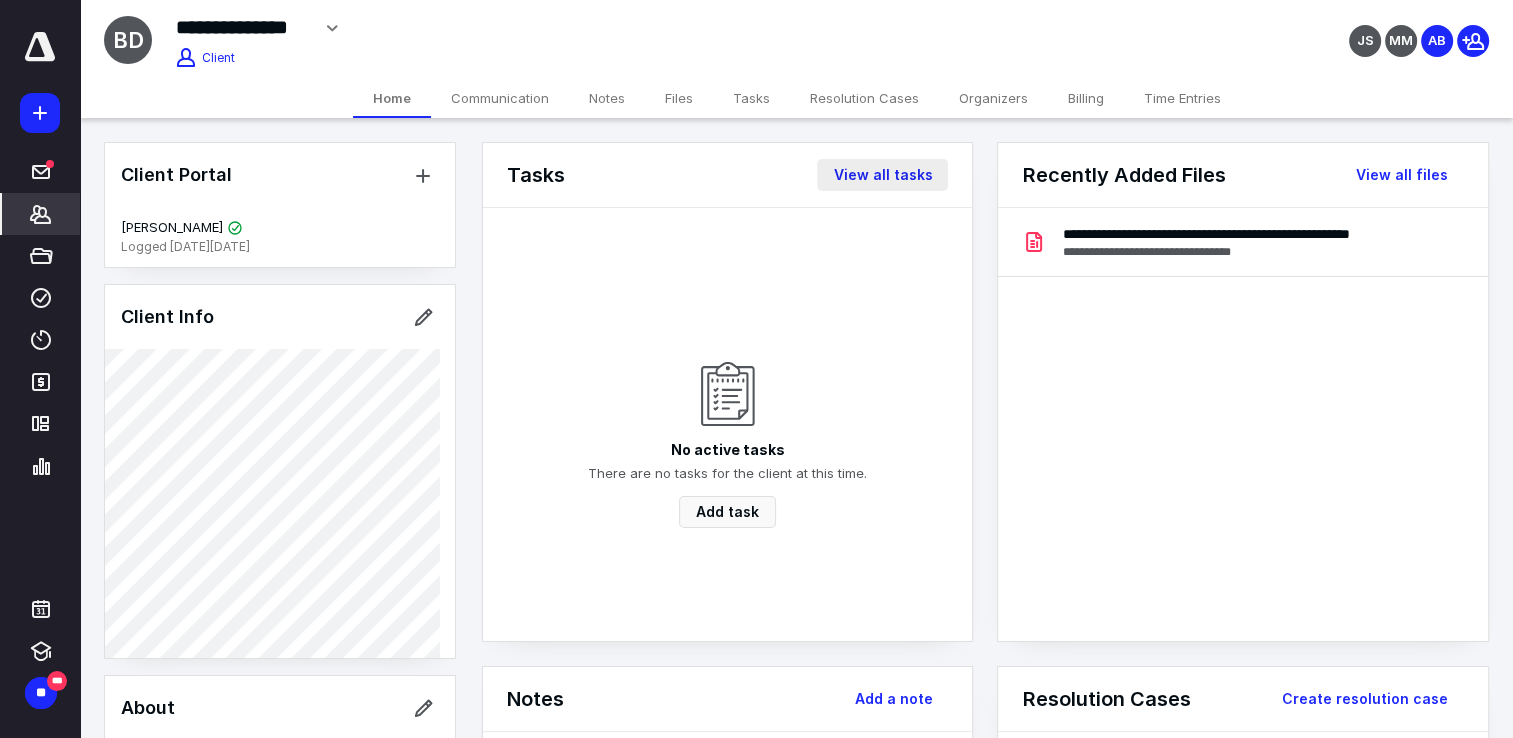 click on "View all tasks" at bounding box center [882, 175] 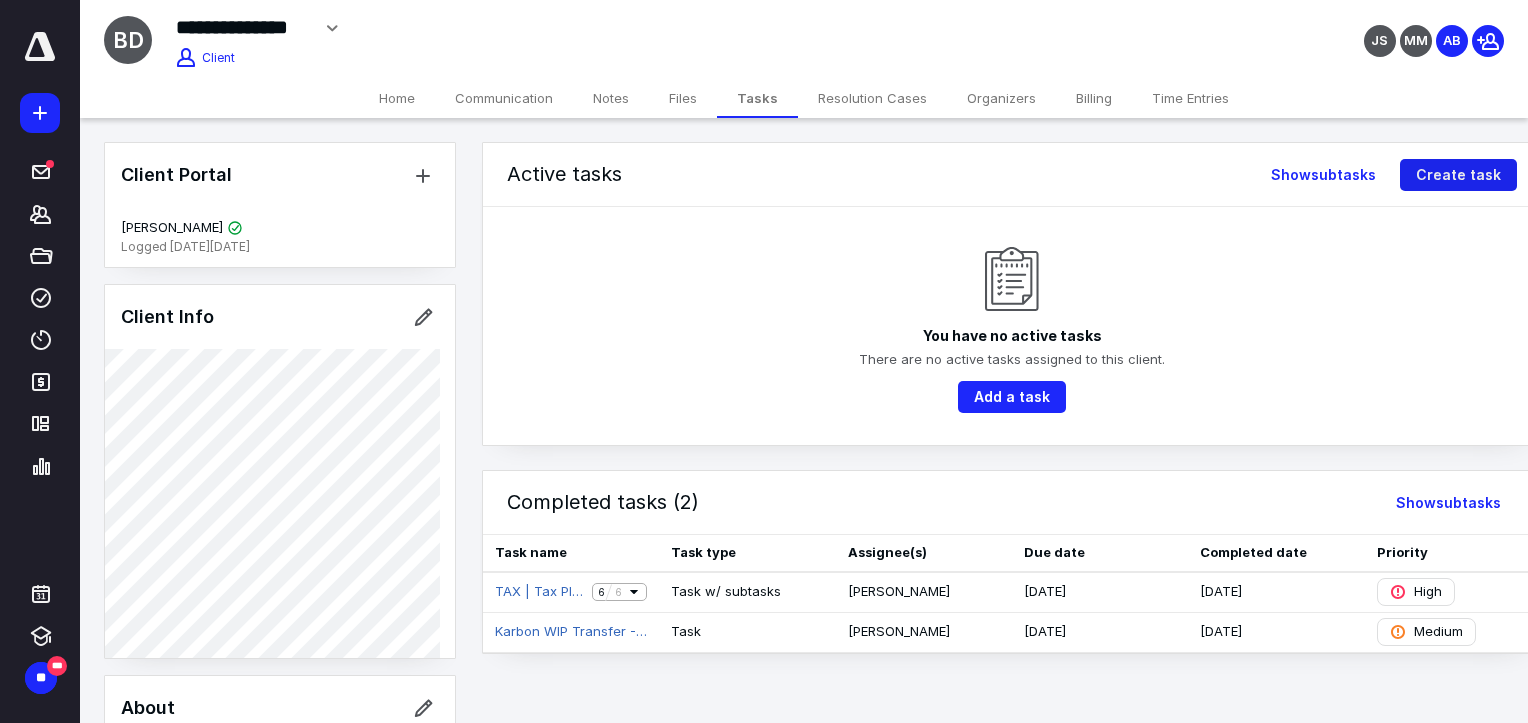 click on "Create task" at bounding box center [1458, 175] 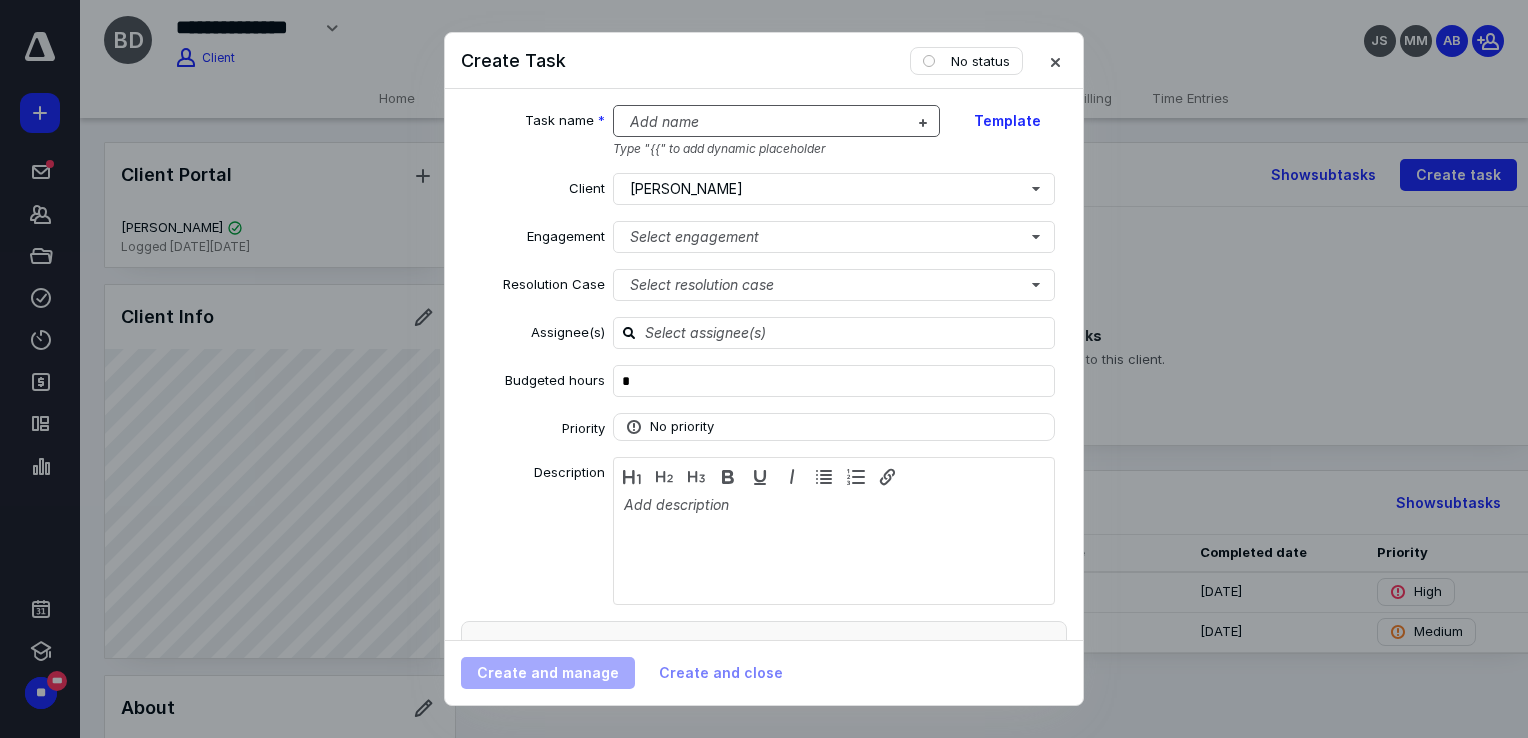 click at bounding box center (765, 122) 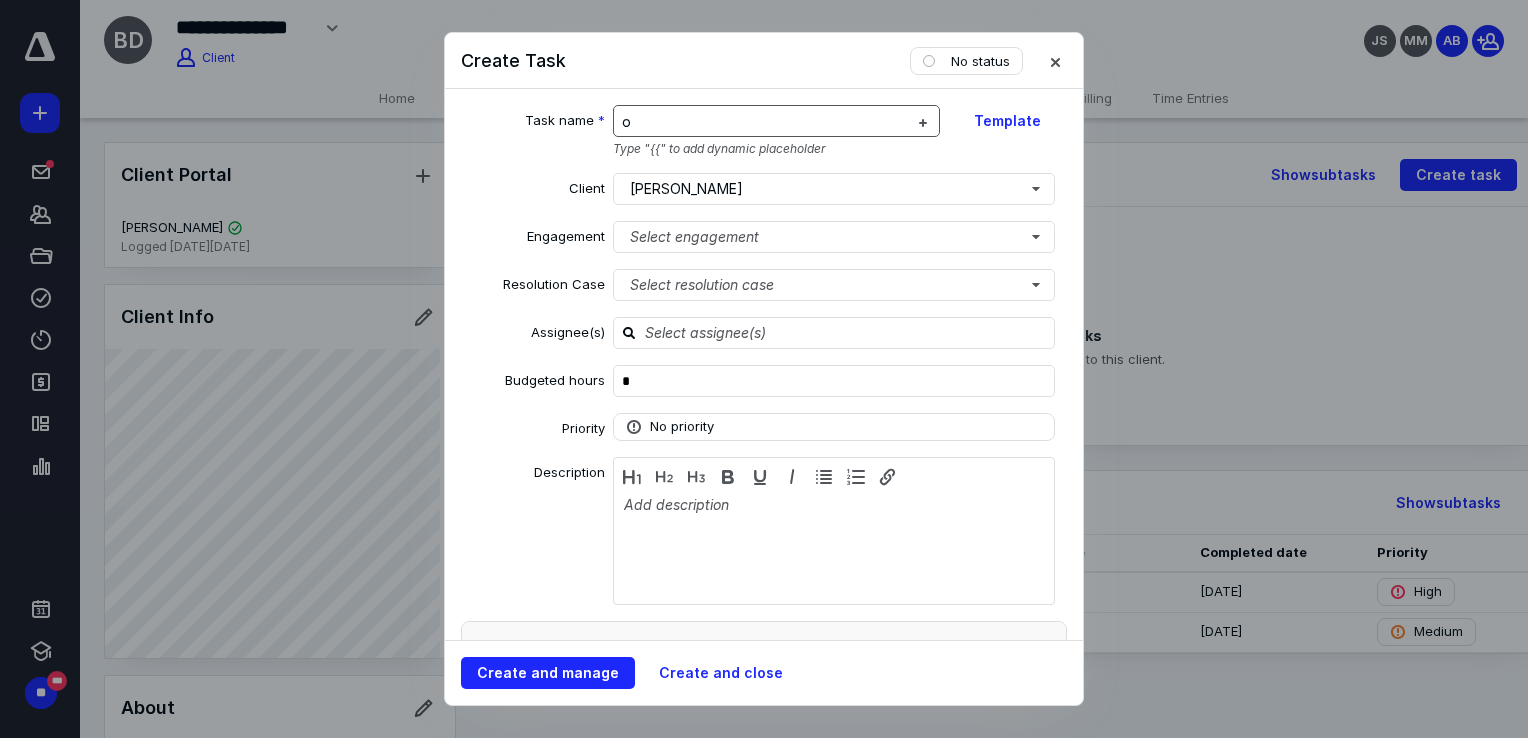 type 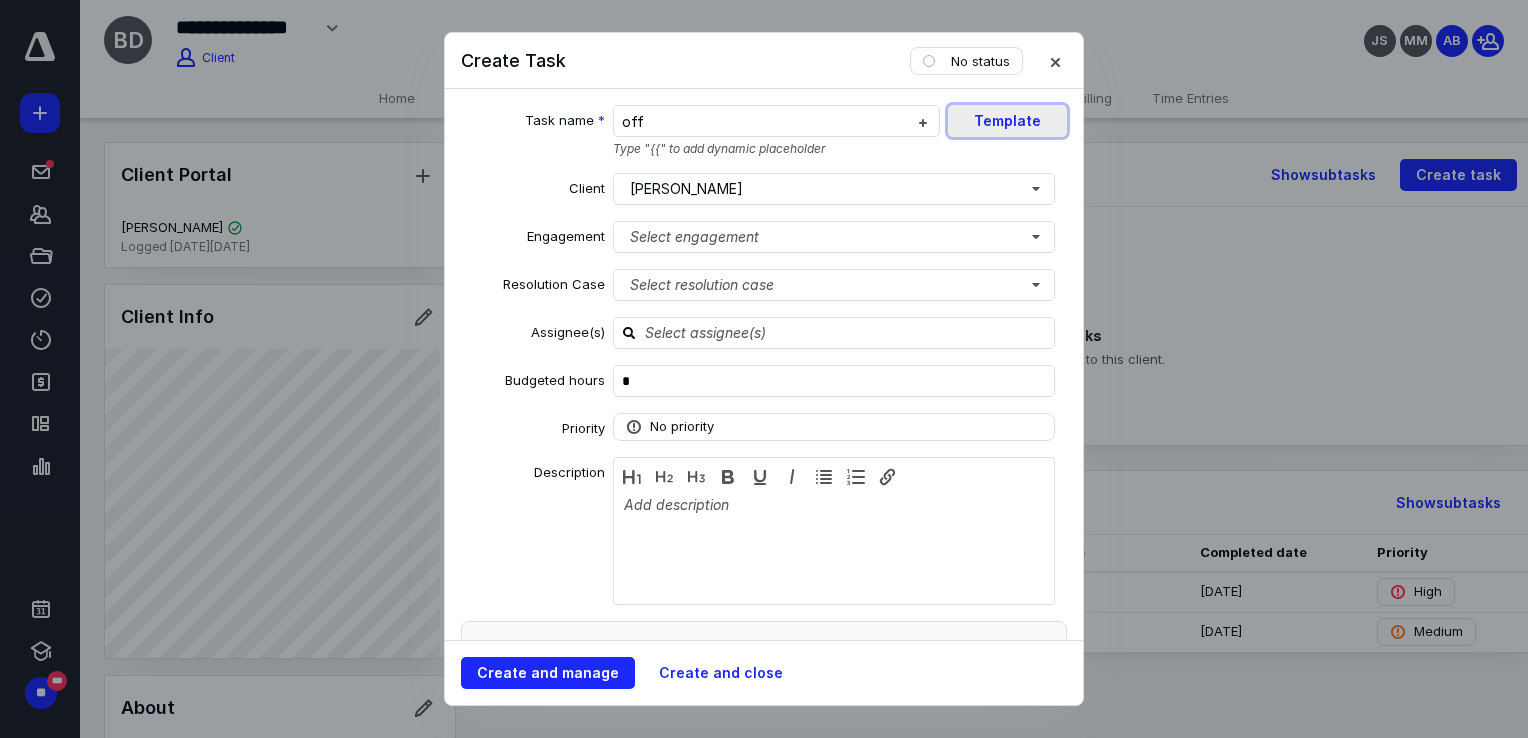 click on "Template" at bounding box center [1007, 121] 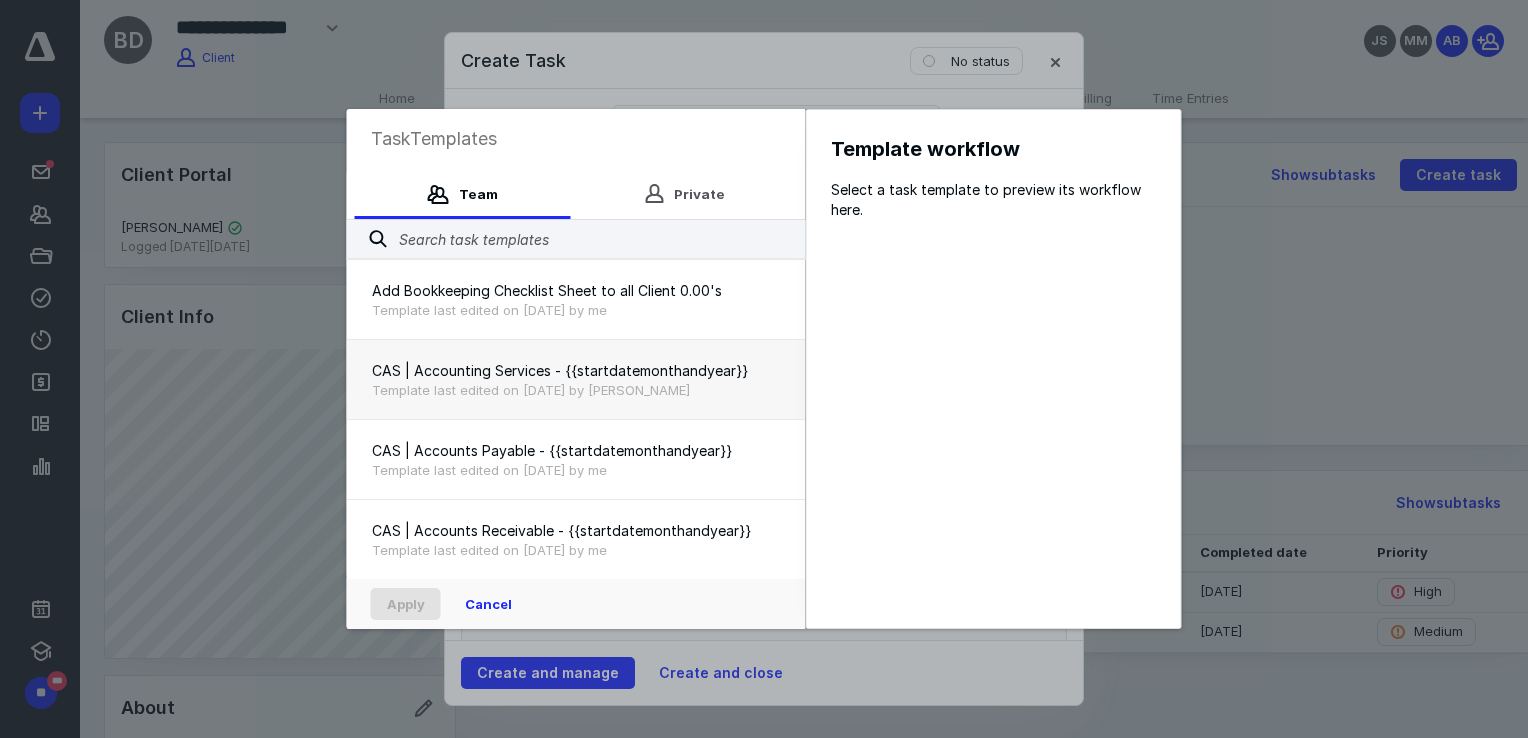 type 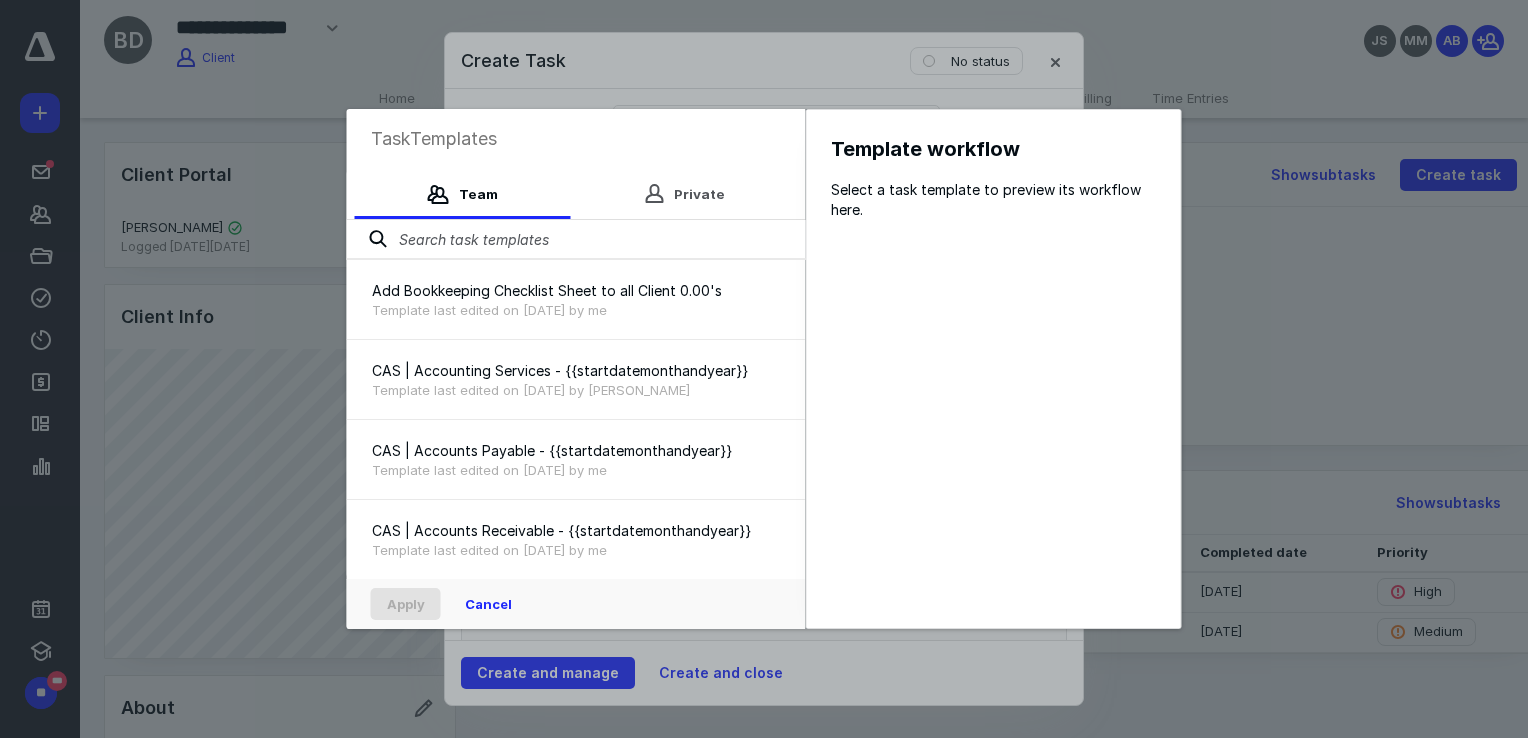 click at bounding box center [576, 240] 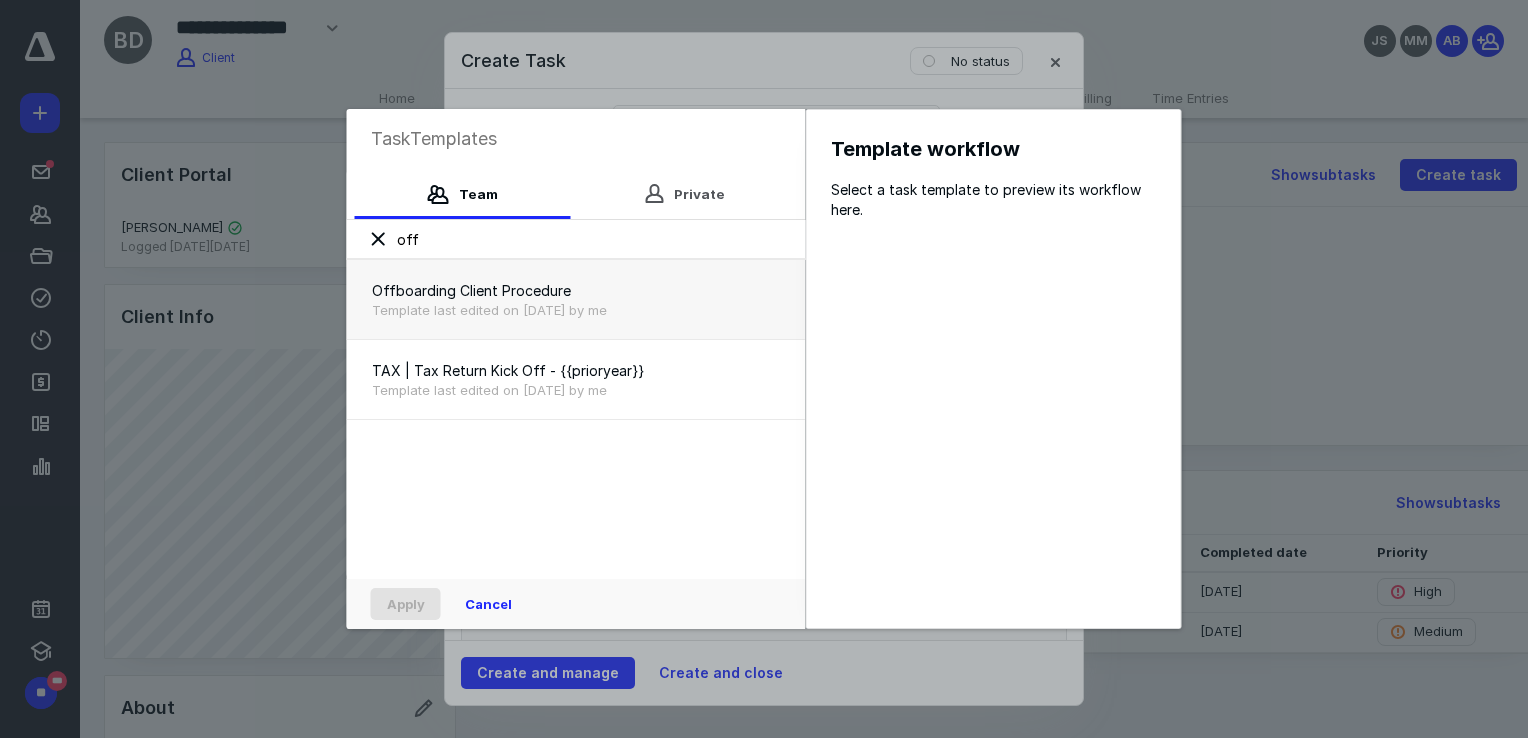 type on "off" 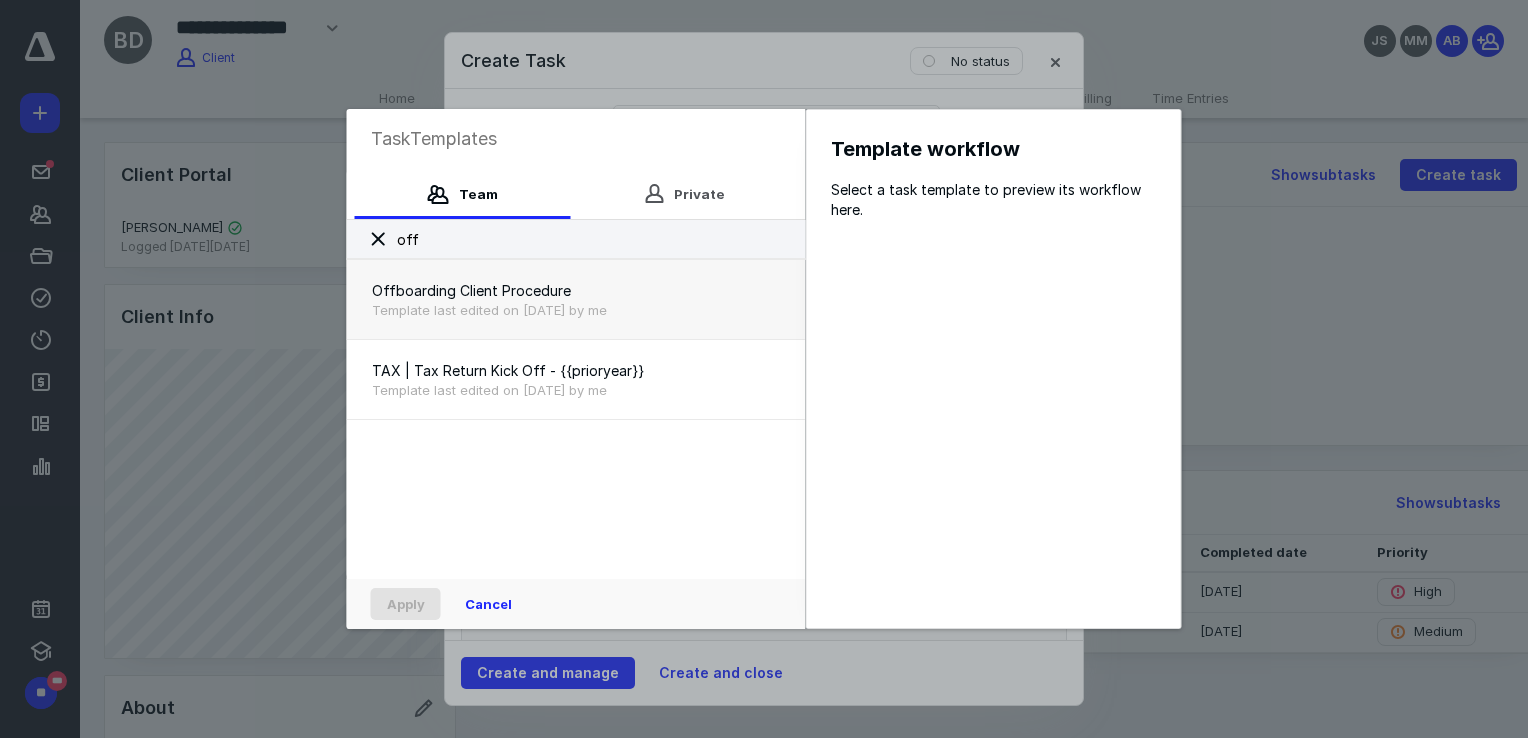 click on "Template last edited on [DATE] by me" at bounding box center [576, 310] 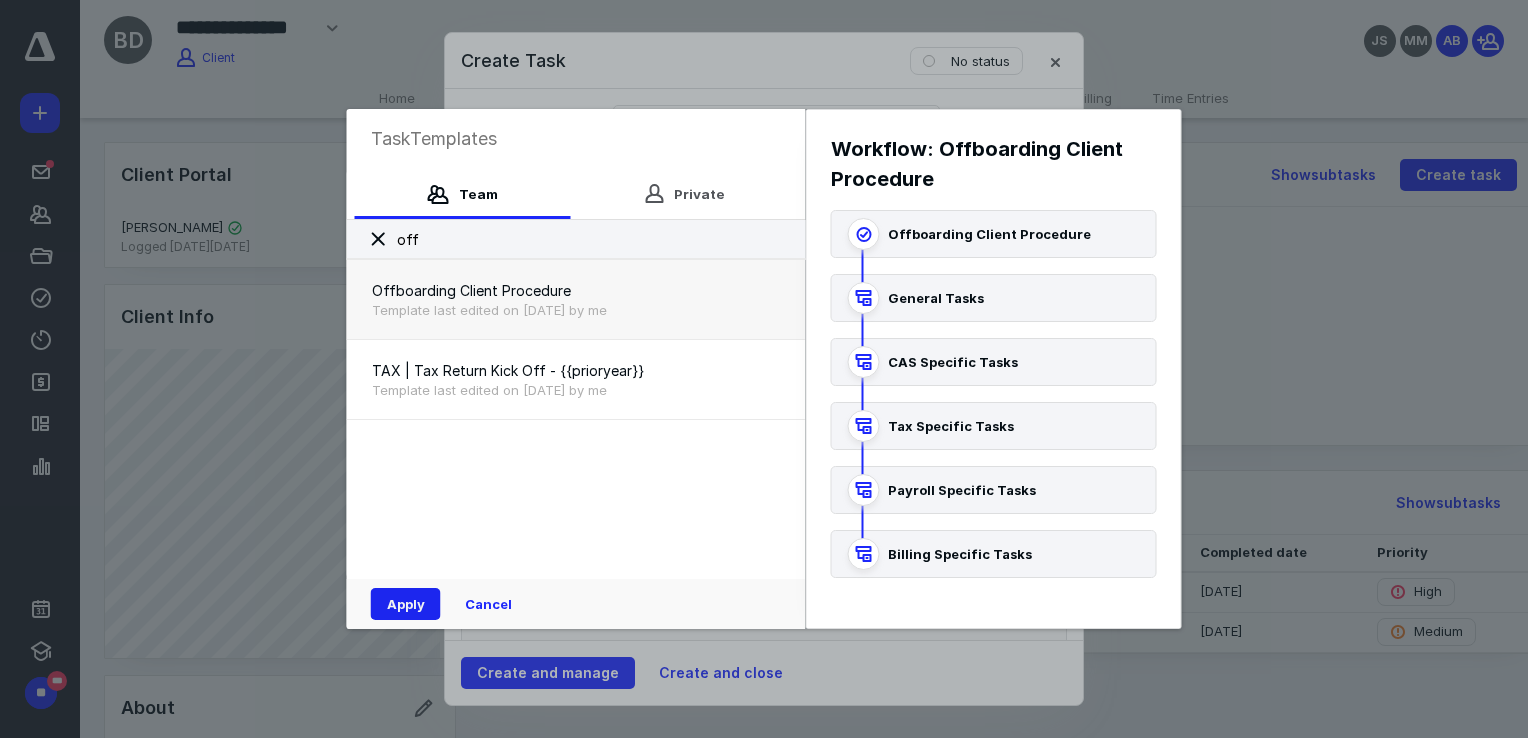 click on "Apply" at bounding box center (406, 604) 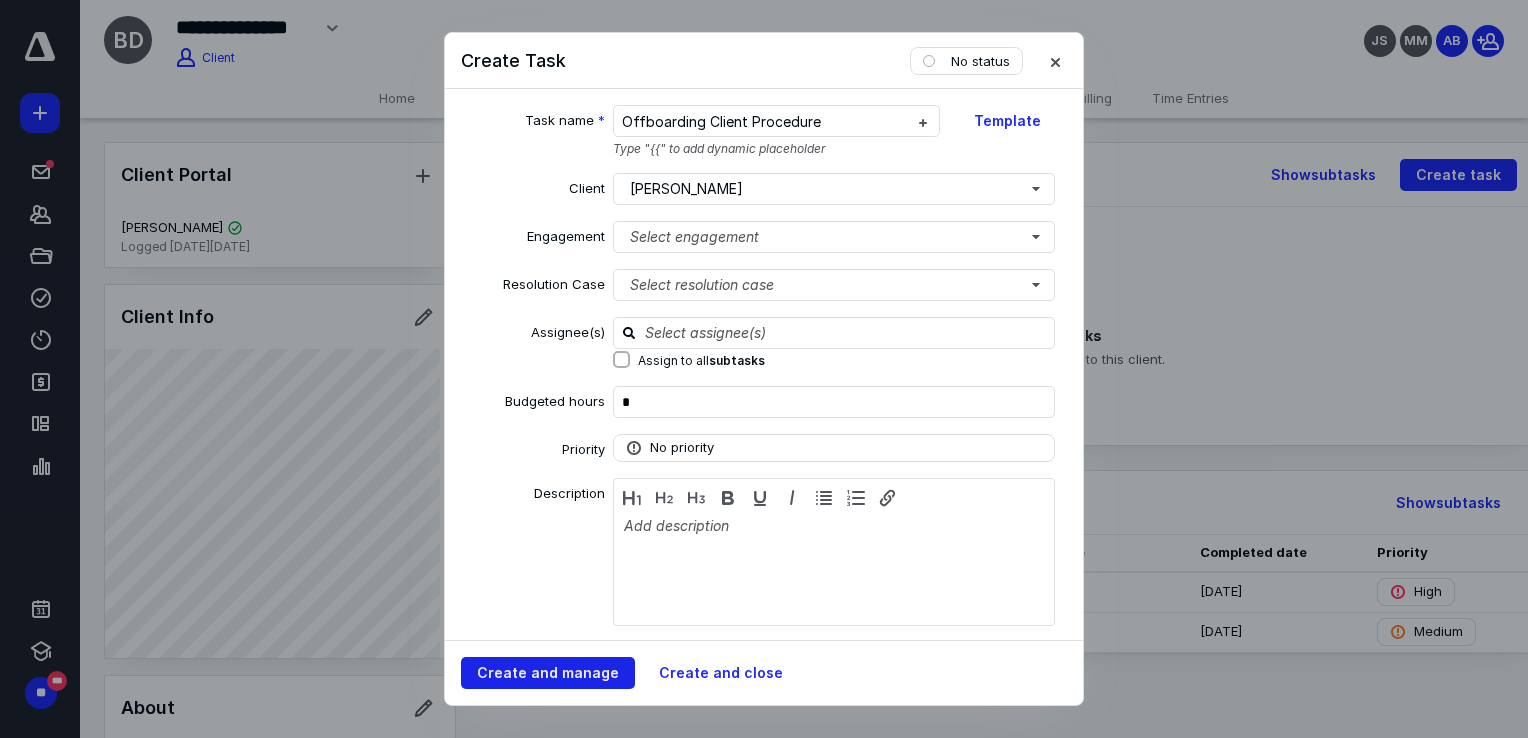 click on "Create and manage" at bounding box center [548, 673] 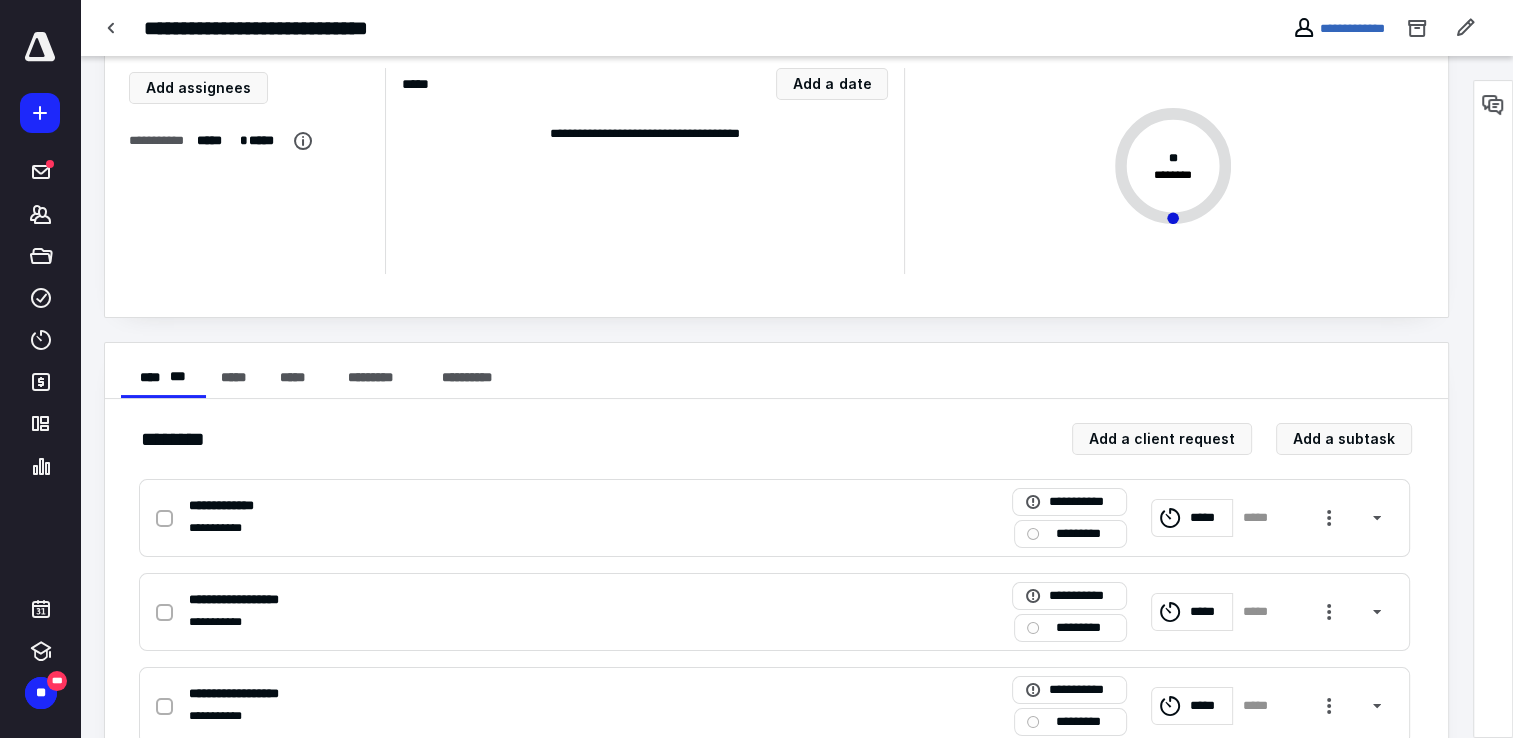 scroll, scrollTop: 100, scrollLeft: 0, axis: vertical 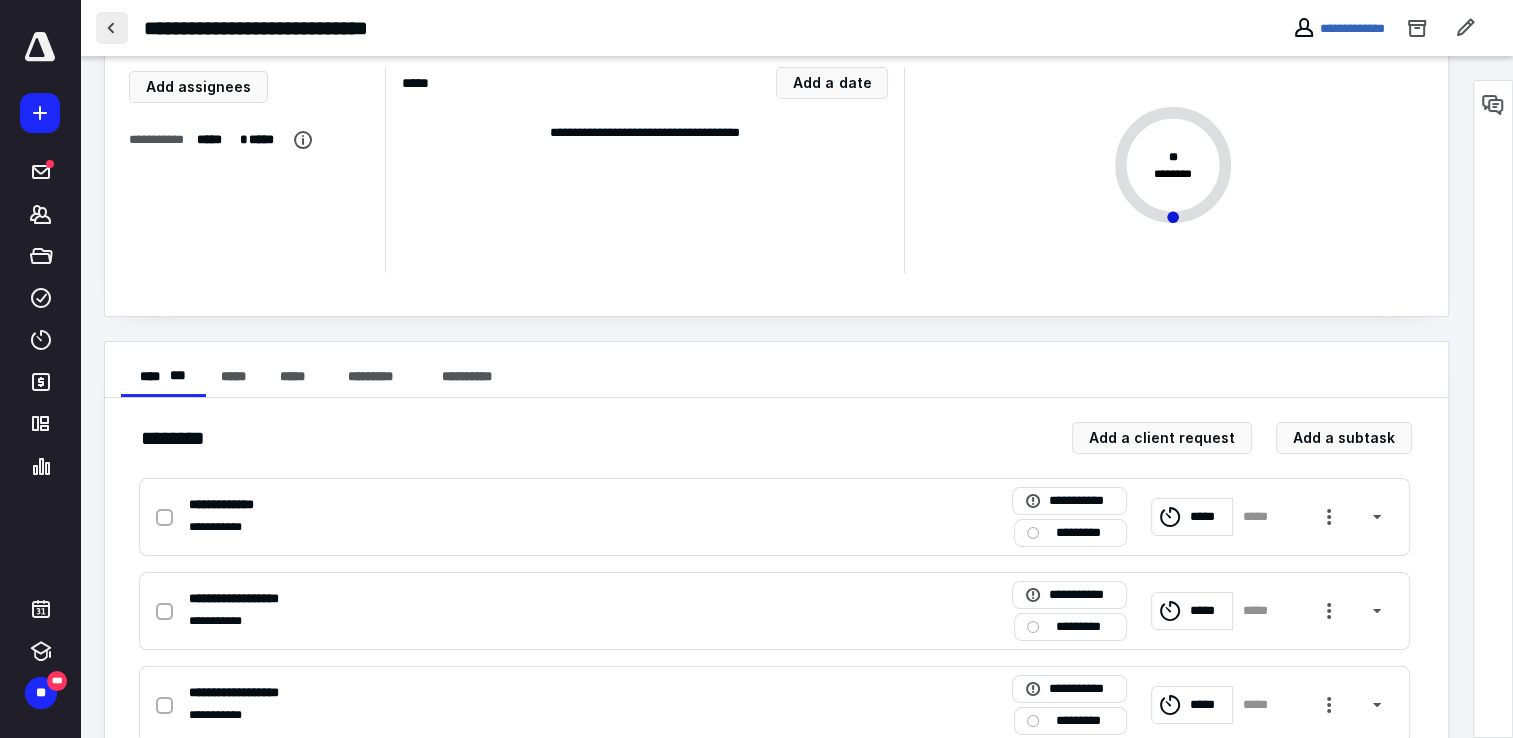 click at bounding box center [112, 28] 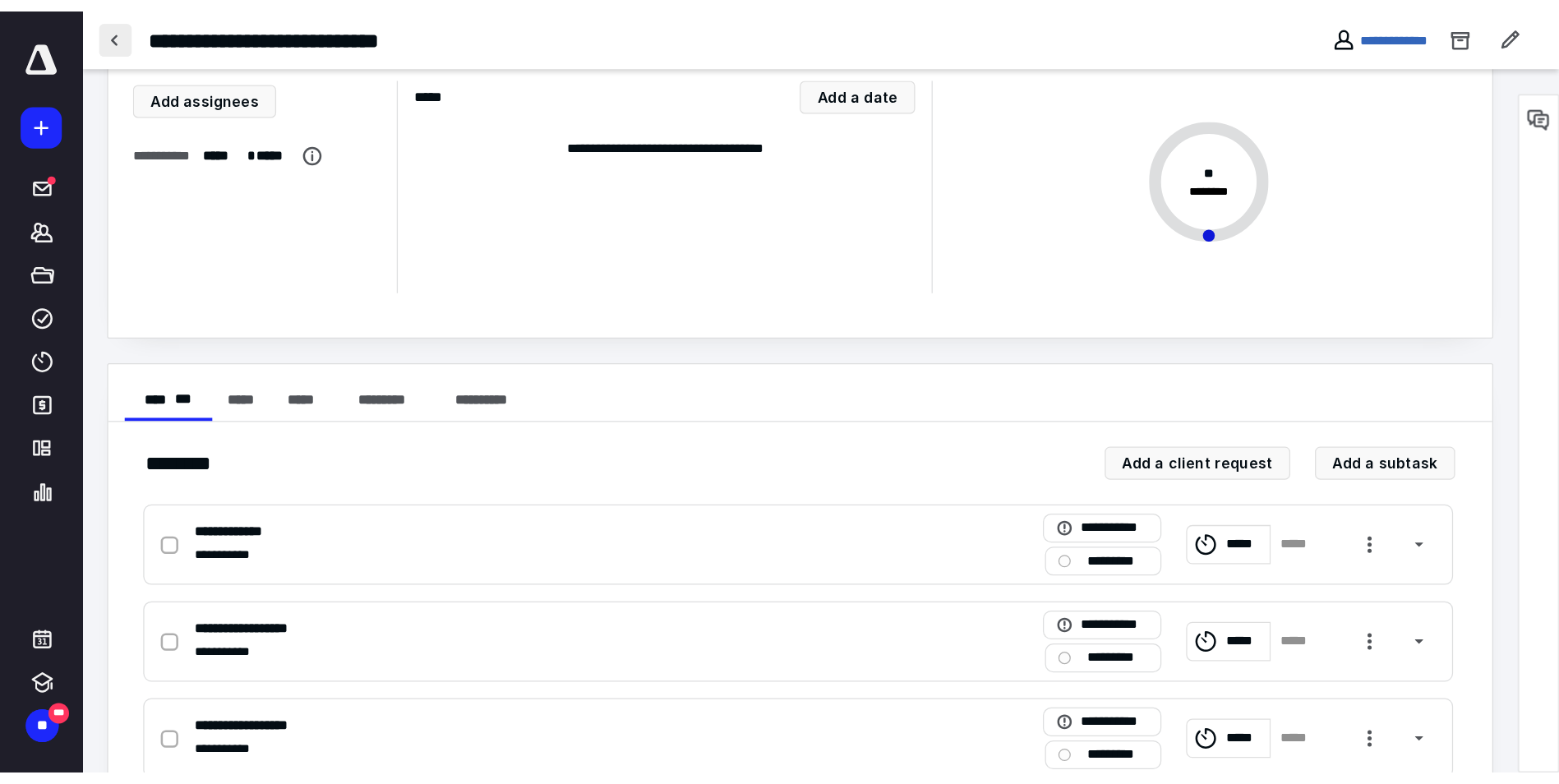 scroll, scrollTop: 0, scrollLeft: 0, axis: both 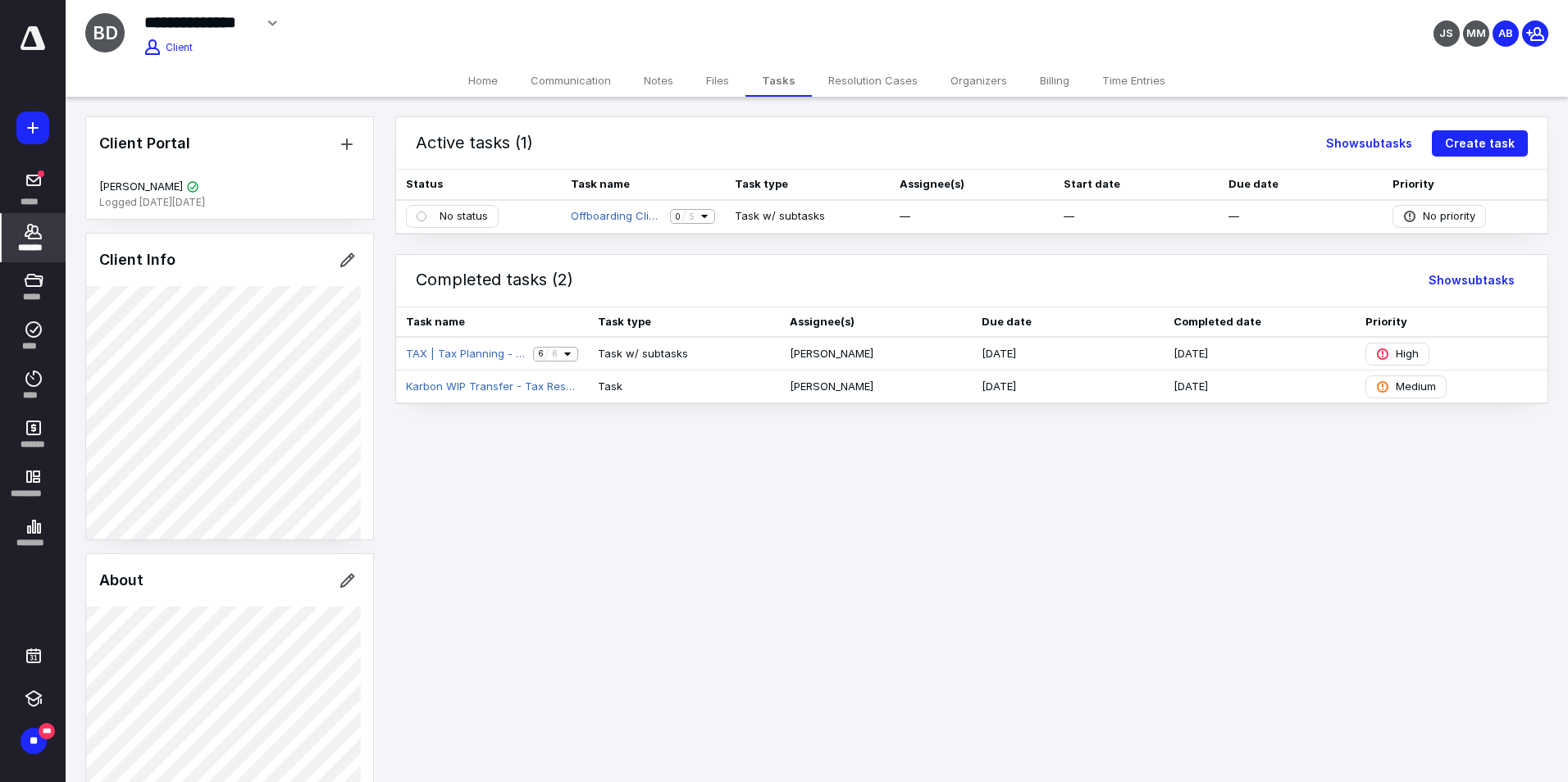 click on "*******" at bounding box center [34, 248] 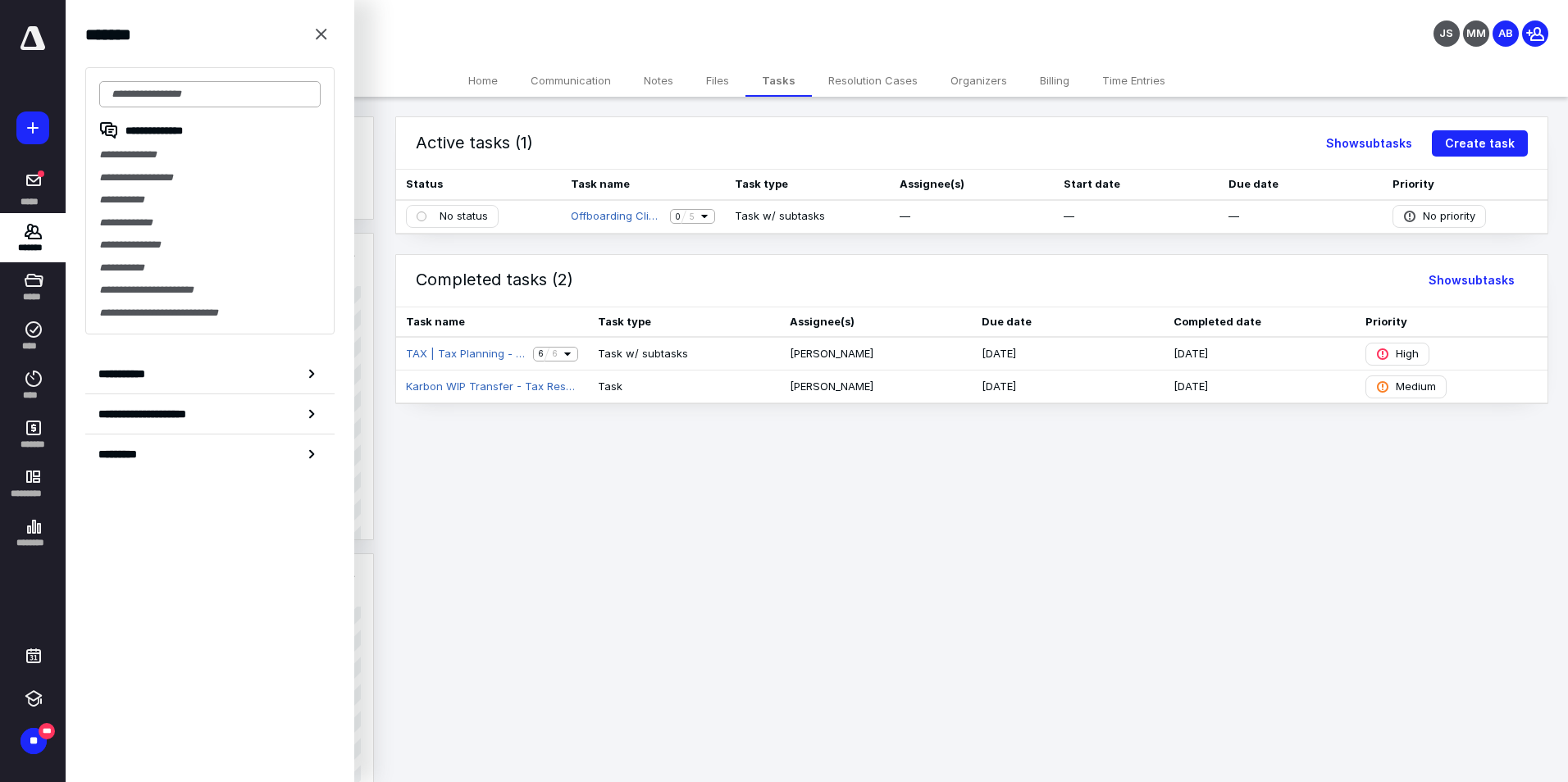 click at bounding box center [210, 94] 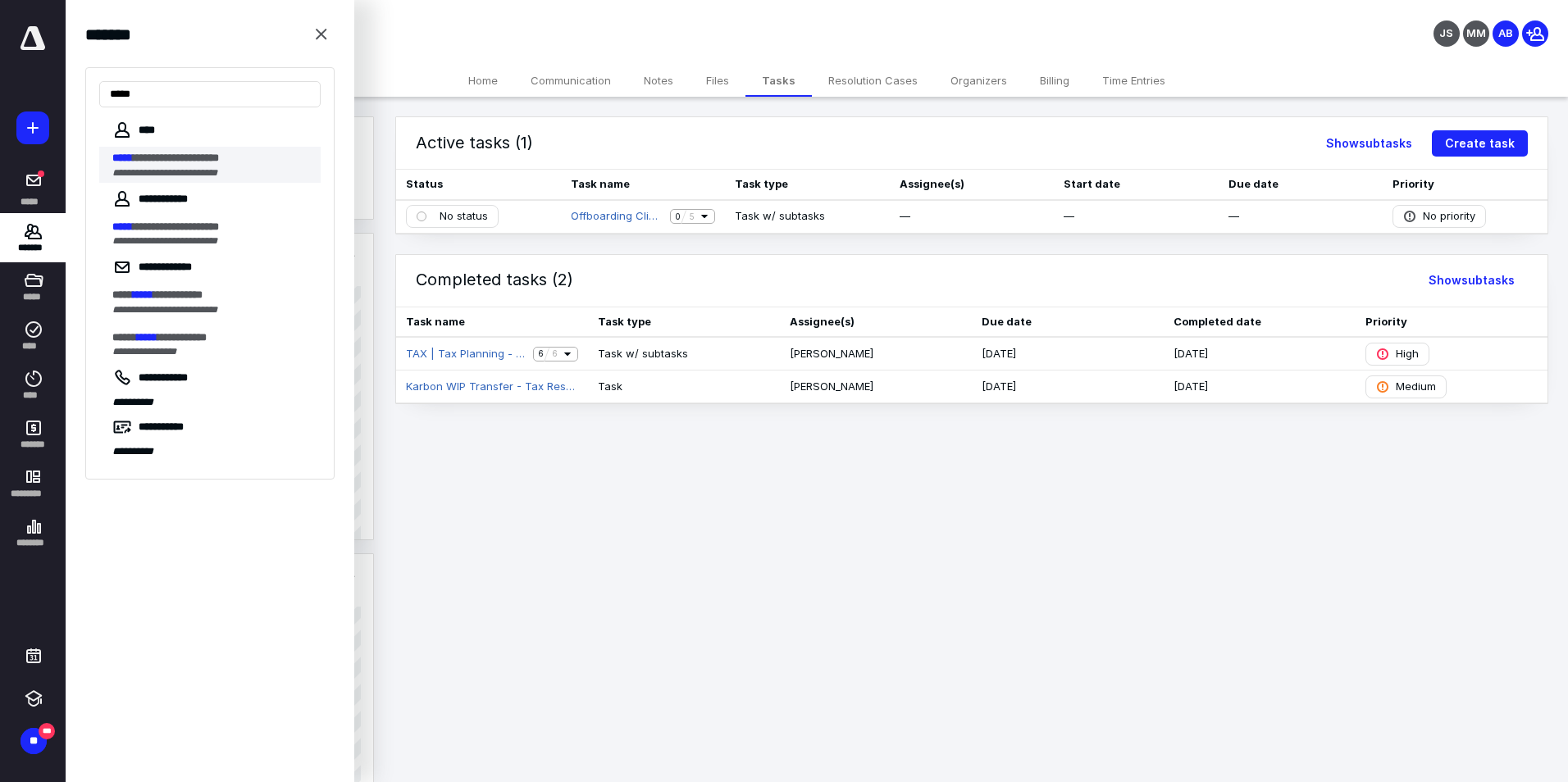 type on "*****" 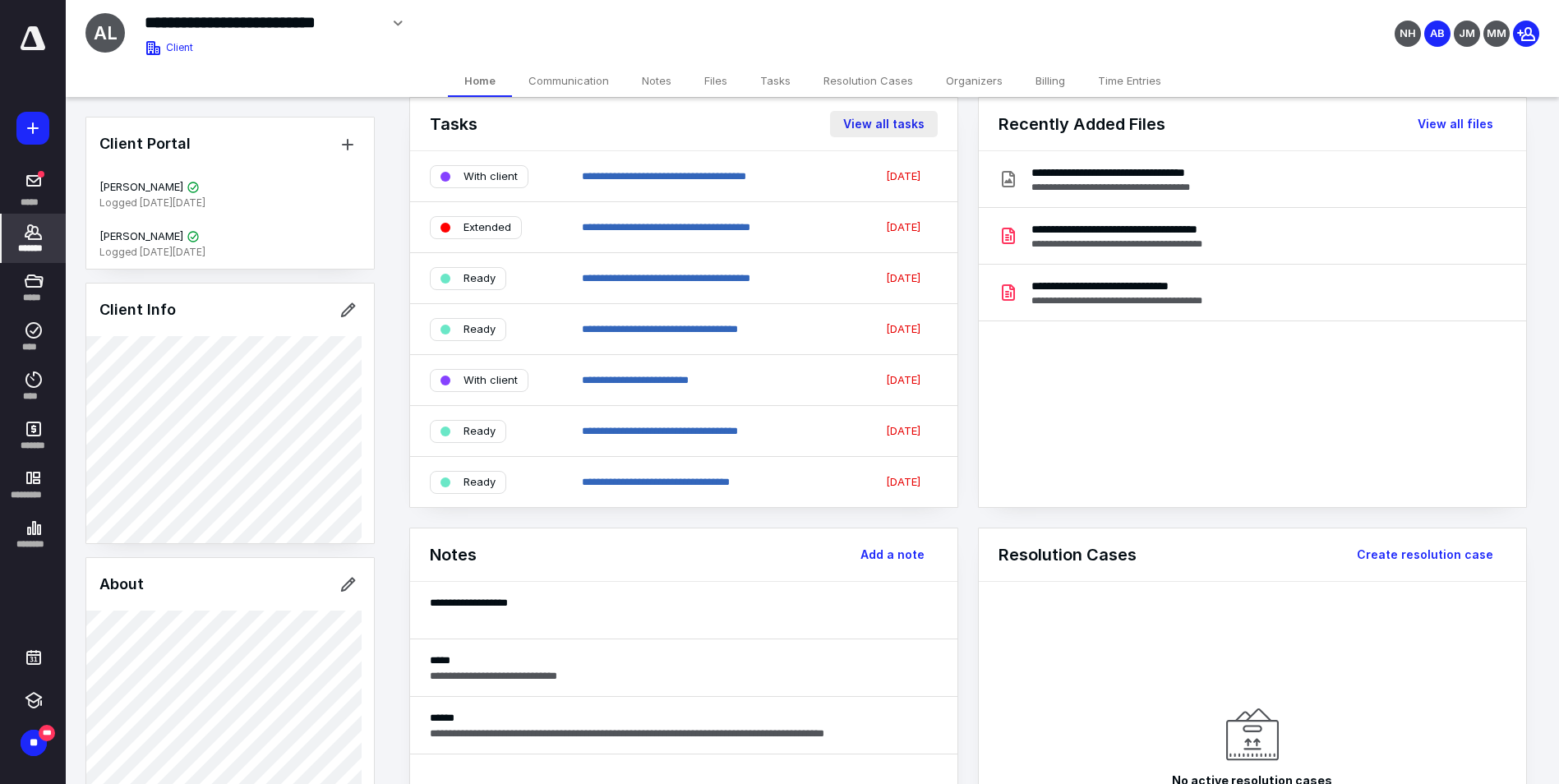 scroll, scrollTop: 0, scrollLeft: 0, axis: both 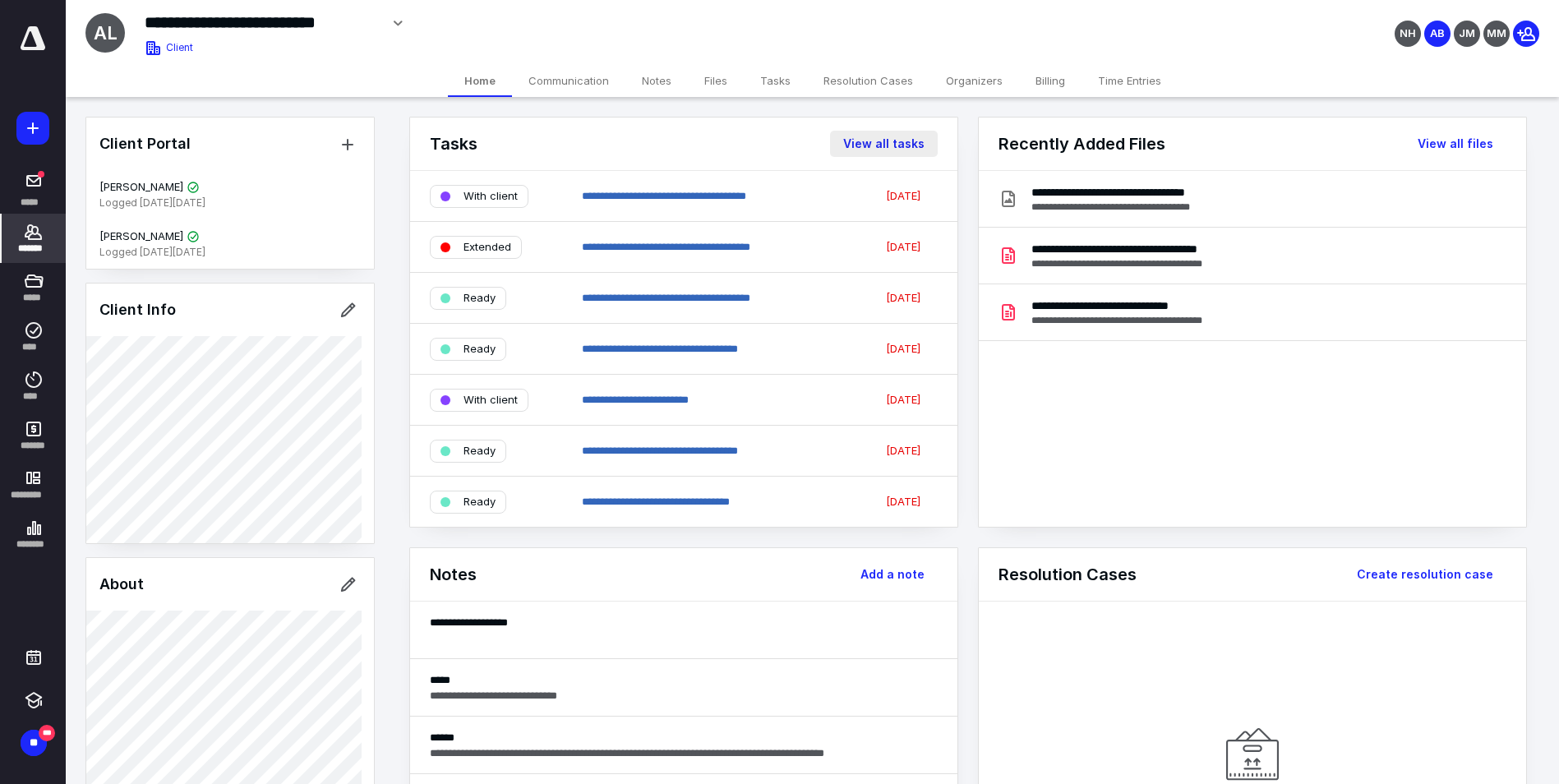 click on "View all tasks" at bounding box center [883, 144] 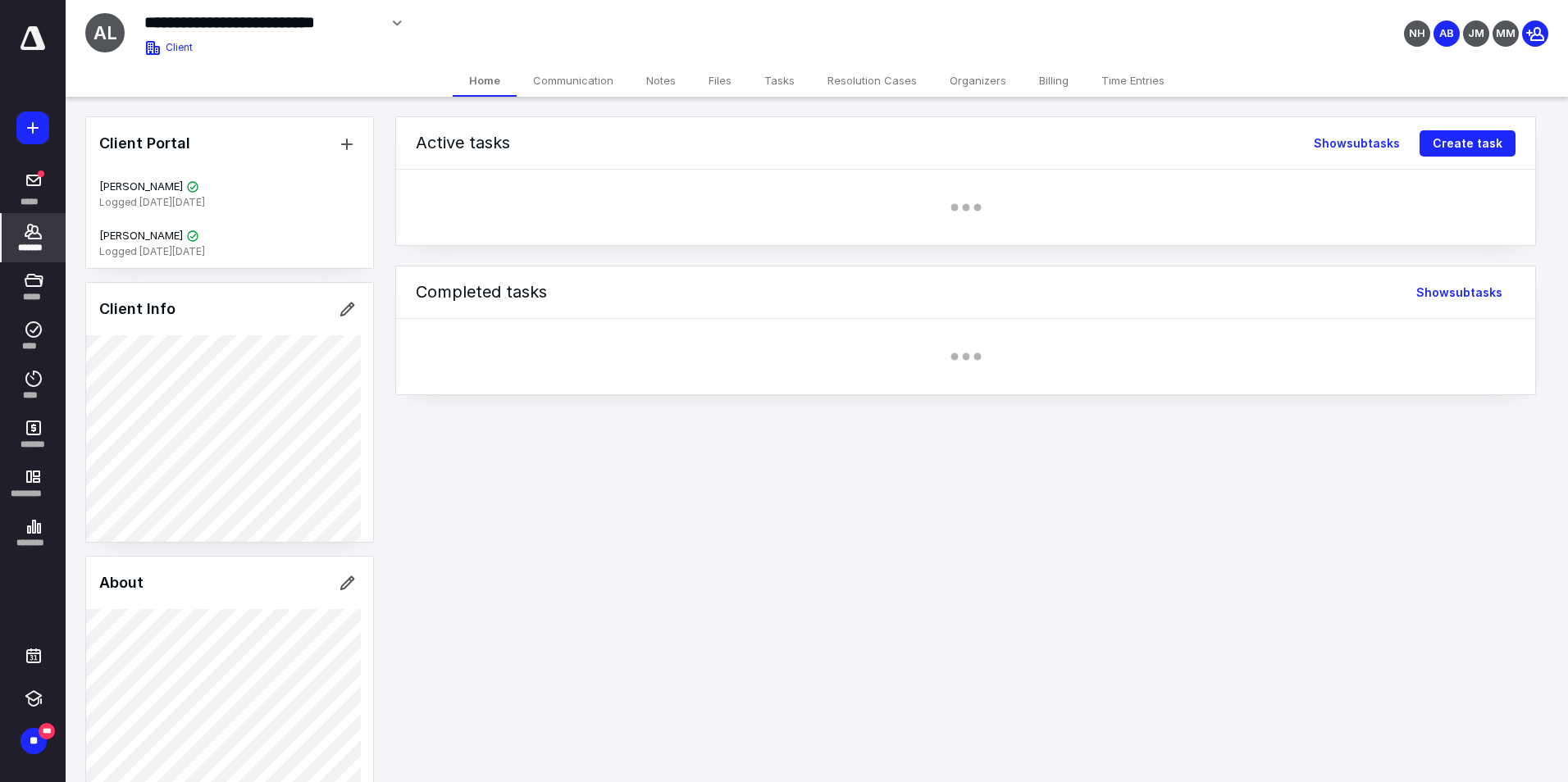 click on "Active   tasks   Show  subtasks Create task" at bounding box center (965, 143) 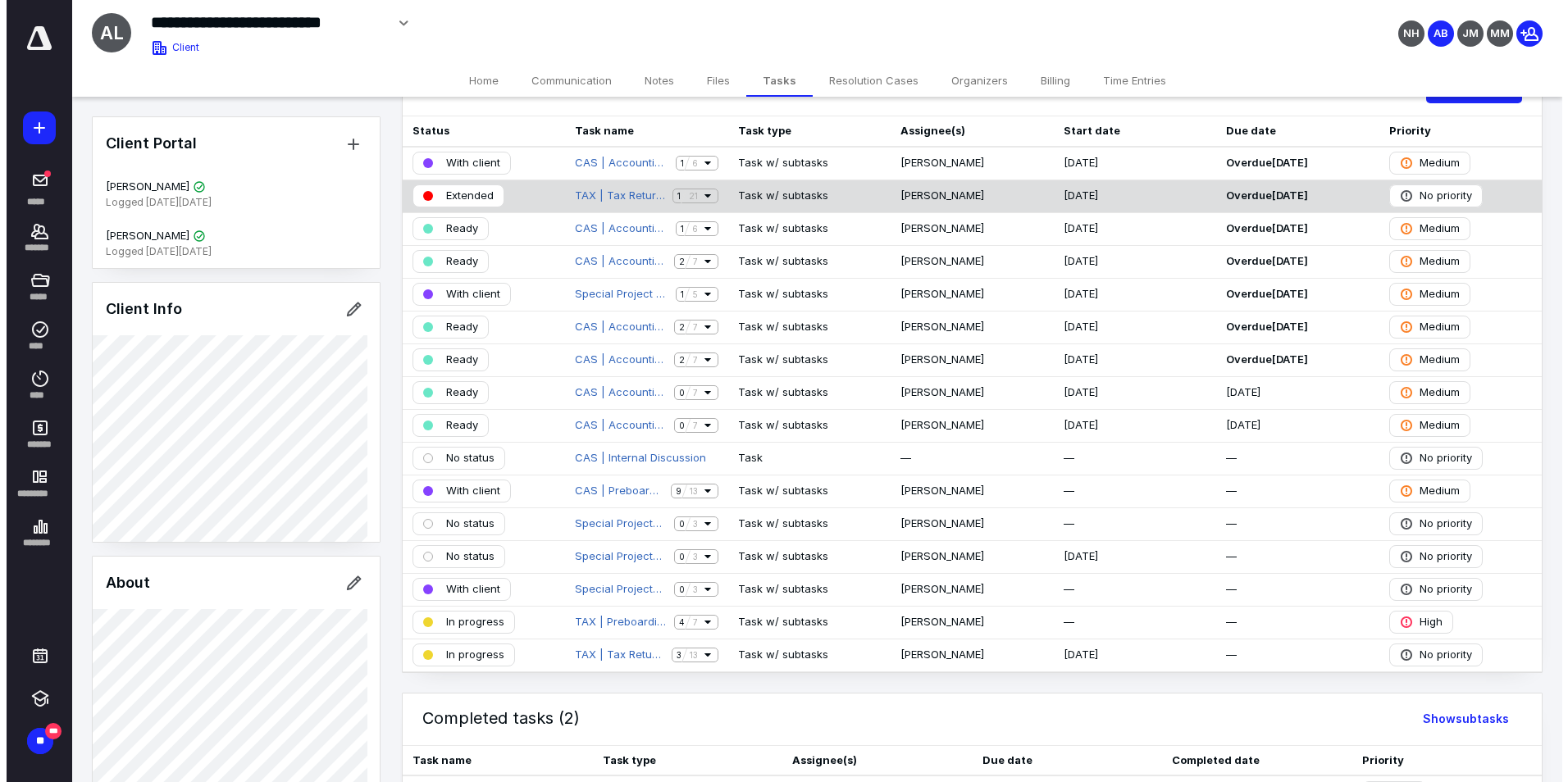 scroll, scrollTop: 0, scrollLeft: 0, axis: both 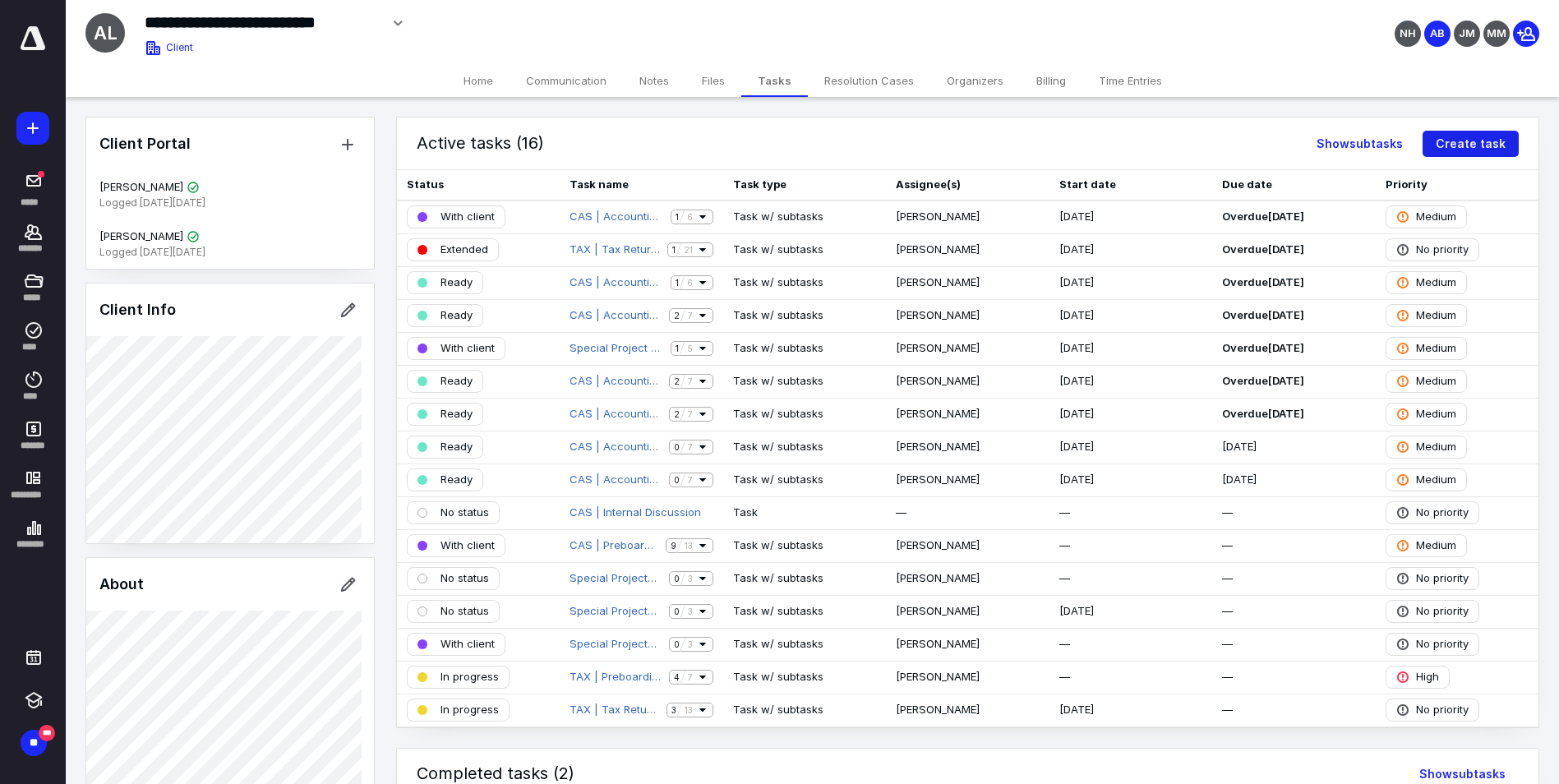 click on "Create task" at bounding box center (1470, 144) 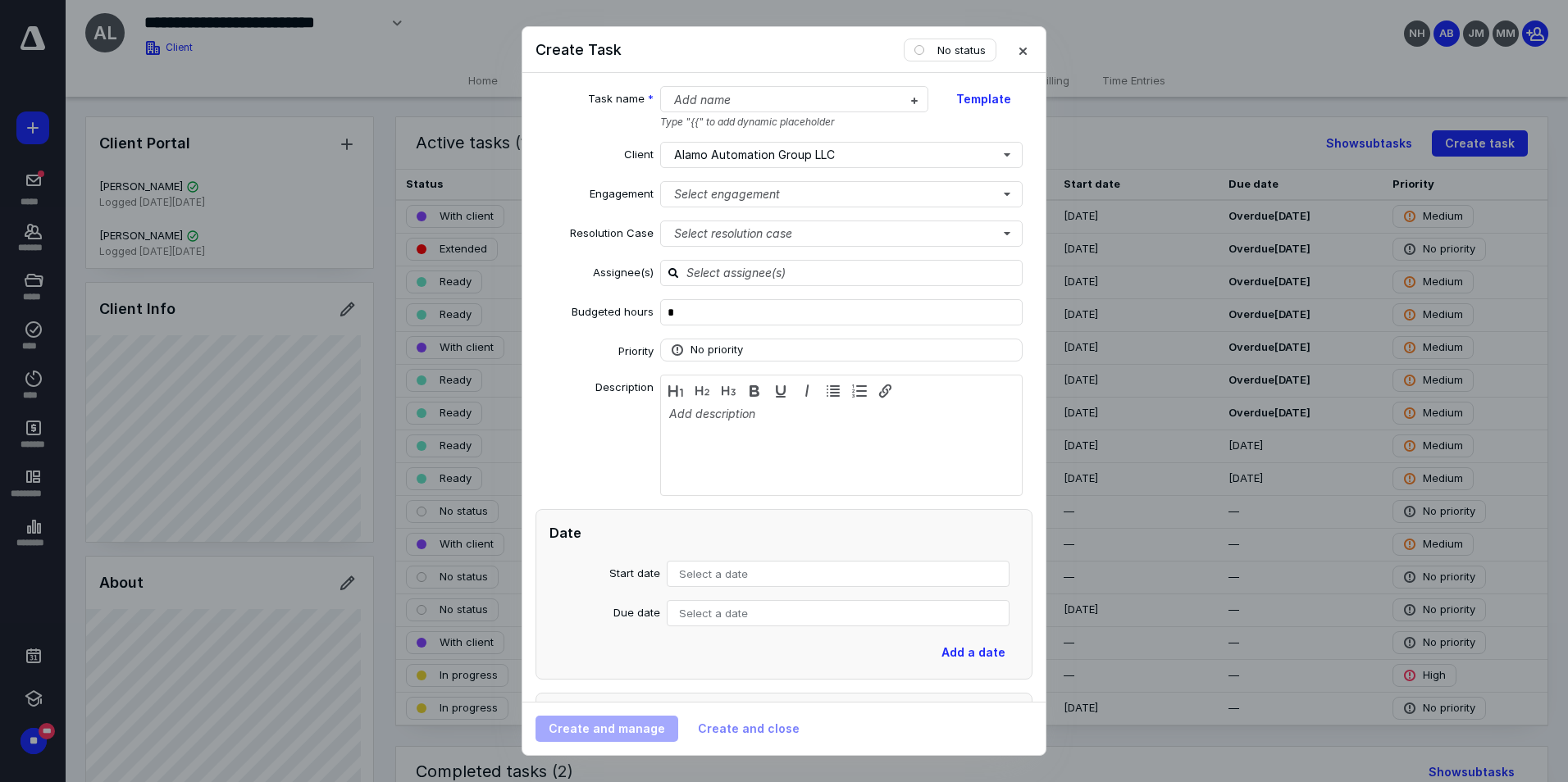 click on "Task name   * Add name Type "{{" to add dynamic placeholder Template Client Alamo Automation Group LLC Engagement Select engagement Resolution Case Select resolution case Assignee(s) Budgeted hours * Priority No priority Description Date Start date Select a date Due date Select a date Add a date Recurring Tax preparation fields Reminder Add reminder File Add file Automation Add automation Add a client request Add a subtask" at bounding box center (784, 387) 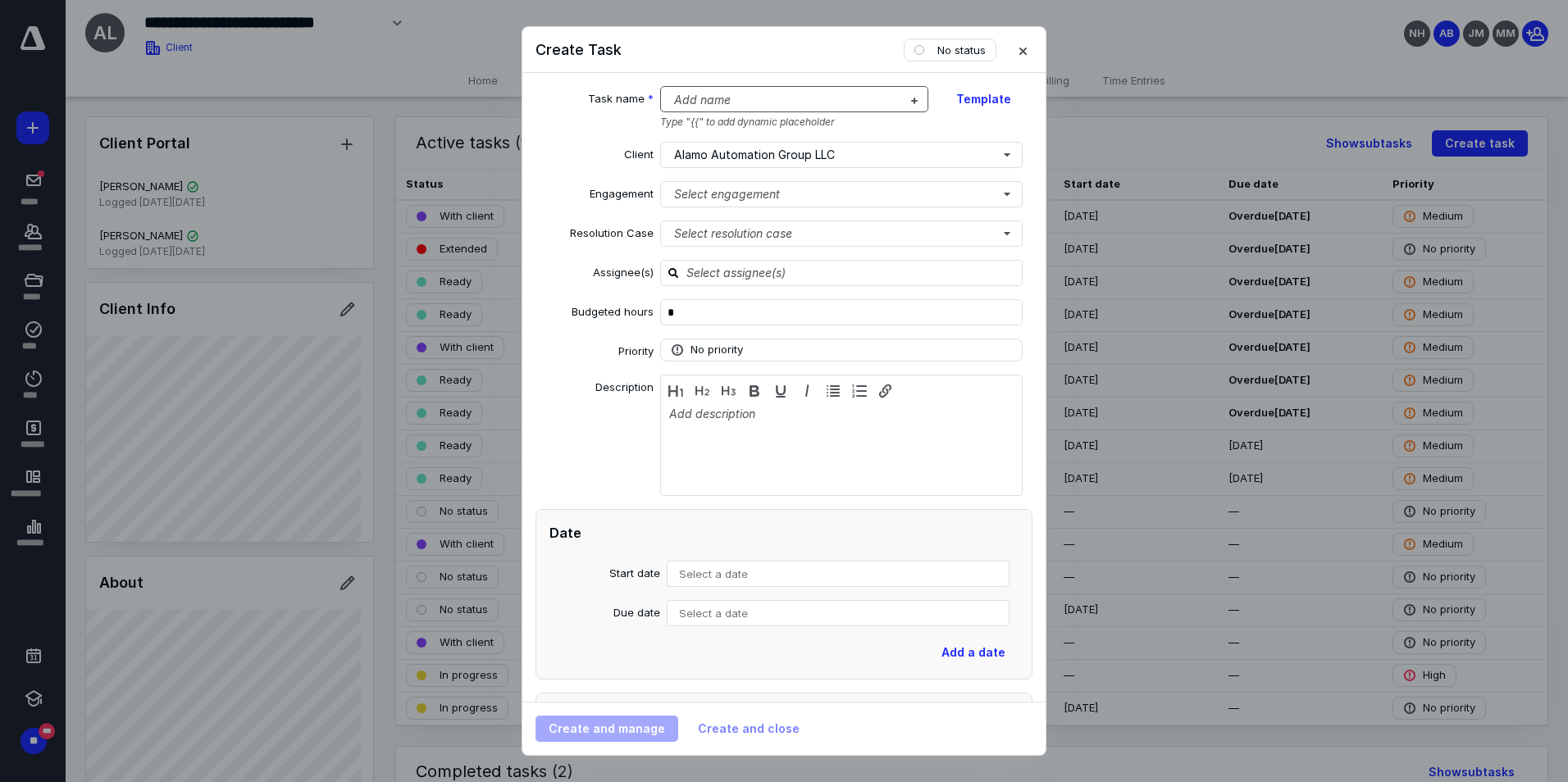 click at bounding box center (785, 100) 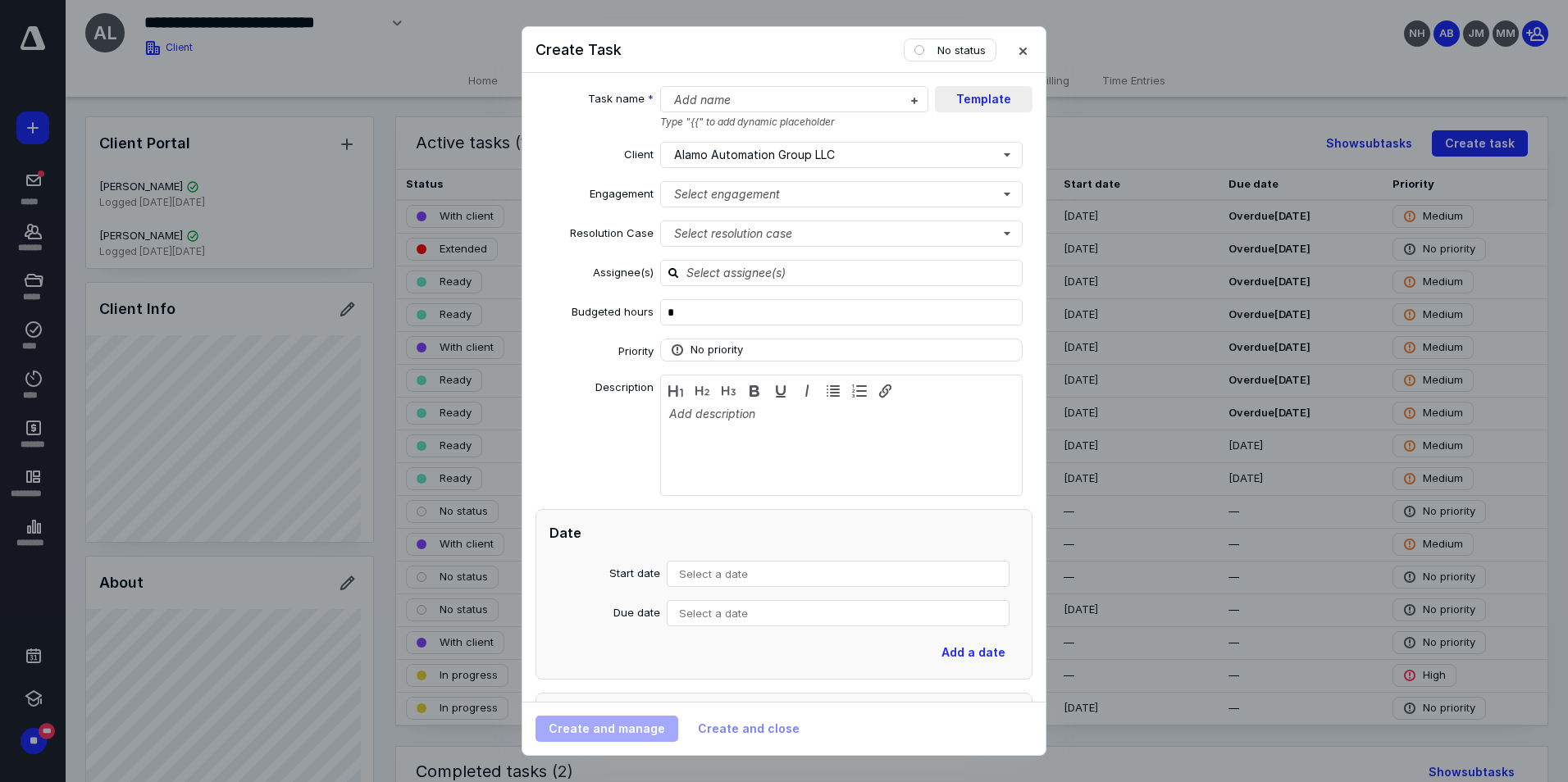 click on "Template" at bounding box center [983, 99] 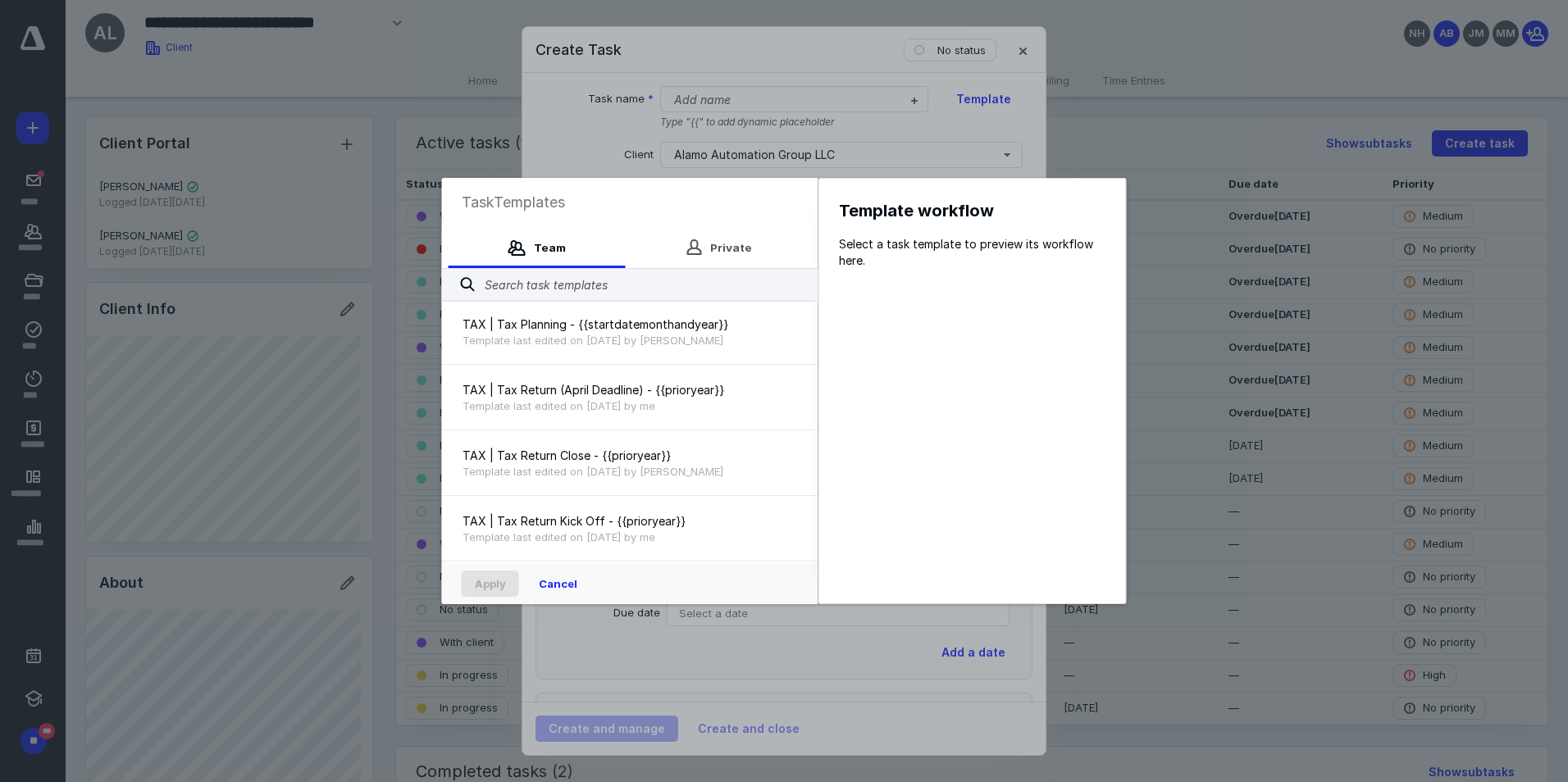 scroll, scrollTop: 2104, scrollLeft: 0, axis: vertical 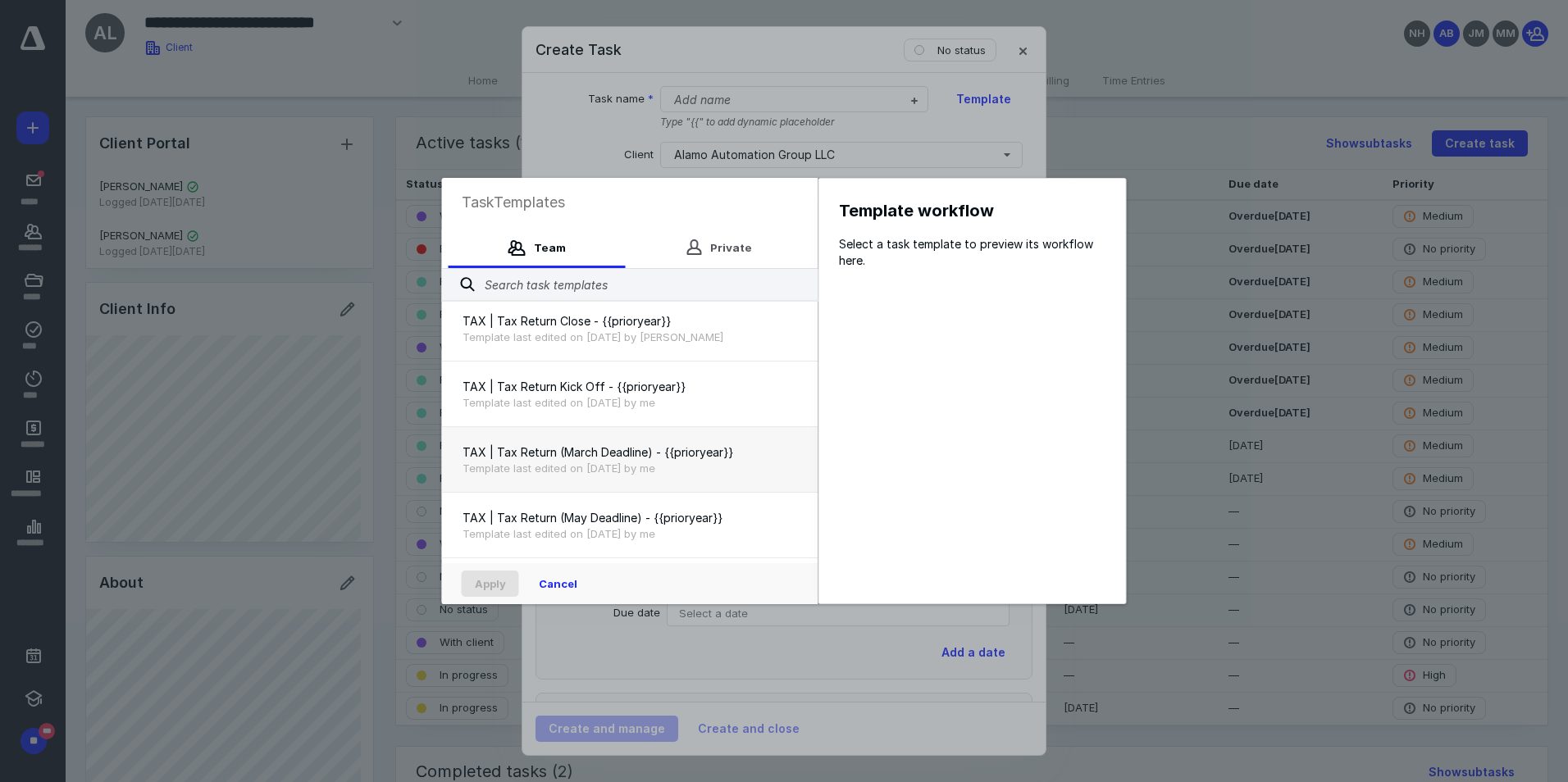 click on "Template last edited on [DATE] by me" at bounding box center (630, 468) 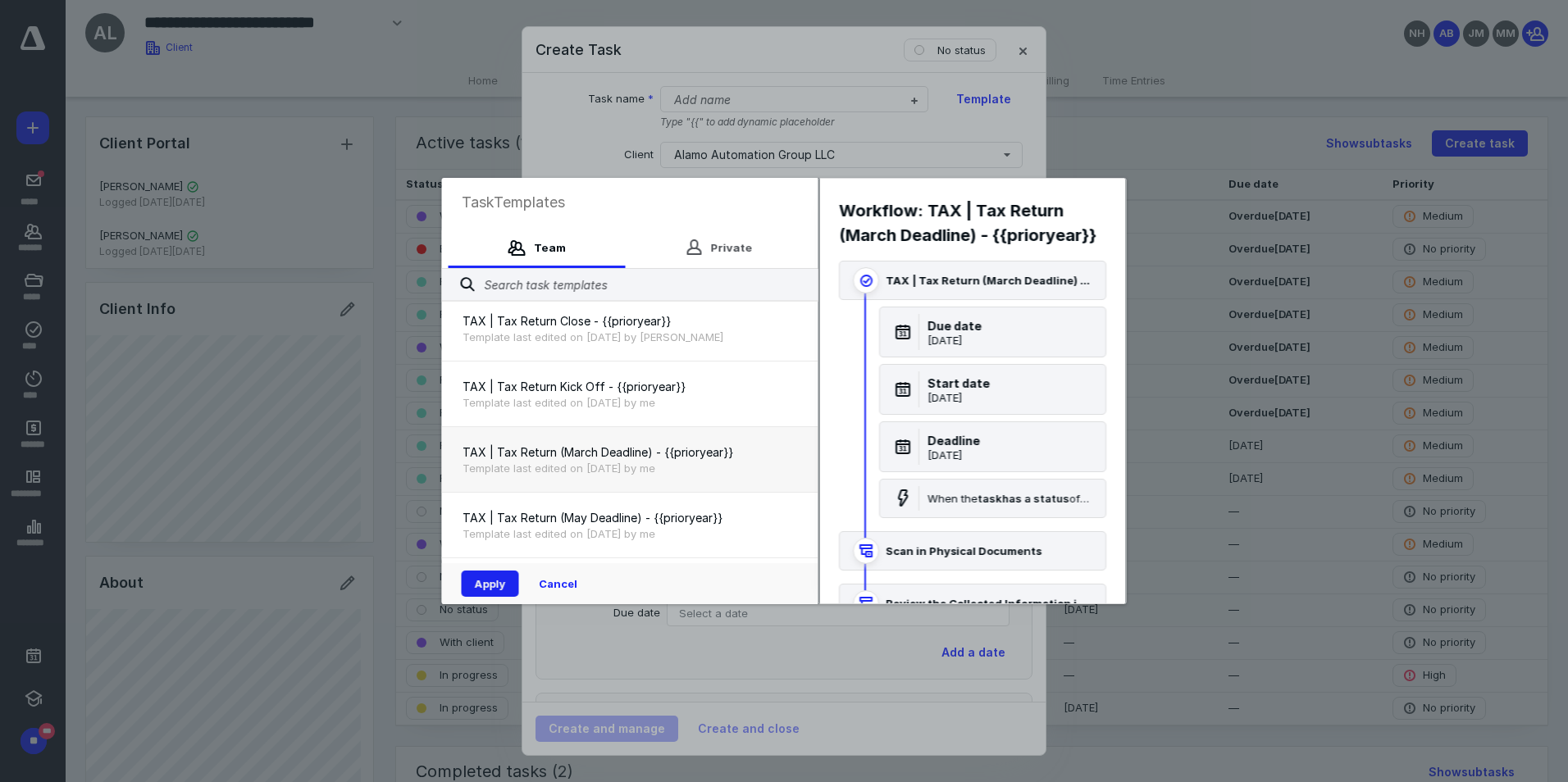 click on "Apply" at bounding box center (490, 584) 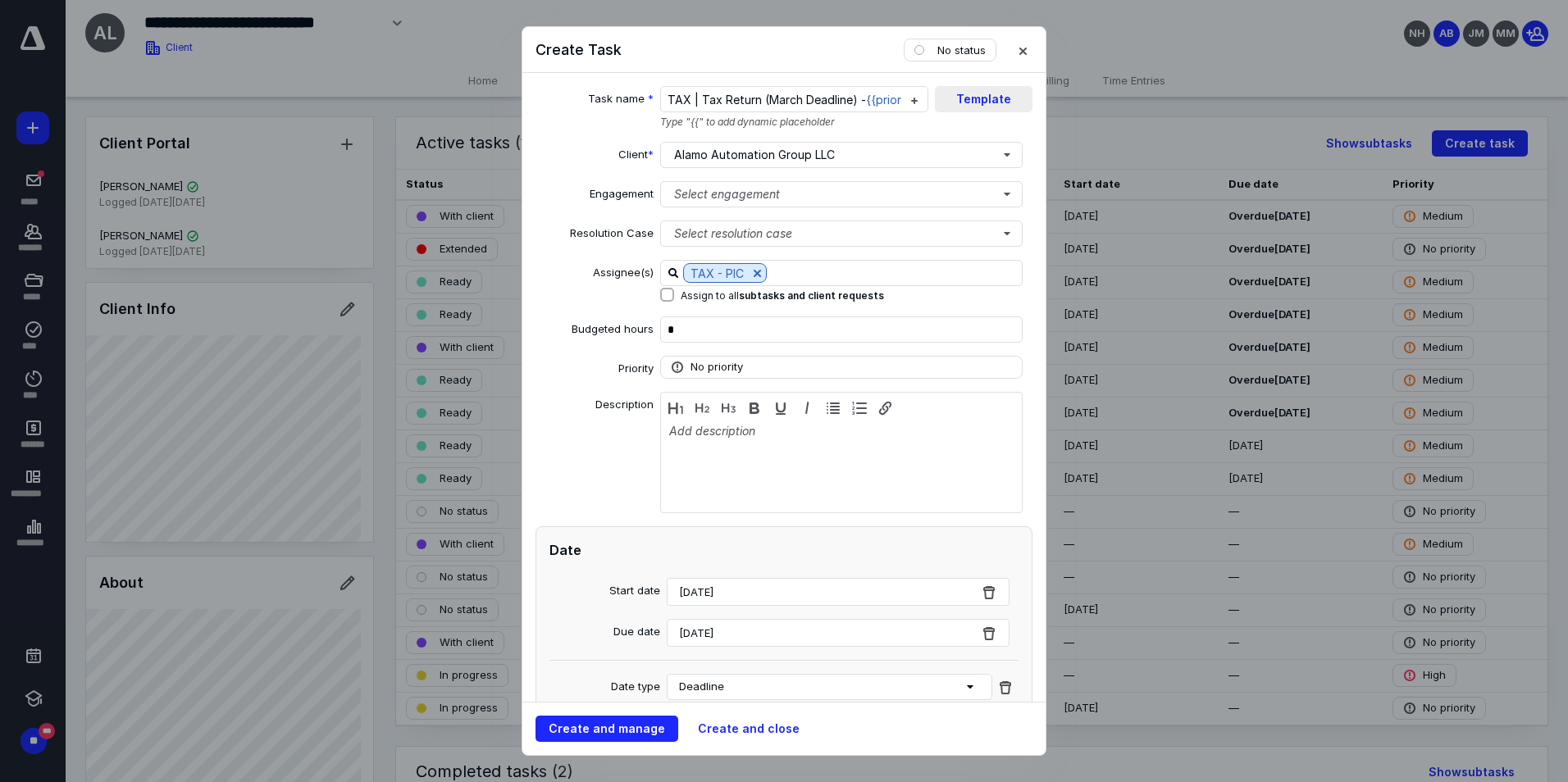 scroll, scrollTop: 0, scrollLeft: 47, axis: horizontal 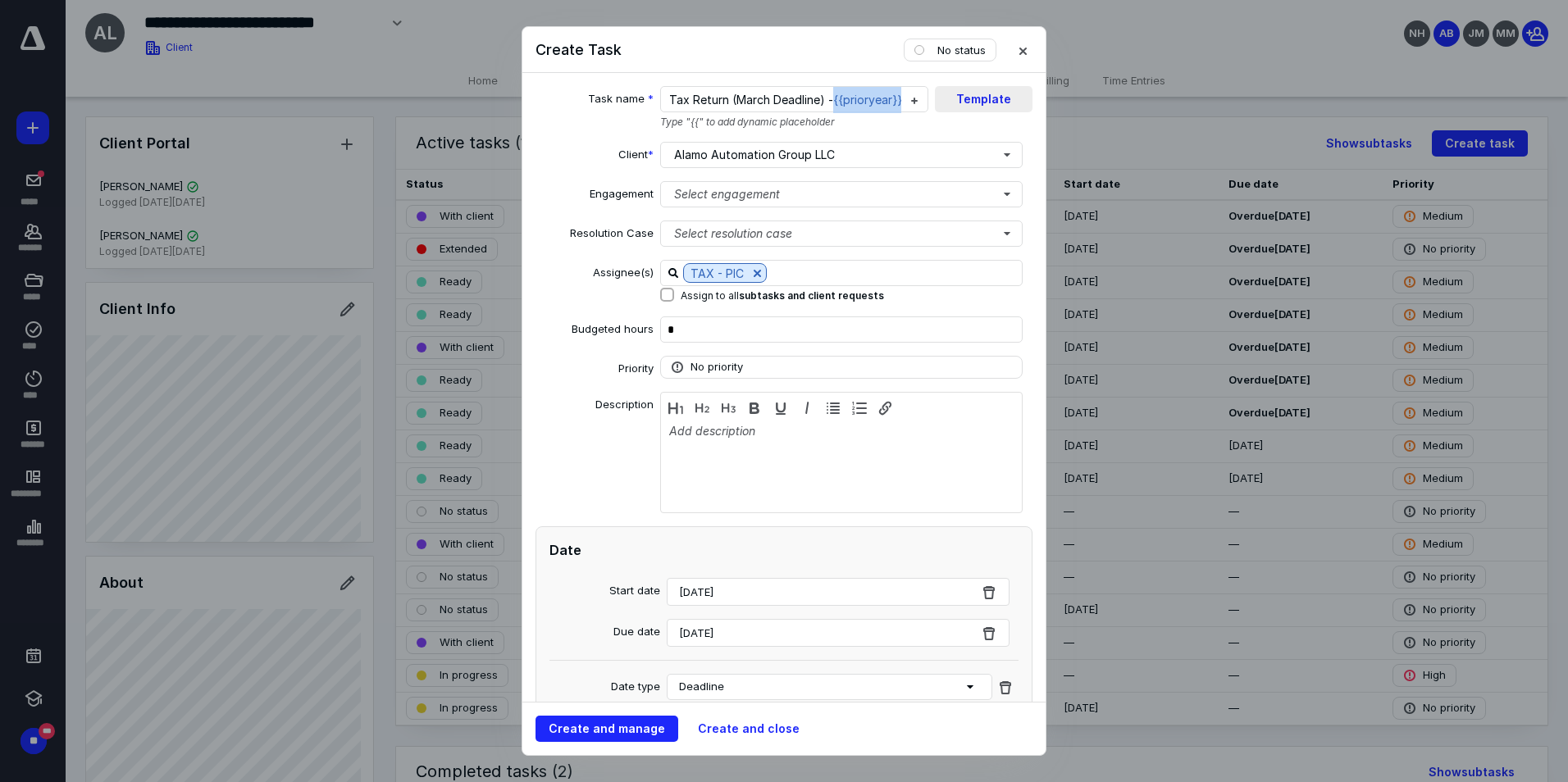 drag, startPoint x: 866, startPoint y: 98, endPoint x: 985, endPoint y: 99, distance: 119.0042 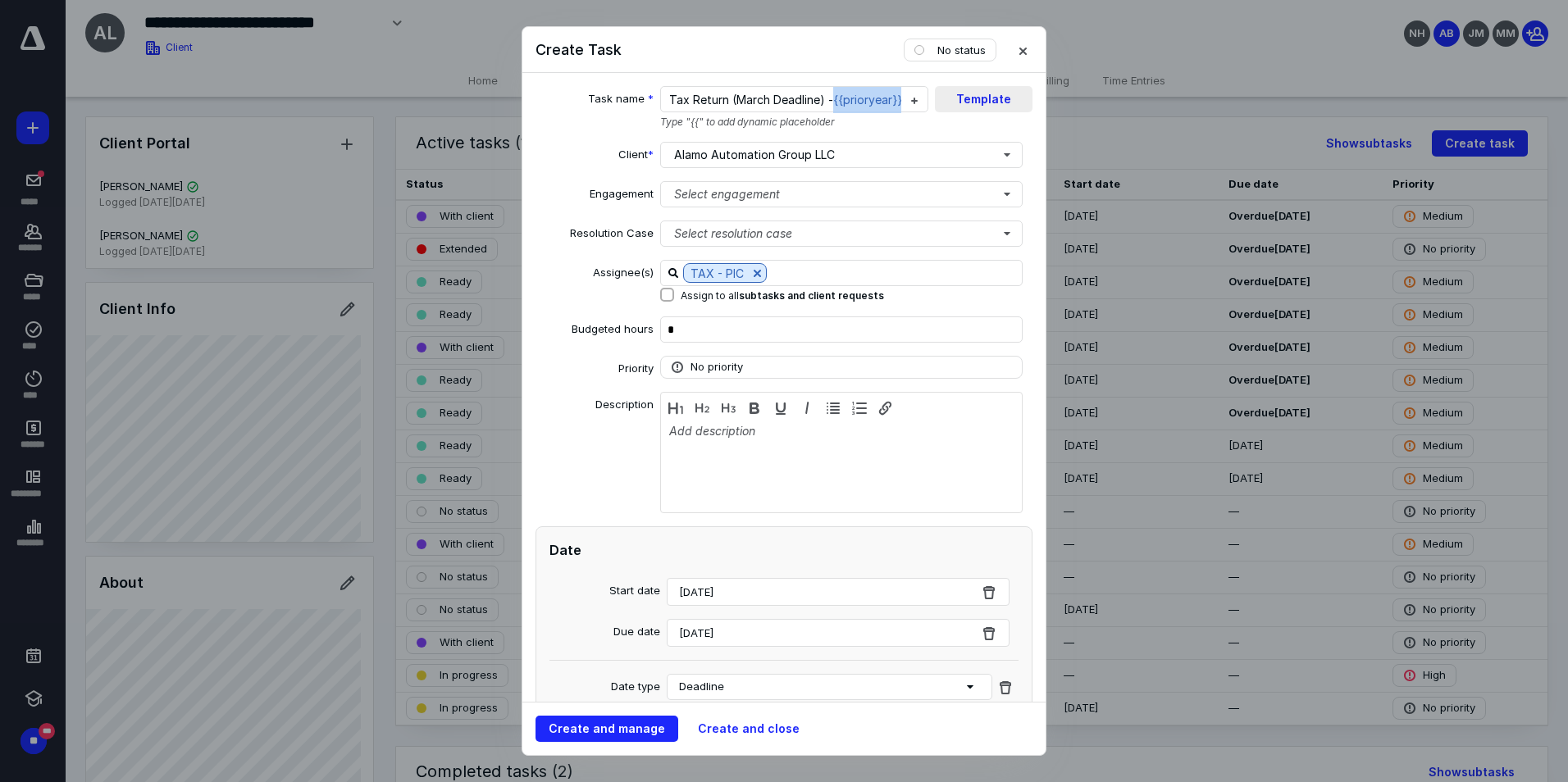 click on "Task name   * TAX | Tax Return (March Deadline) -   {{prioryear}} Type "{{" to add dynamic placeholder Template" at bounding box center (784, 107) 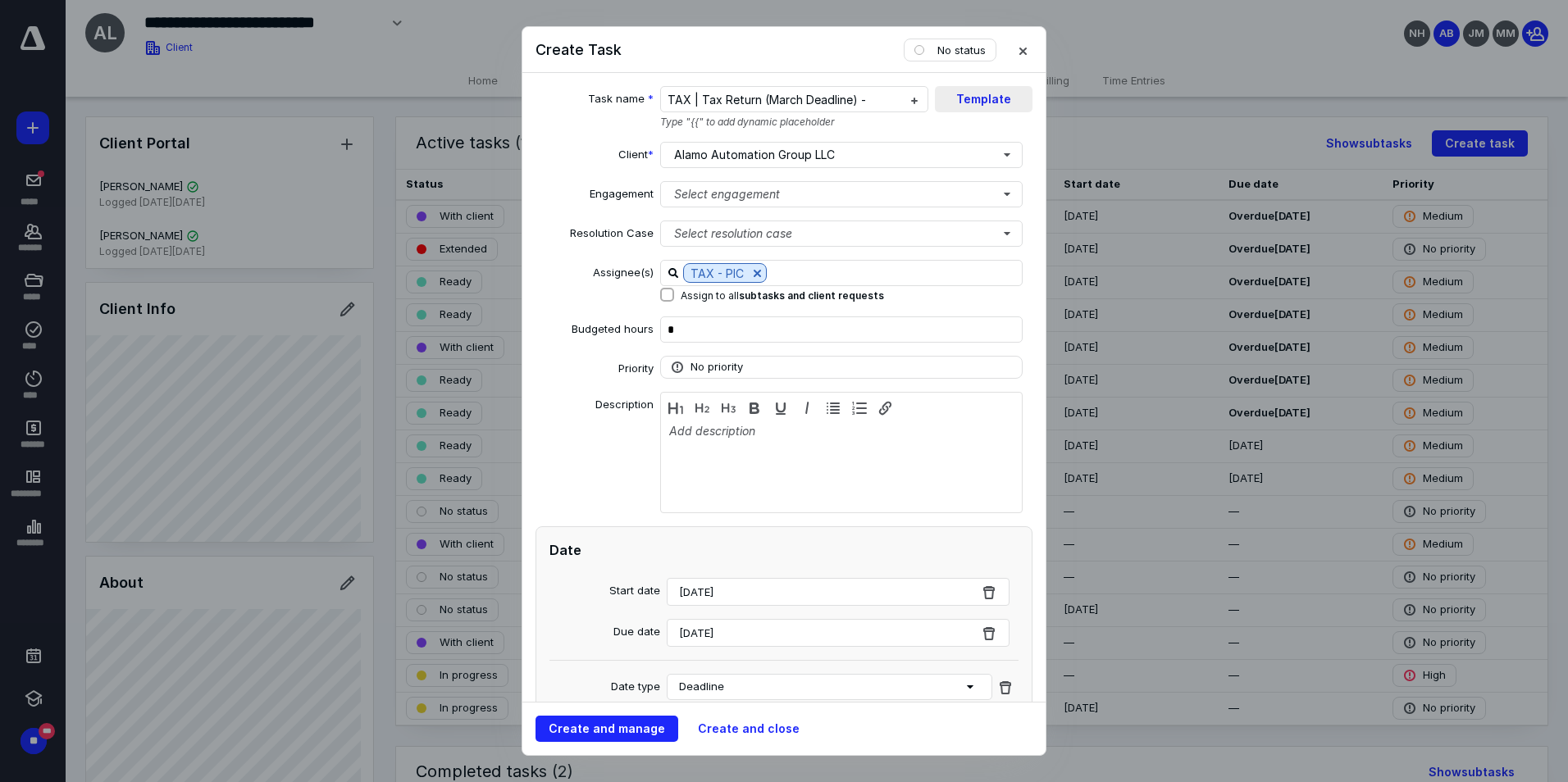 scroll, scrollTop: 0, scrollLeft: 0, axis: both 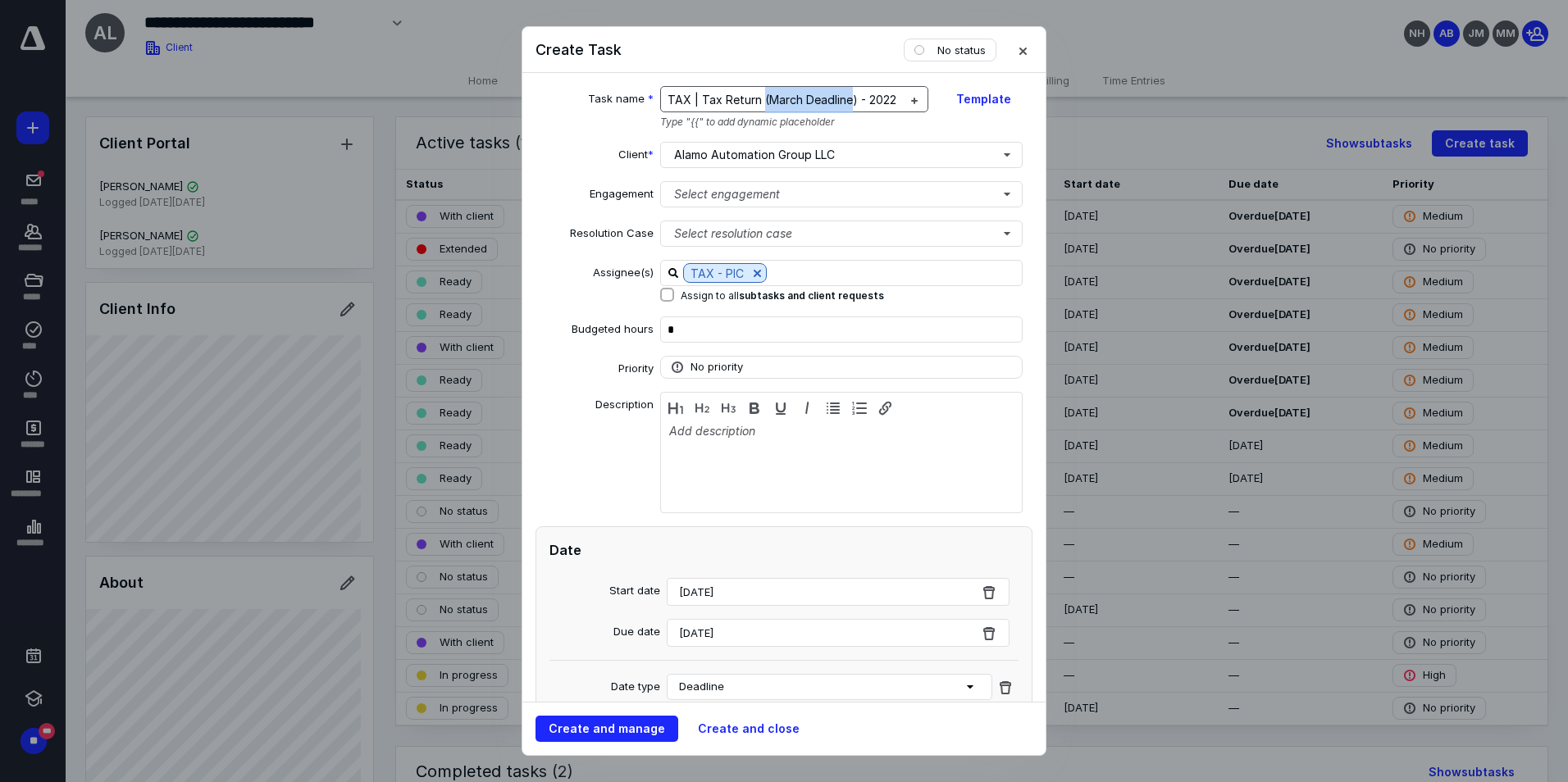 drag, startPoint x: 844, startPoint y: 105, endPoint x: 757, endPoint y: 108, distance: 87.05171 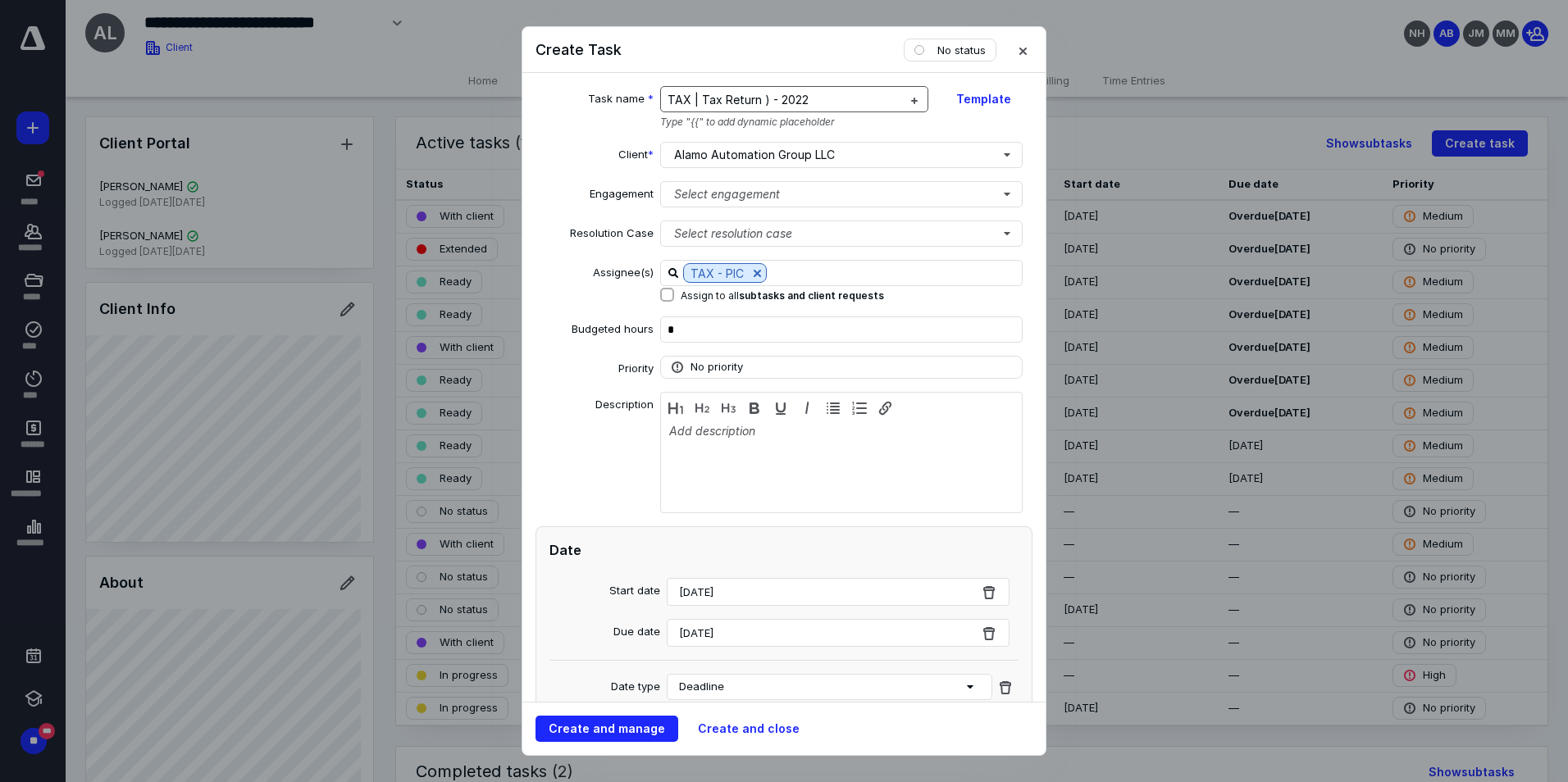scroll, scrollTop: 0, scrollLeft: 0, axis: both 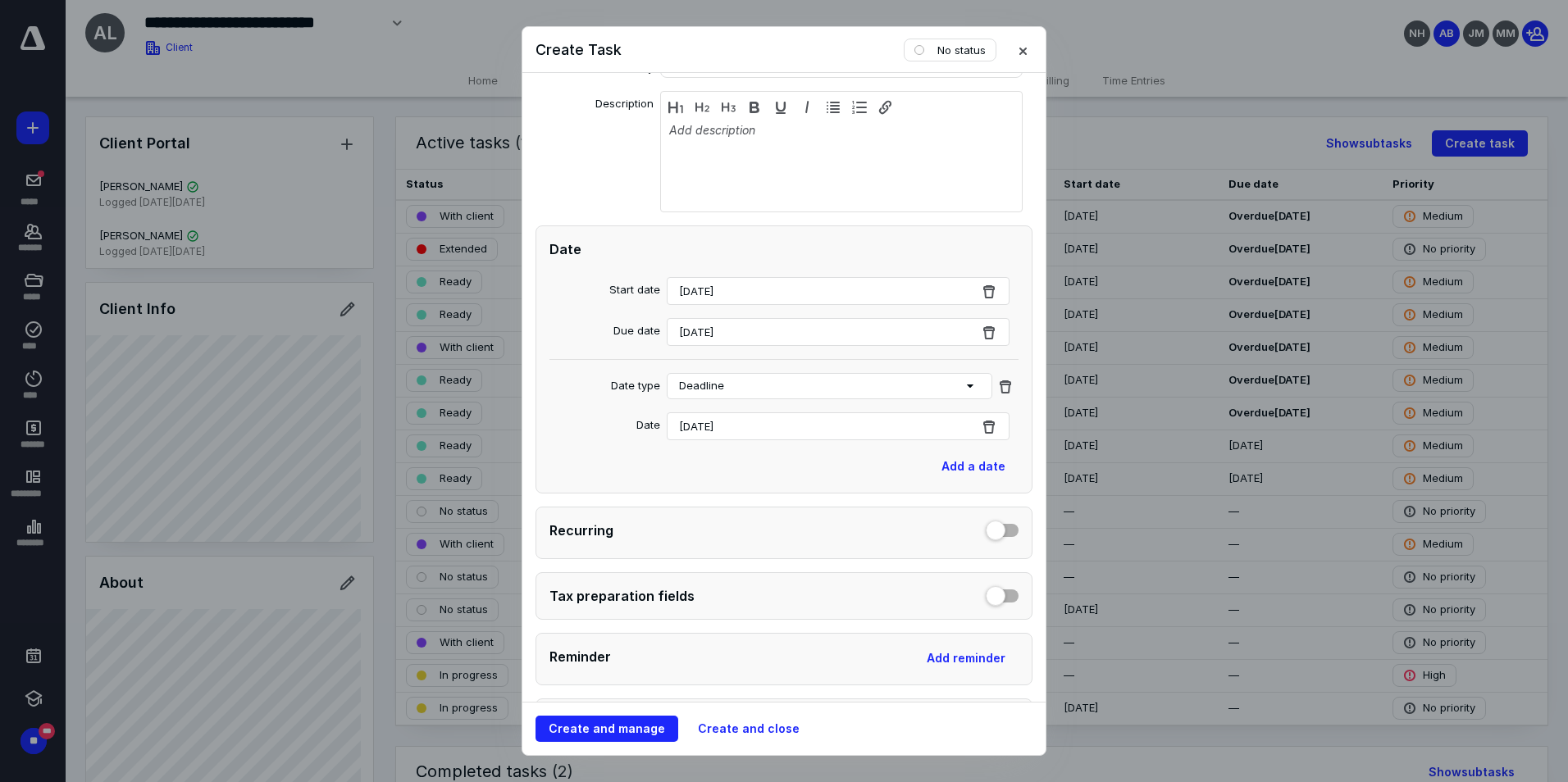 click at bounding box center (1002, 593) 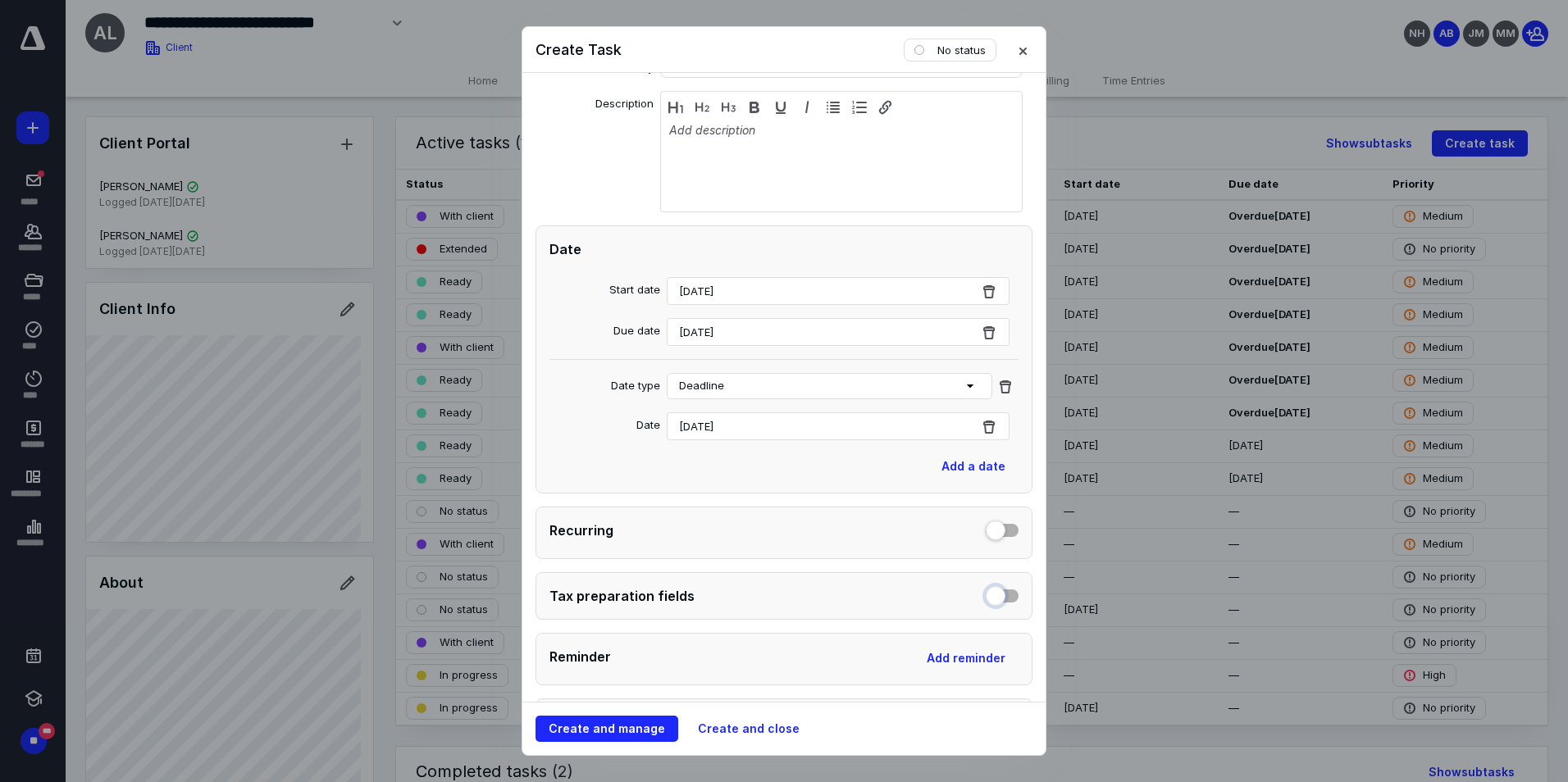click at bounding box center (1002, 593) 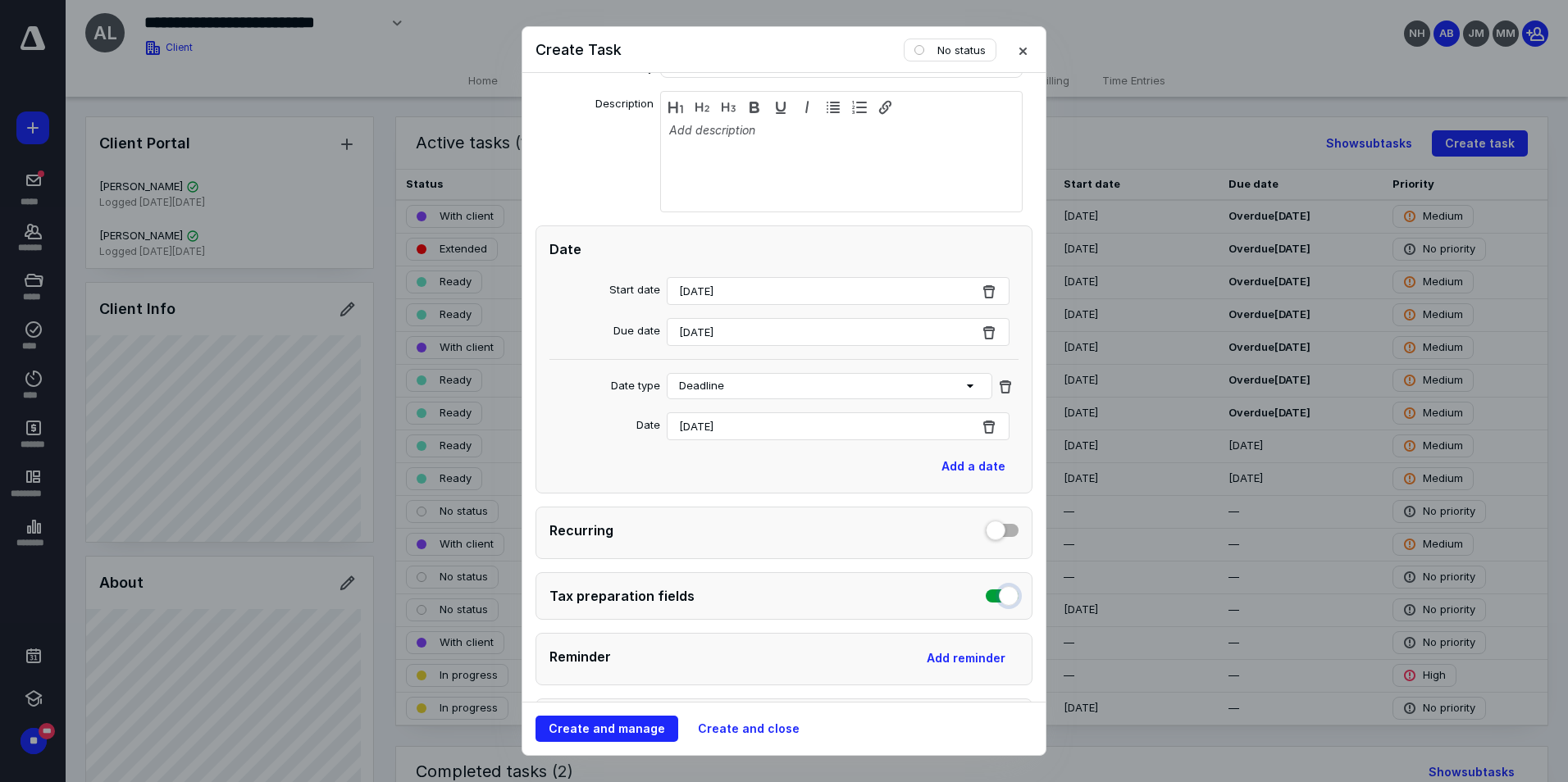 checkbox on "true" 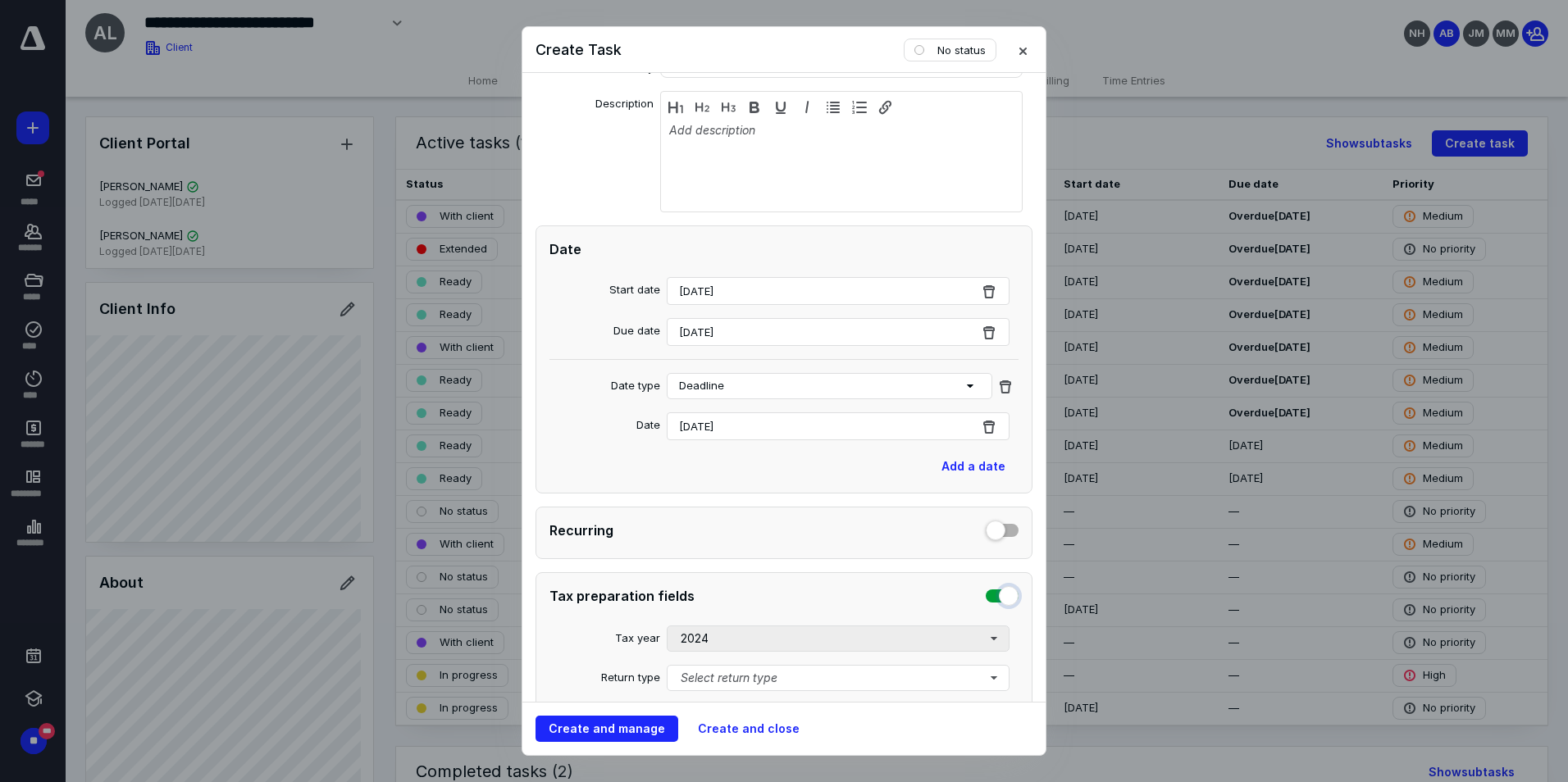 scroll, scrollTop: 601, scrollLeft: 0, axis: vertical 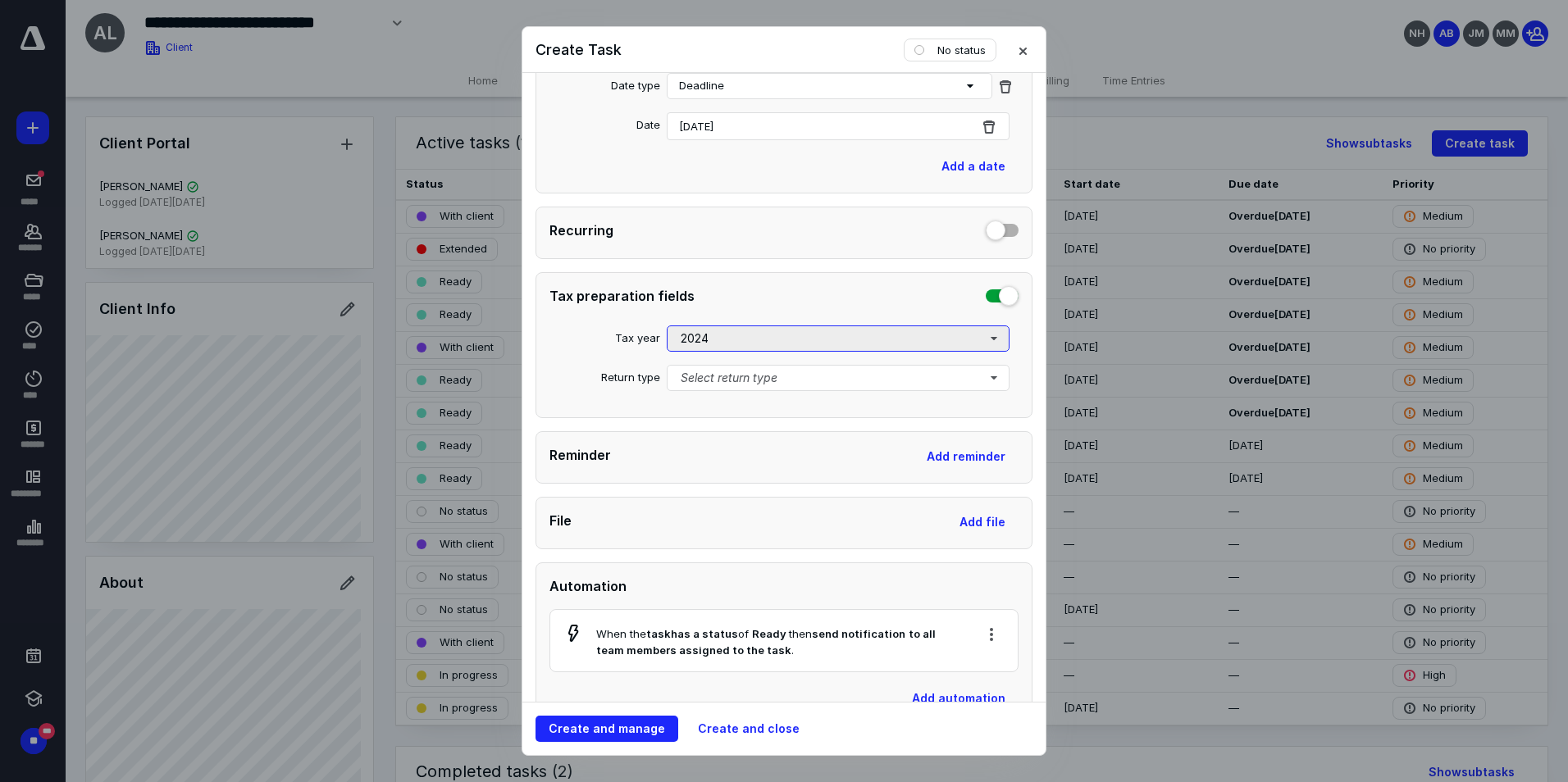 click on "2024" at bounding box center [838, 339] 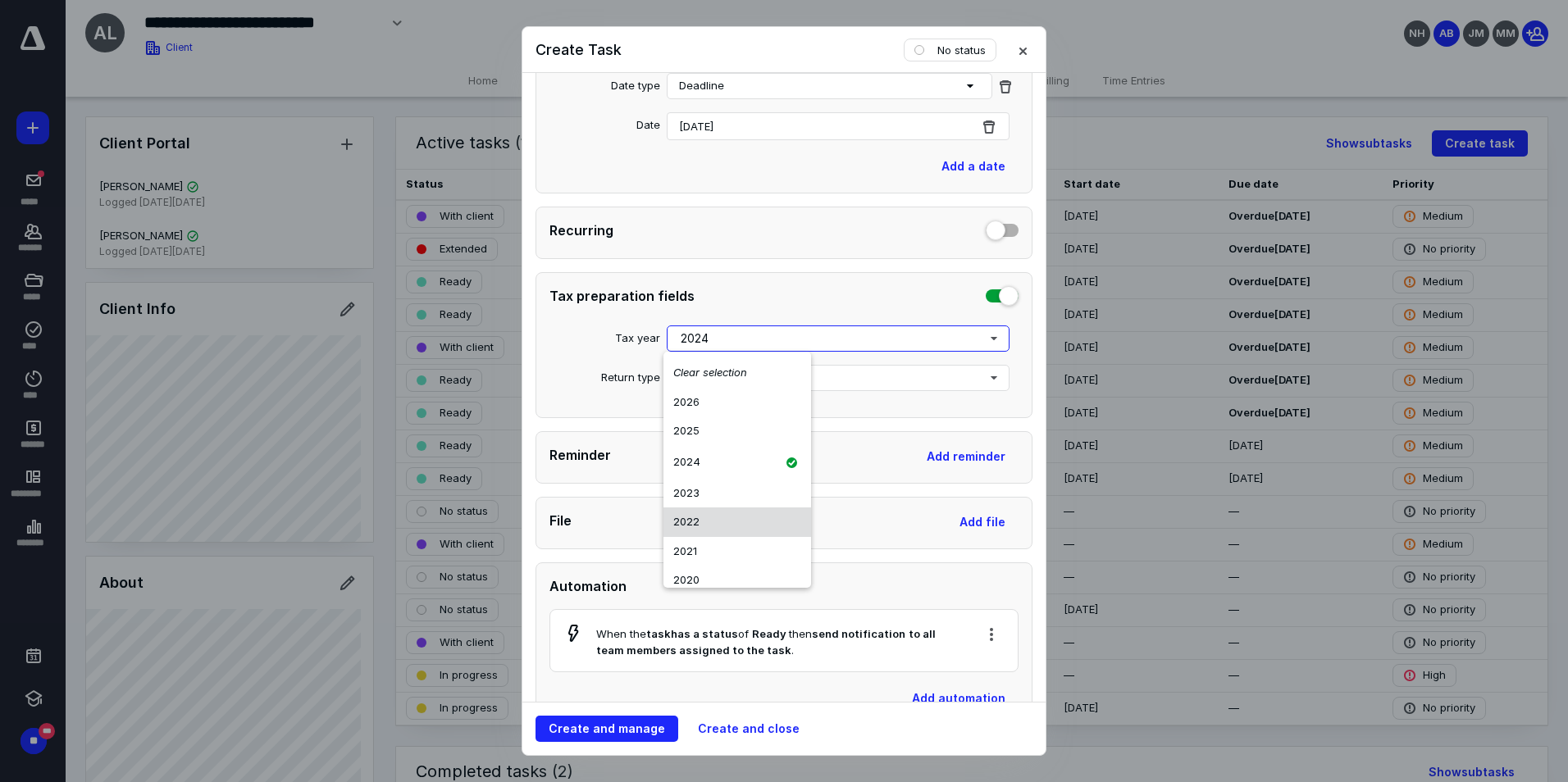 drag, startPoint x: 731, startPoint y: 515, endPoint x: 745, endPoint y: 483, distance: 34.928498 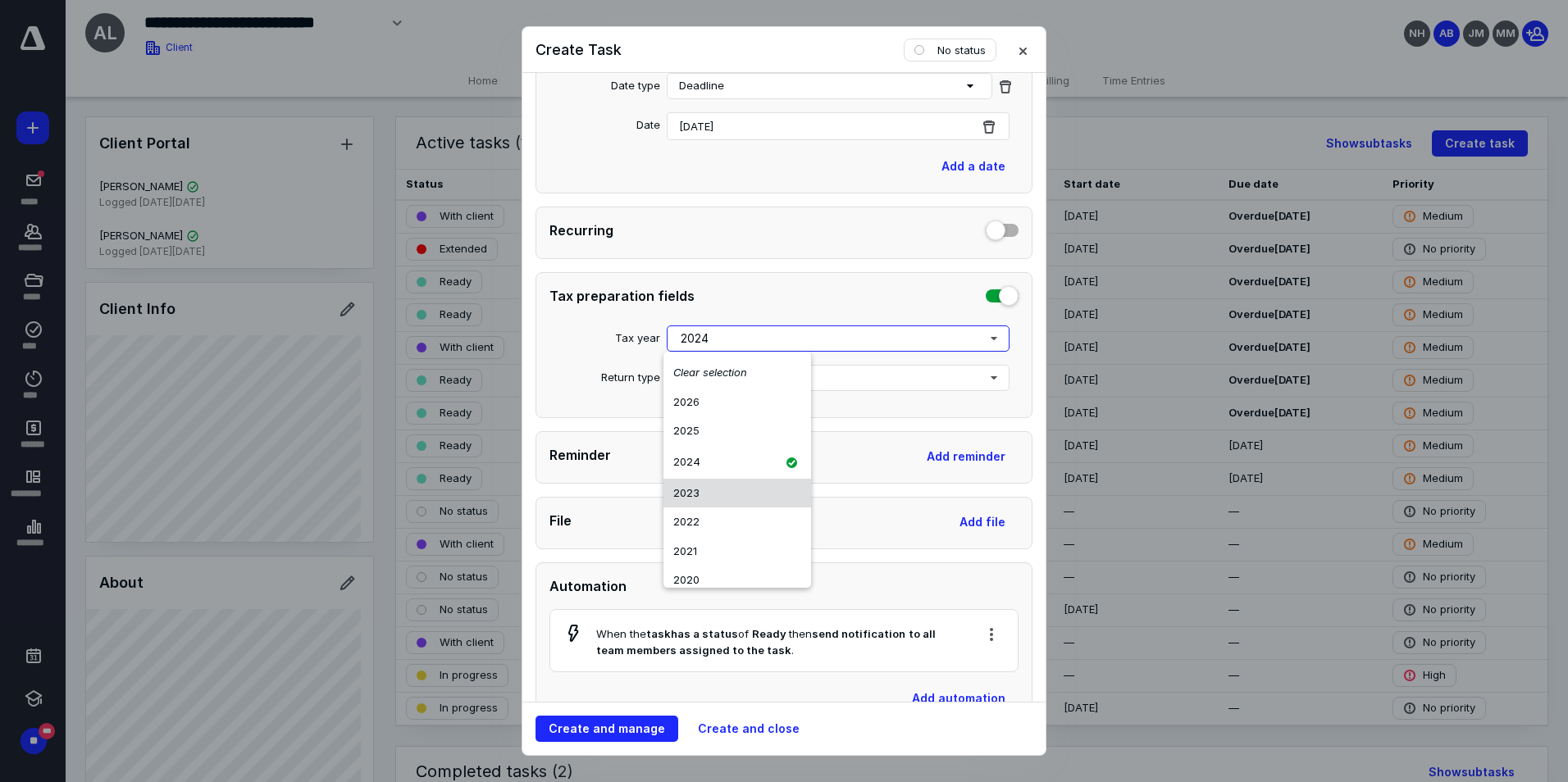 click on "2022" at bounding box center (737, 522) 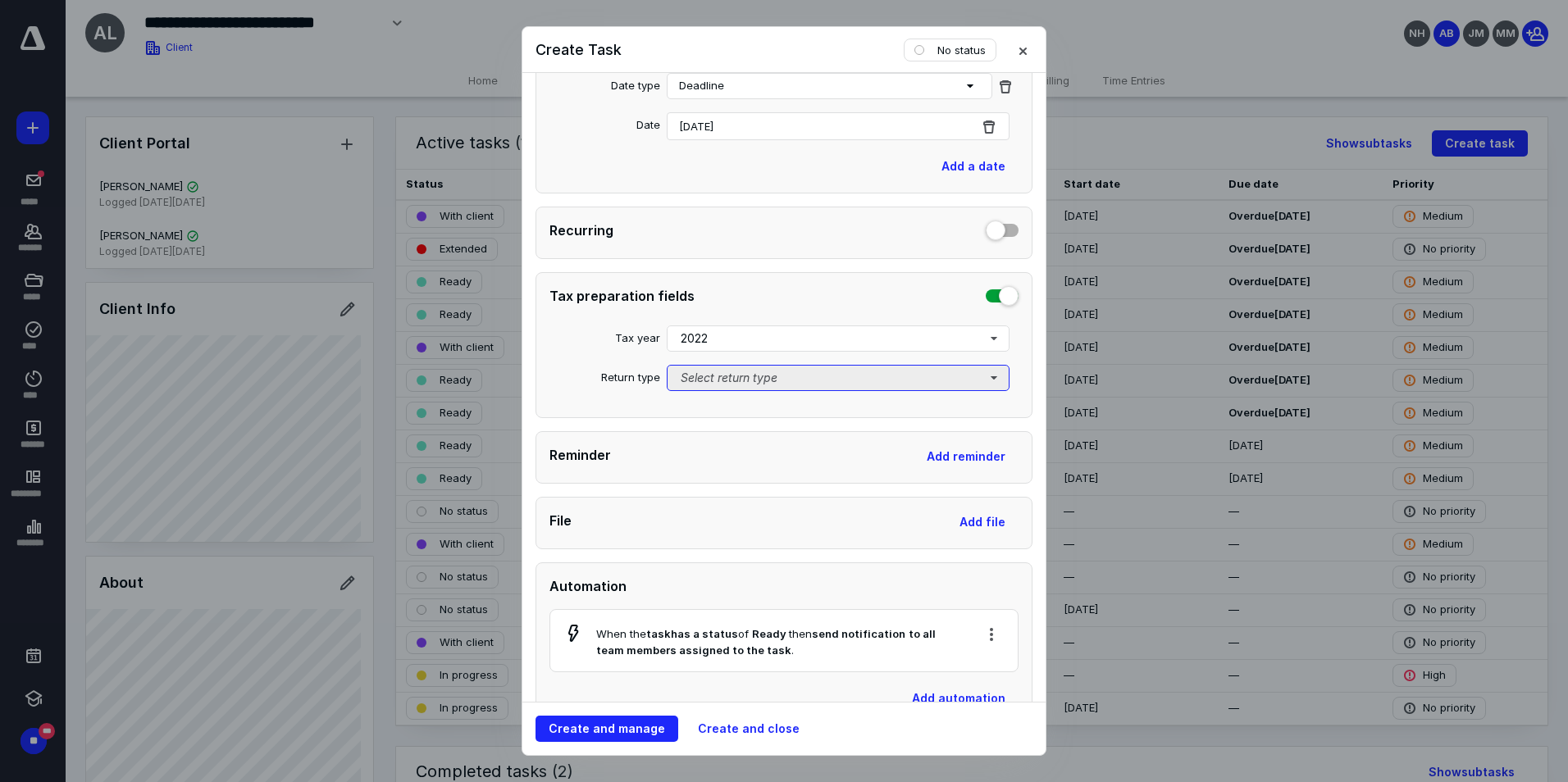 click on "Select return type" at bounding box center (838, 378) 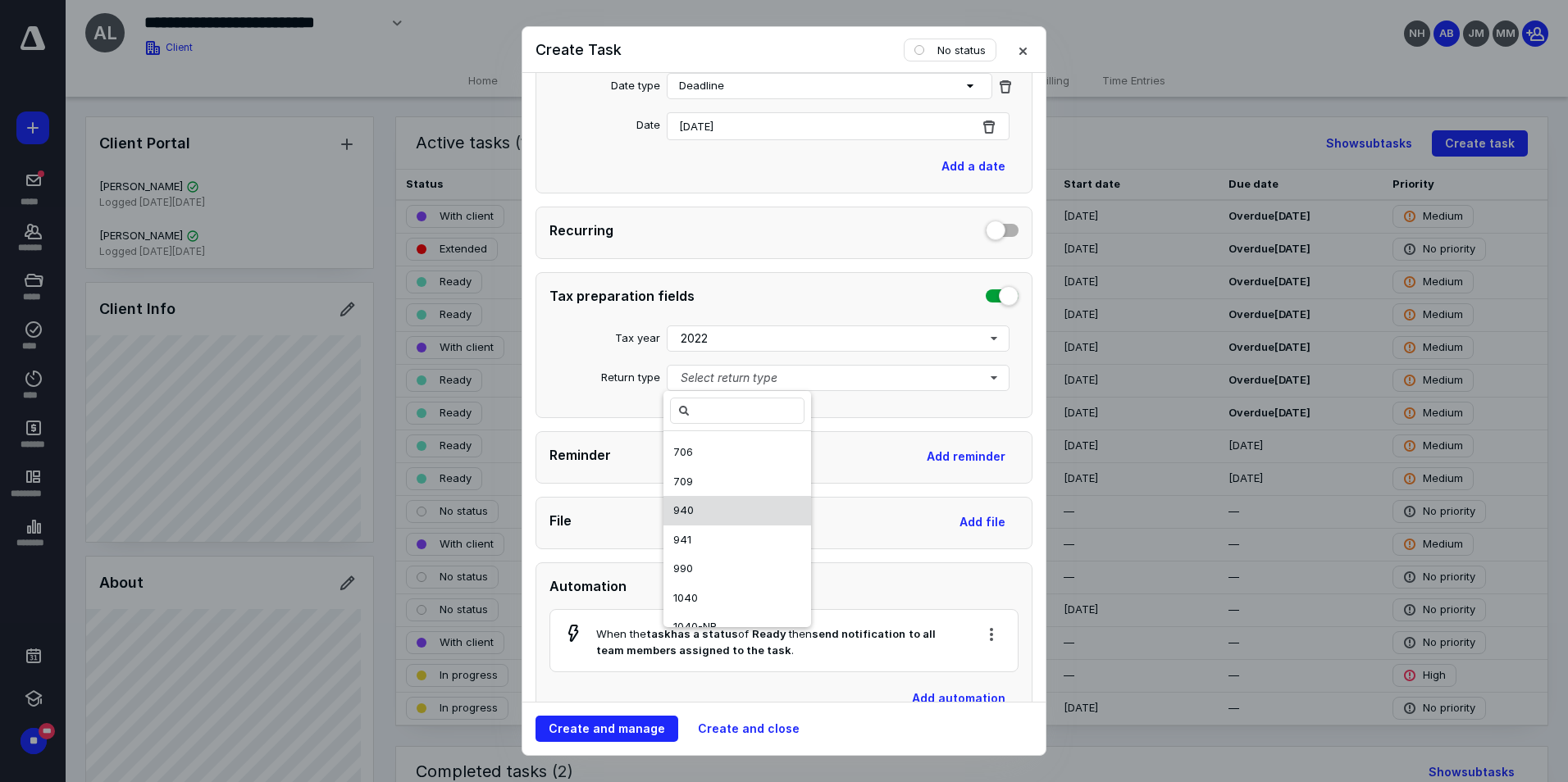 scroll, scrollTop: 301, scrollLeft: 0, axis: vertical 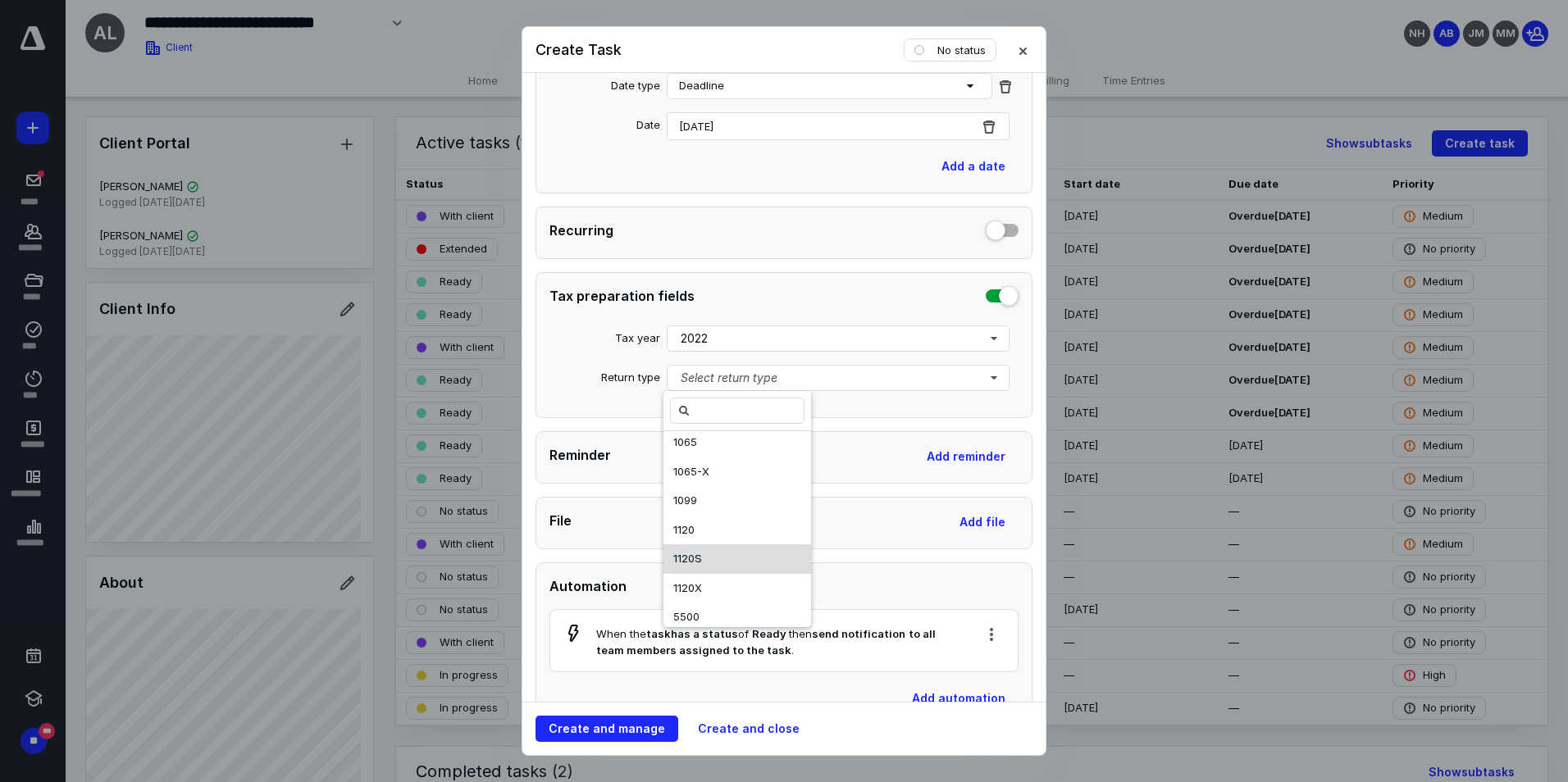 click on "1120S" at bounding box center [737, 559] 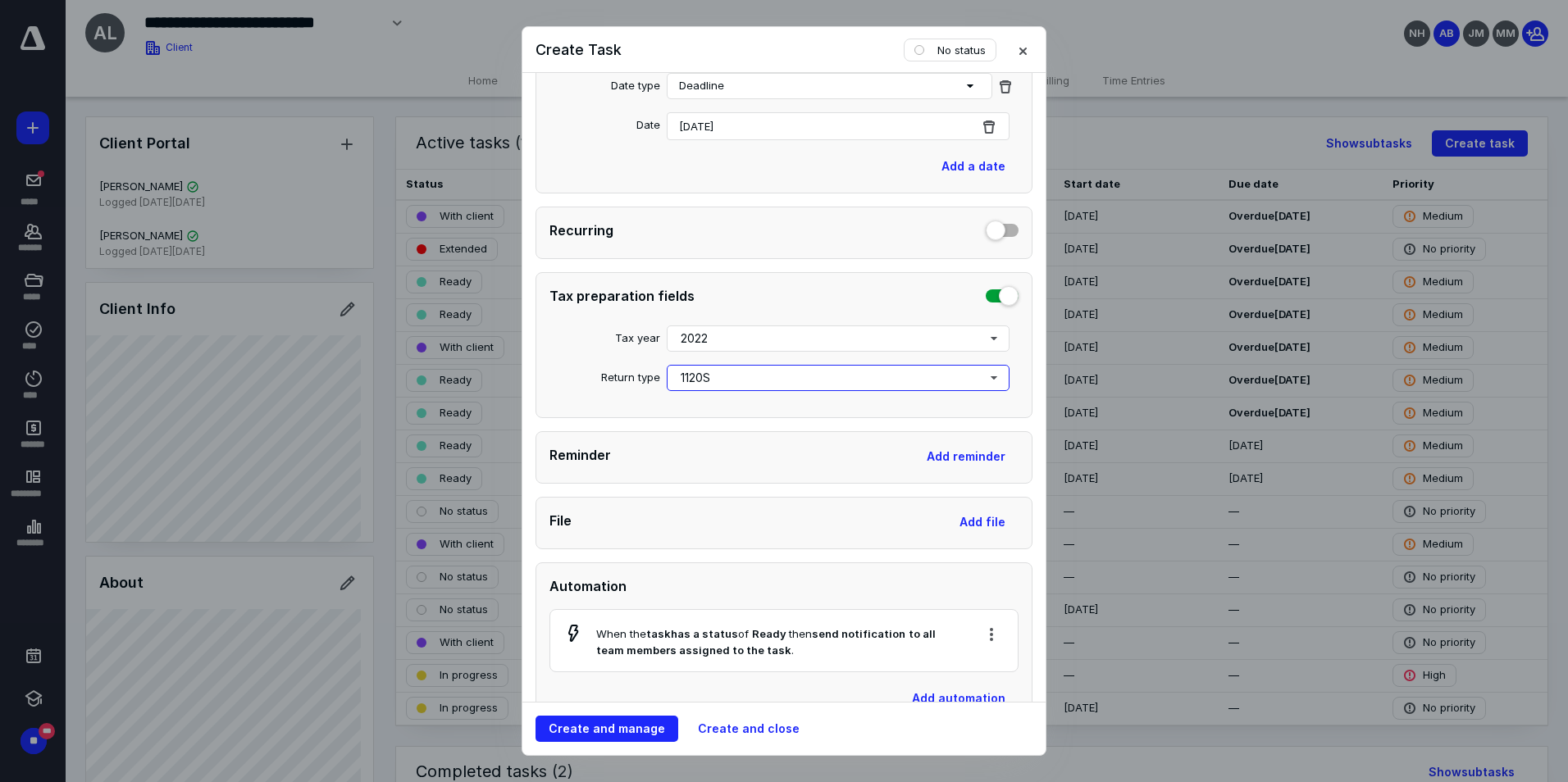 scroll, scrollTop: 0, scrollLeft: 0, axis: both 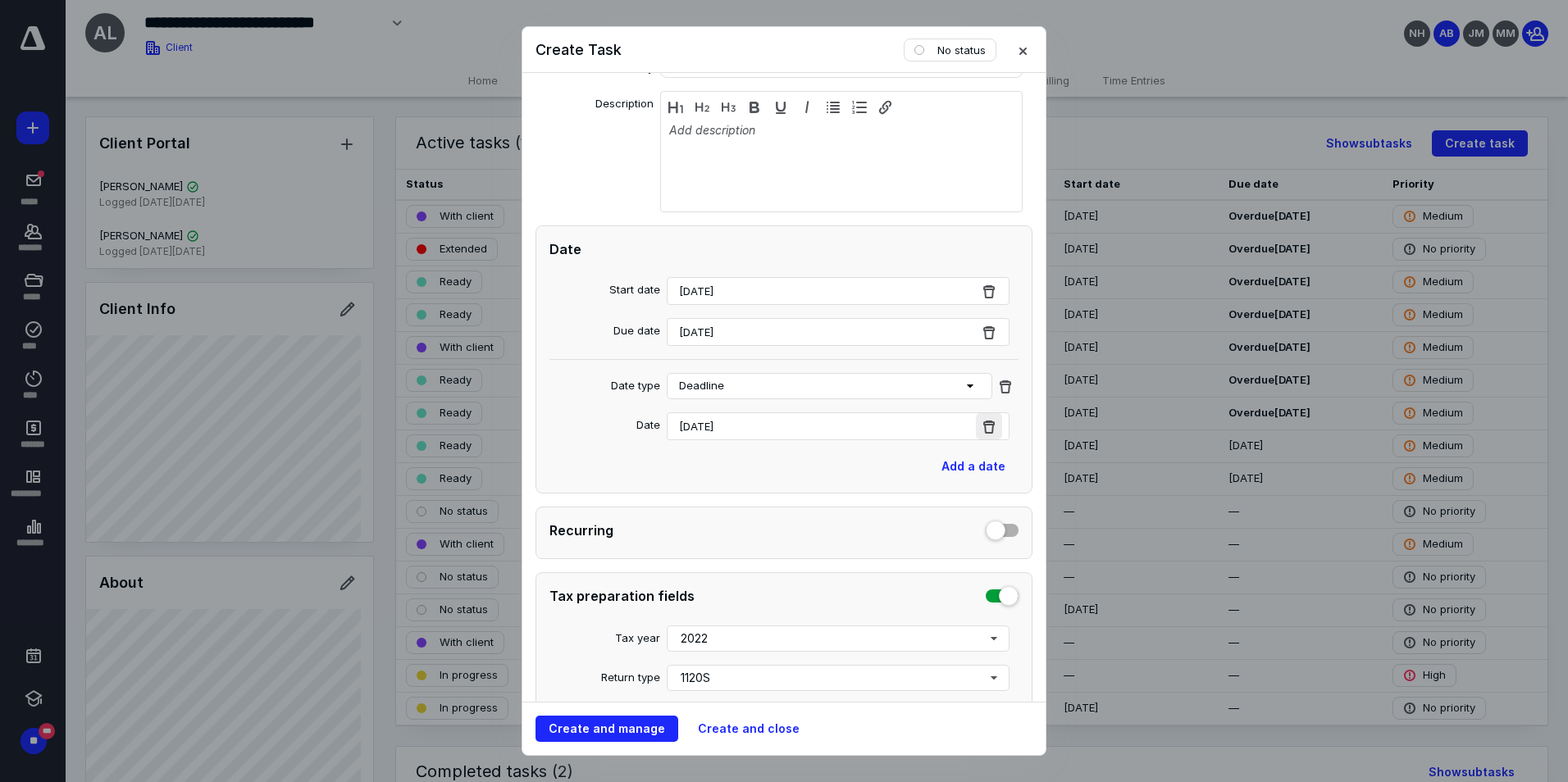 click at bounding box center [989, 426] 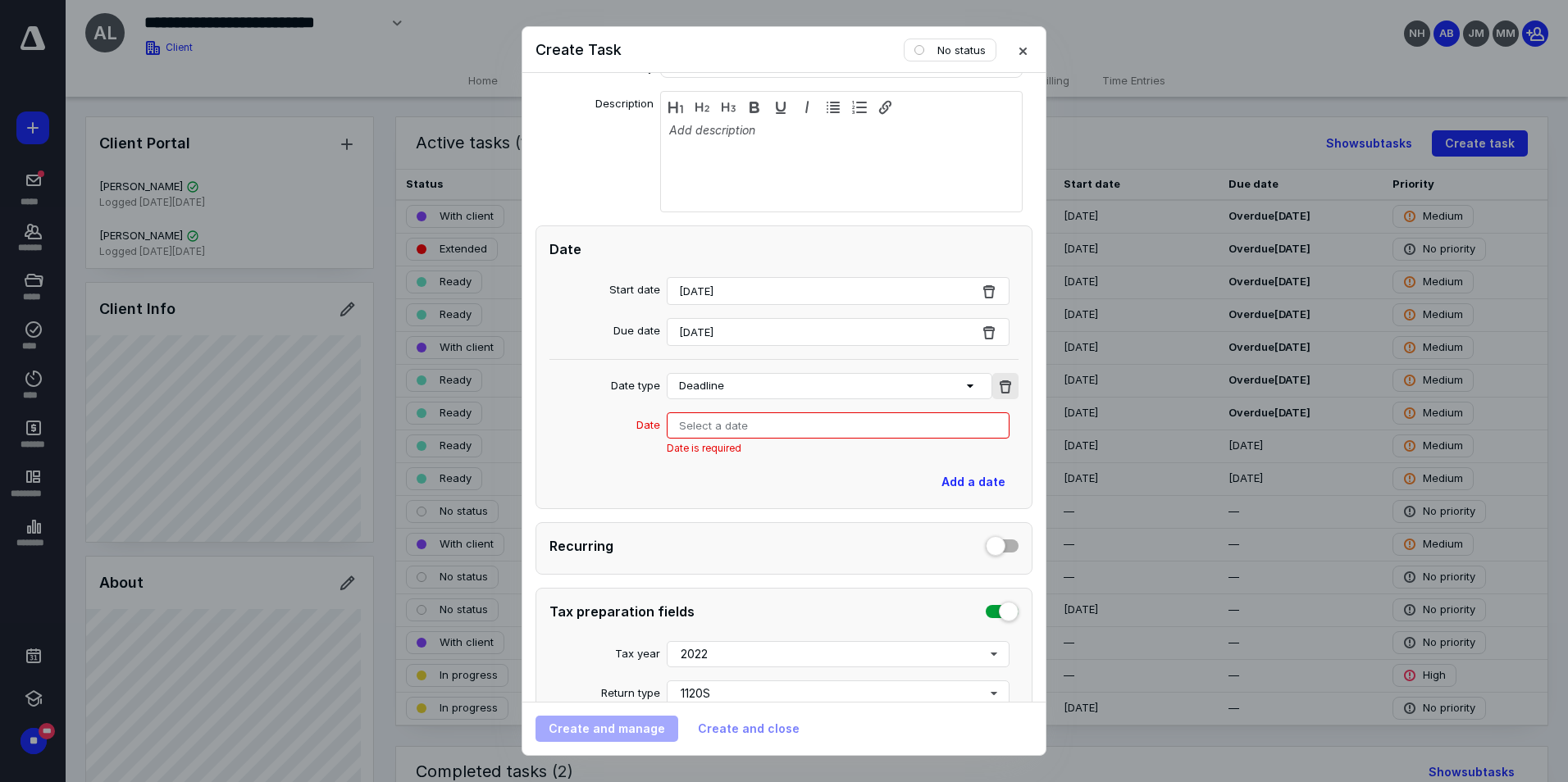 click at bounding box center (1005, 386) 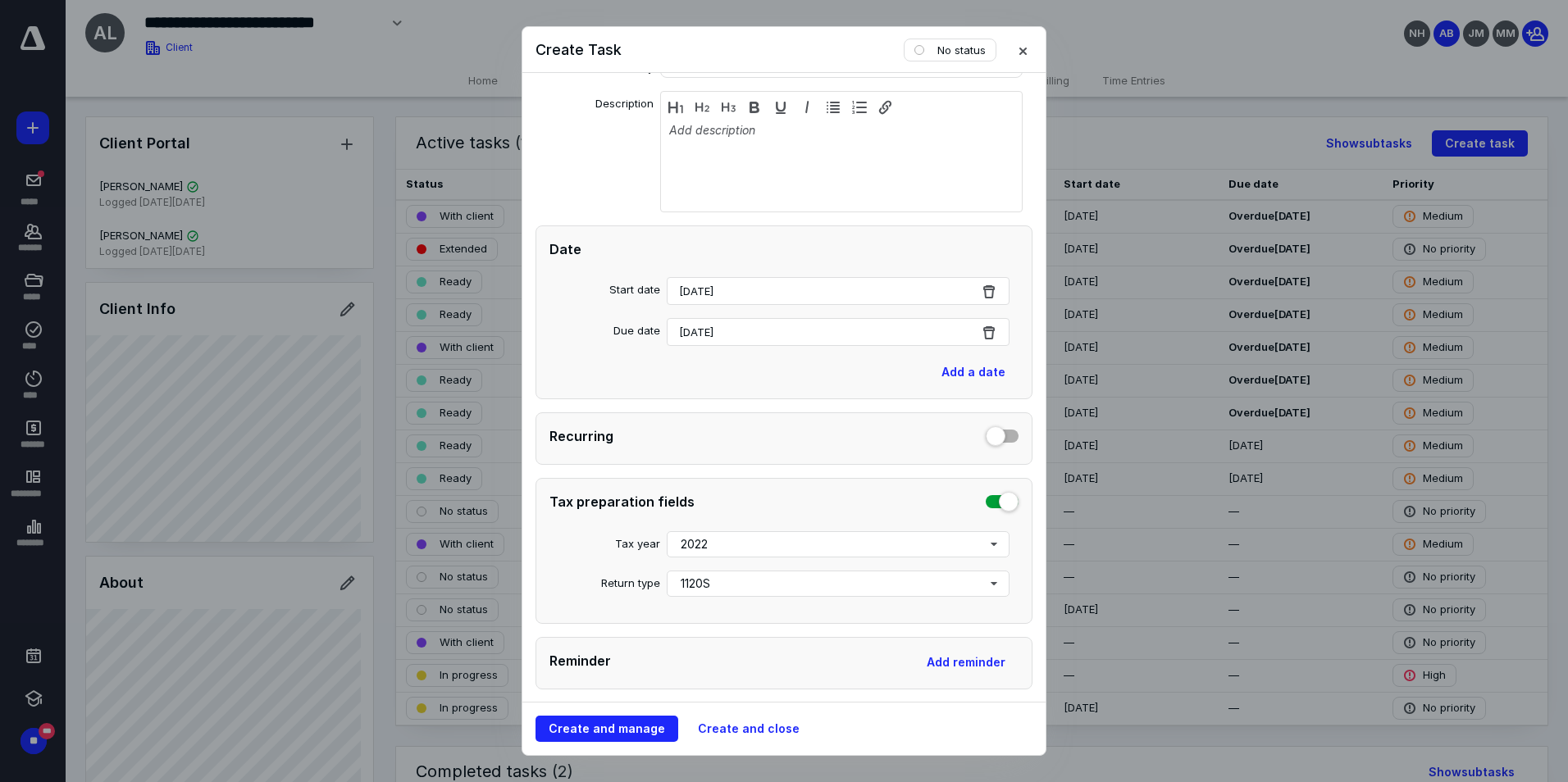 click on "[DATE]" at bounding box center [838, 291] 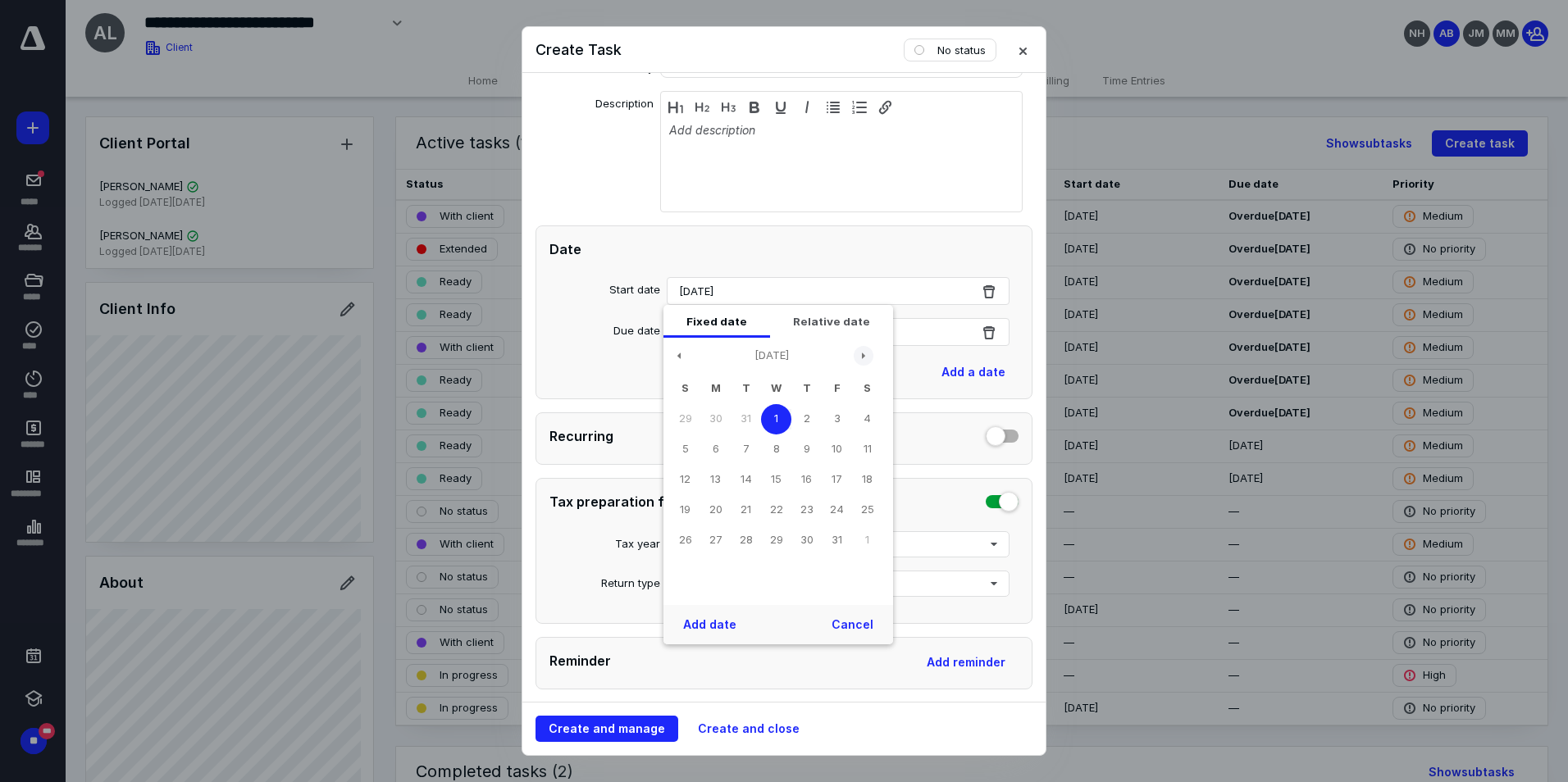click at bounding box center [864, 356] 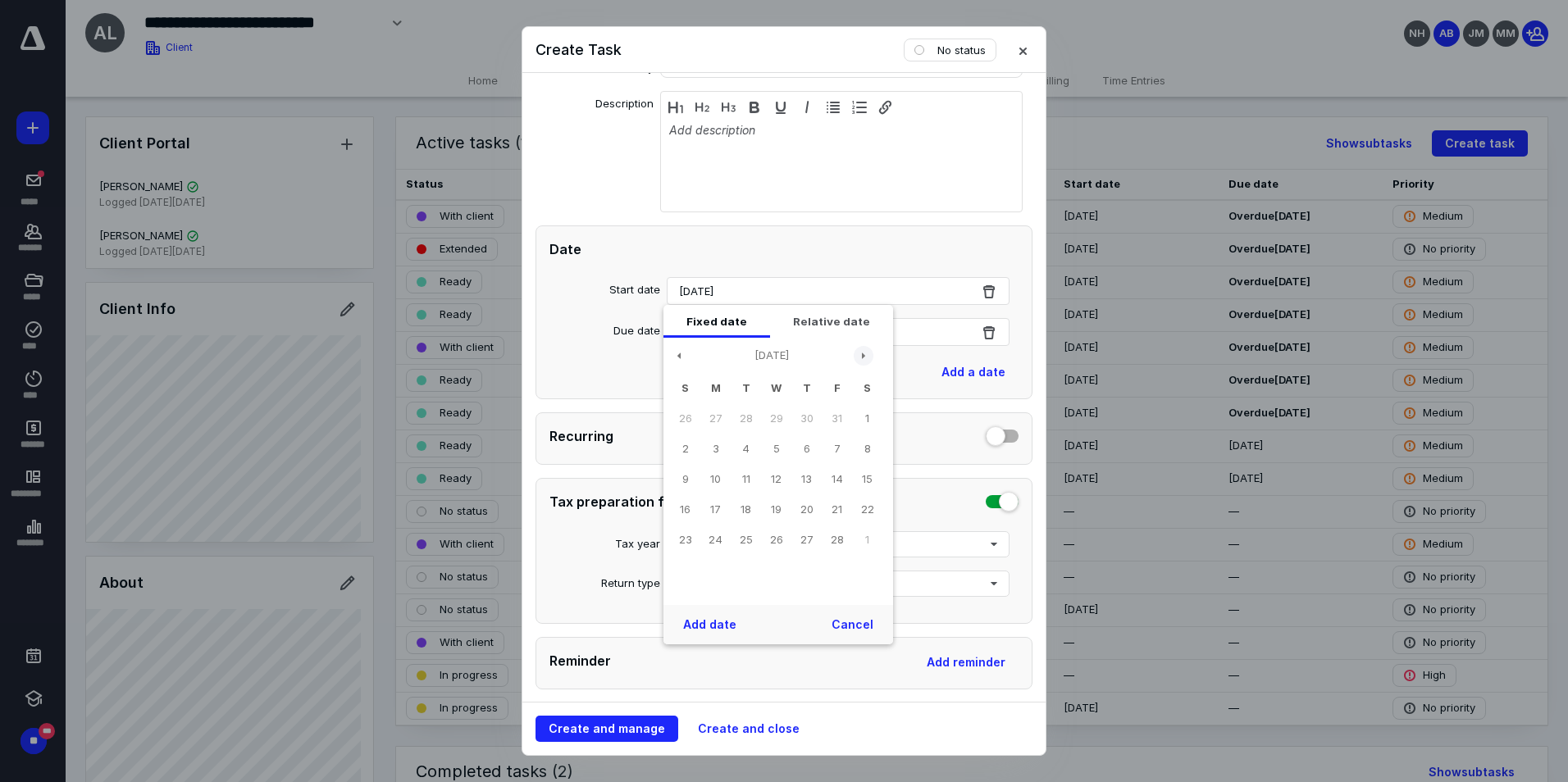 click at bounding box center (864, 356) 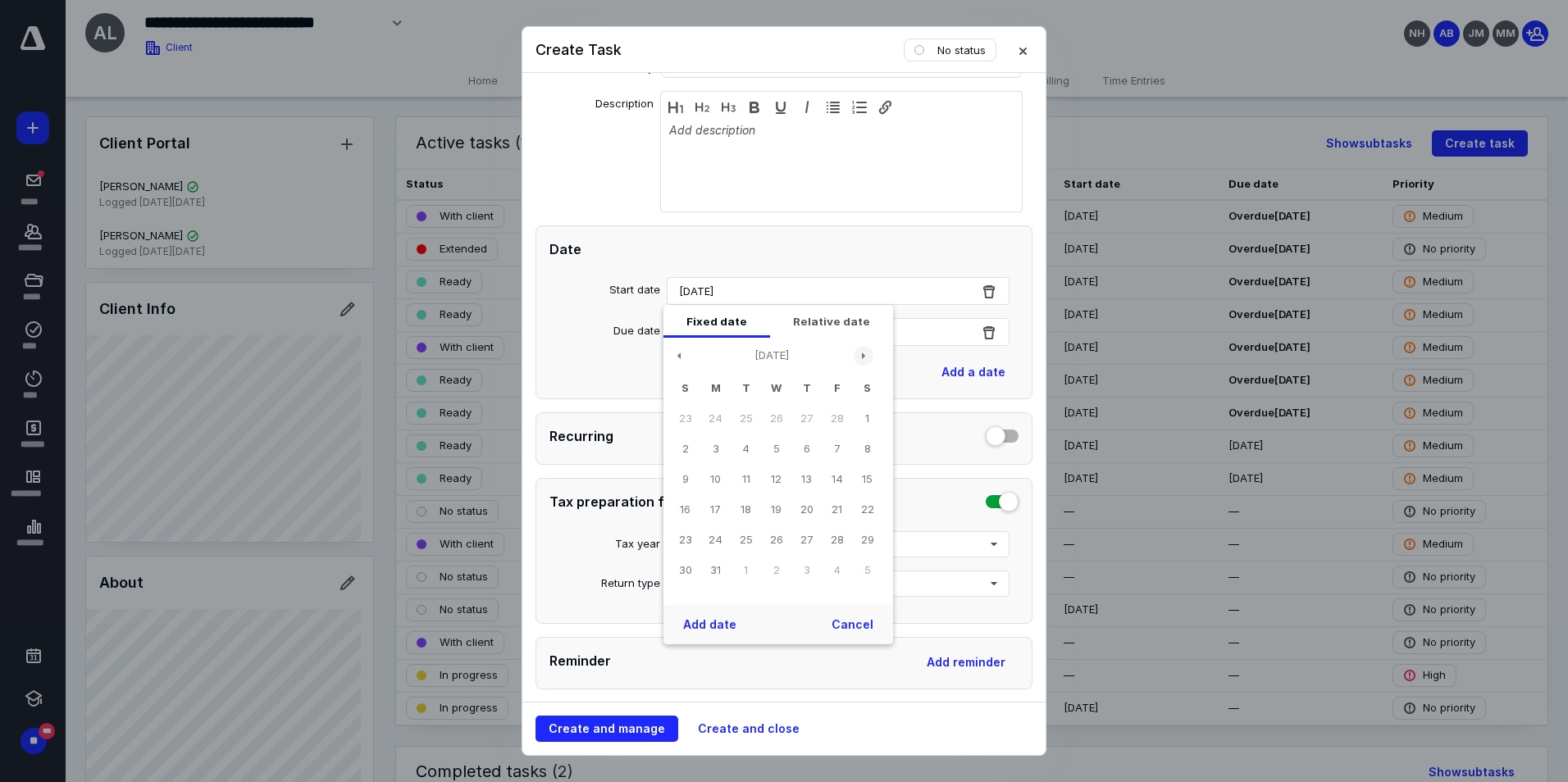 click at bounding box center [864, 356] 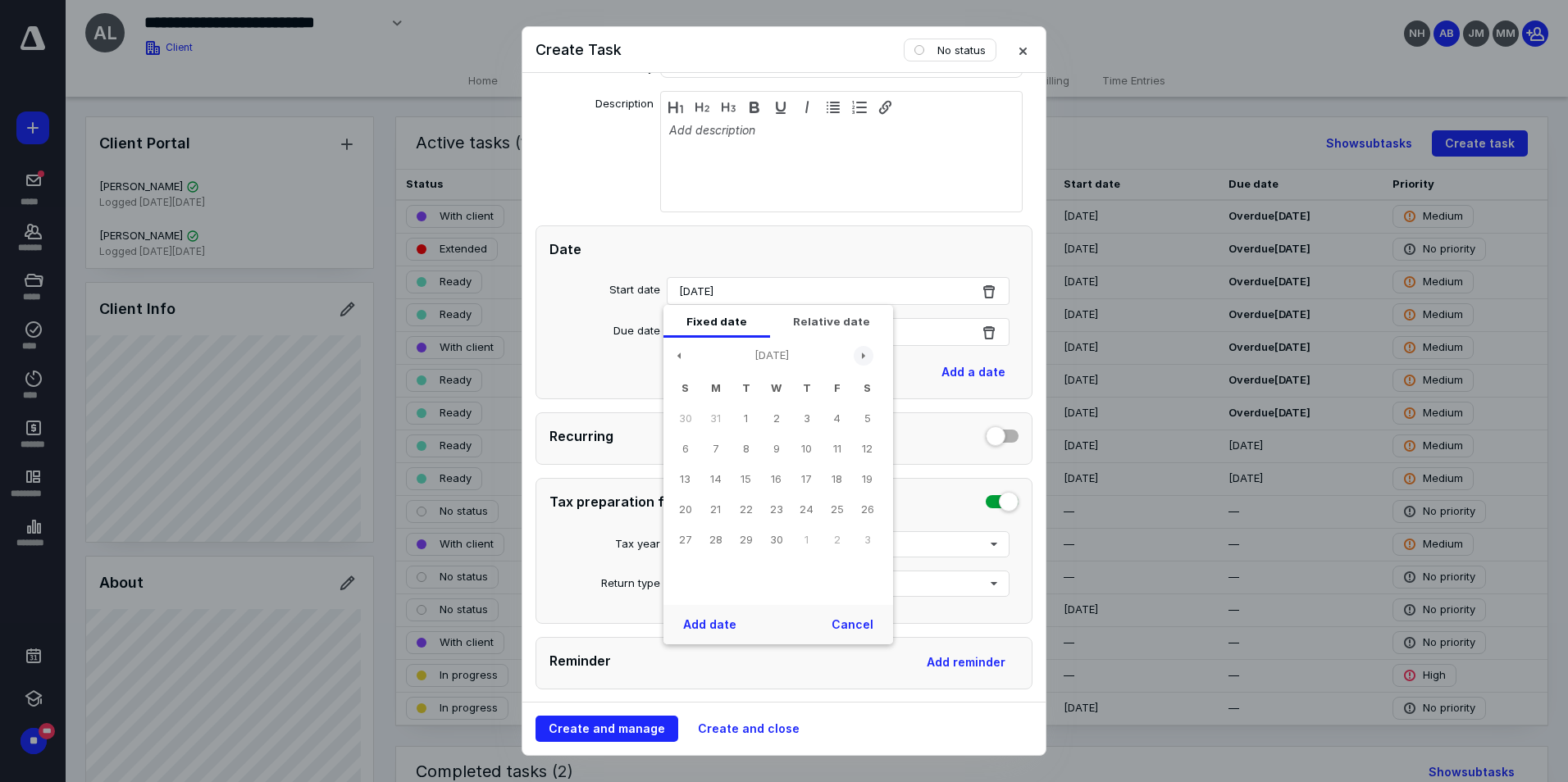 click at bounding box center [864, 356] 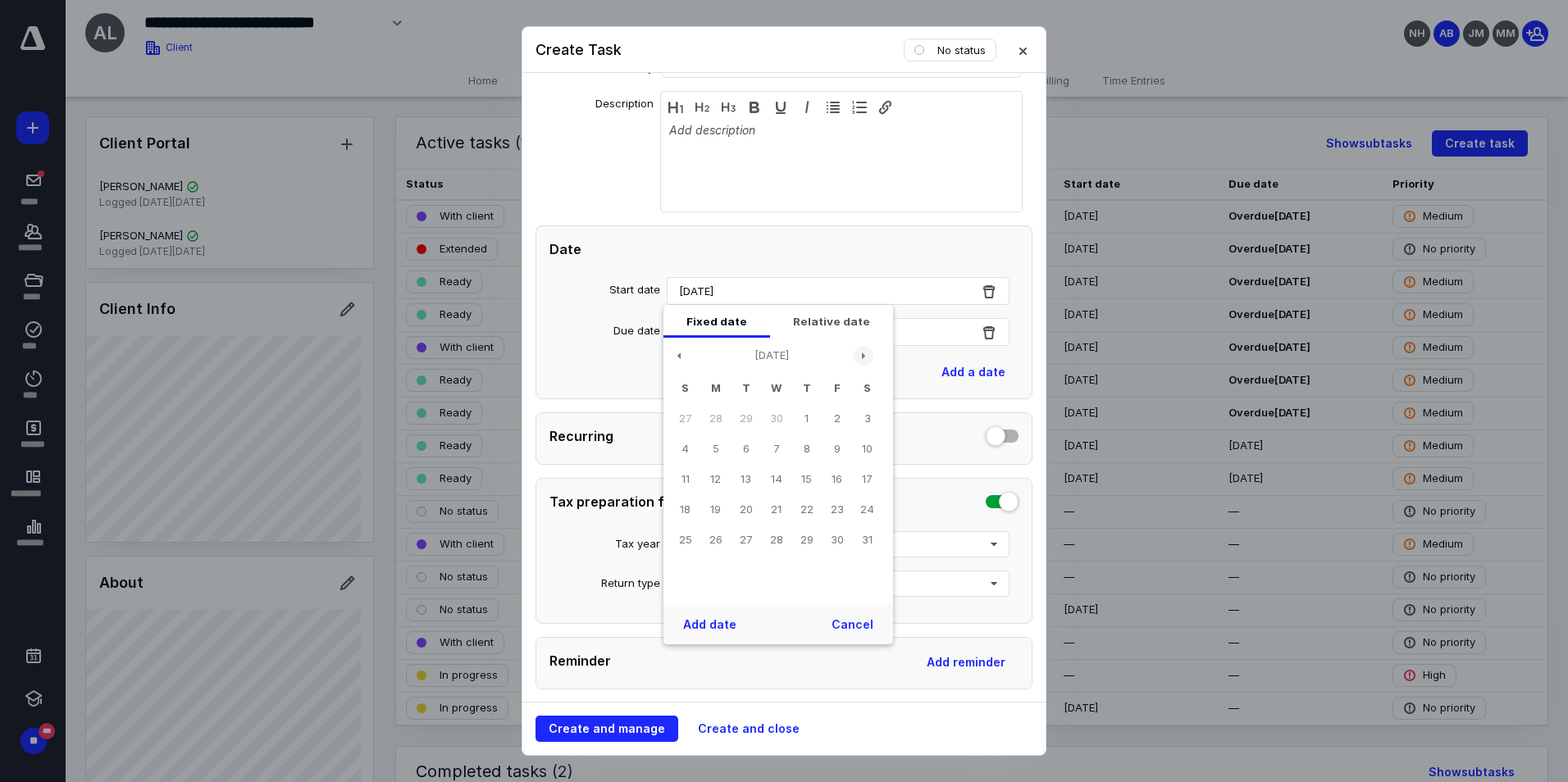 click at bounding box center [864, 356] 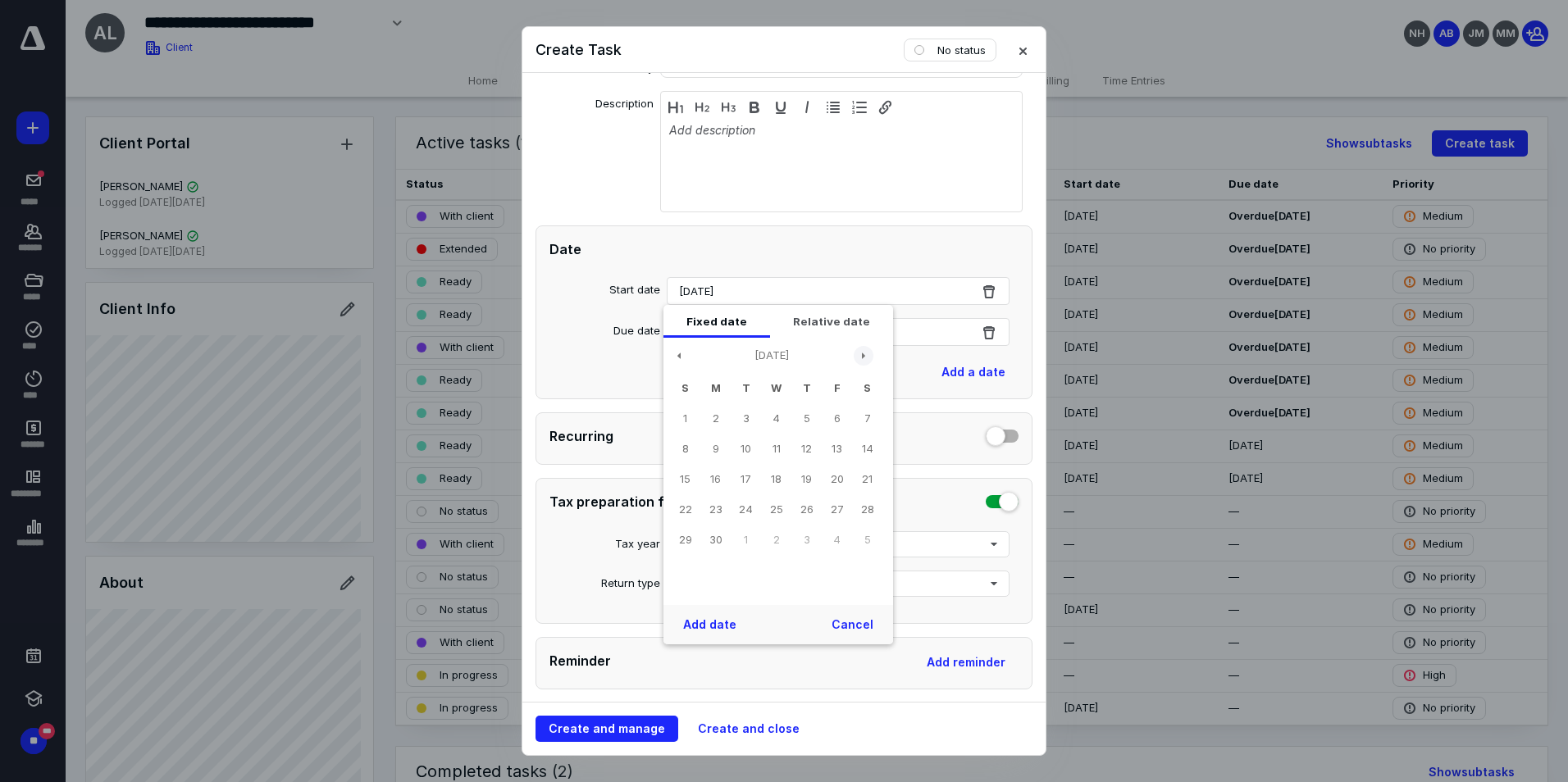 click at bounding box center (864, 356) 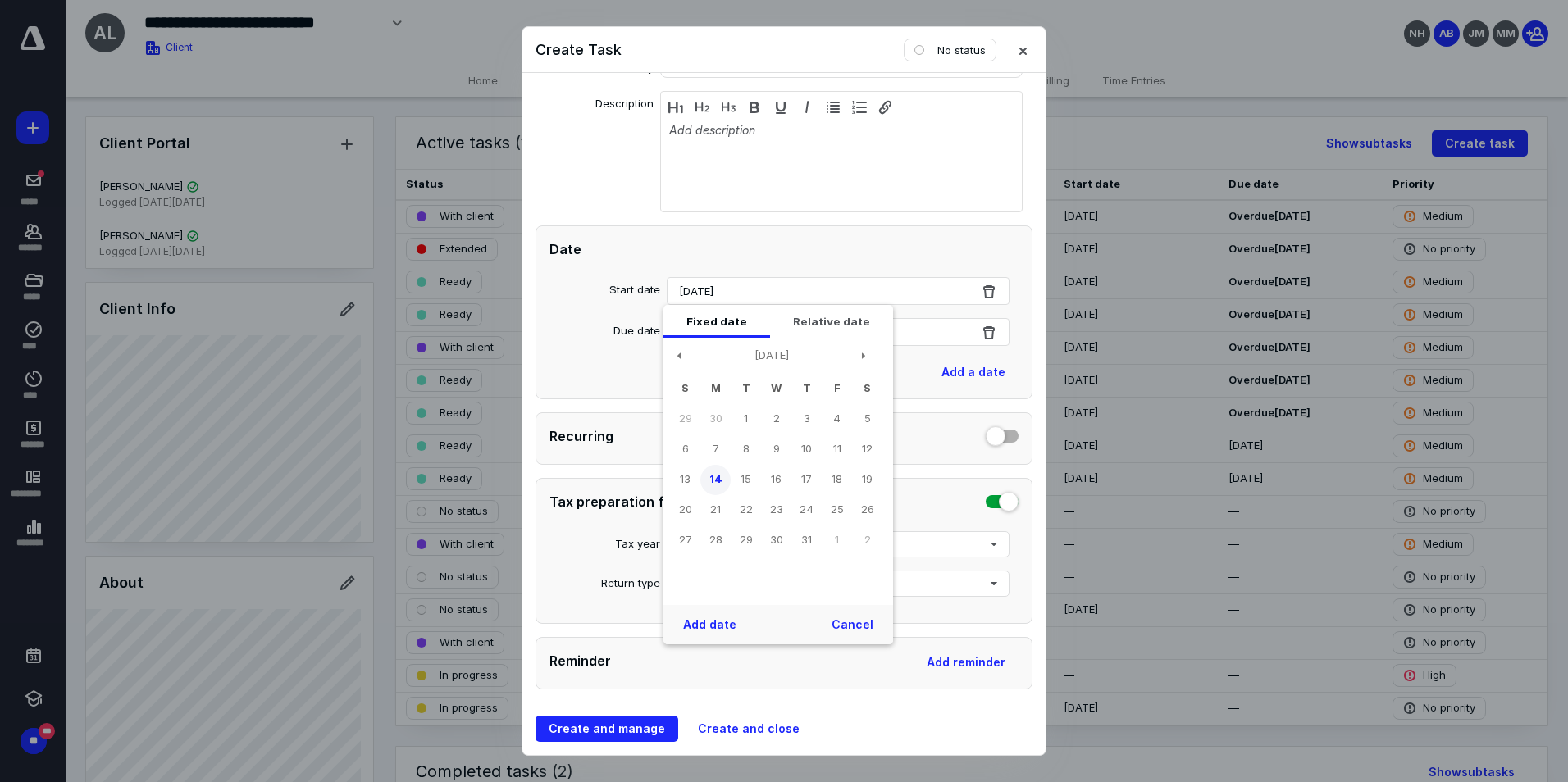 click on "14" at bounding box center (715, 480) 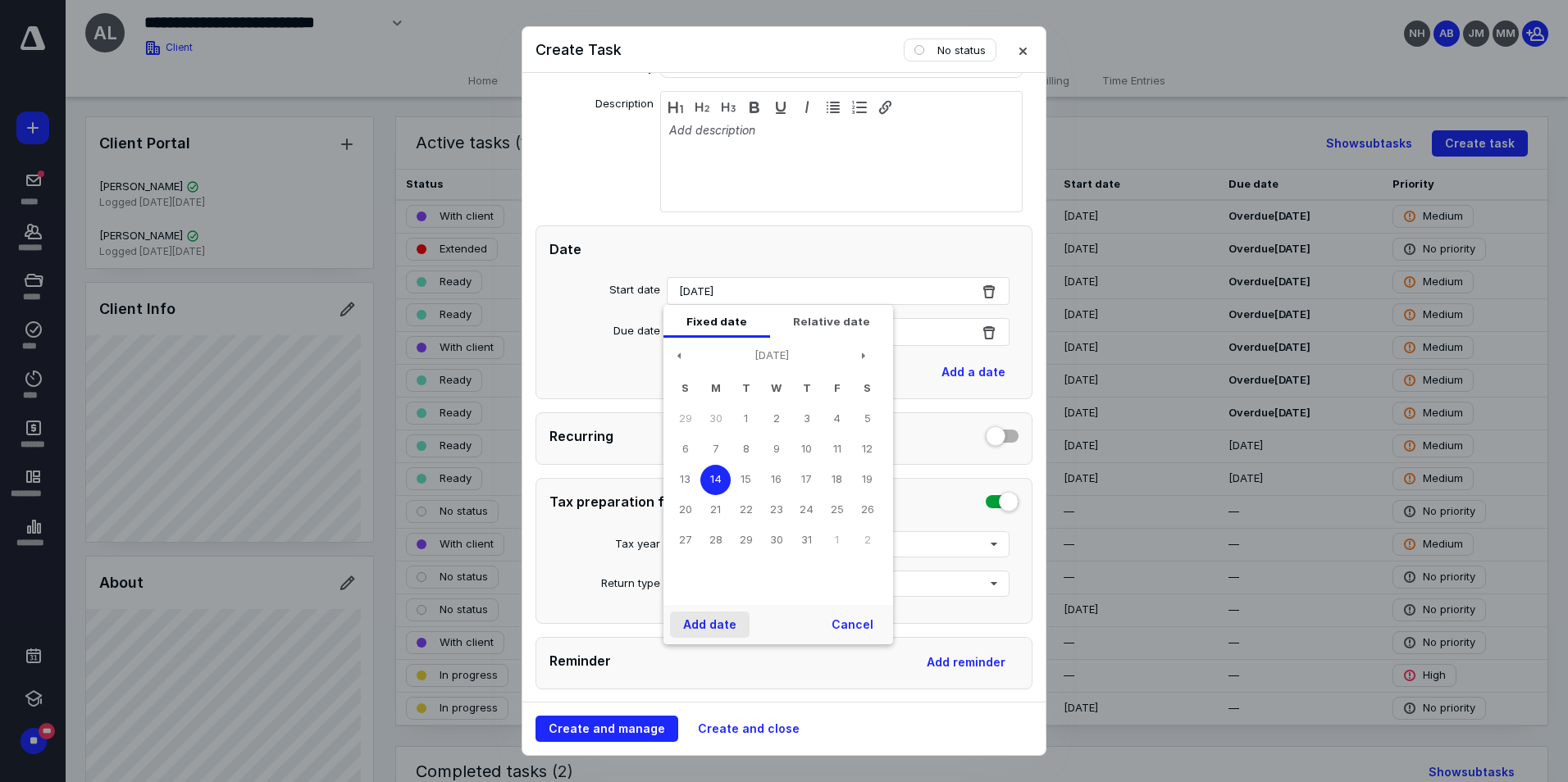 click on "Add date" at bounding box center (709, 625) 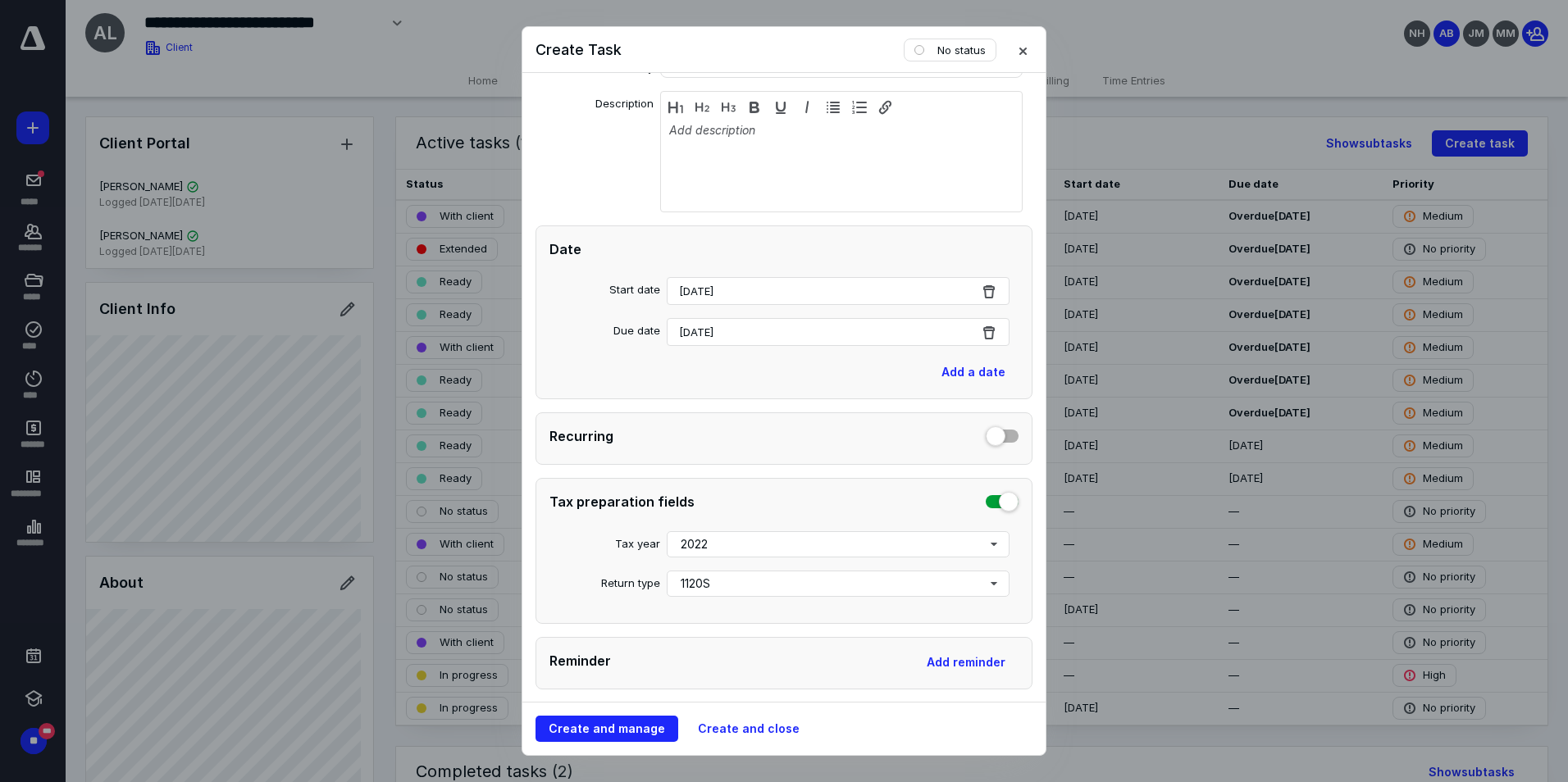 click on "[DATE]" at bounding box center [838, 332] 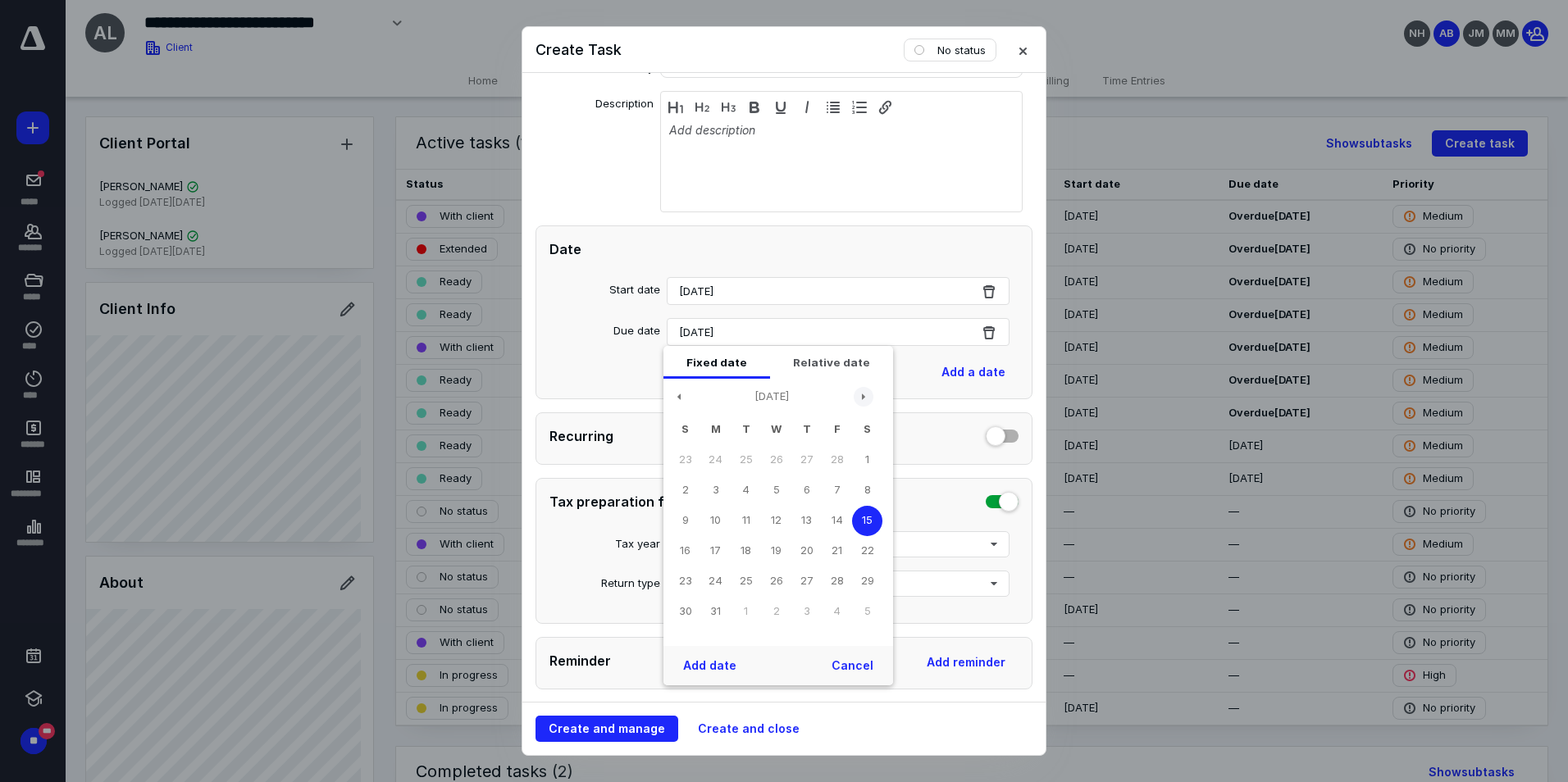 click at bounding box center (864, 397) 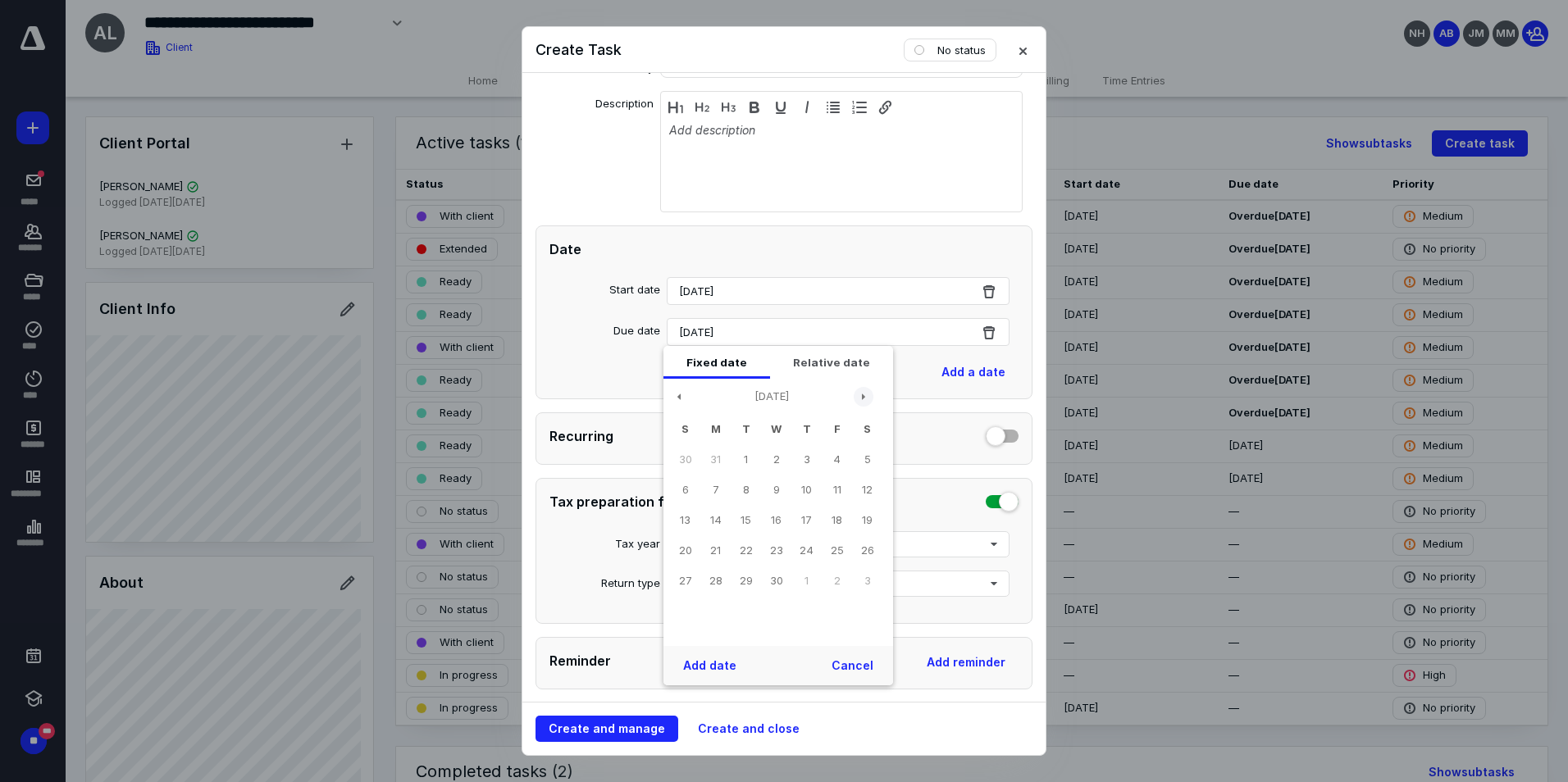 click at bounding box center (864, 397) 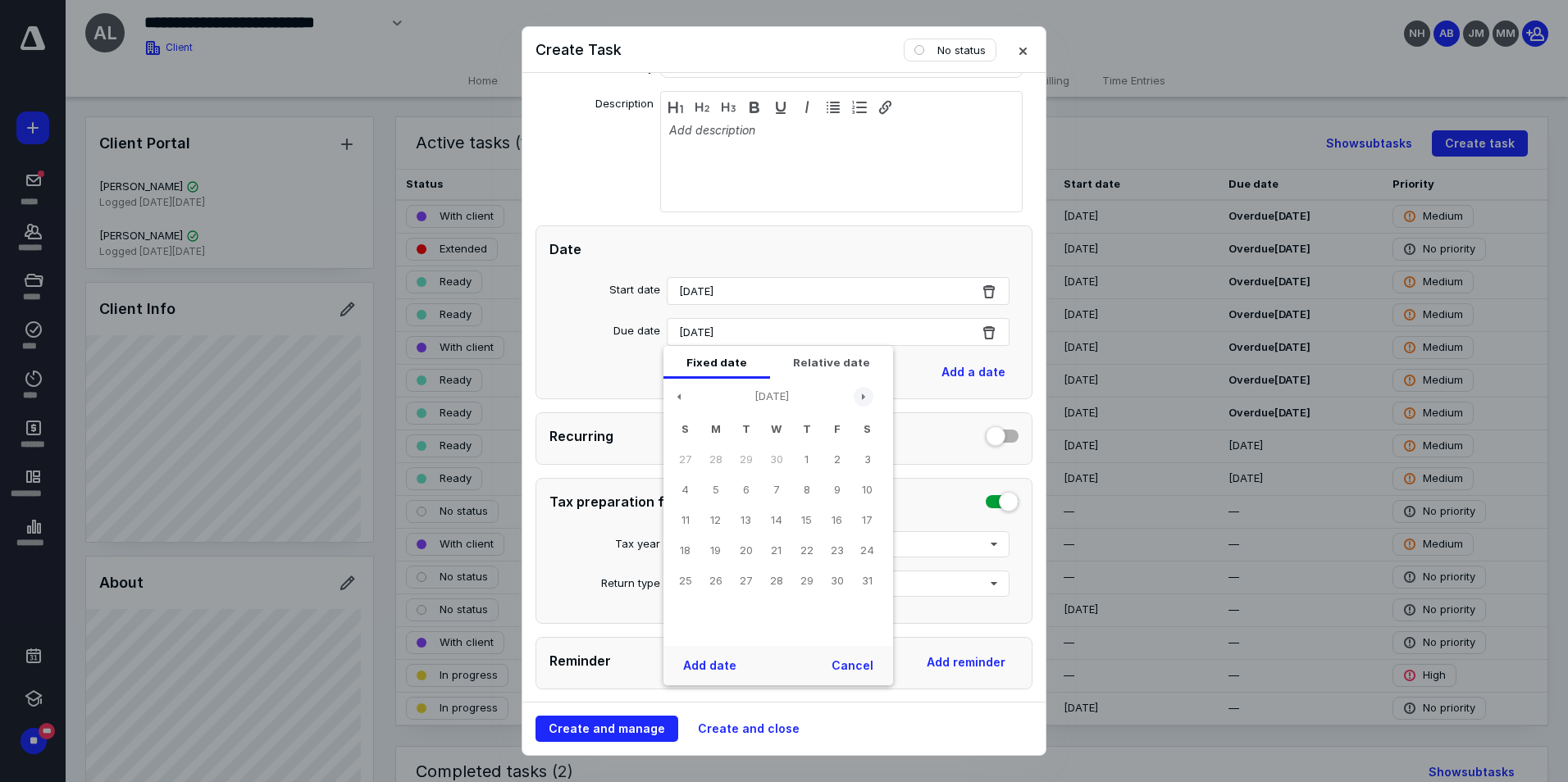 click at bounding box center (864, 397) 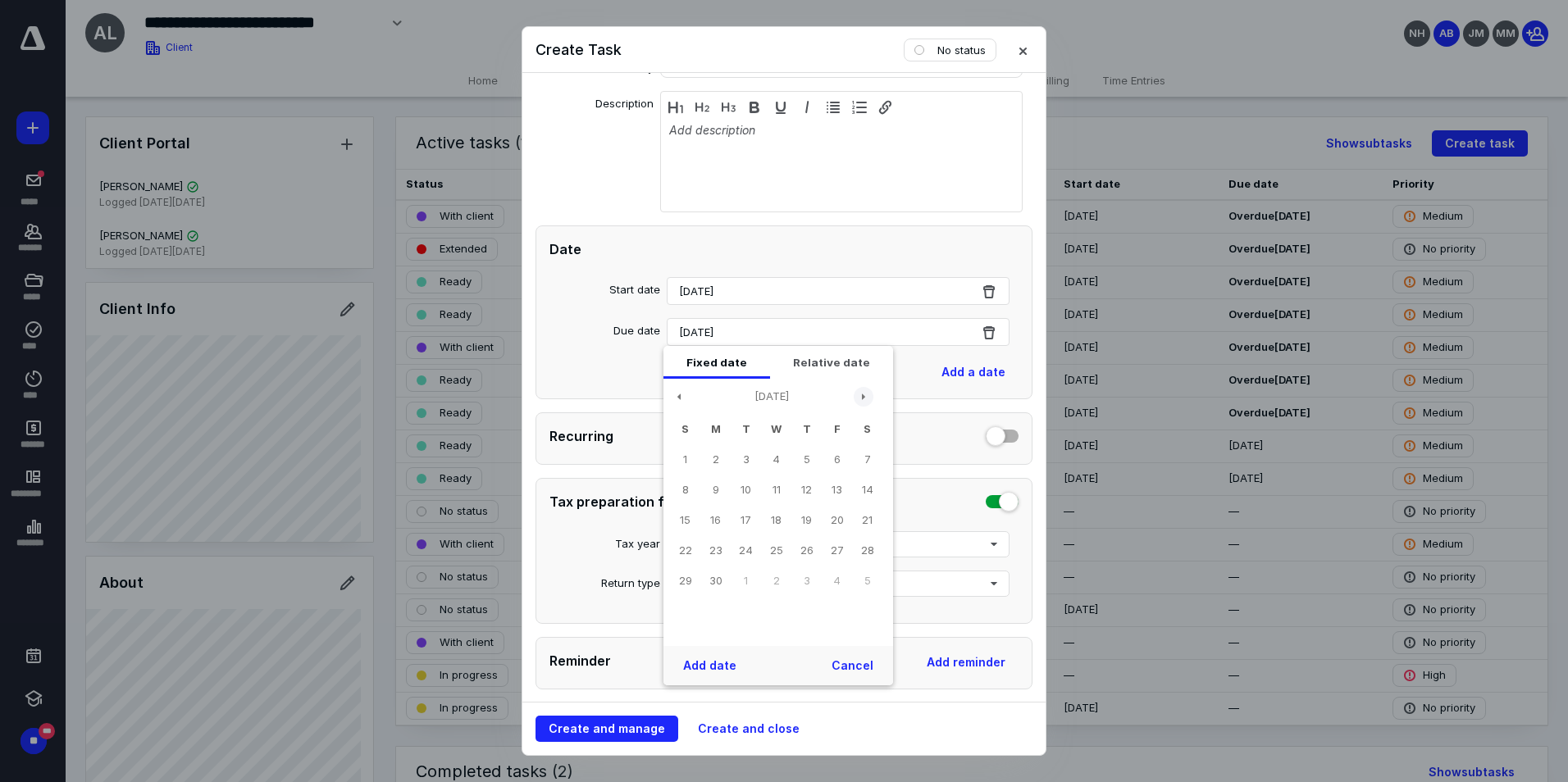 click at bounding box center (864, 397) 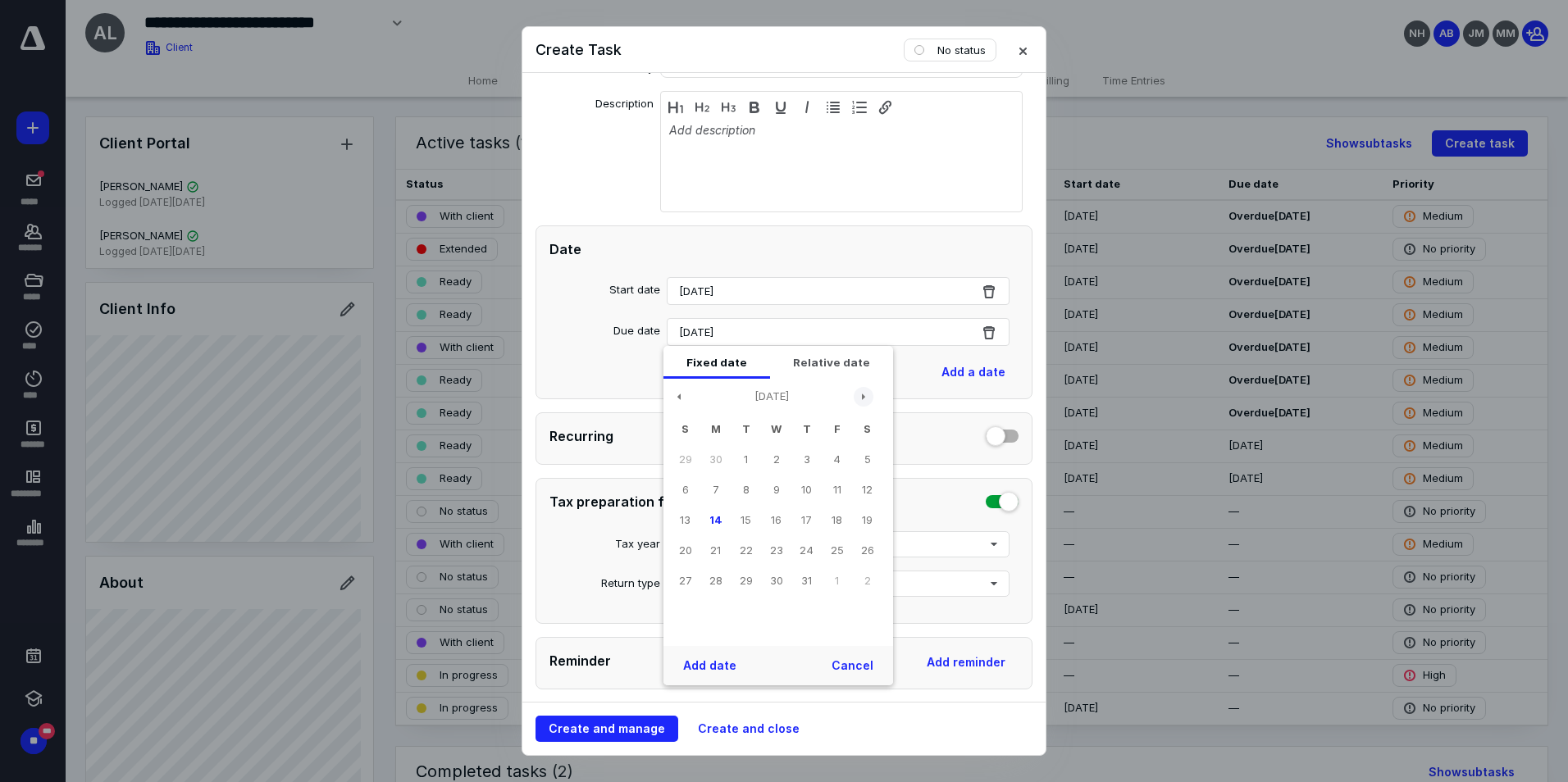 click at bounding box center [864, 397] 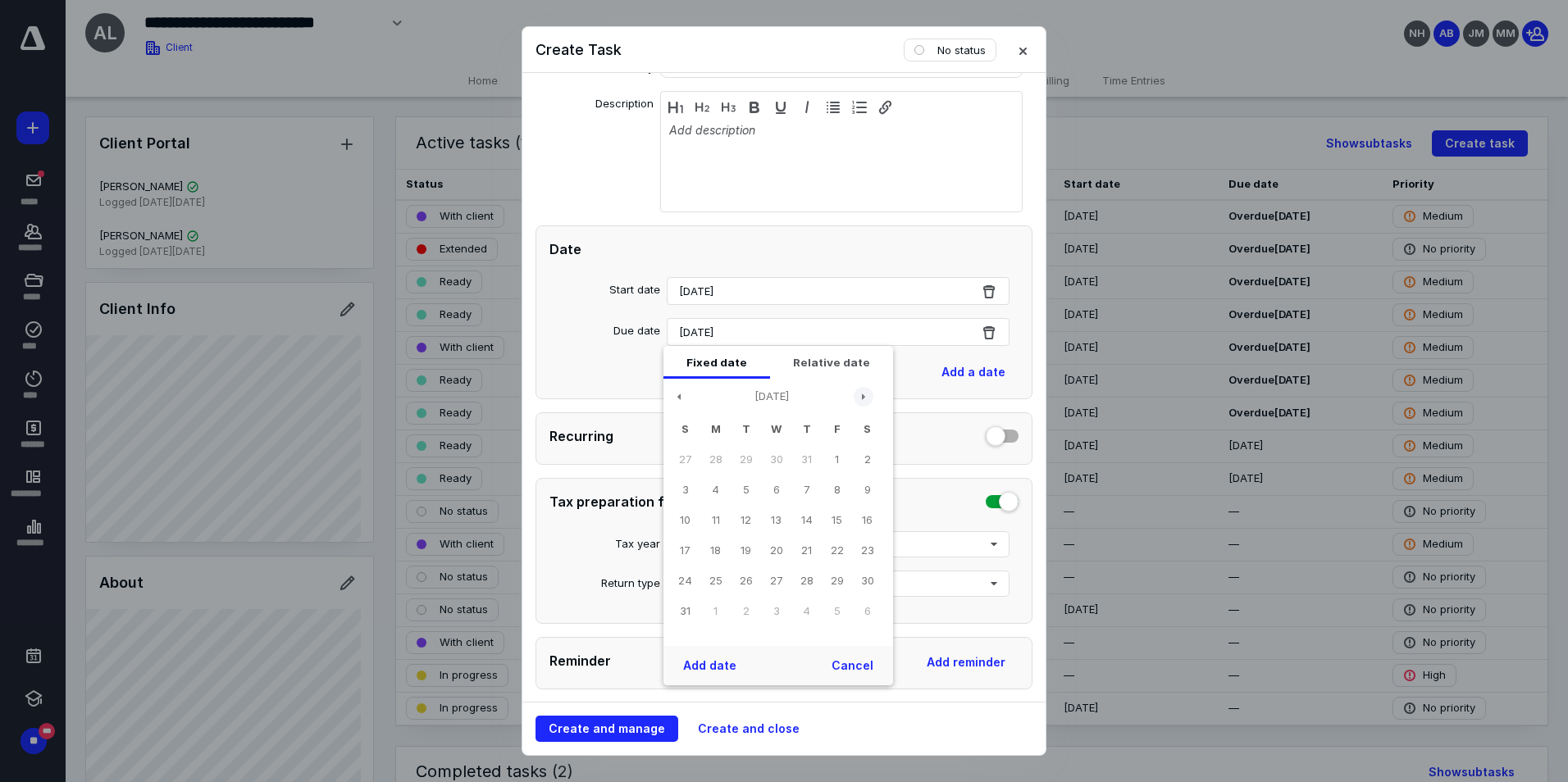 click at bounding box center [864, 397] 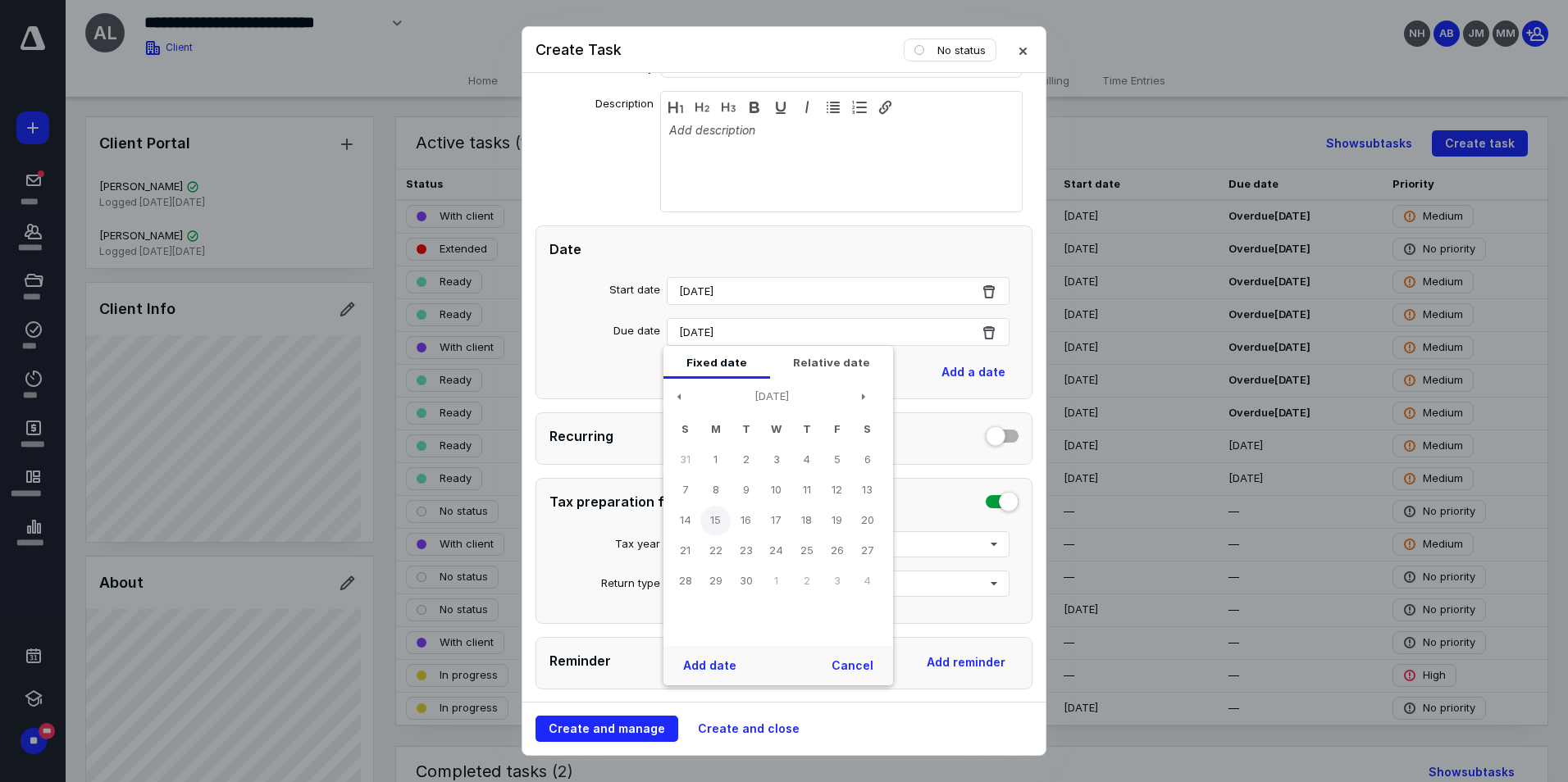 click on "15" at bounding box center (715, 521) 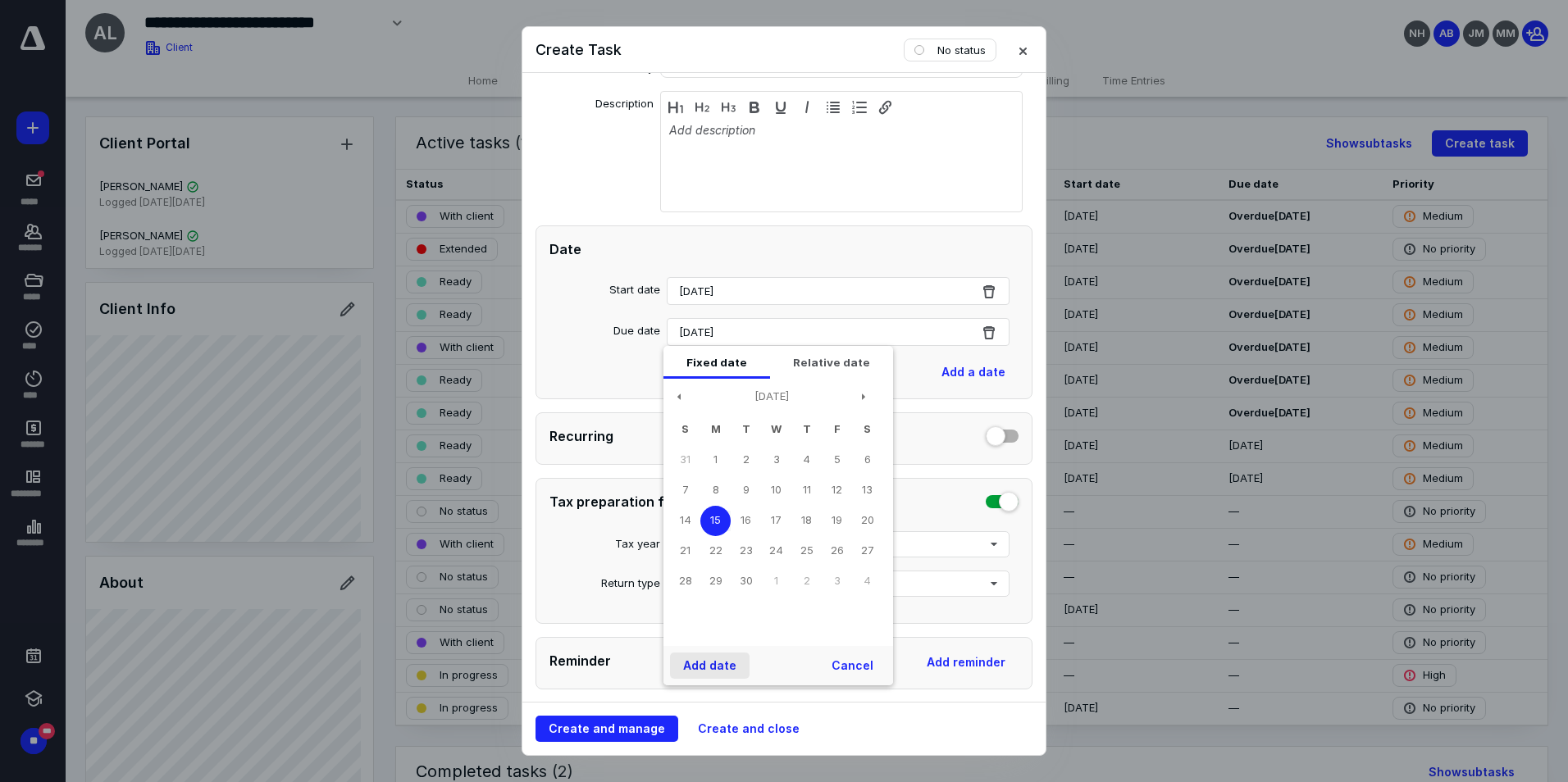 click on "Add date" at bounding box center [709, 666] 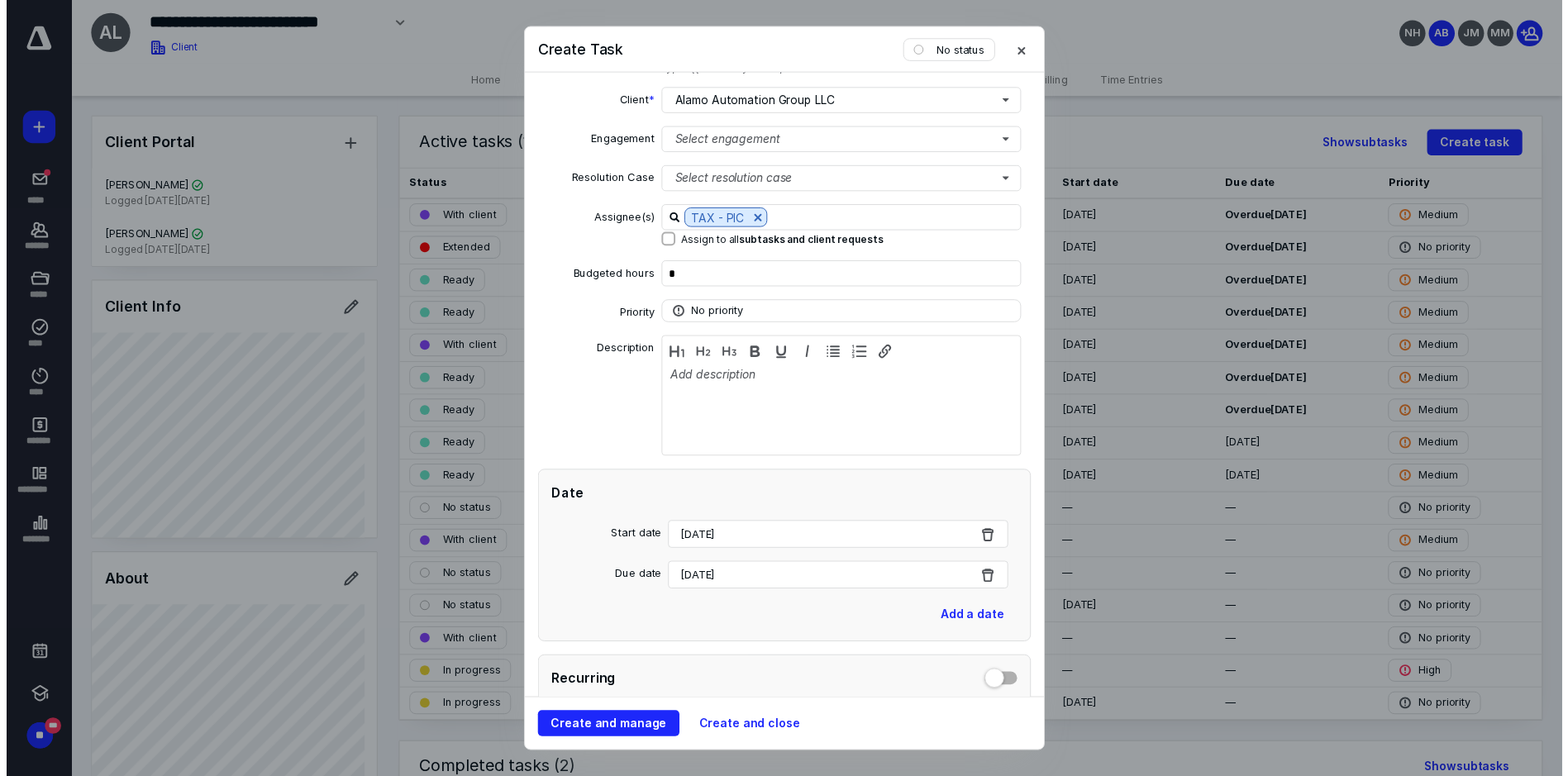 scroll, scrollTop: 0, scrollLeft: 0, axis: both 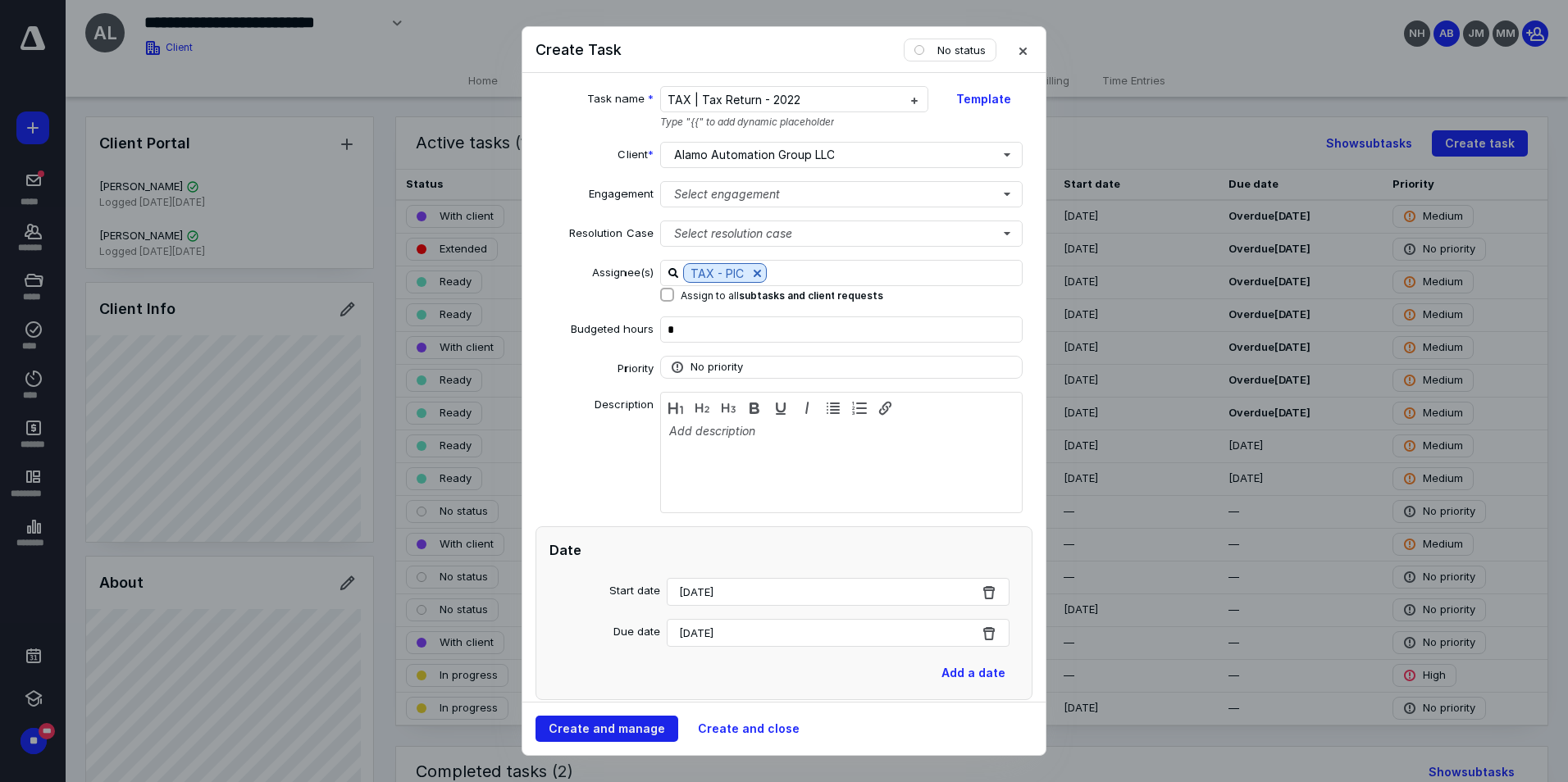 click on "Create and manage" at bounding box center (607, 729) 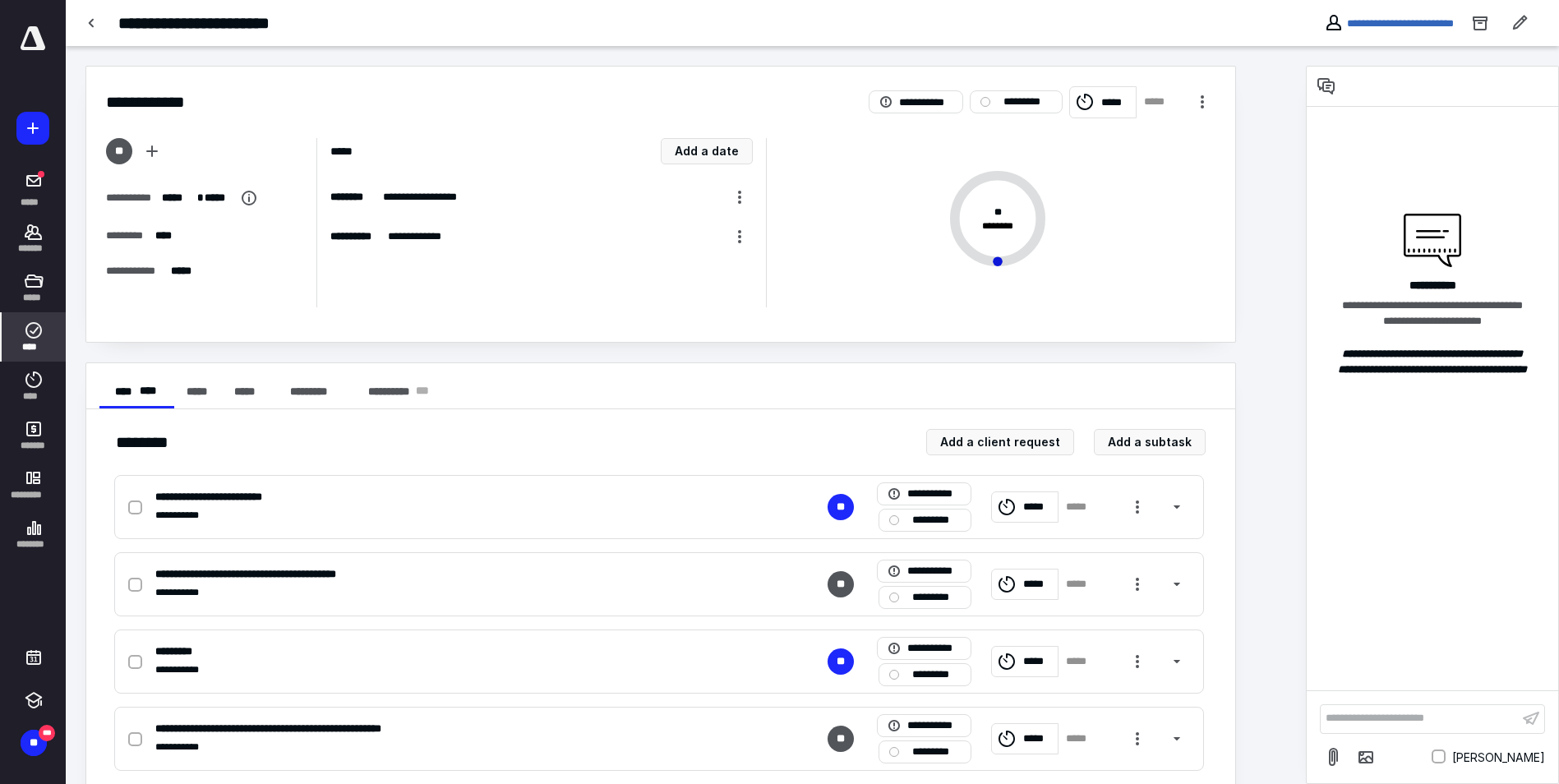click on "****" at bounding box center [34, 337] 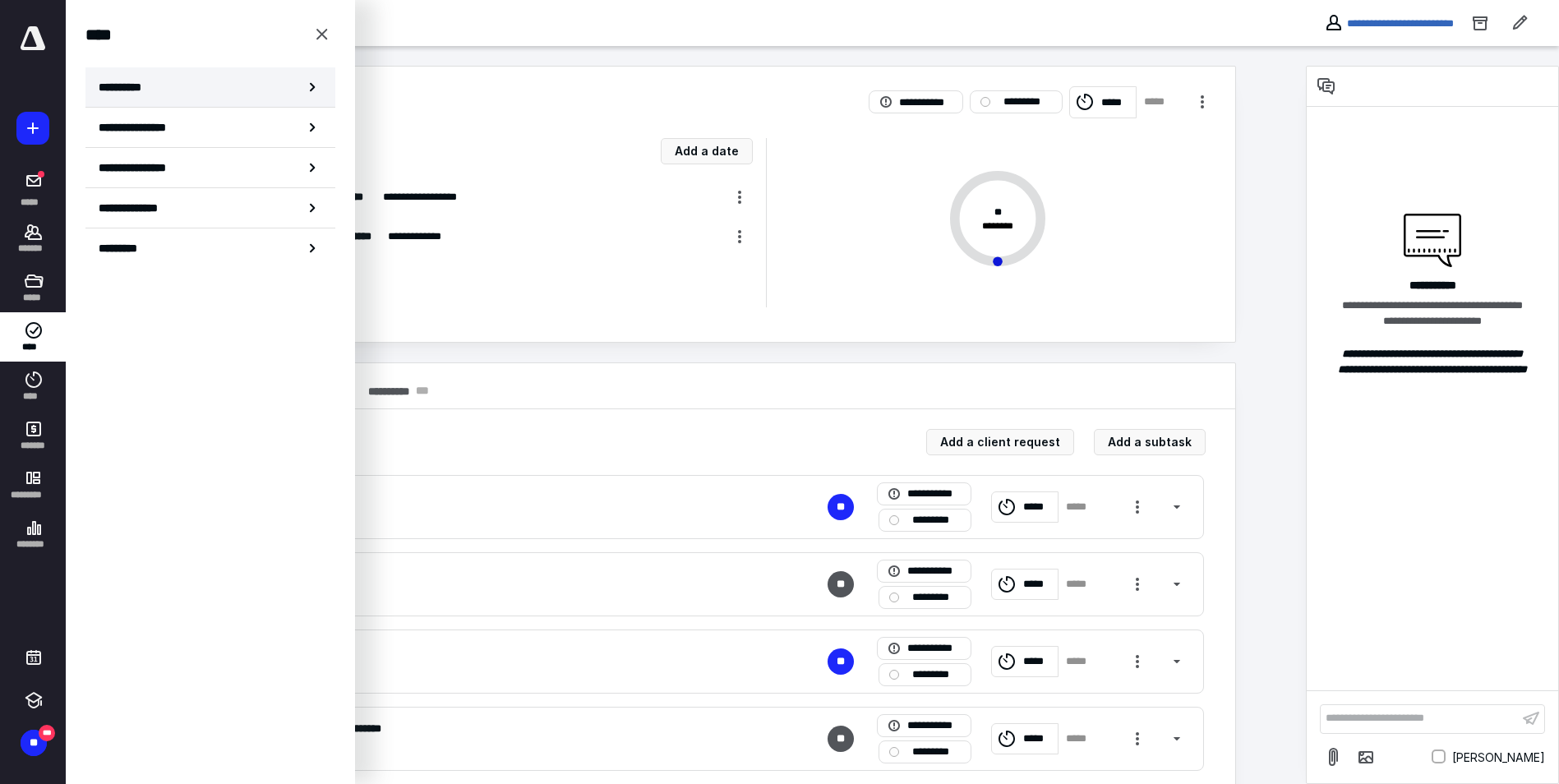 click on "**********" at bounding box center [210, 87] 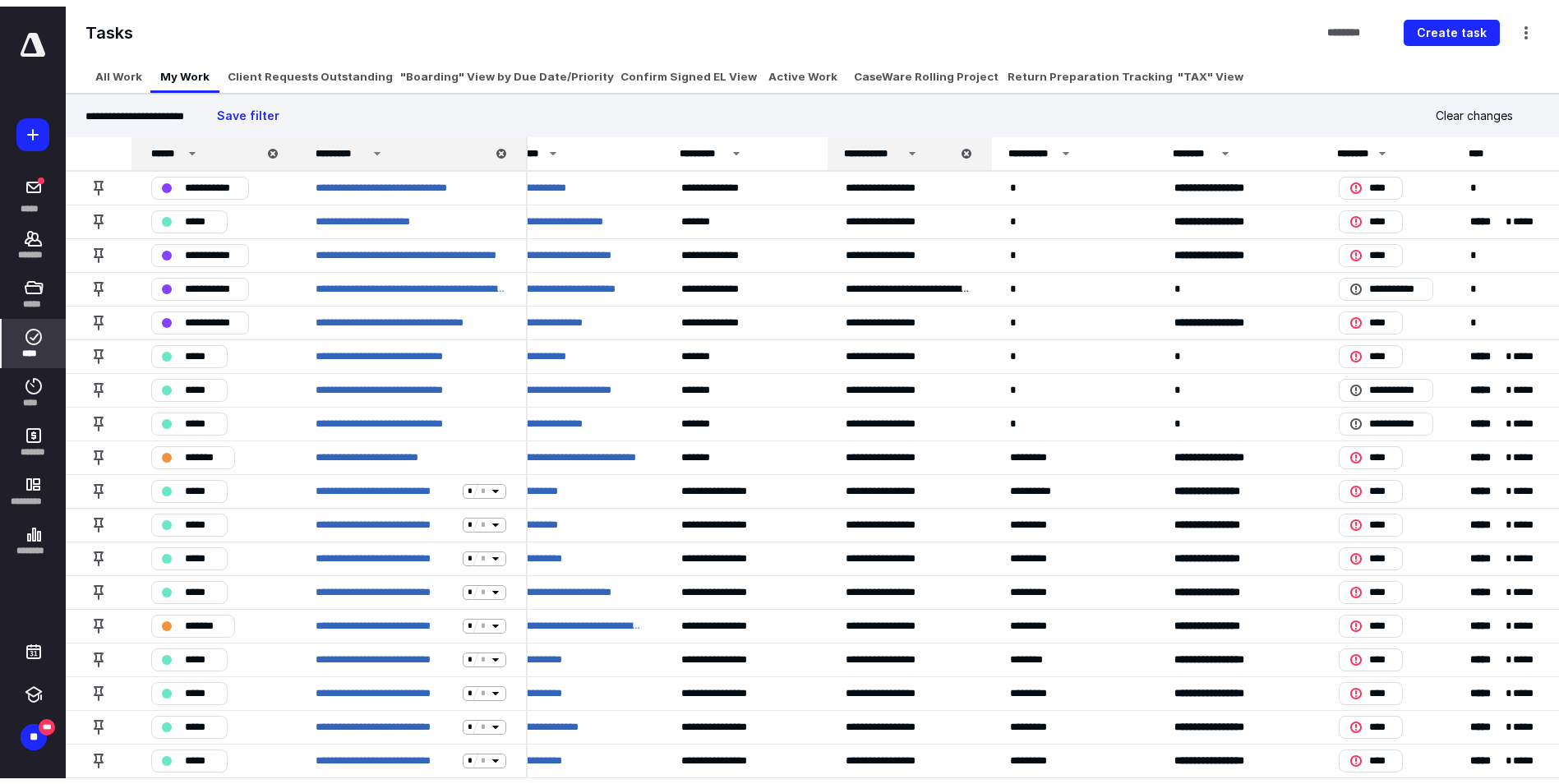 scroll, scrollTop: 0, scrollLeft: 0, axis: both 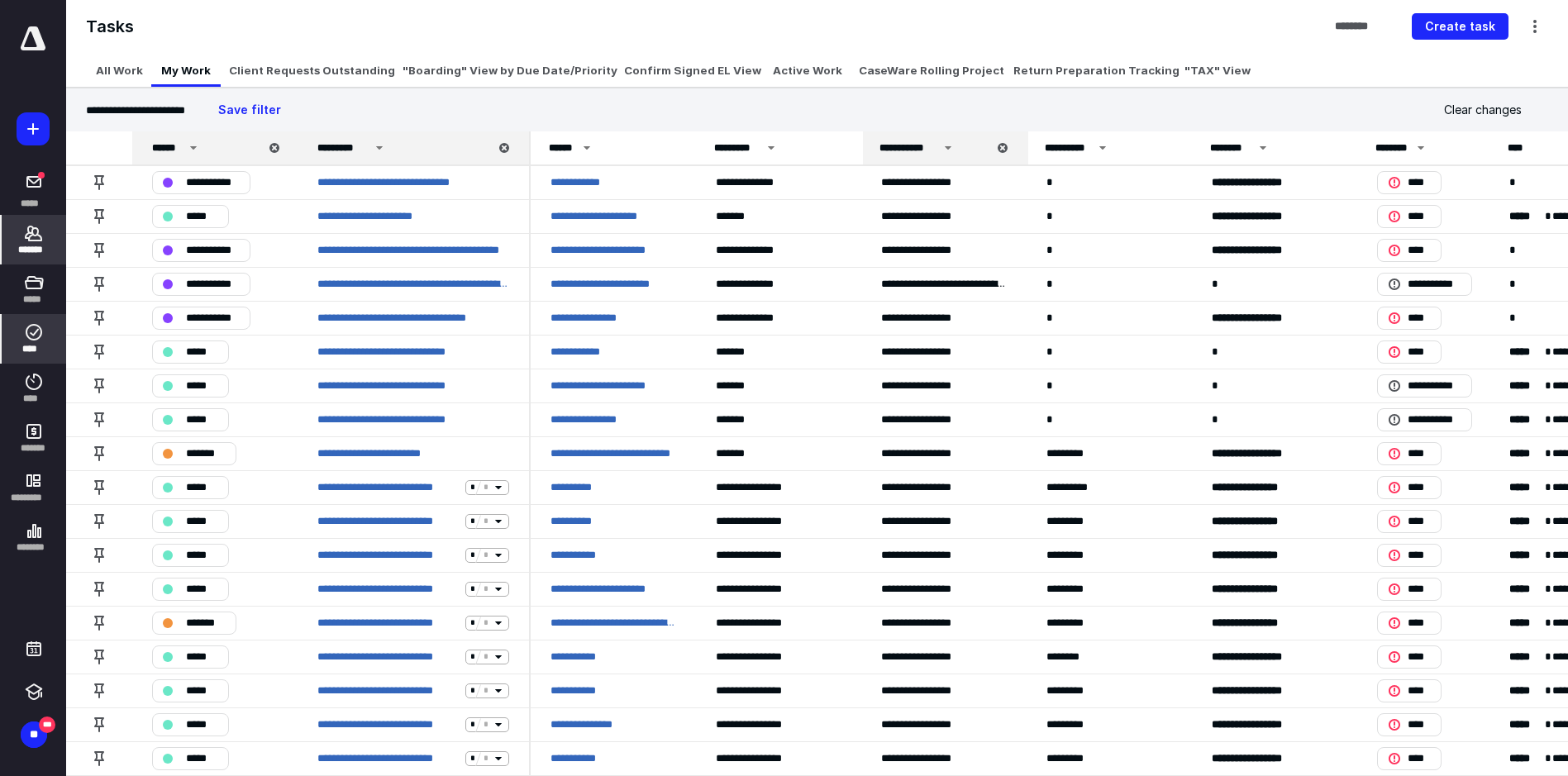 click 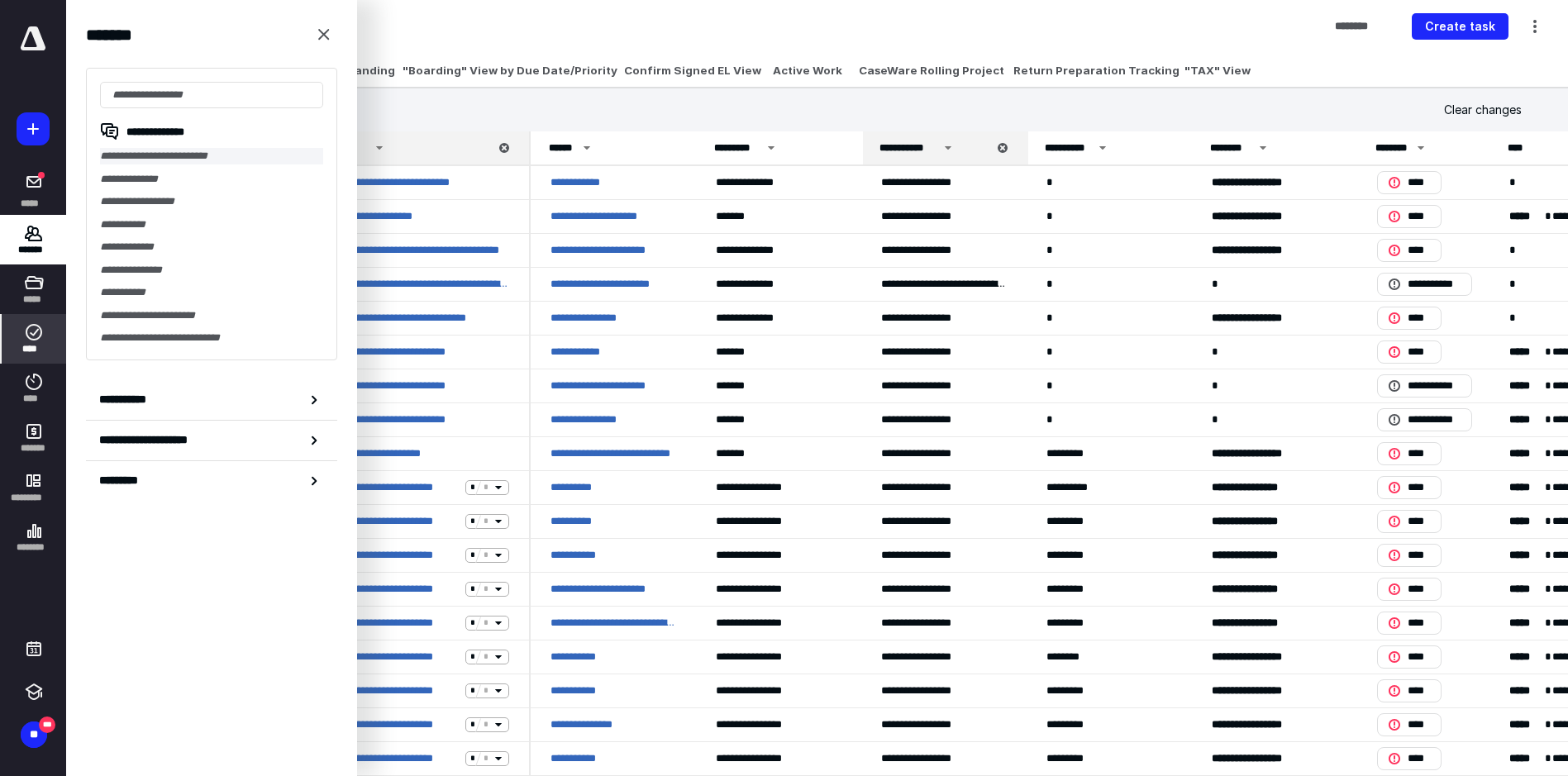 click on "**********" at bounding box center (212, 156) 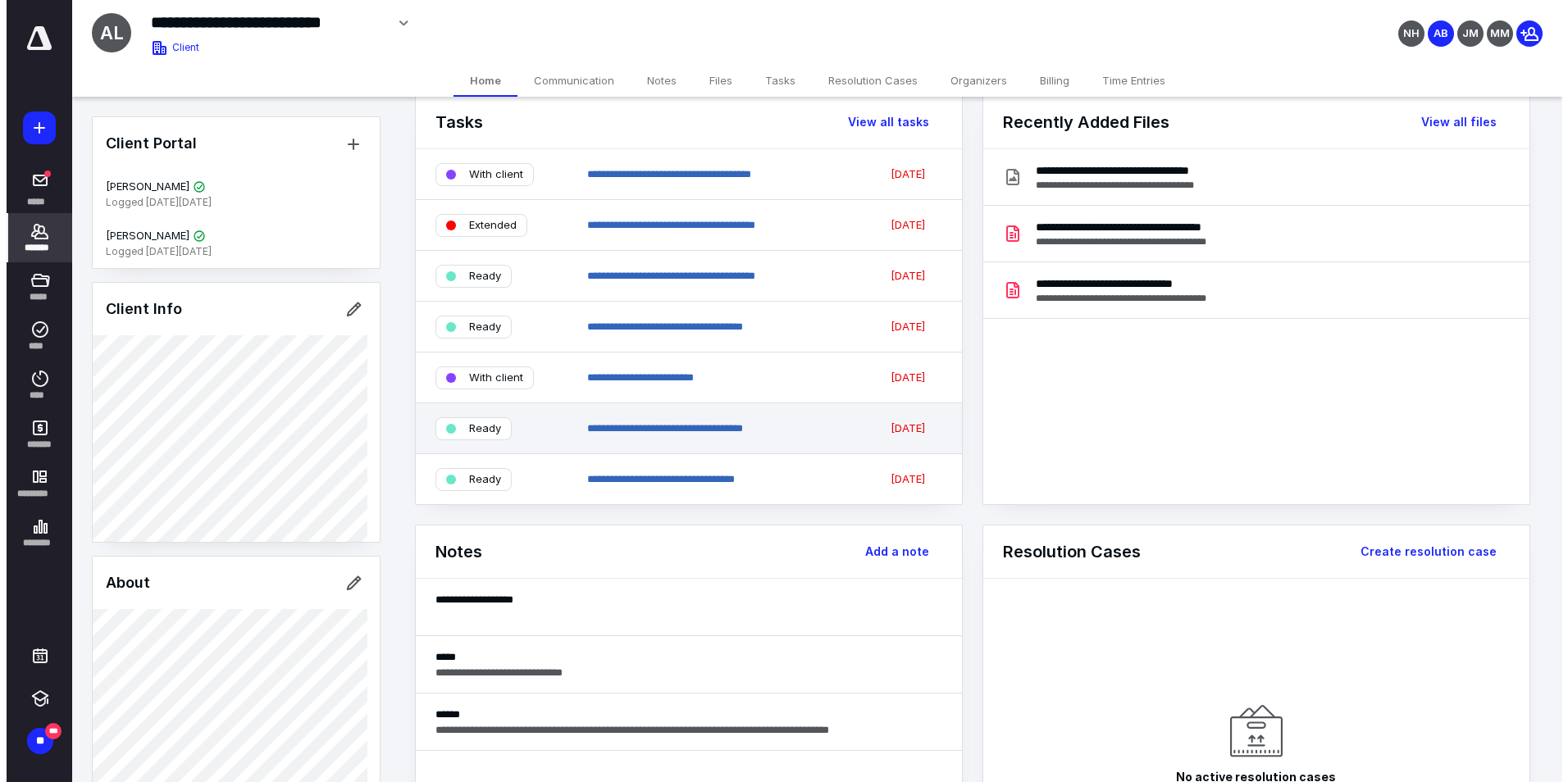 scroll, scrollTop: 0, scrollLeft: 0, axis: both 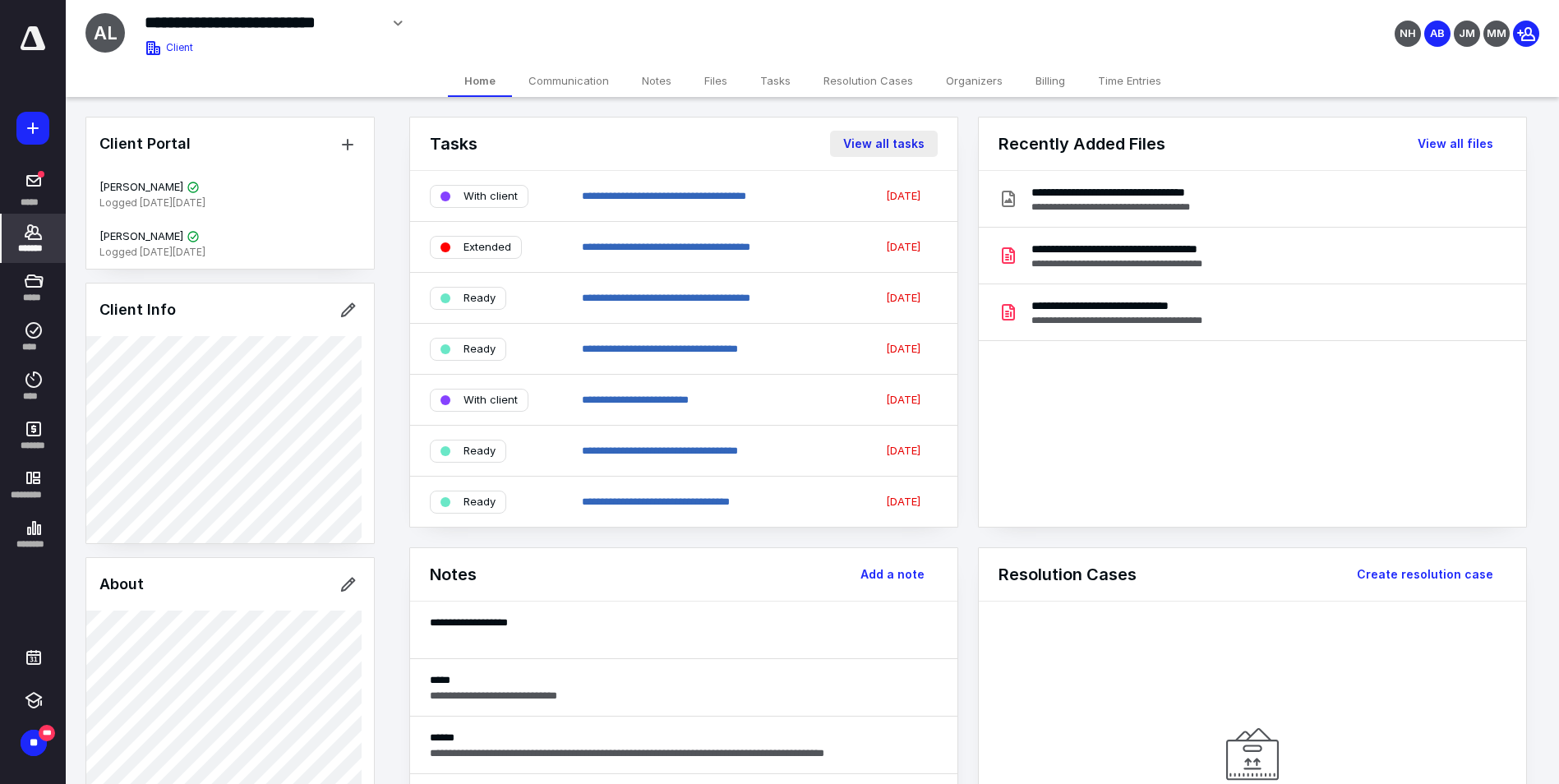 click on "View all tasks" at bounding box center [883, 144] 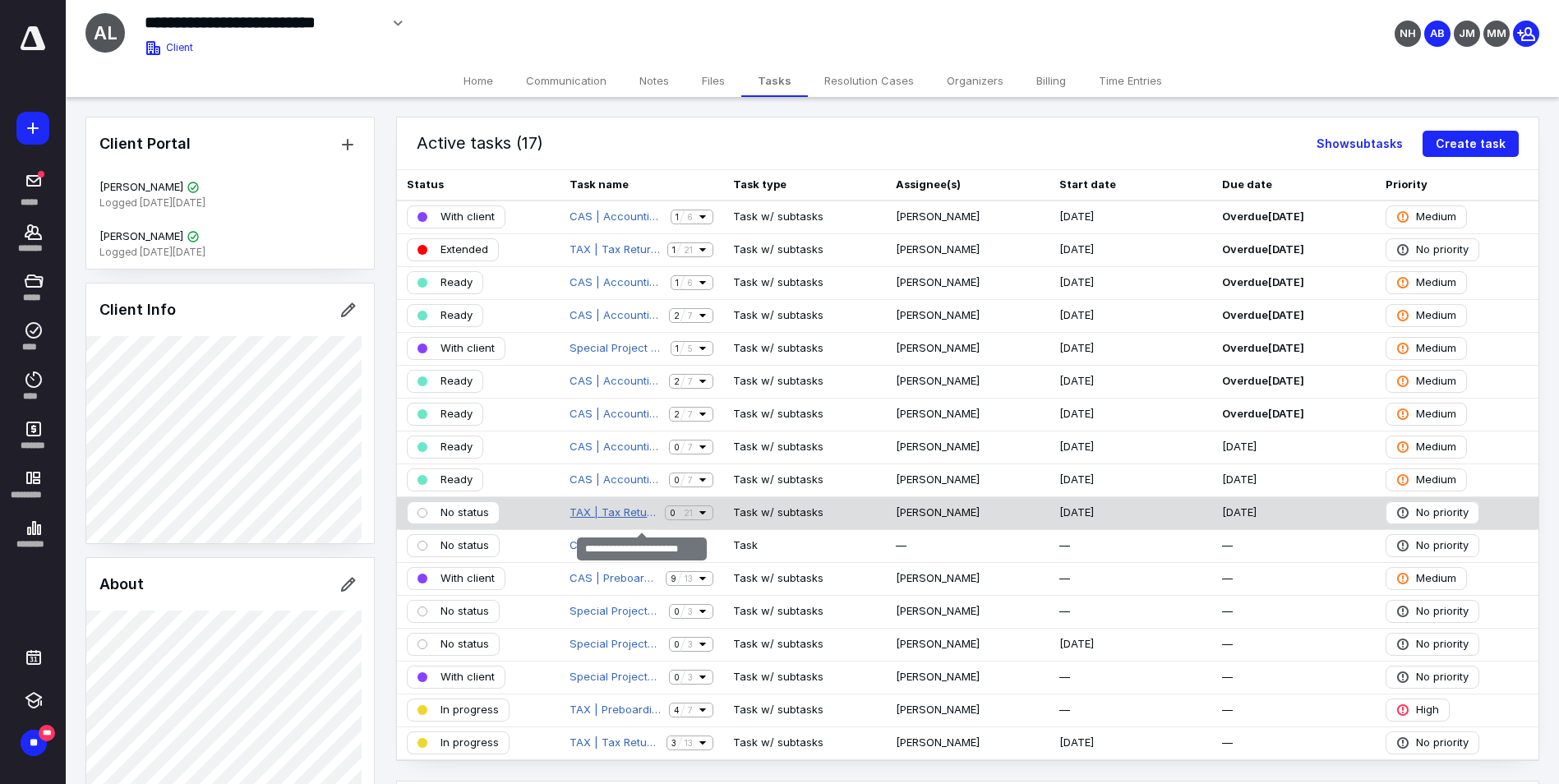 click on "TAX | Tax Return - 2022" at bounding box center [613, 513] 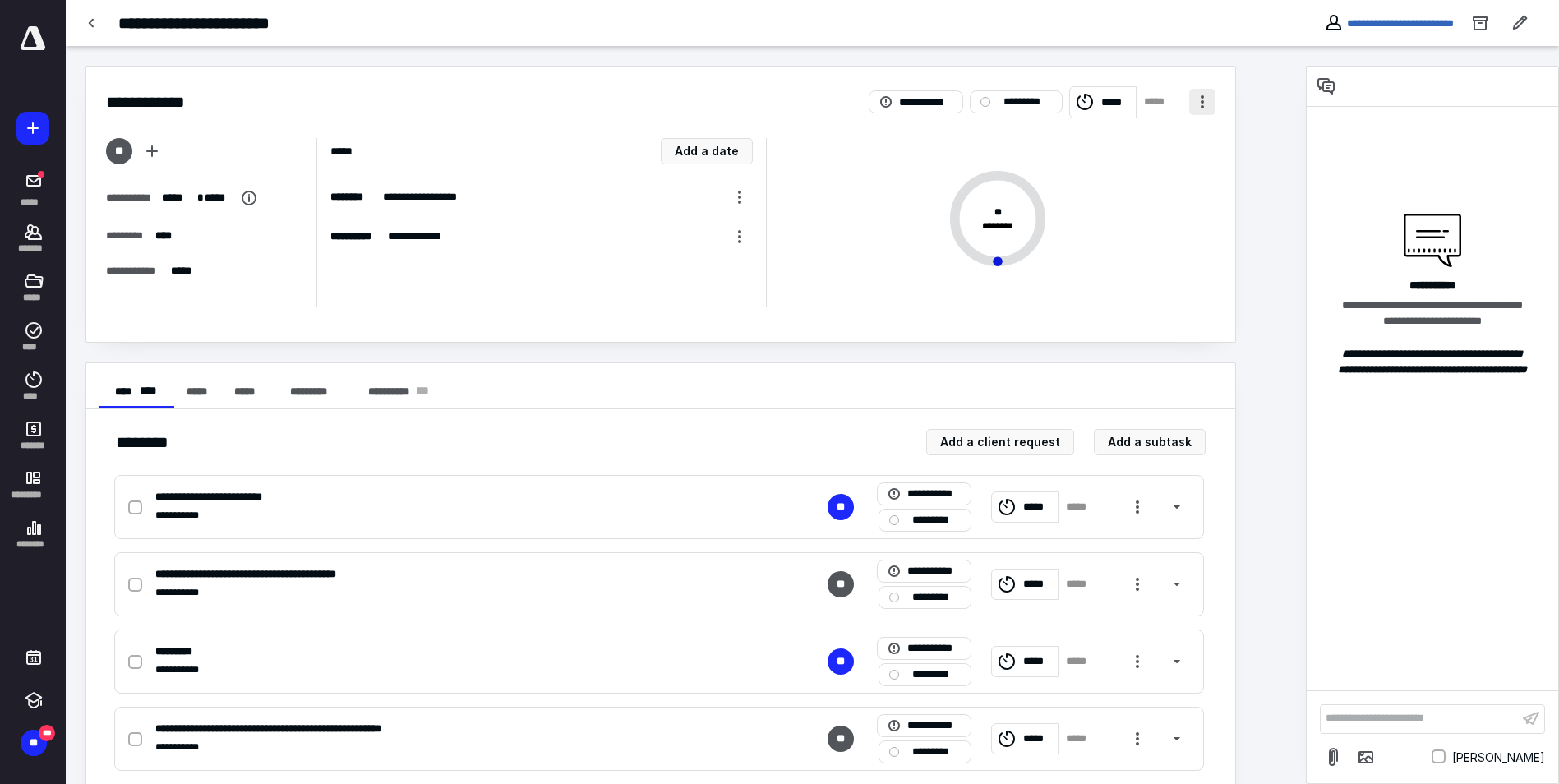click at bounding box center [1202, 102] 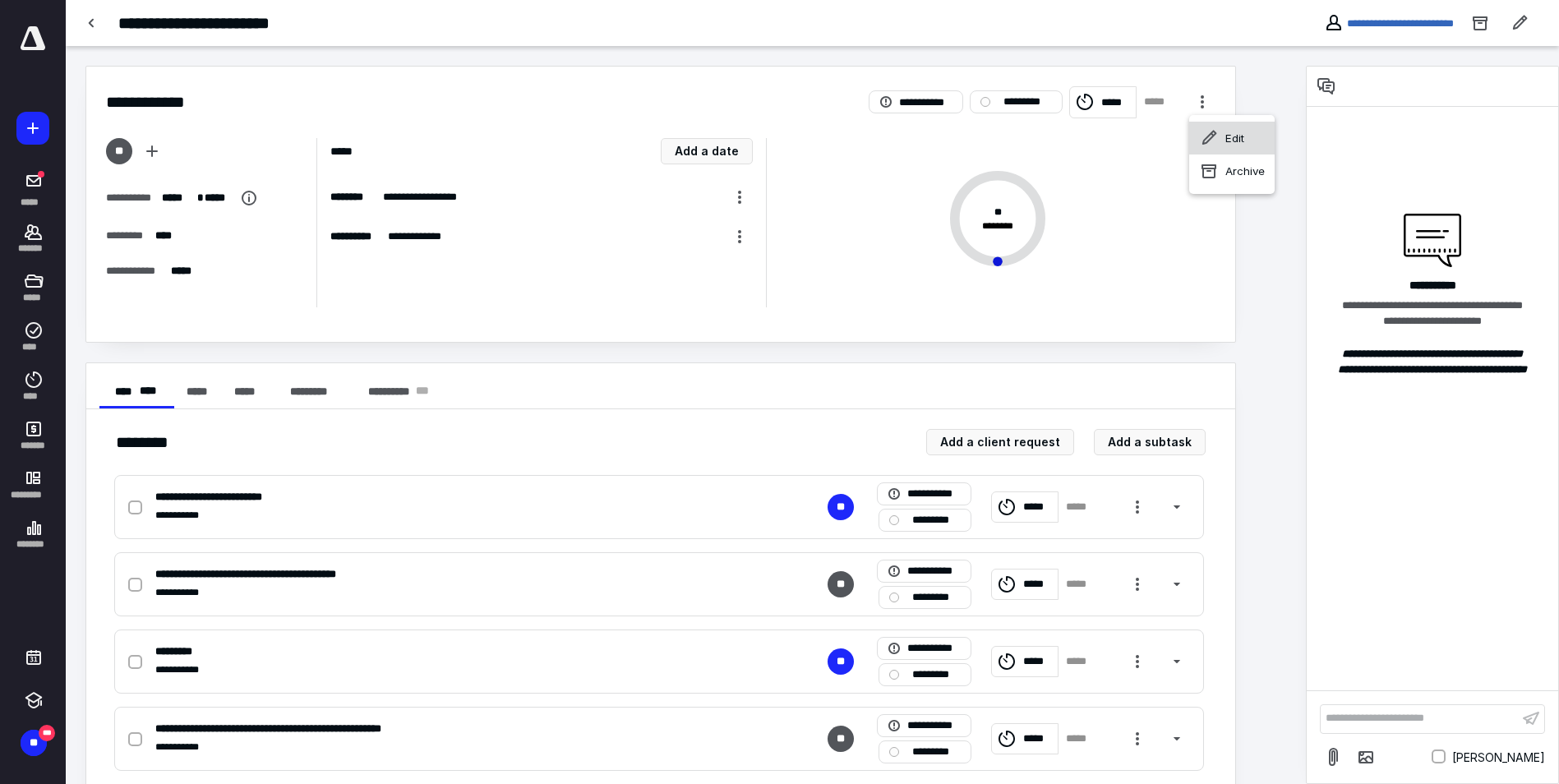 click 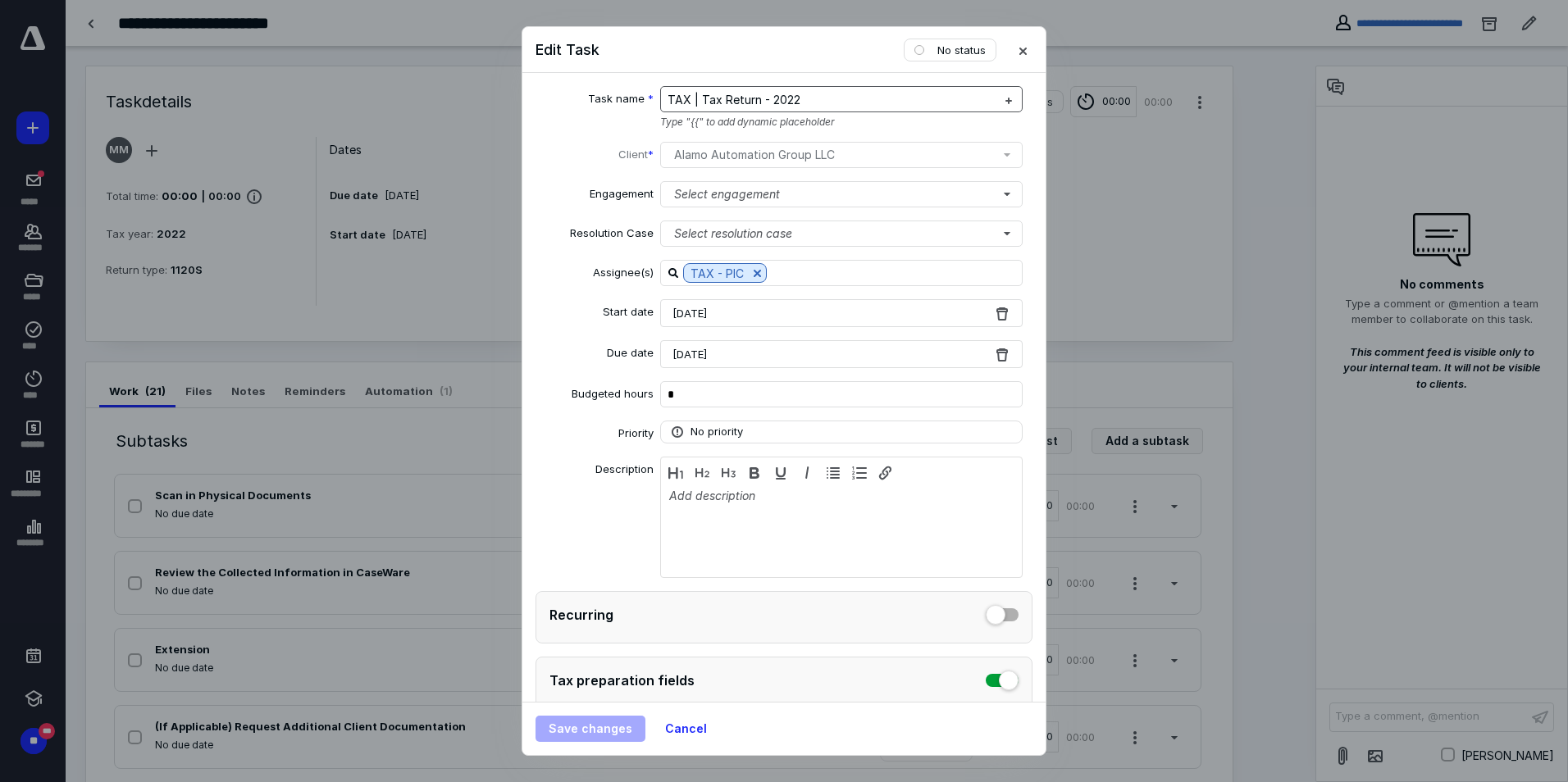 click on "TAX | Tax Return - 2022" at bounding box center (832, 100) 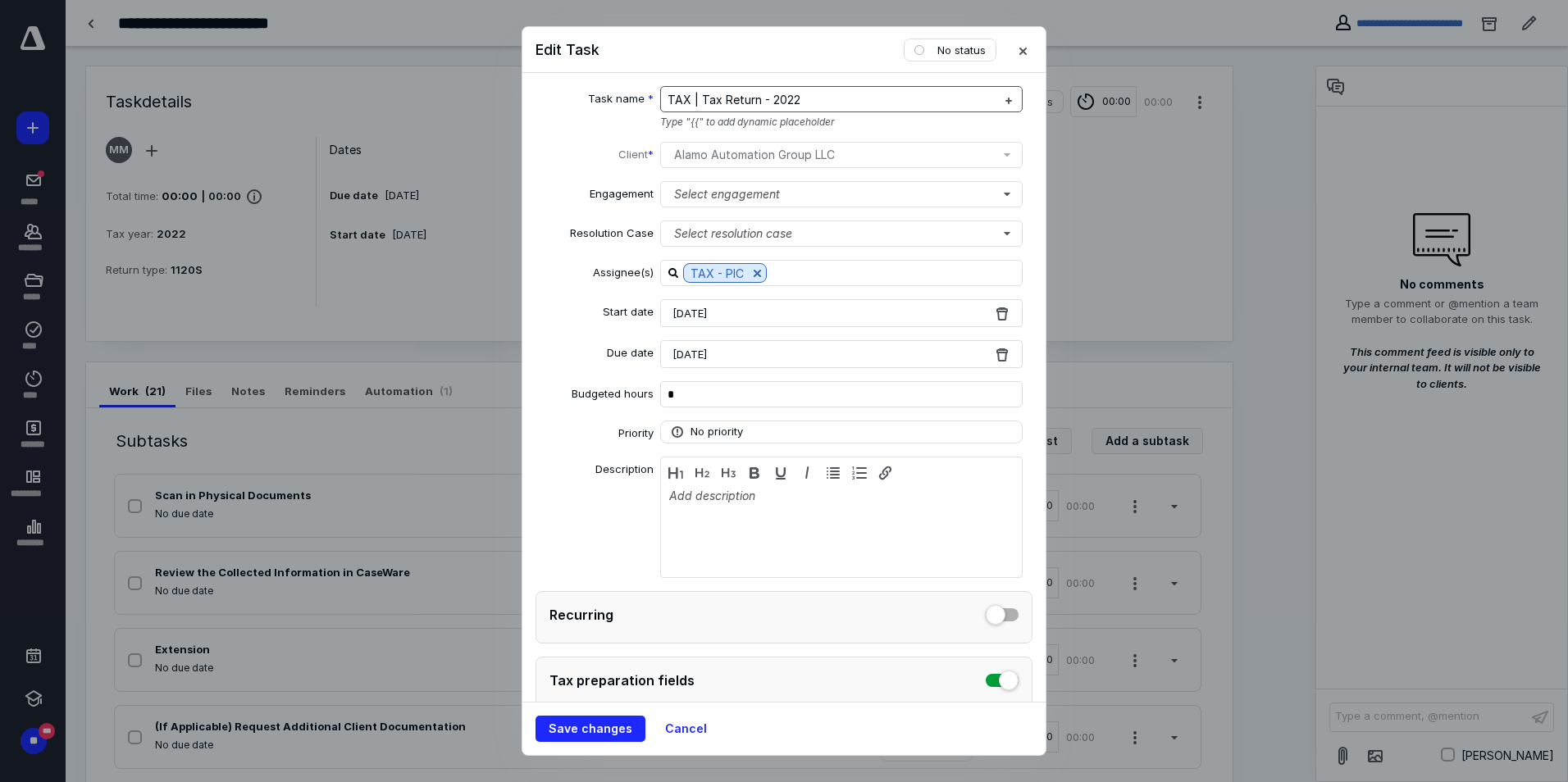 type 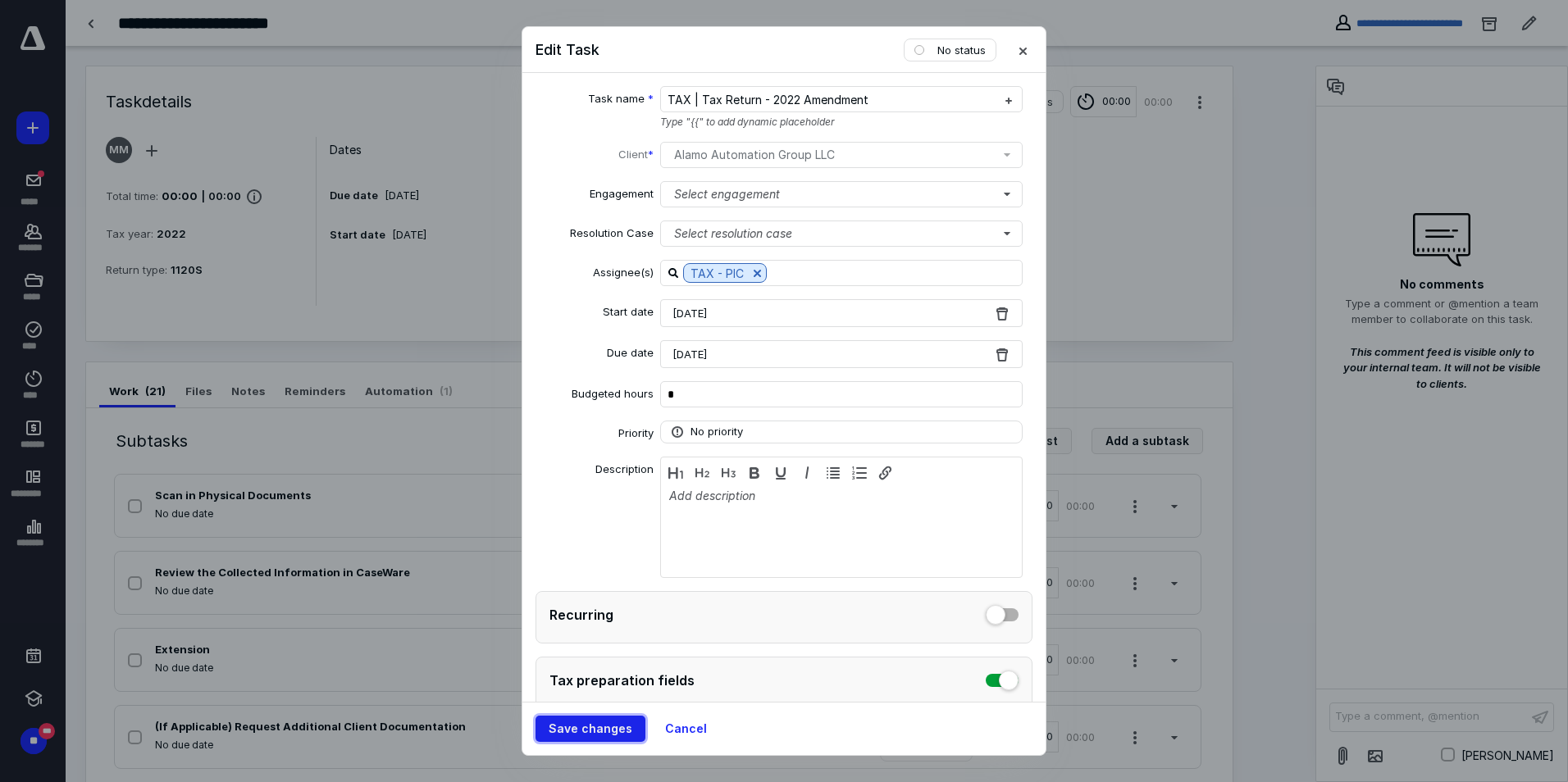 click on "Save changes" at bounding box center [590, 729] 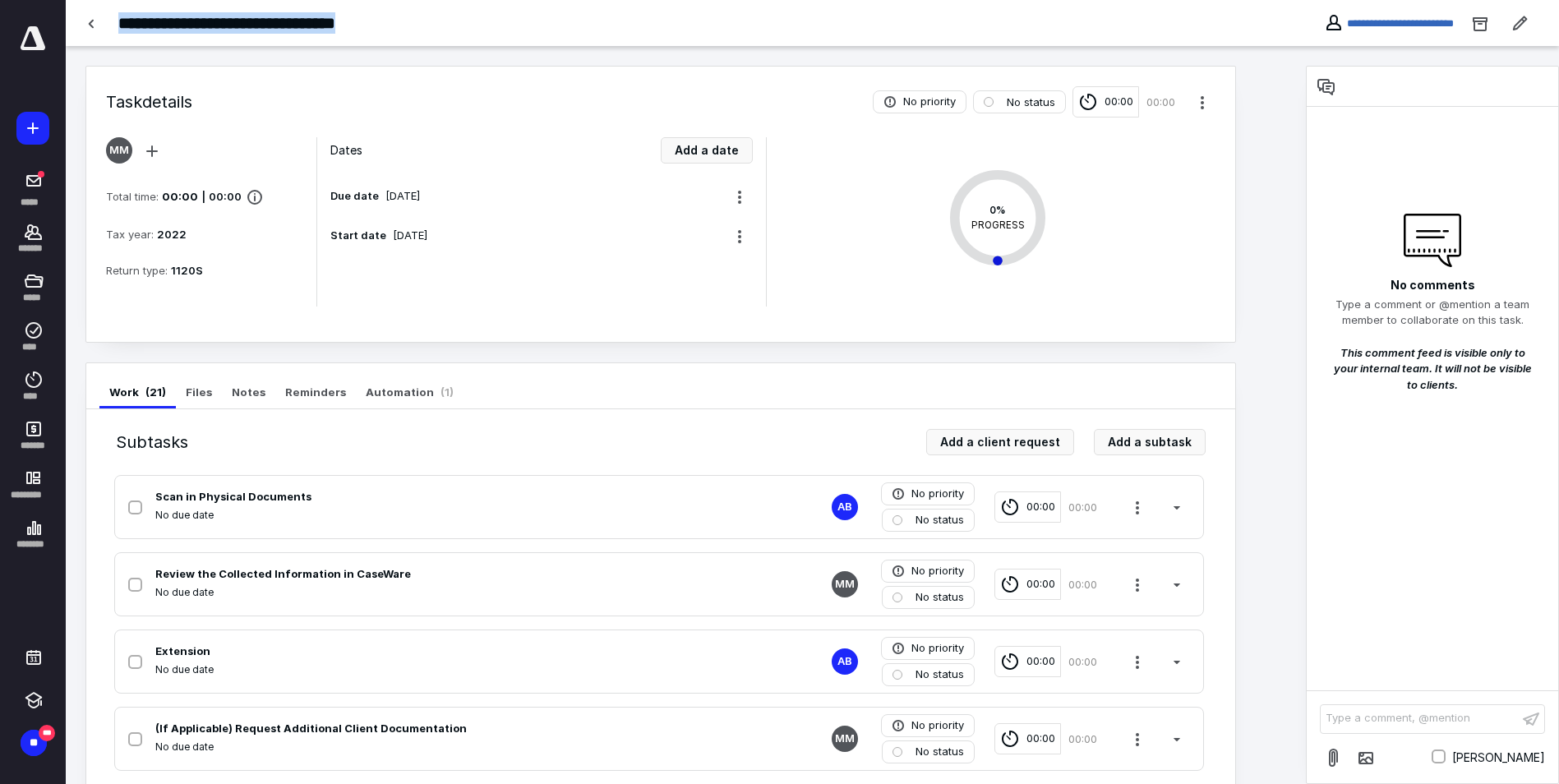 drag, startPoint x: 118, startPoint y: 25, endPoint x: 455, endPoint y: 27, distance: 337.006 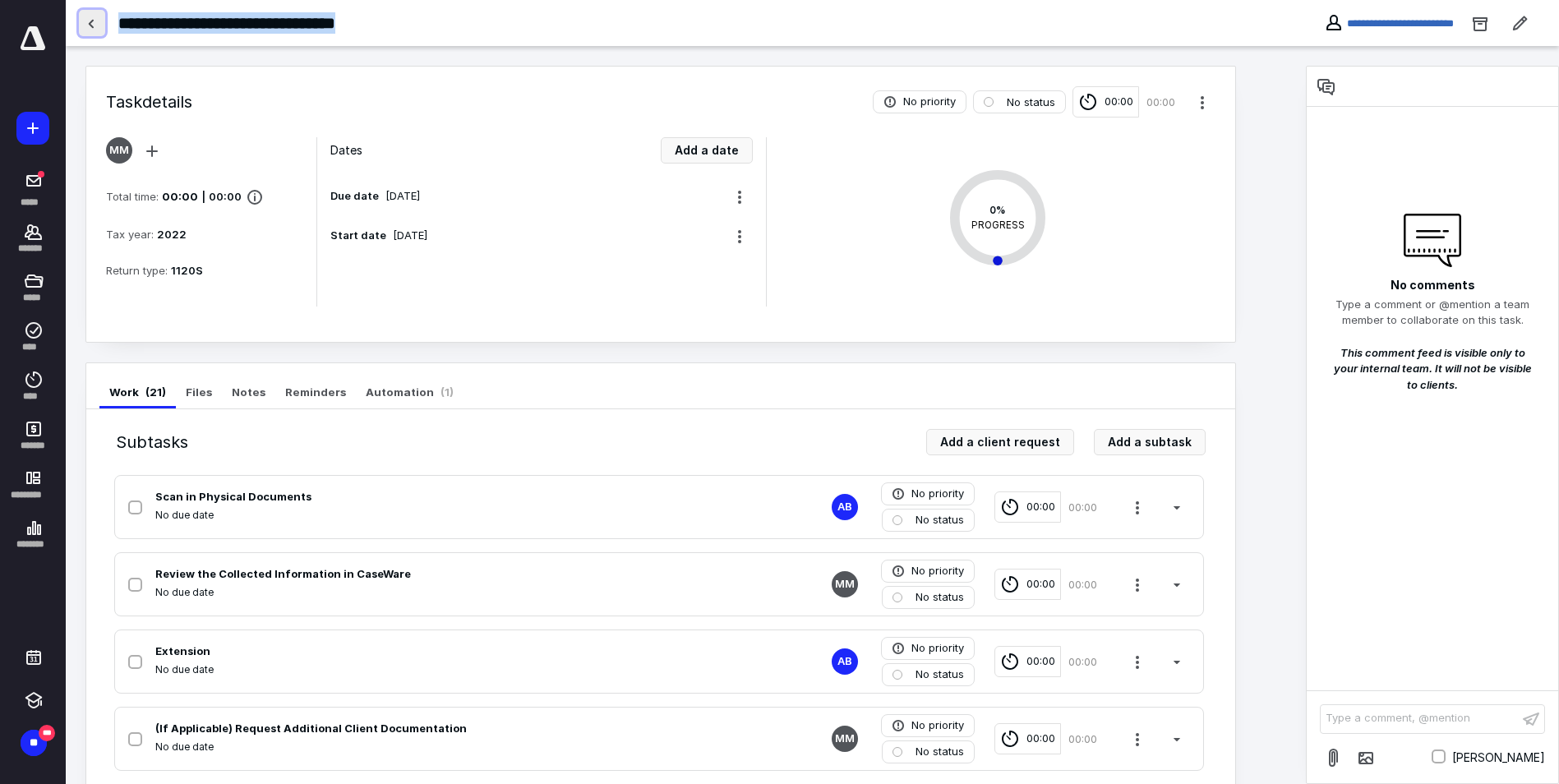 click at bounding box center [92, 23] 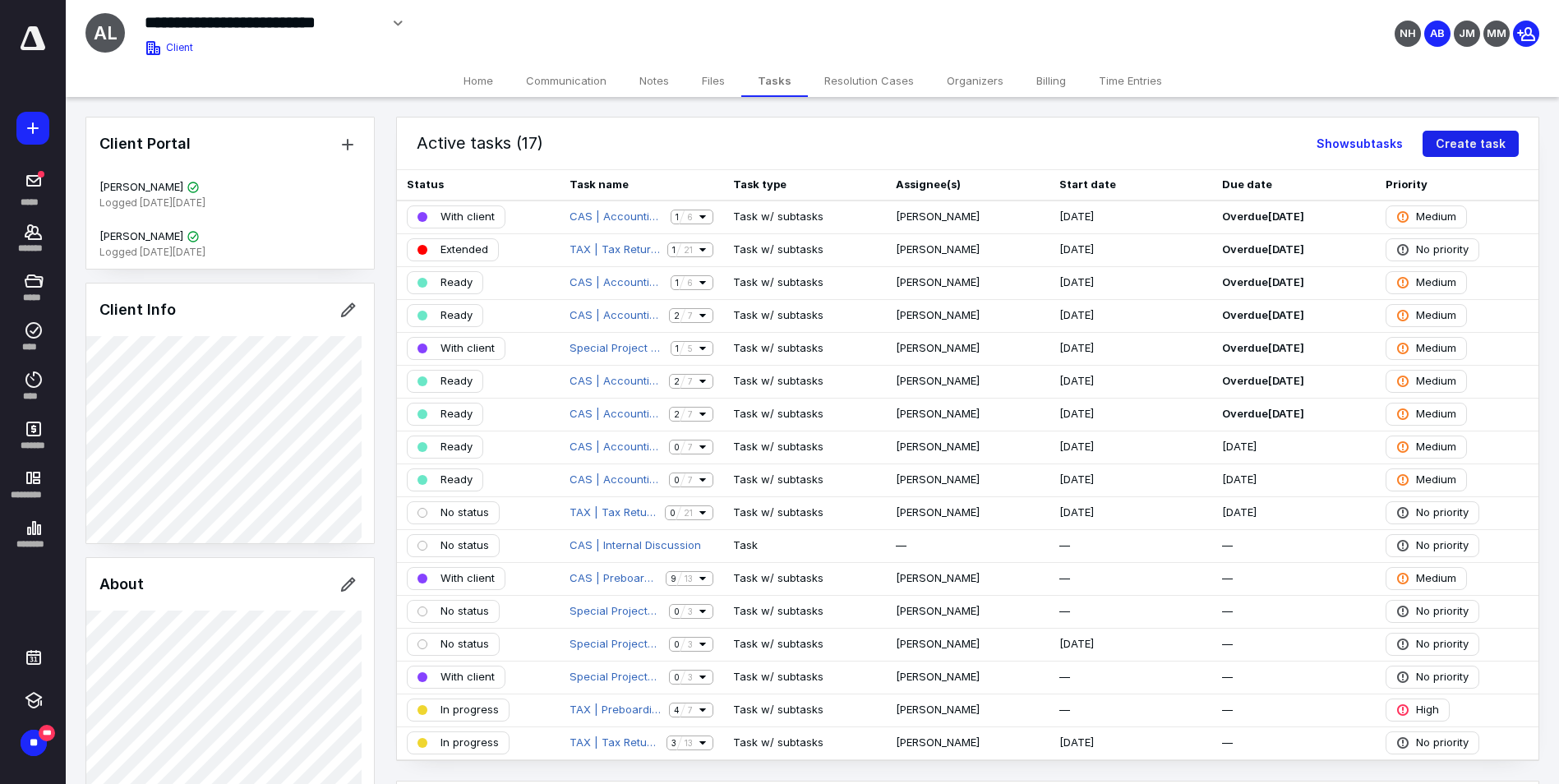 click on "Create task" at bounding box center (1470, 144) 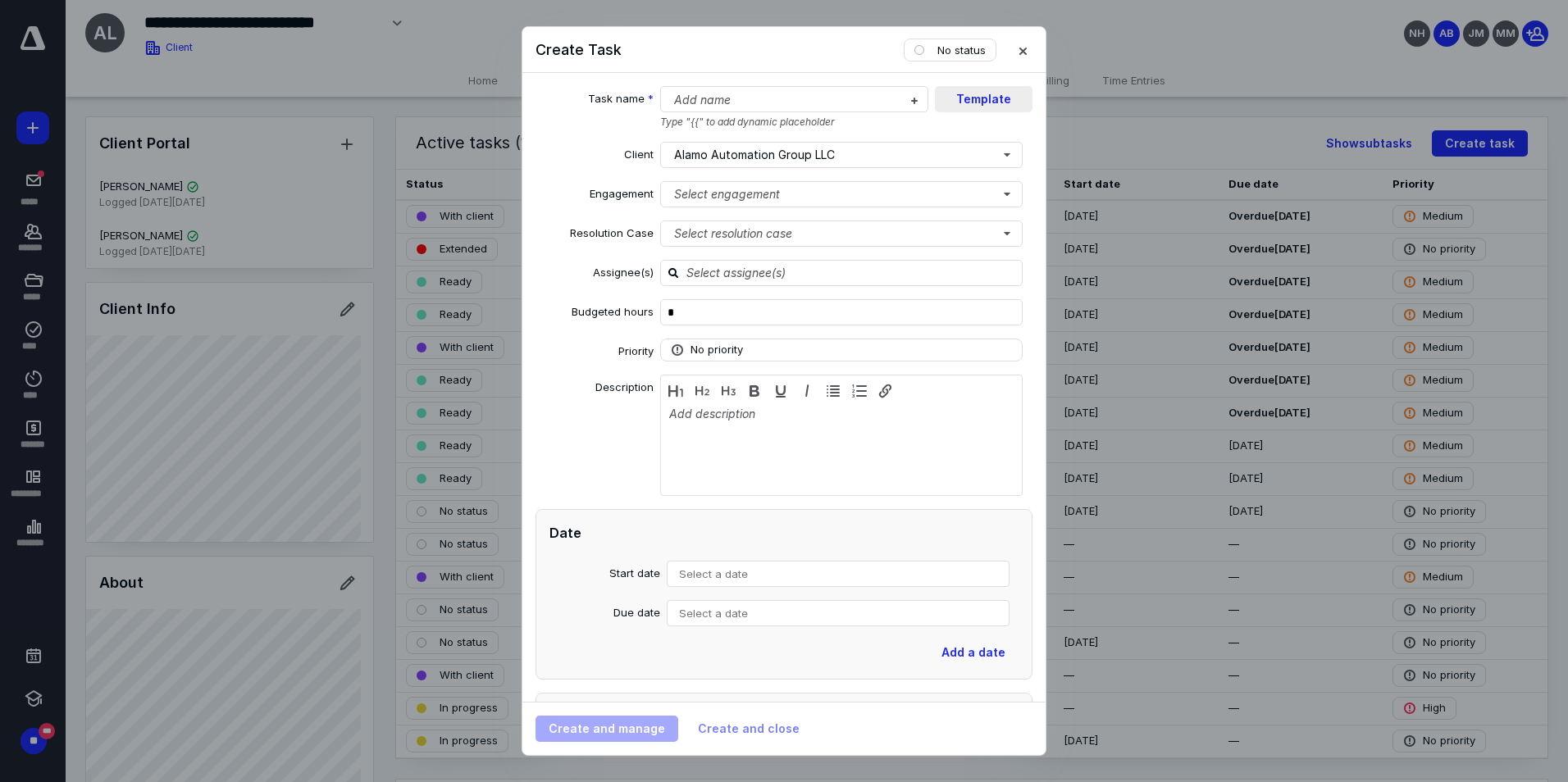 click on "Template" at bounding box center (983, 99) 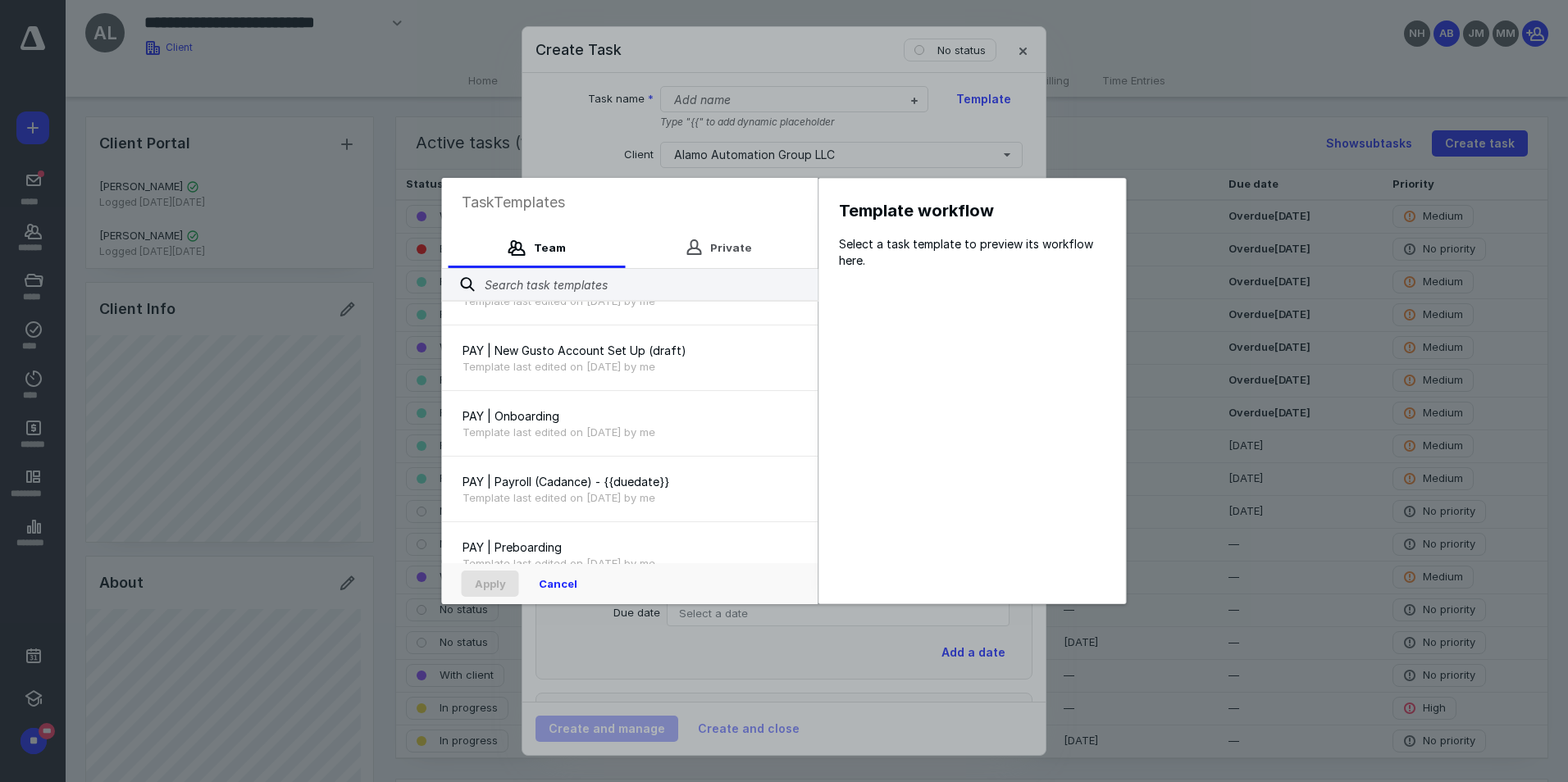 scroll, scrollTop: 2164, scrollLeft: 0, axis: vertical 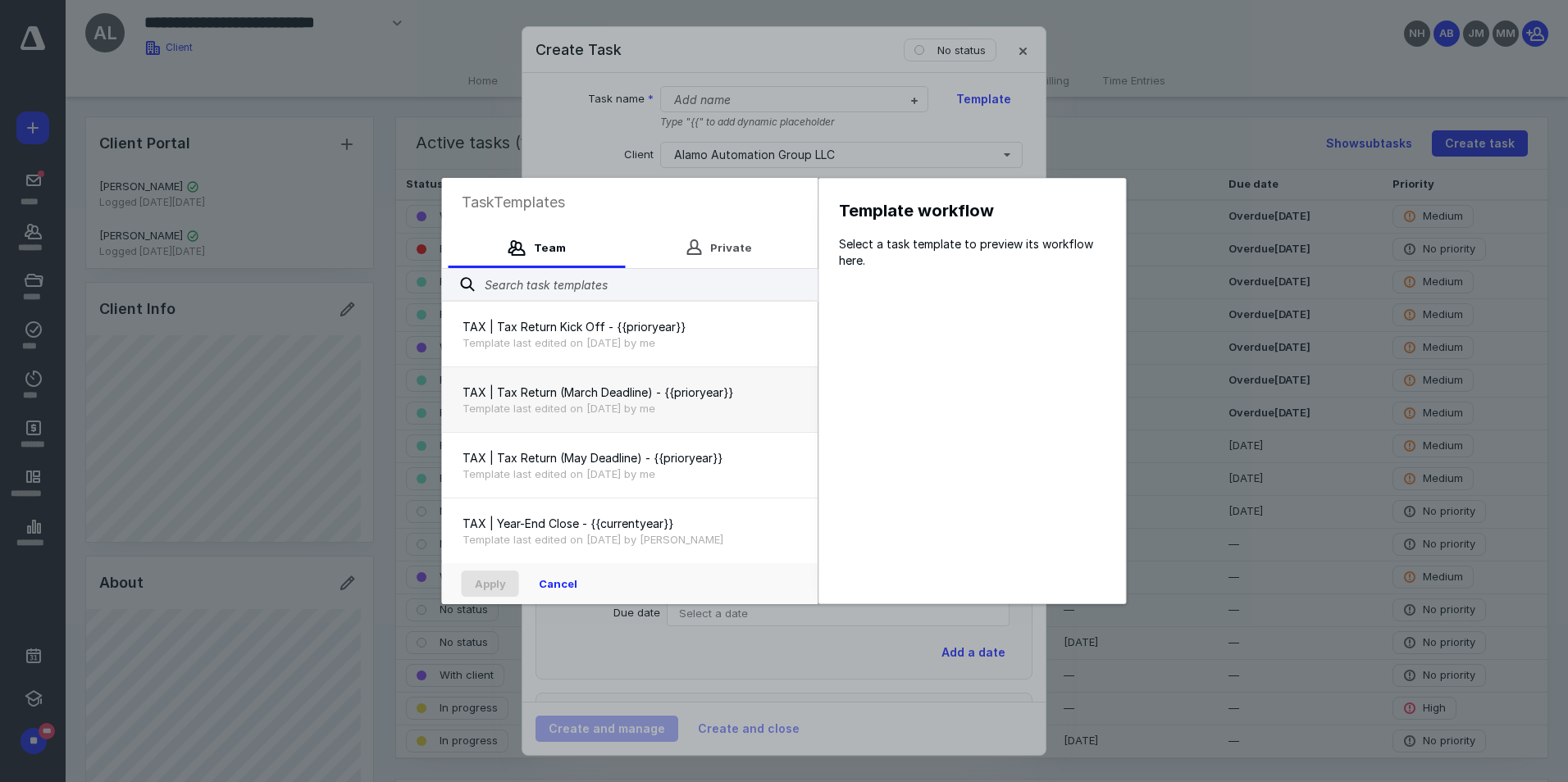 click on "Template last edited on [DATE] by me" at bounding box center (630, 408) 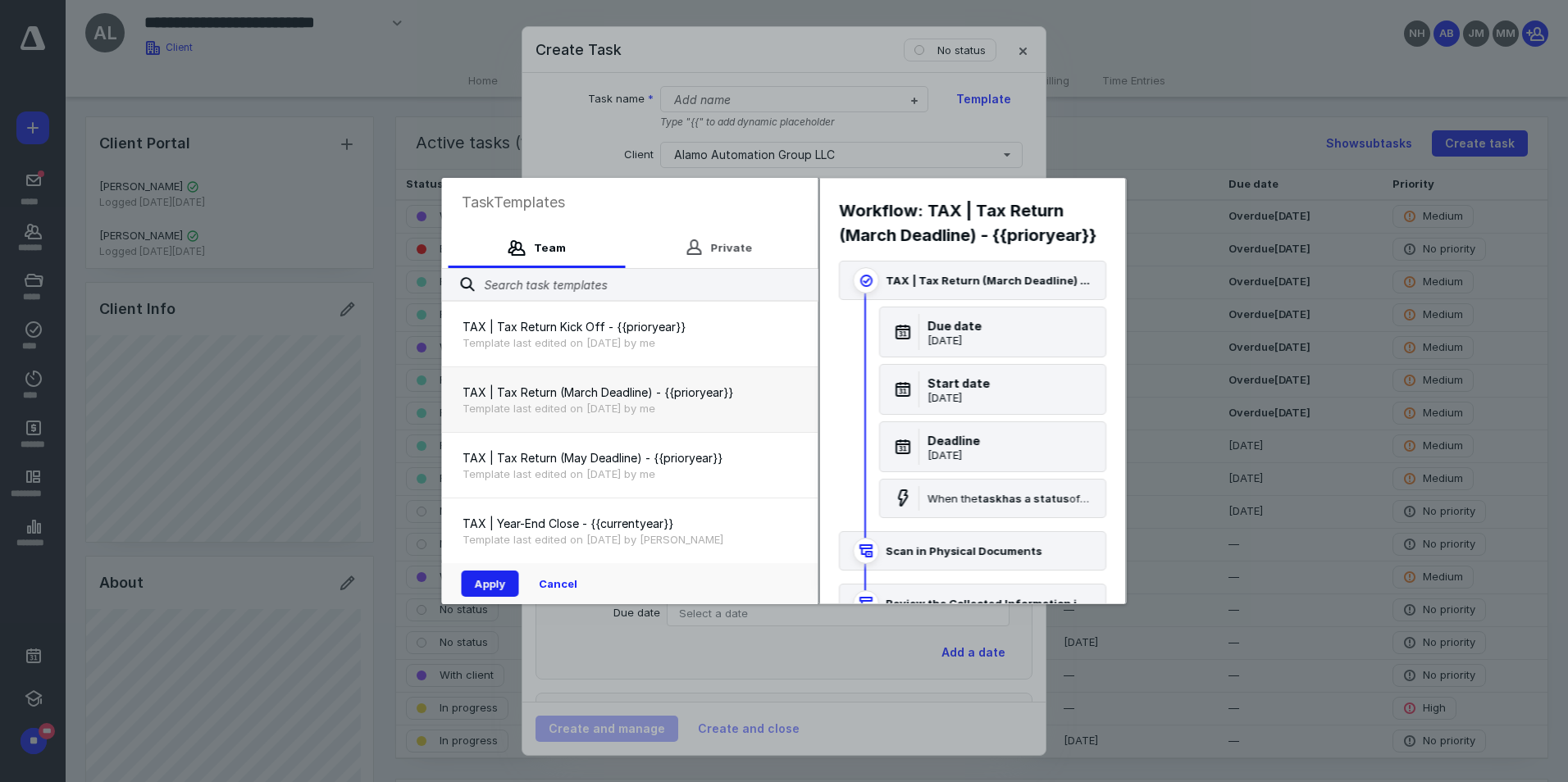 click on "Apply" at bounding box center [490, 584] 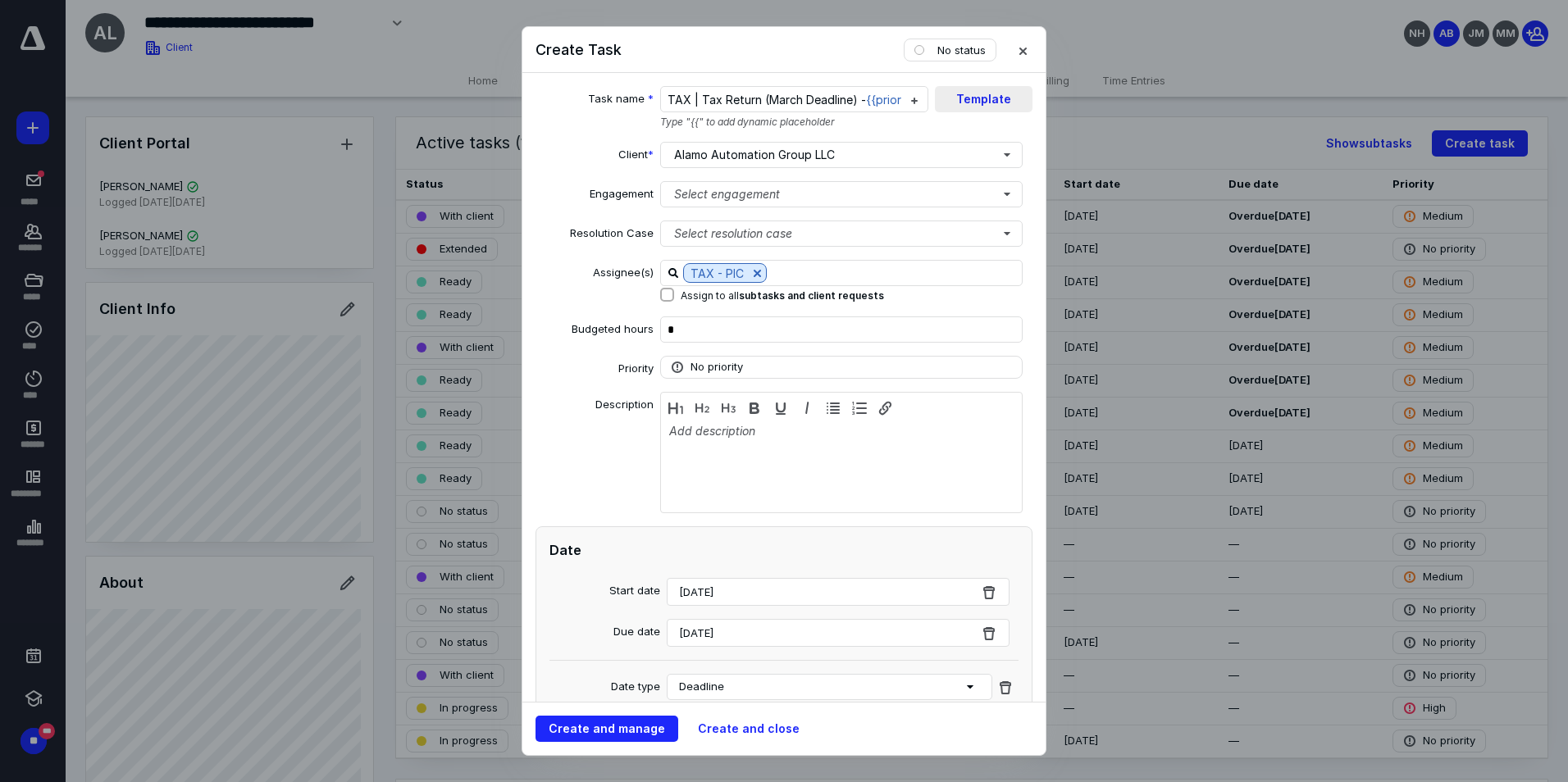 scroll, scrollTop: 0, scrollLeft: 47, axis: horizontal 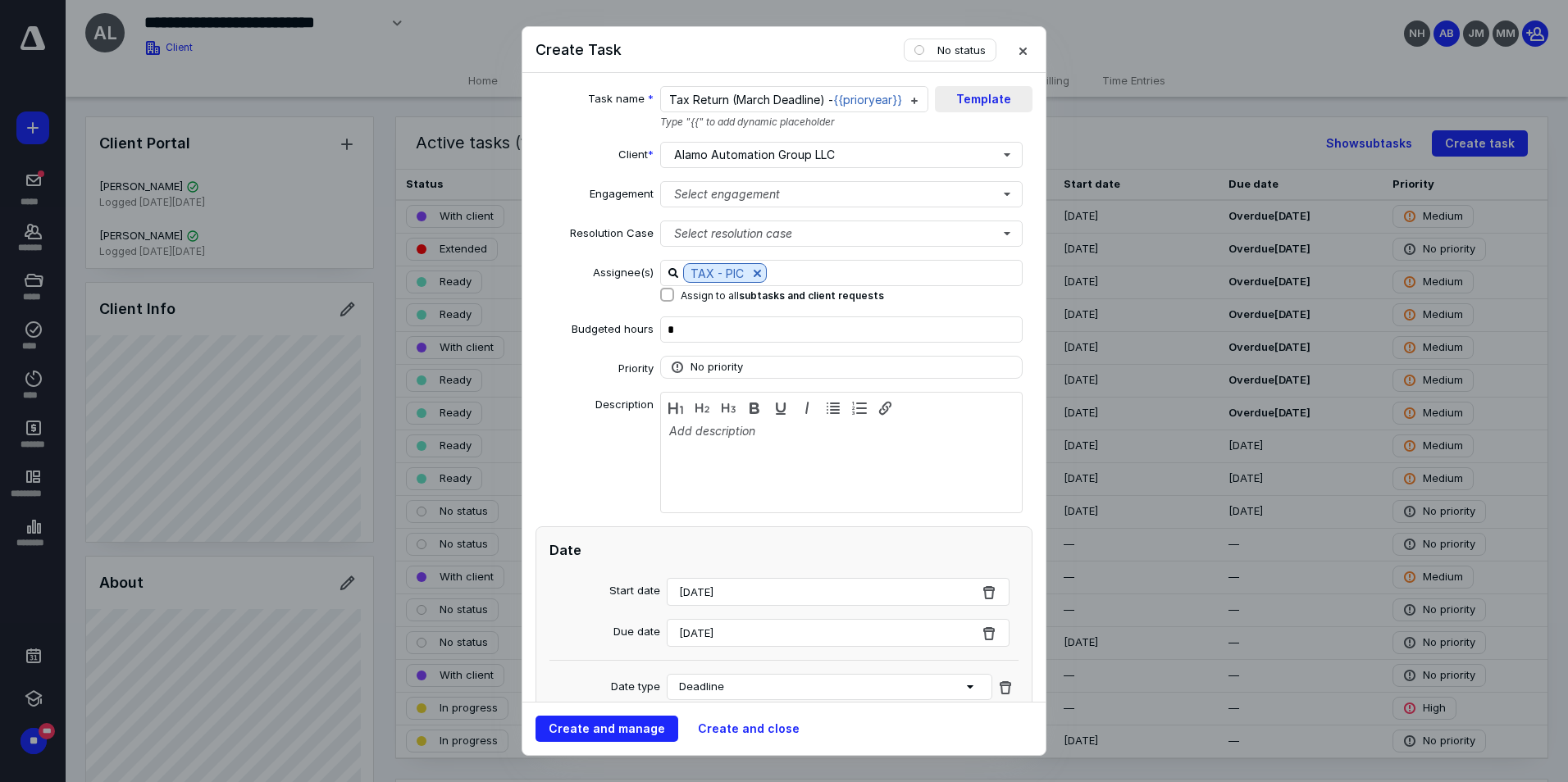 drag, startPoint x: 864, startPoint y: 101, endPoint x: 929, endPoint y: 102, distance: 65.00769 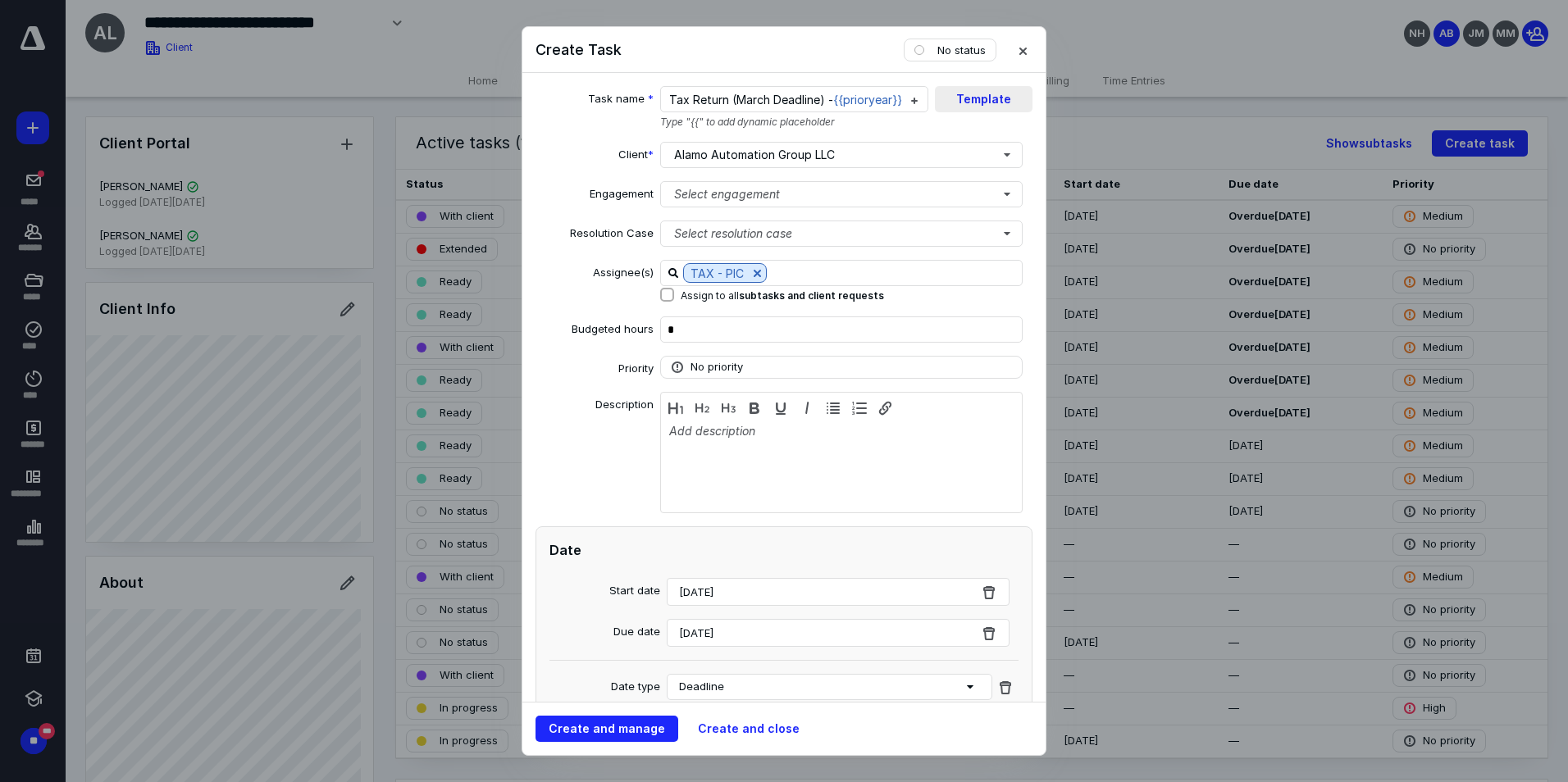 click on "Task name   * TAX | Tax Return (March Deadline) -   {{prioryear}} Type "{{" to add dynamic placeholder Template" at bounding box center [784, 107] 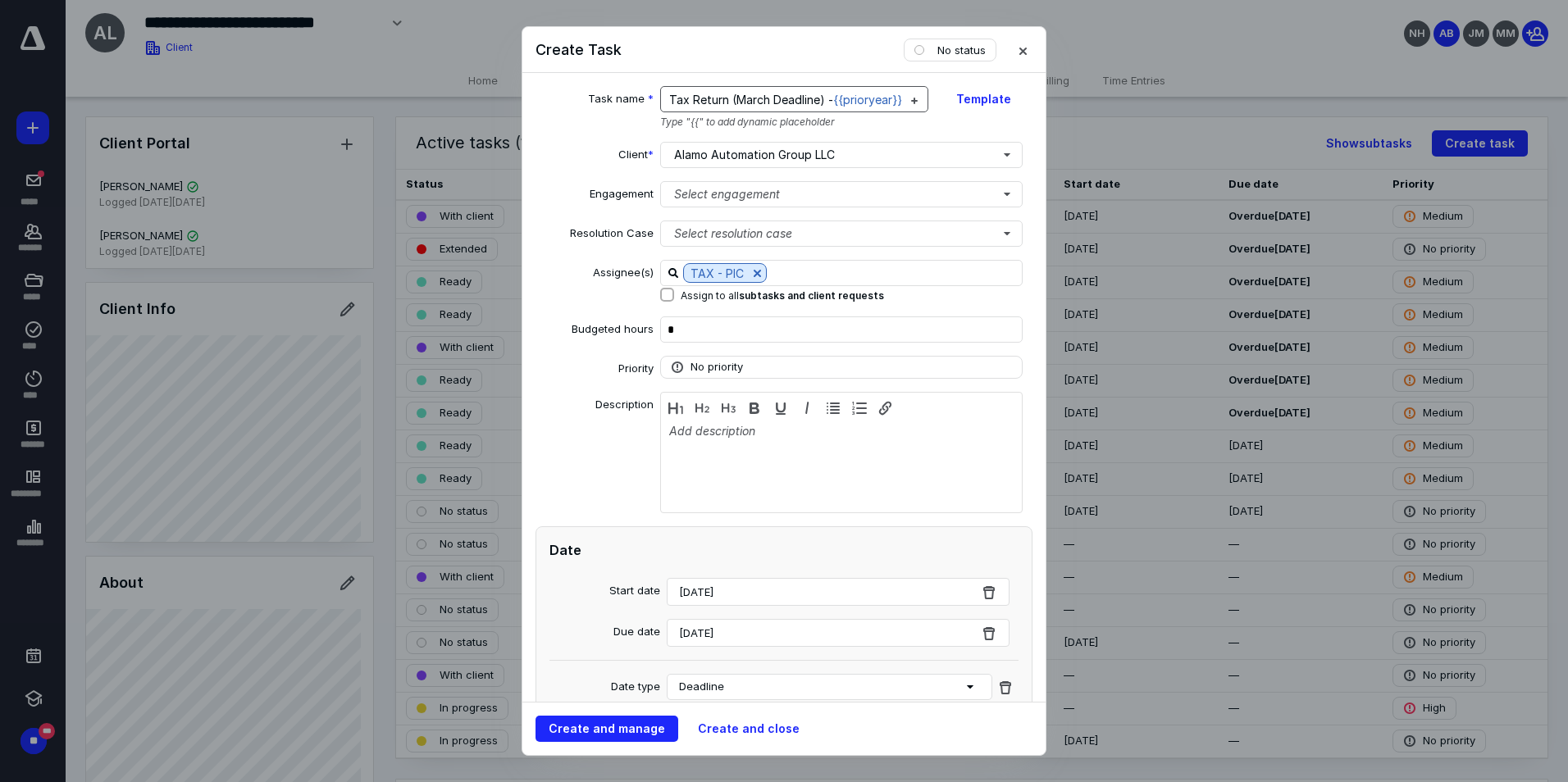 click on "TAX | Tax Return (March Deadline) -" at bounding box center [734, 99] 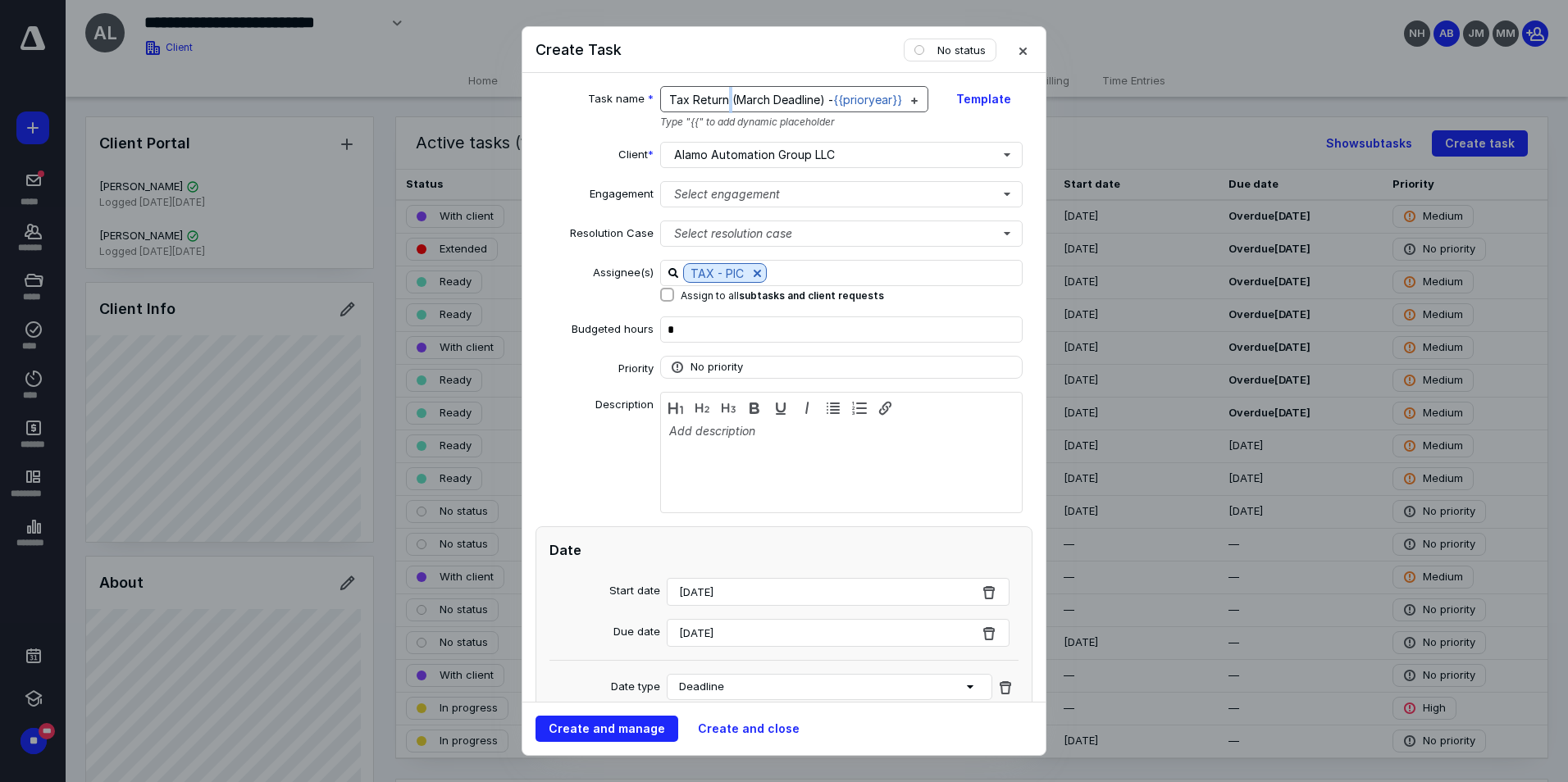 click on "TAX | Tax Return (March Deadline) -" at bounding box center (734, 99) 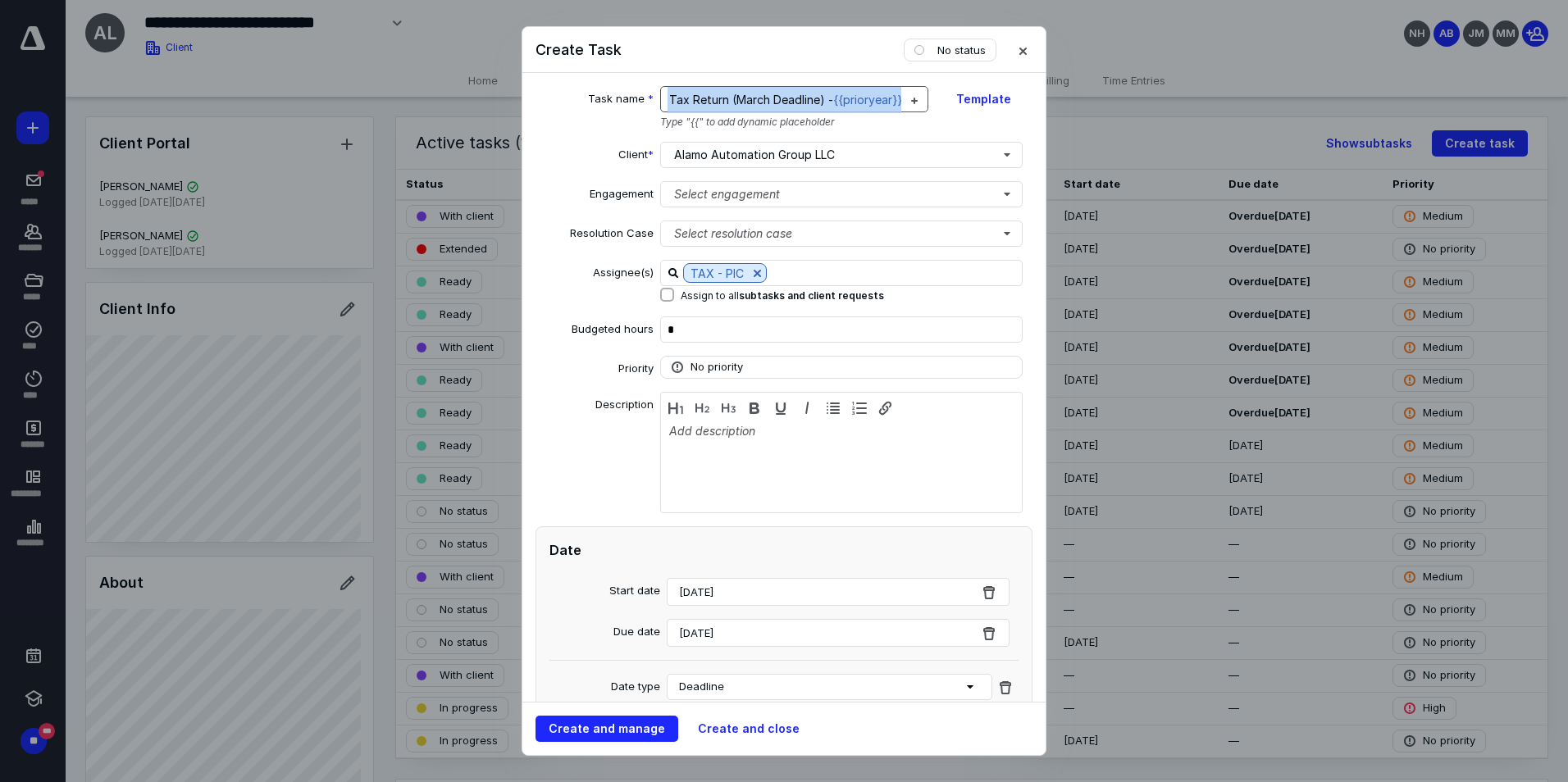 click on "TAX | Tax Return (March Deadline) -" at bounding box center [734, 99] 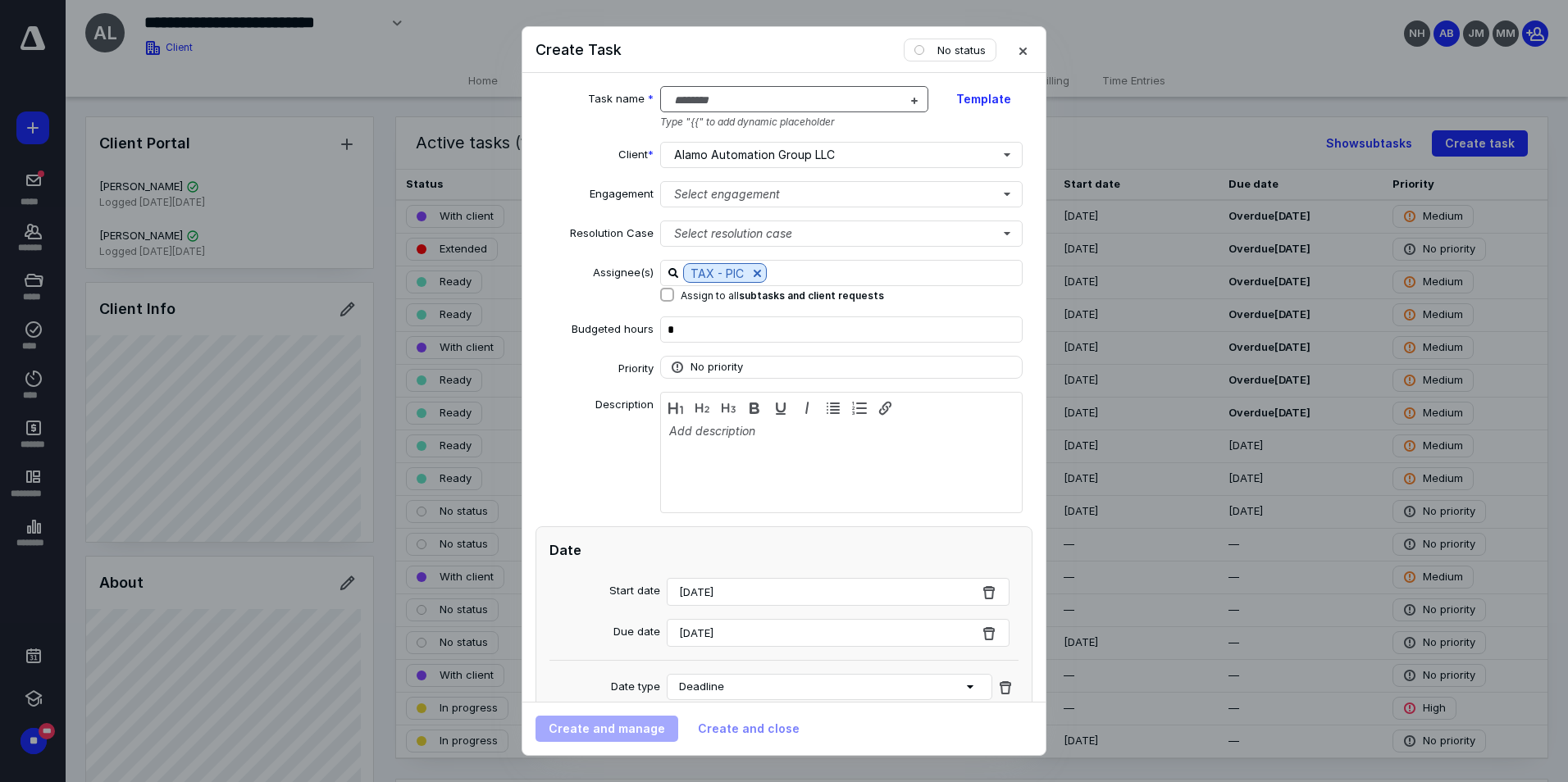scroll, scrollTop: 0, scrollLeft: 0, axis: both 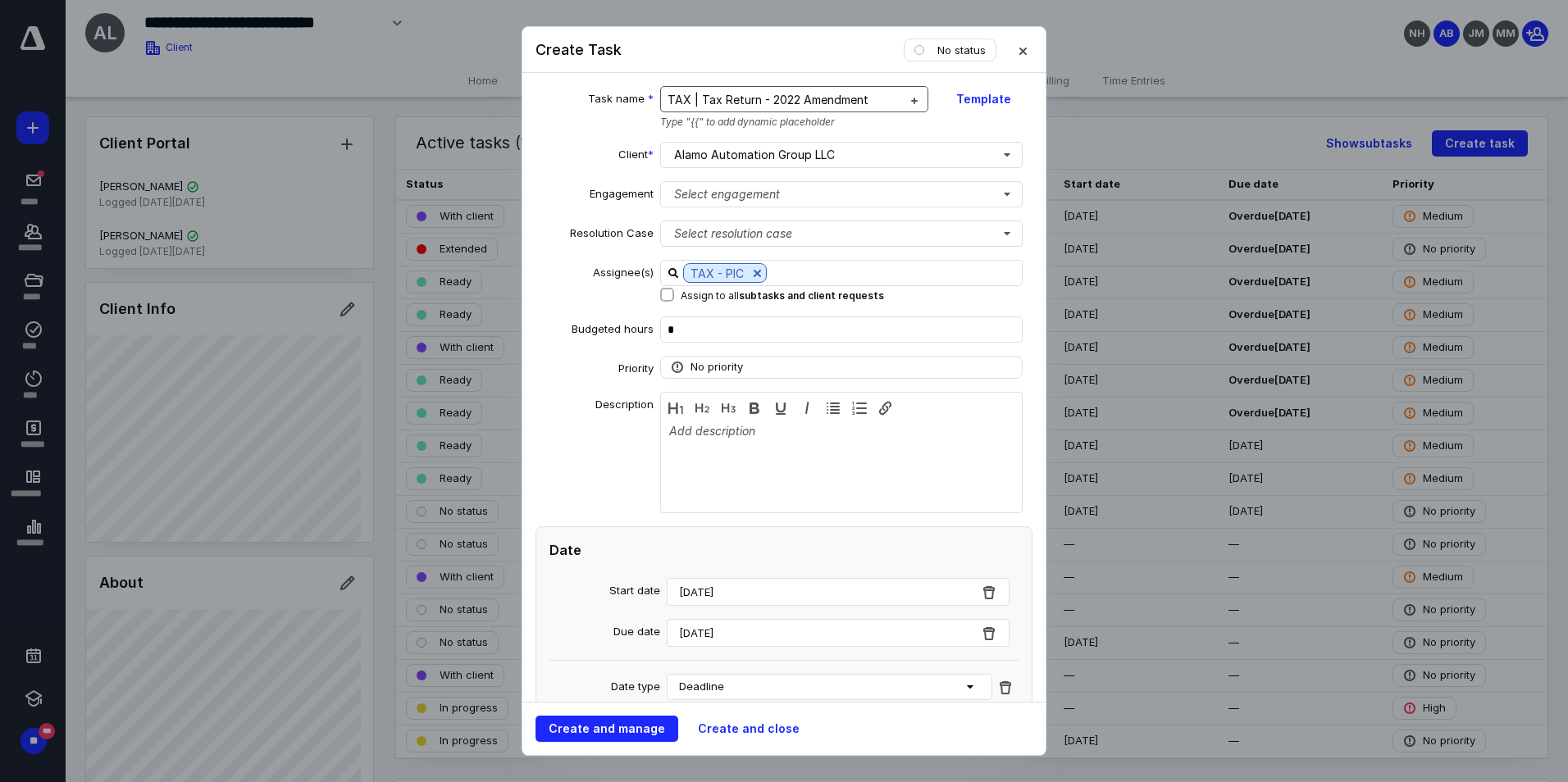 click on "TAX | Tax Return - 2022 Amendment" at bounding box center [768, 99] 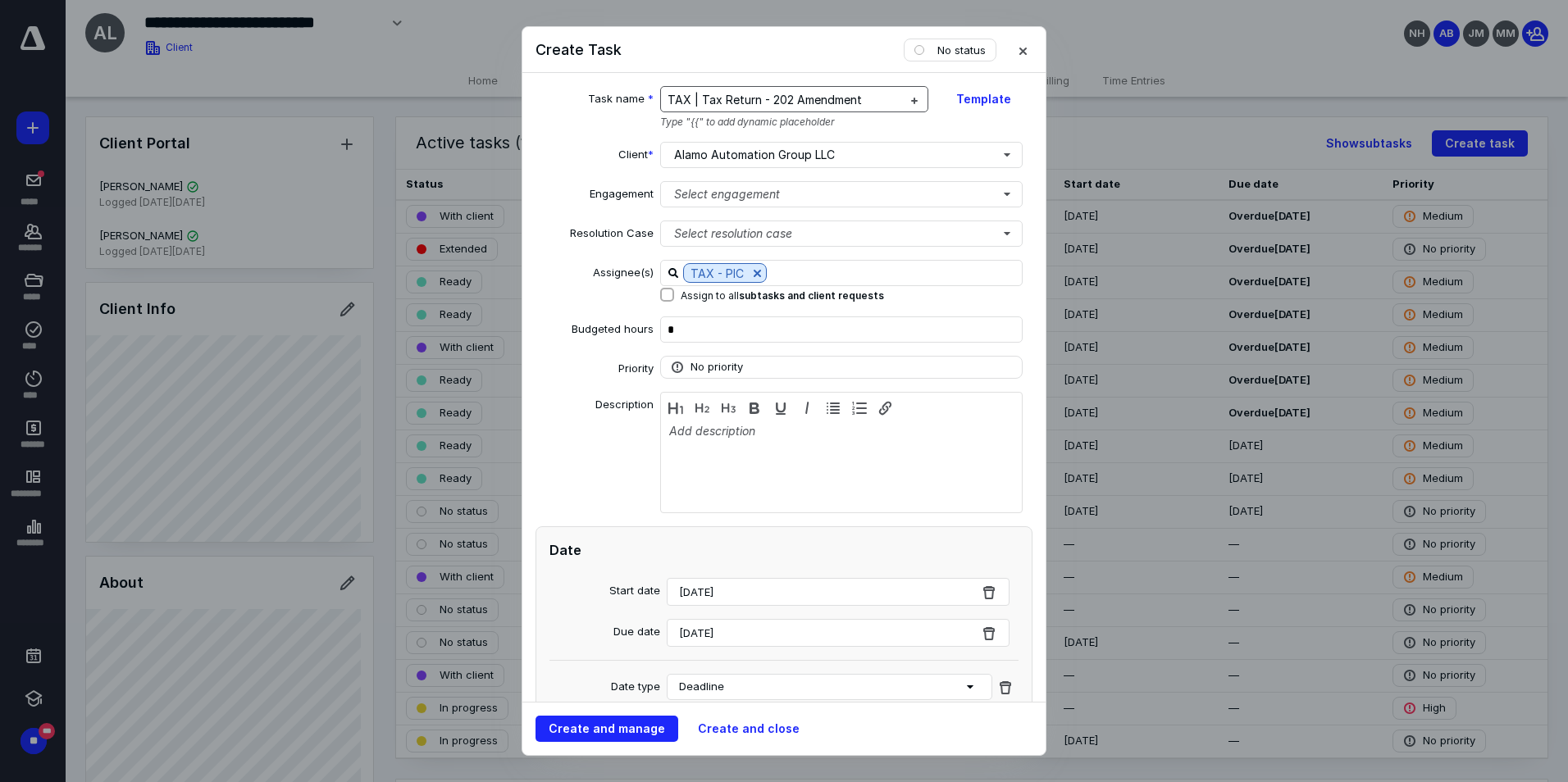 type 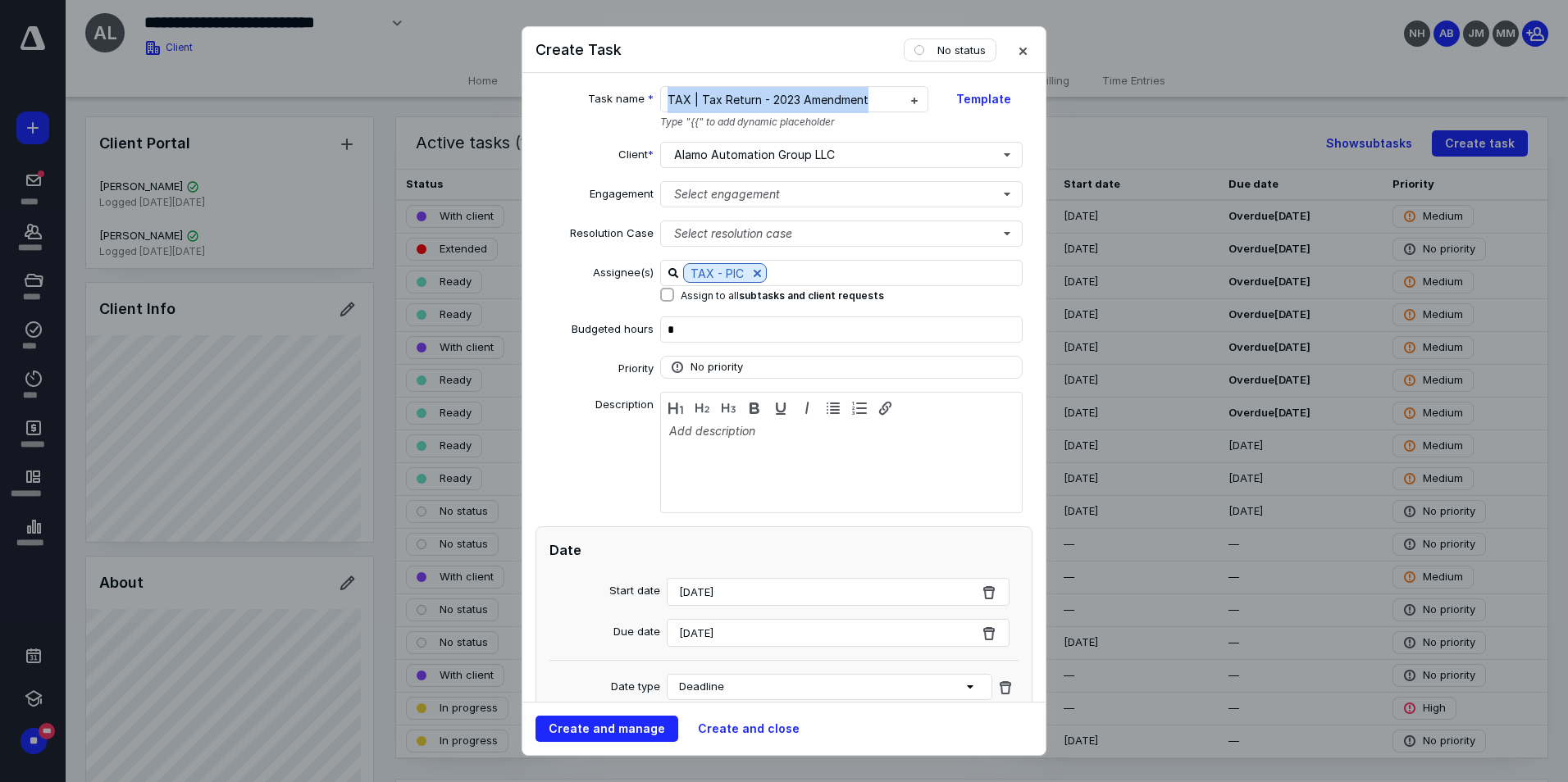 drag, startPoint x: 880, startPoint y: 101, endPoint x: 567, endPoint y: 87, distance: 313.3129 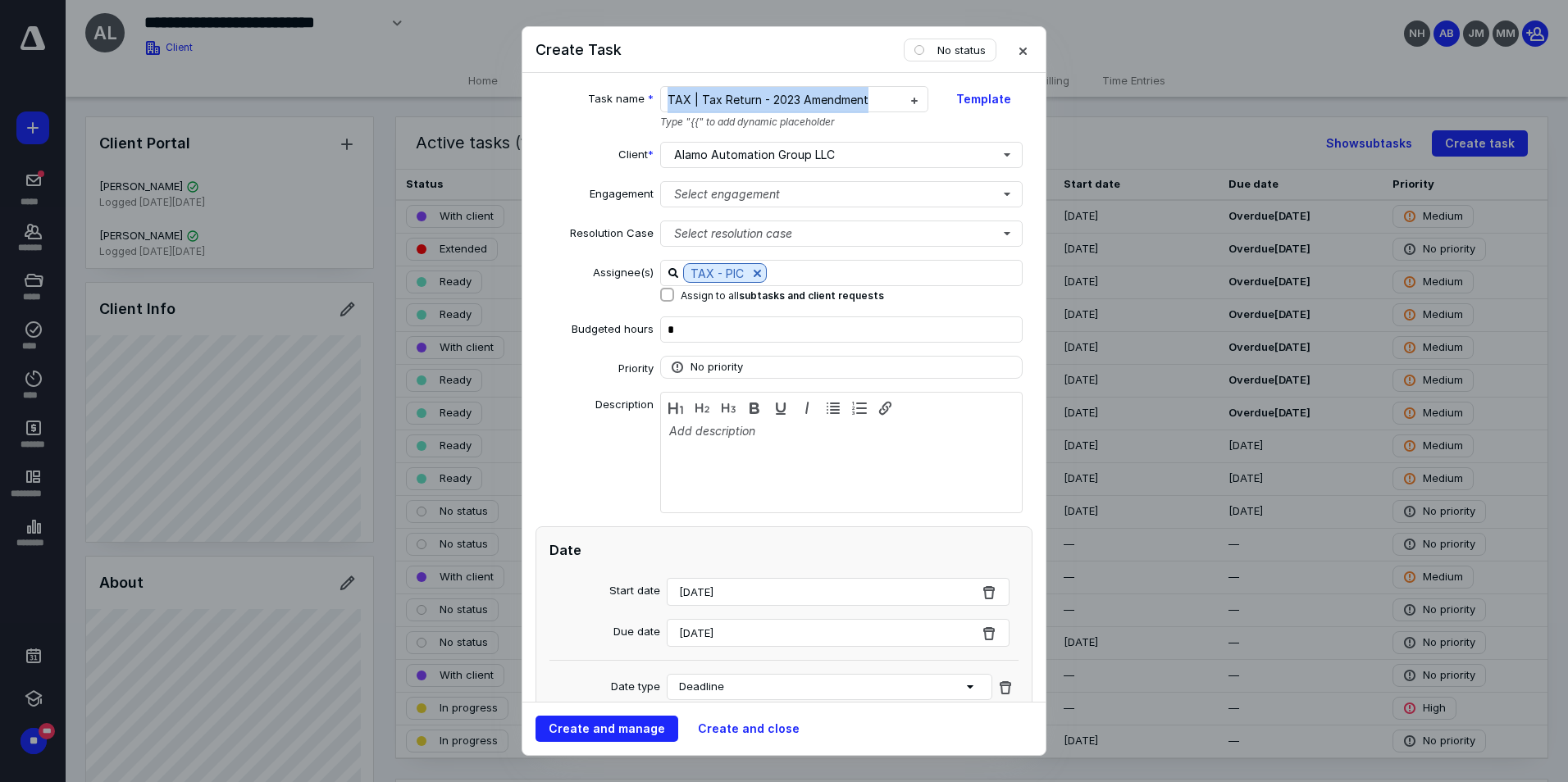 click on "Task name   * TAX | Tax Return - 2023 Amendment Type "{{" to add dynamic placeholder Template" at bounding box center (784, 107) 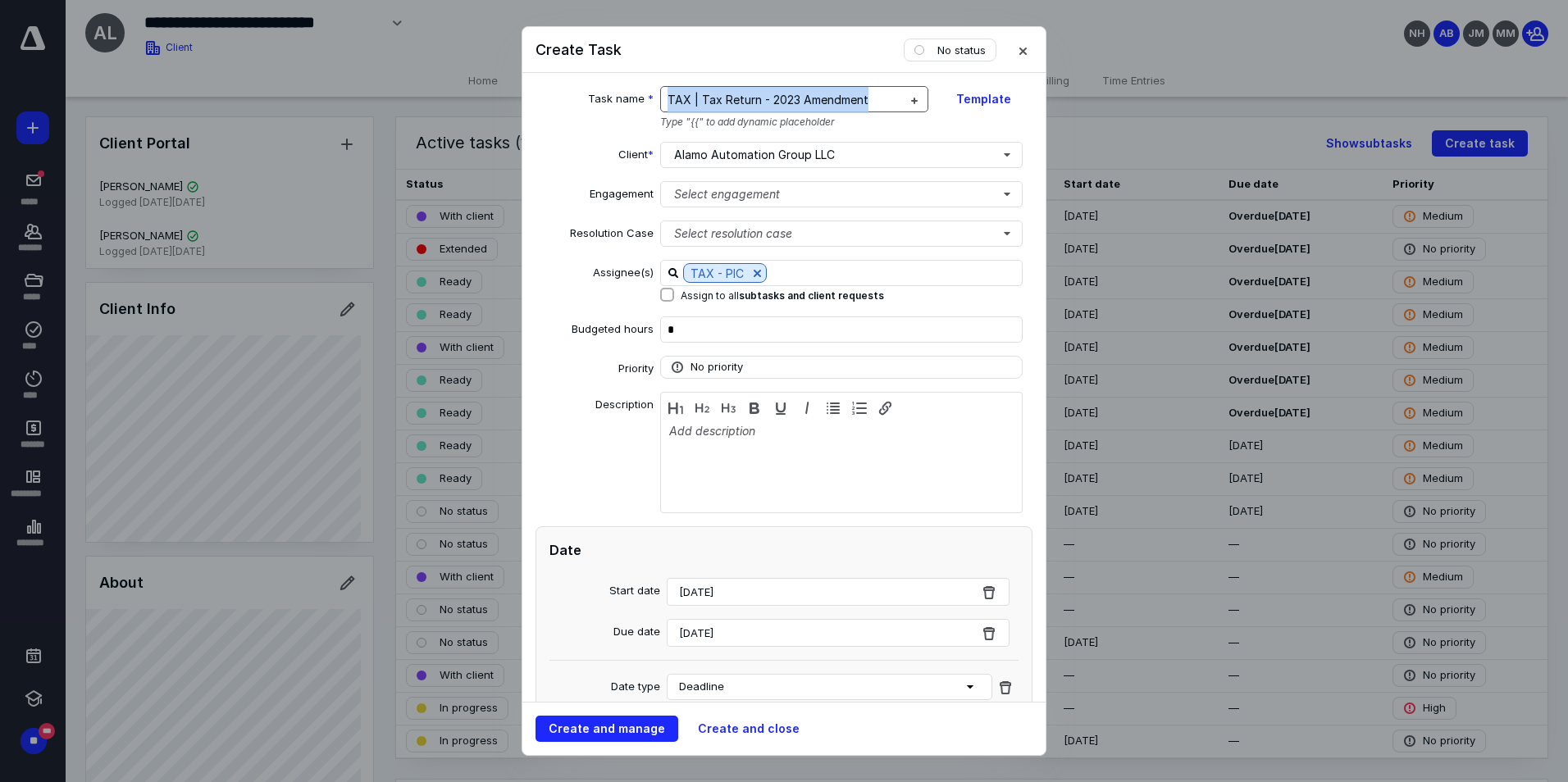 click on "TAX | Tax Return - 2023 Amendment" at bounding box center (785, 100) 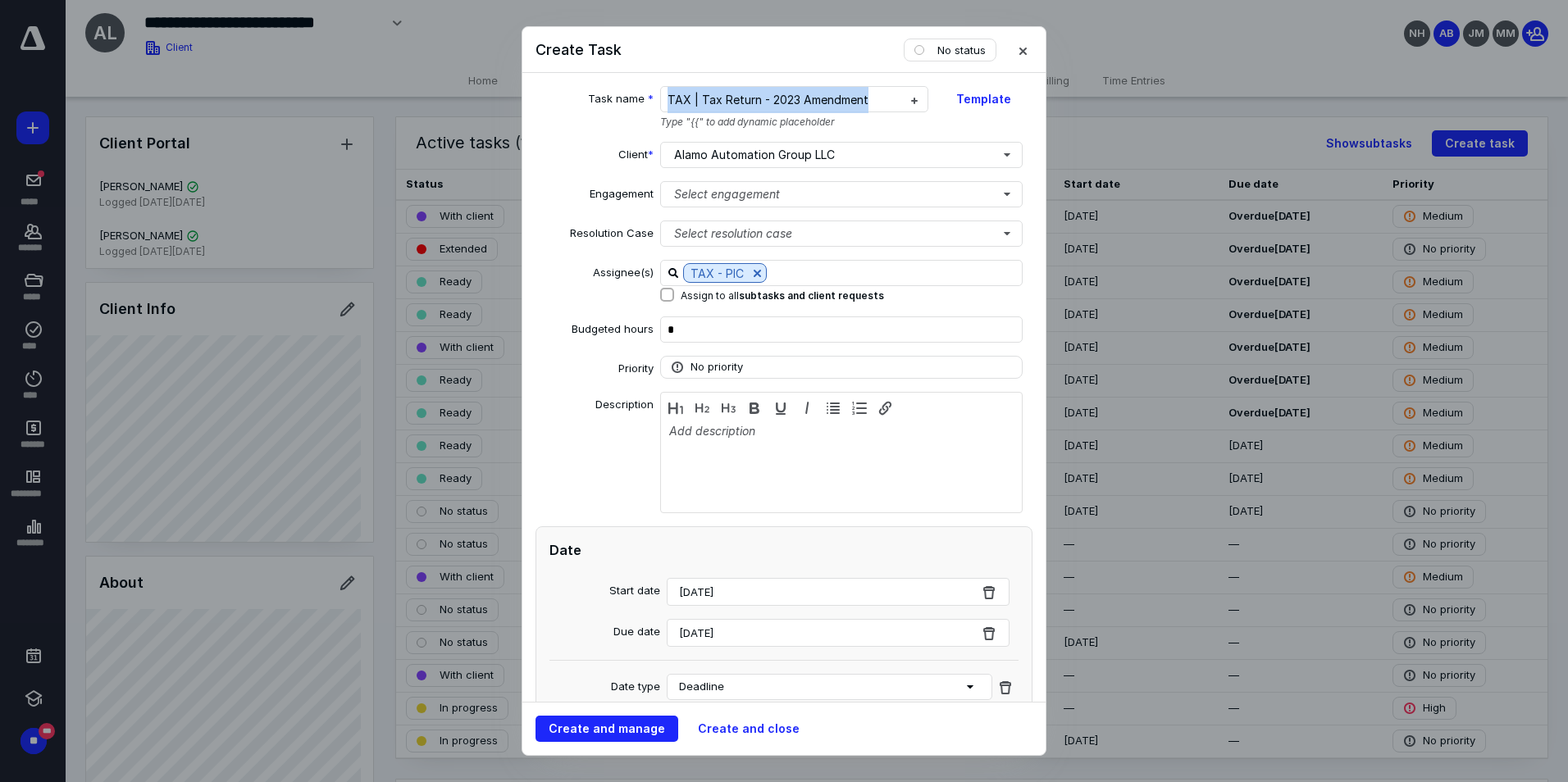 drag, startPoint x: 868, startPoint y: 97, endPoint x: 573, endPoint y: 91, distance: 295.06101 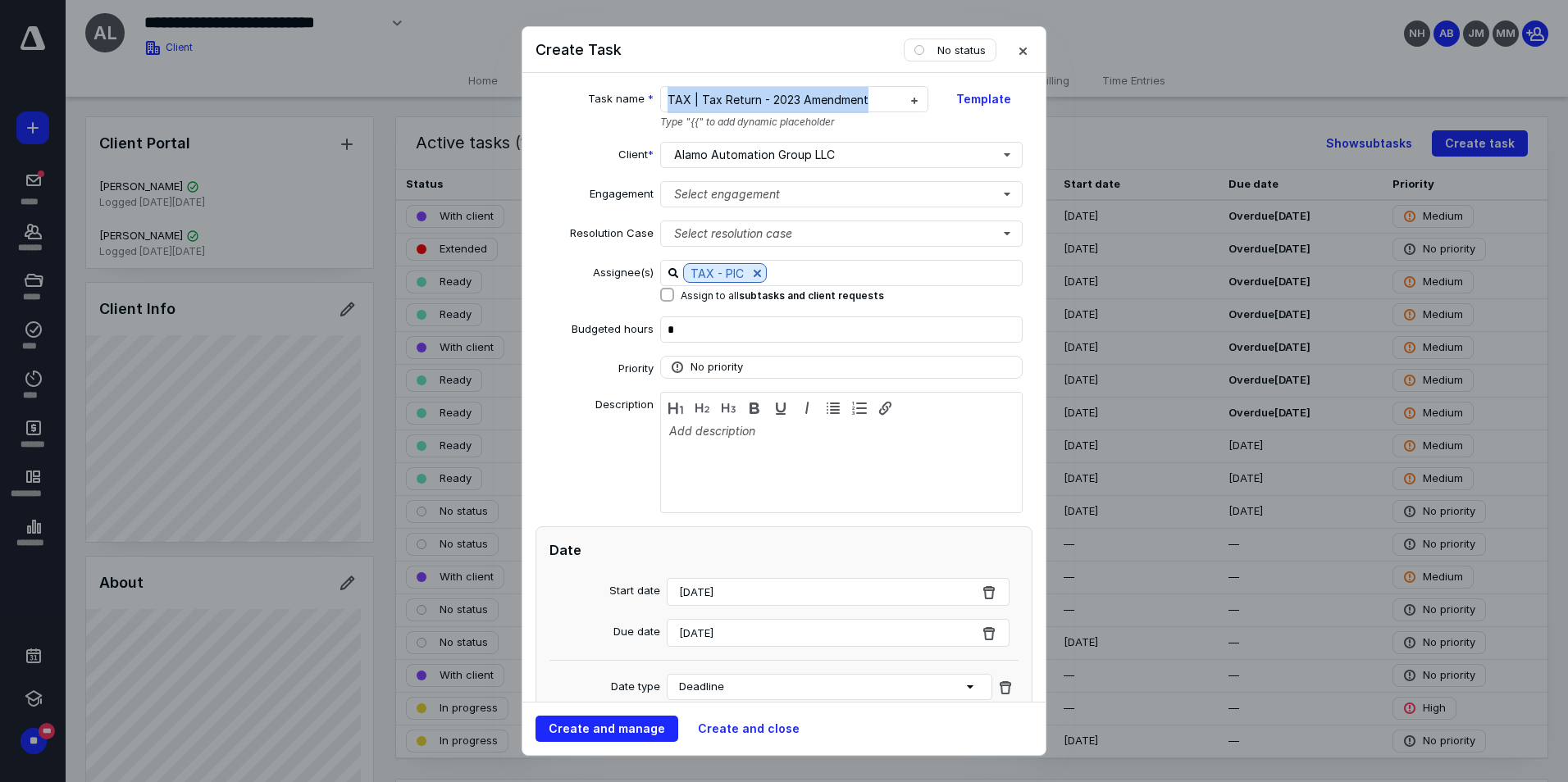 click on "Task name   * TAX | Tax Return - 2023 Amendment Type "{{" to add dynamic placeholder Template" at bounding box center (784, 107) 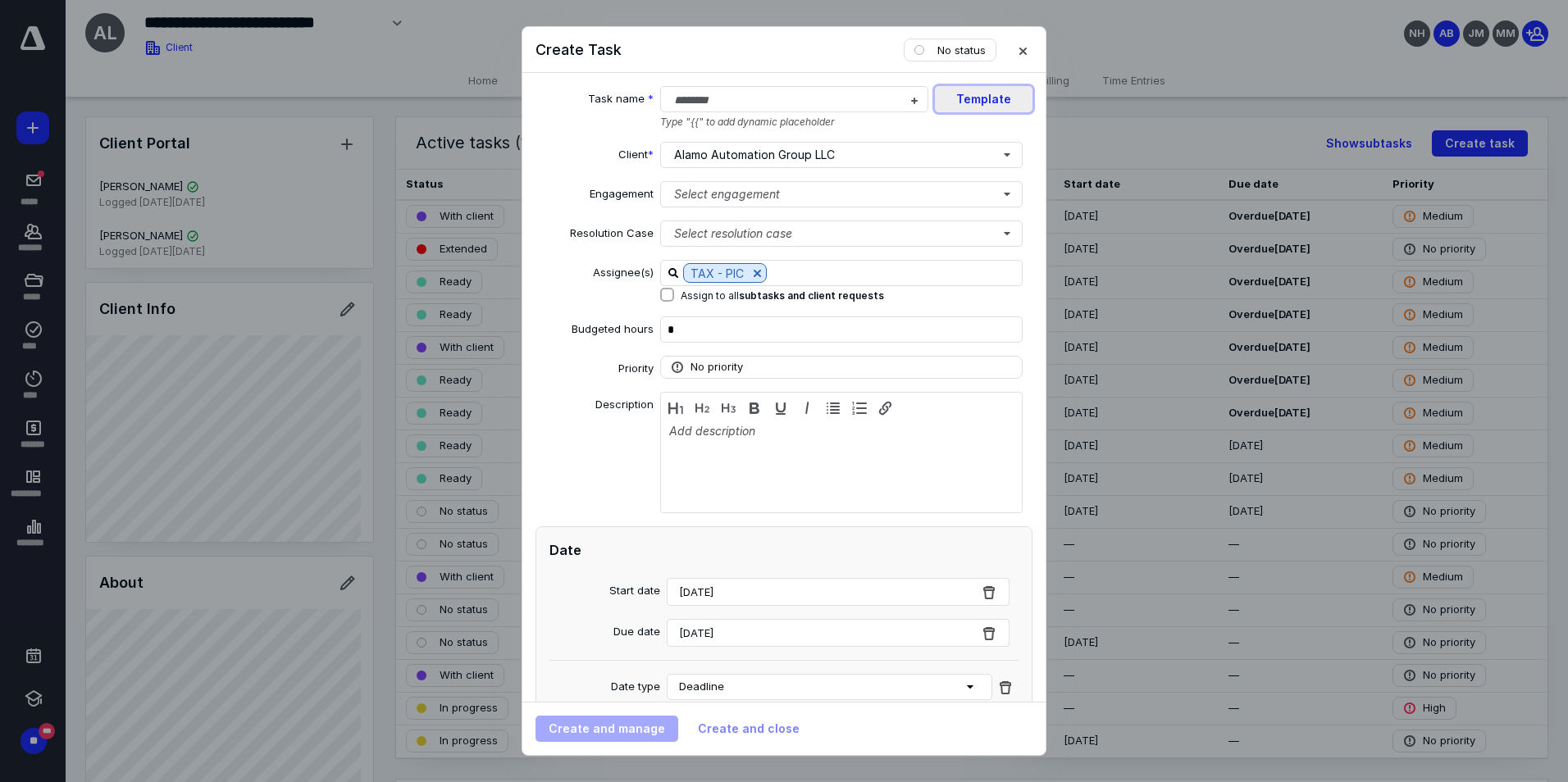 click on "Template" at bounding box center [983, 99] 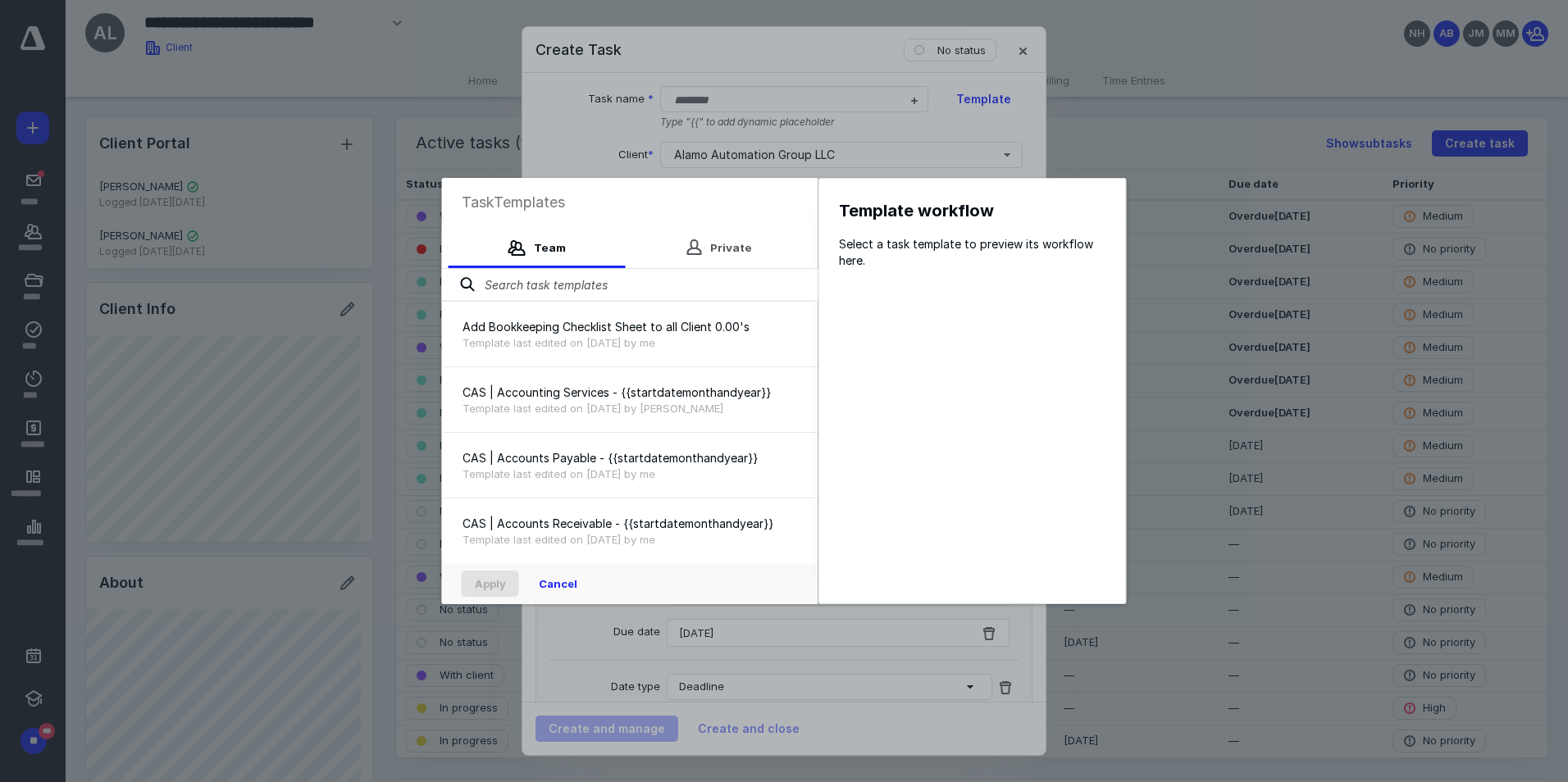 click at bounding box center (630, 285) 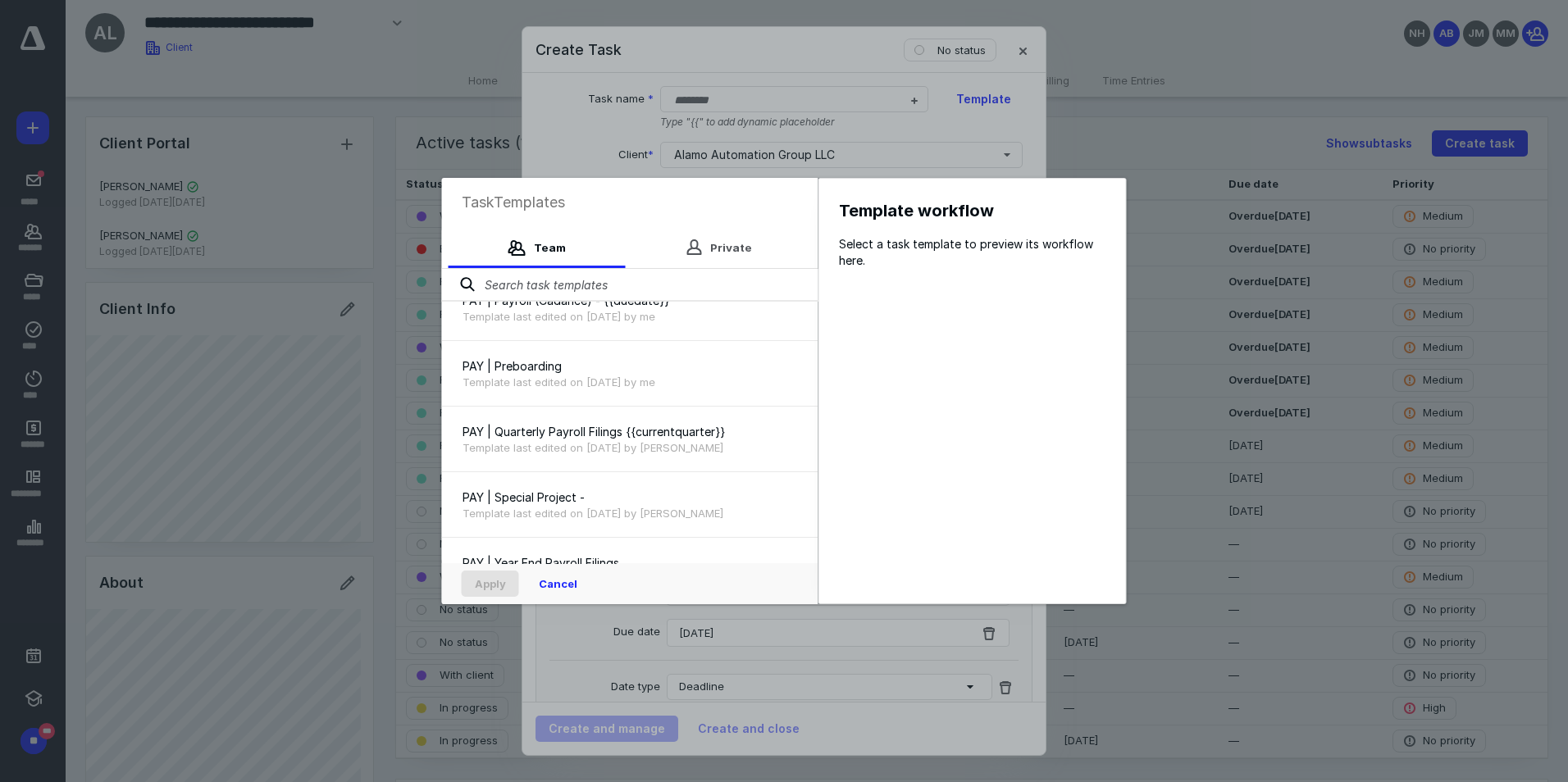 scroll, scrollTop: 2164, scrollLeft: 0, axis: vertical 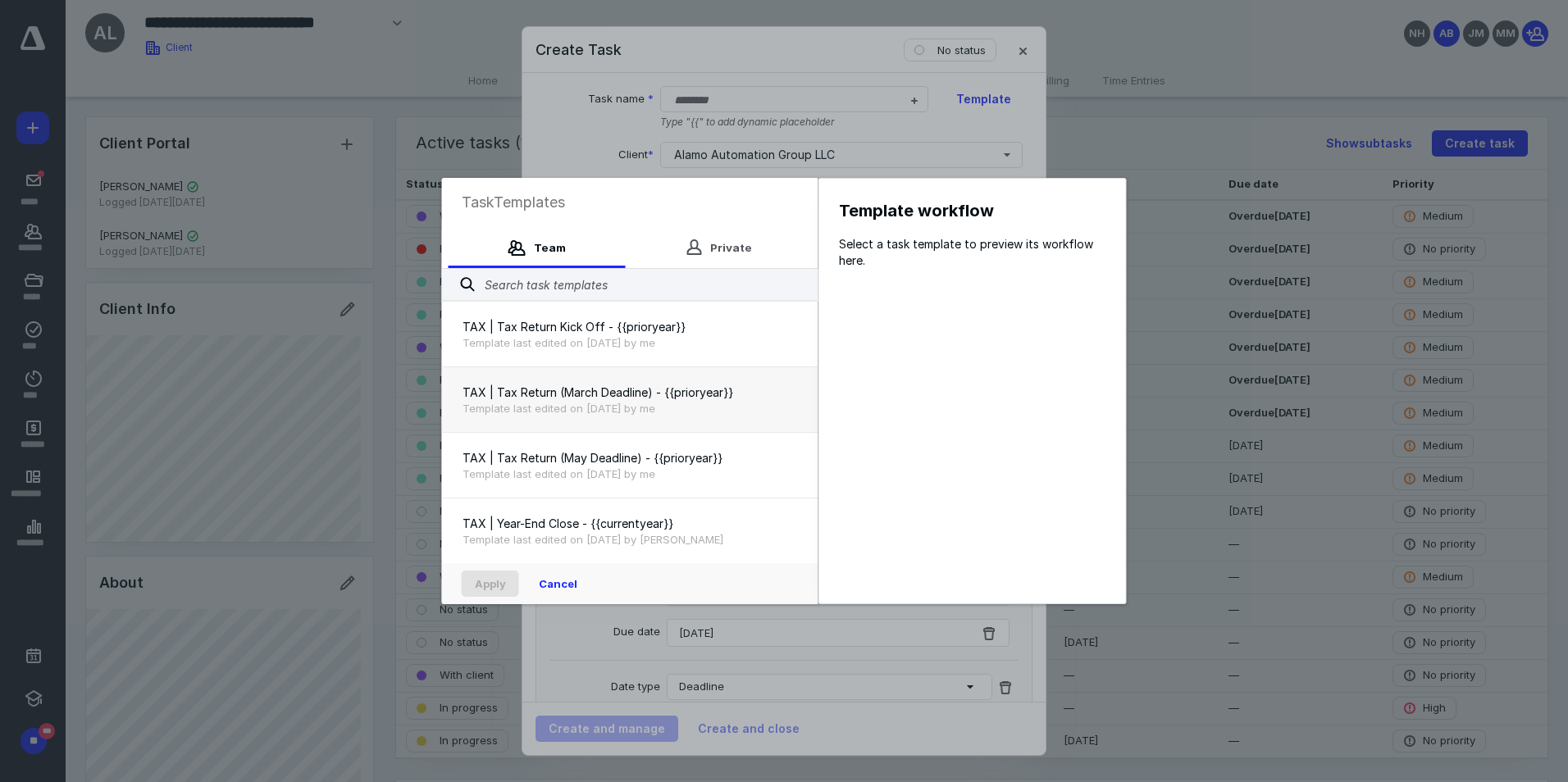 click on "TAX | Tax Return (March Deadline) -  {{prioryear}}" at bounding box center (630, 393) 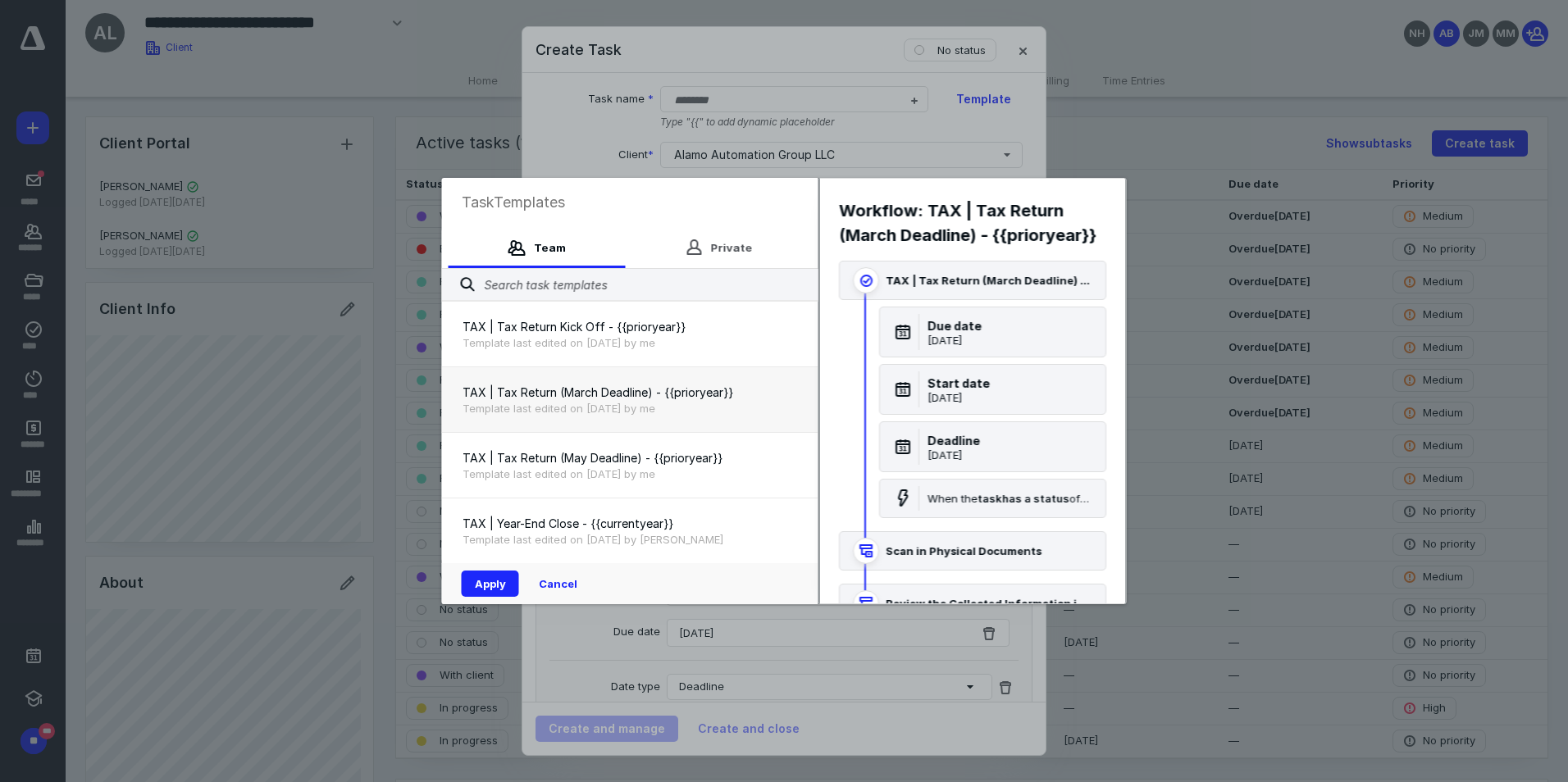 click on "Apply Cancel" at bounding box center [630, 584] 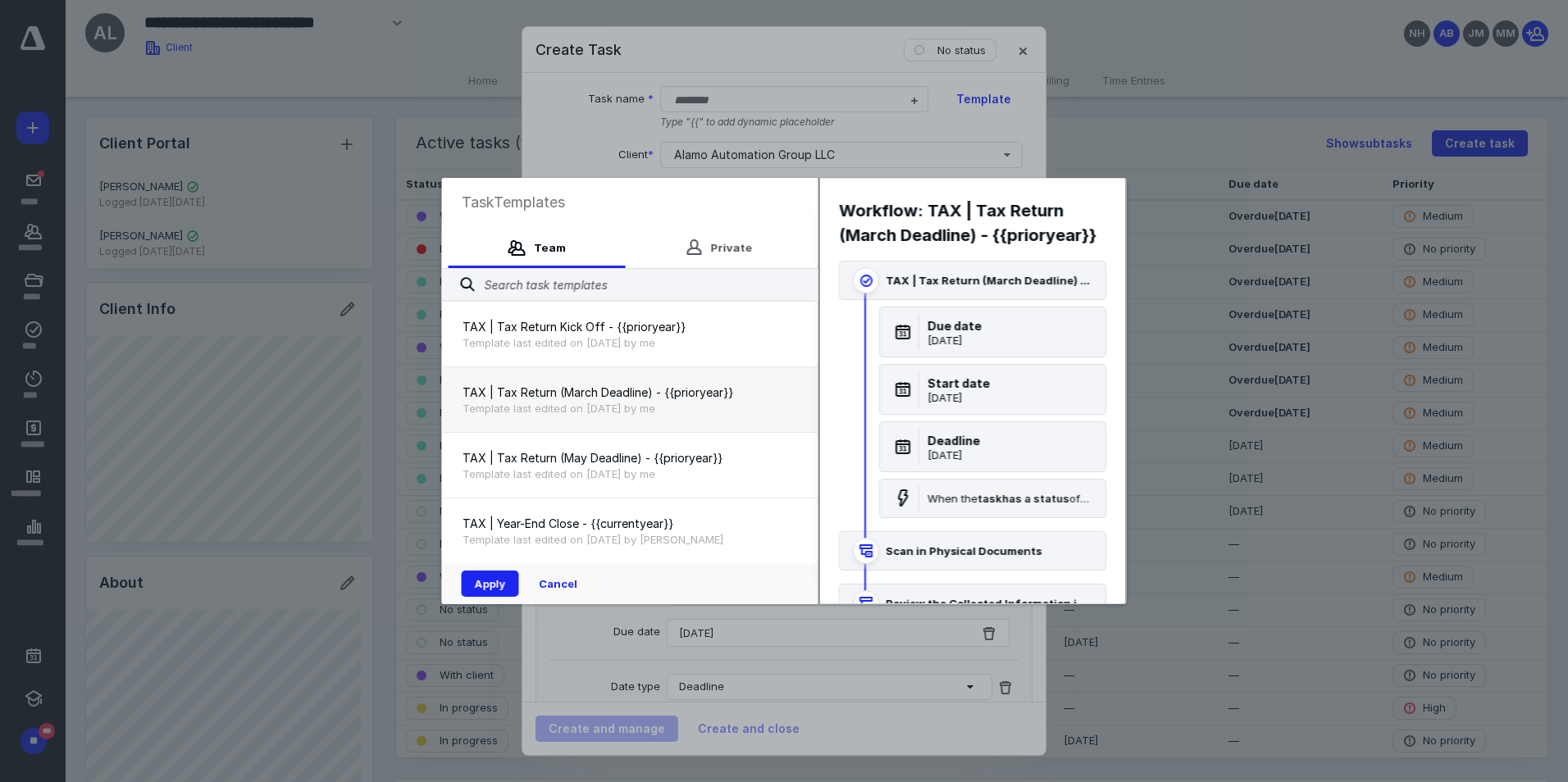 click on "Apply" at bounding box center (490, 584) 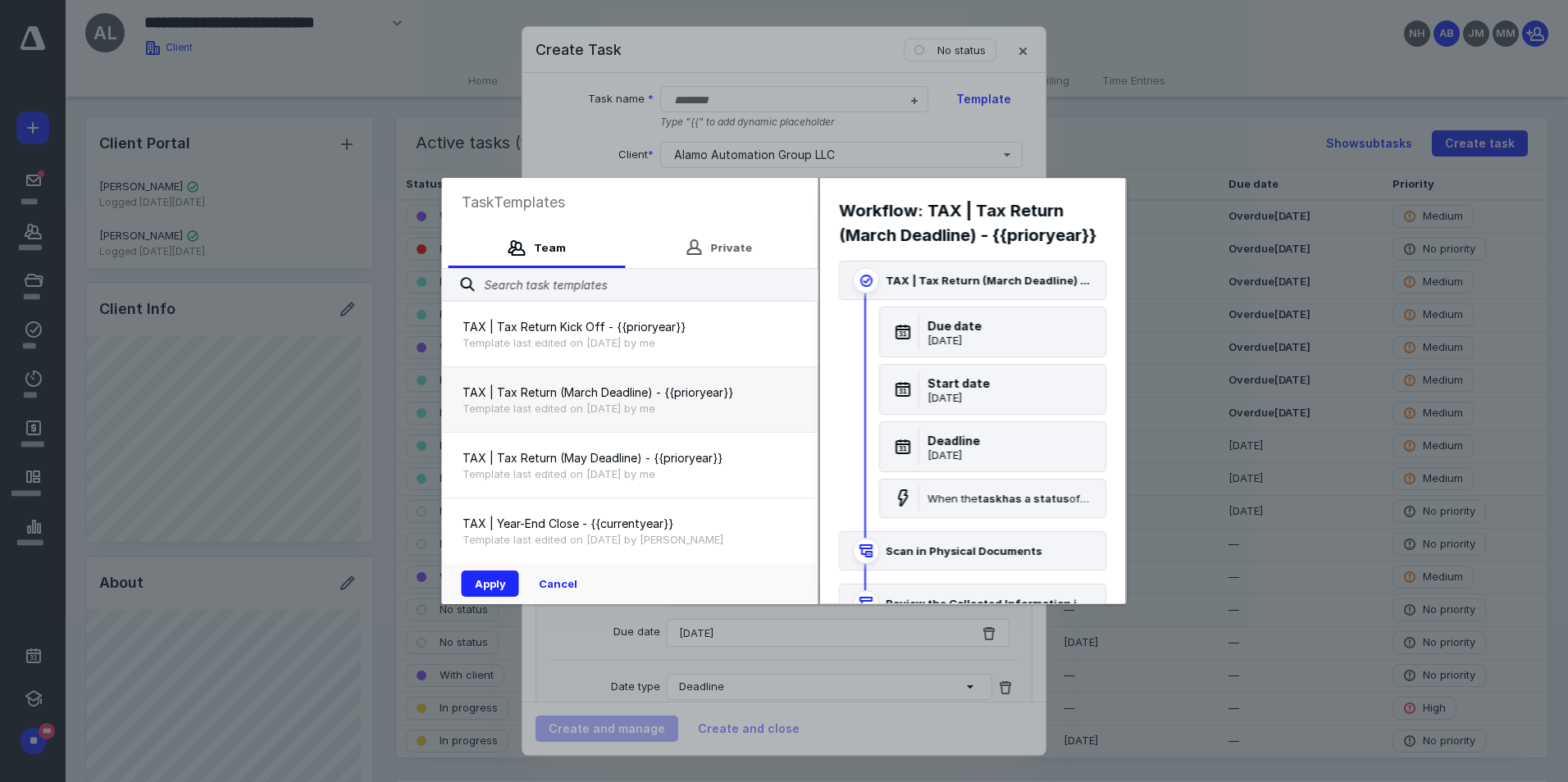 type 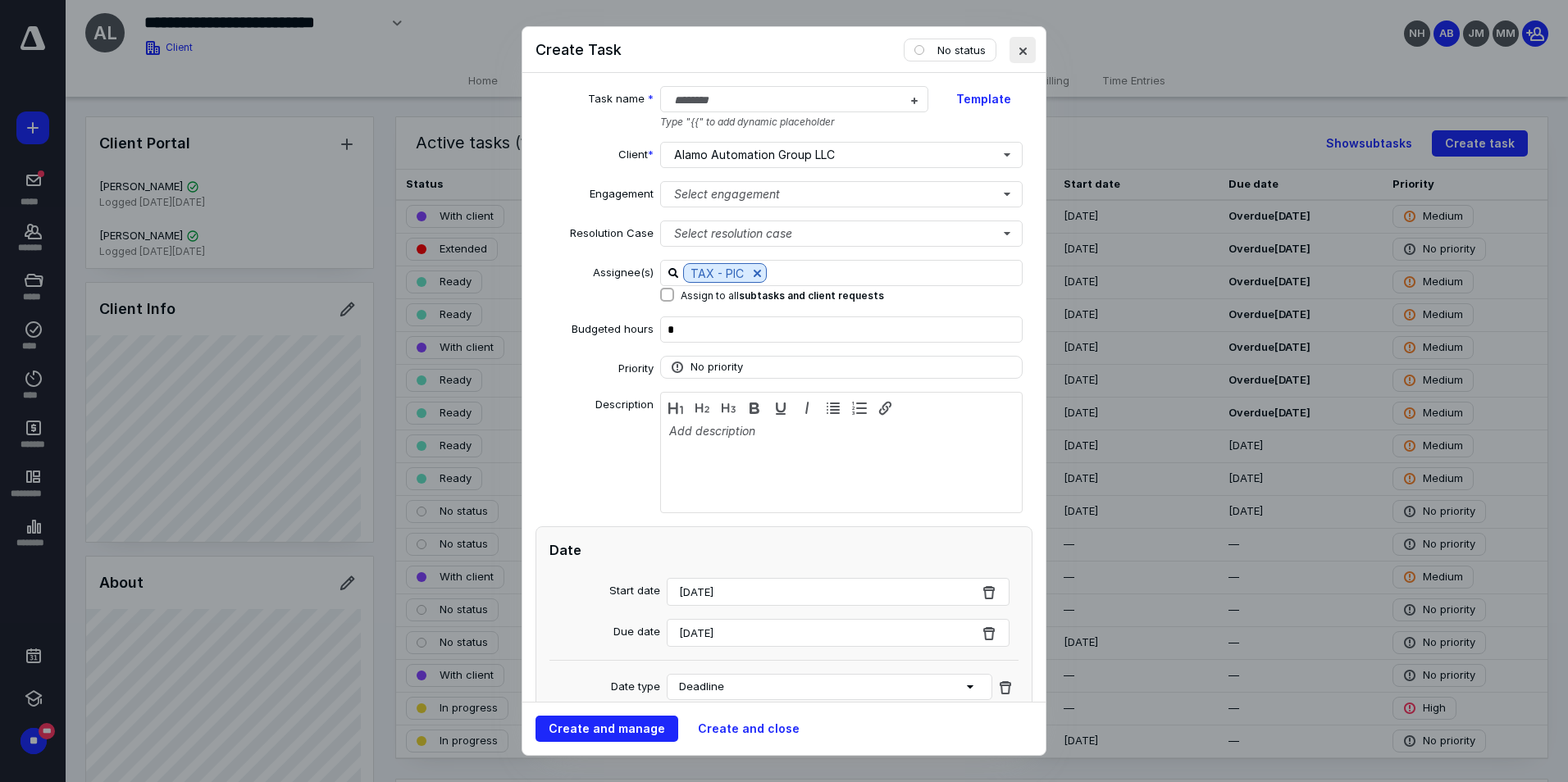 click at bounding box center [1023, 50] 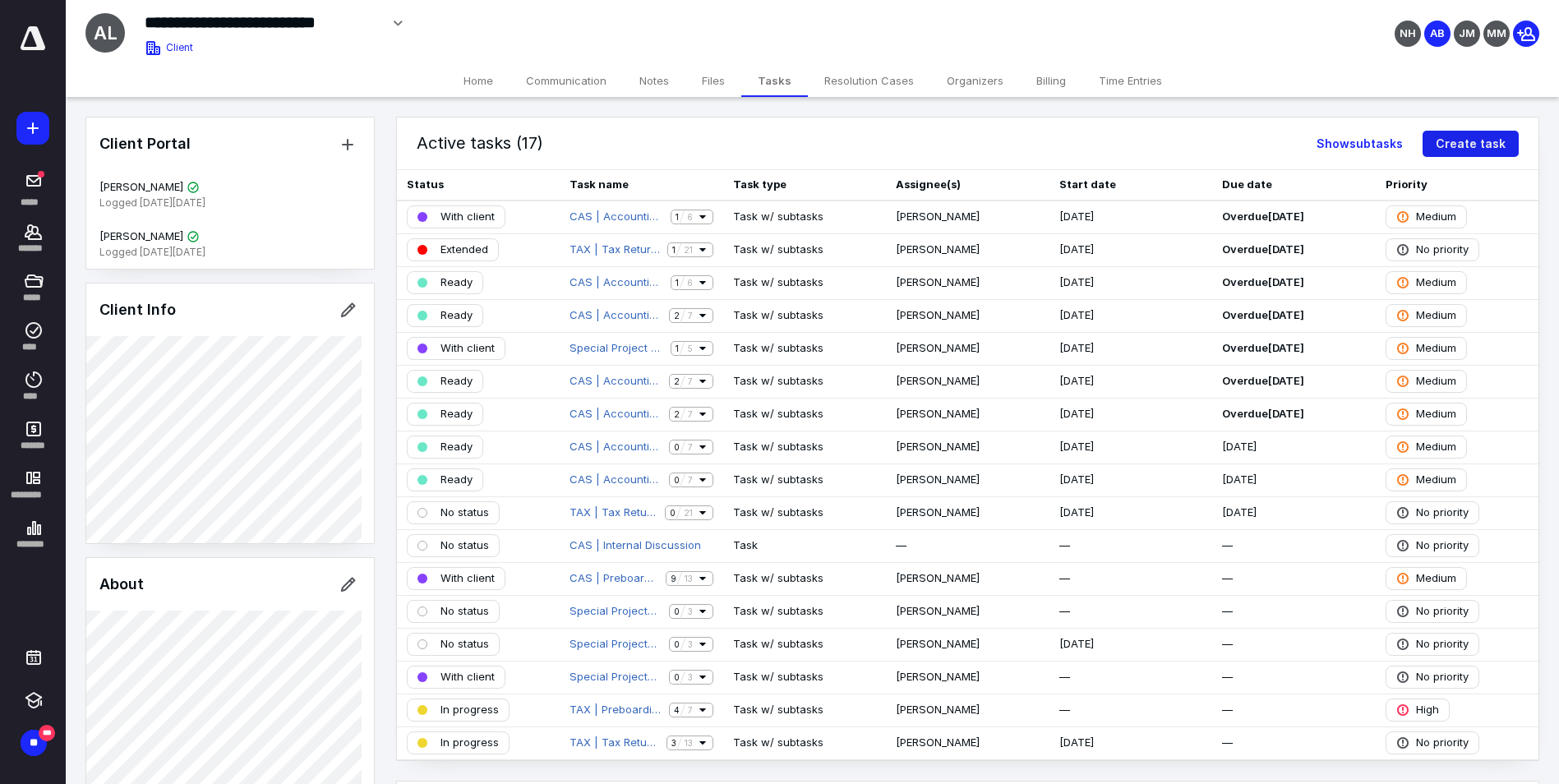 click on "Create task" at bounding box center (1470, 144) 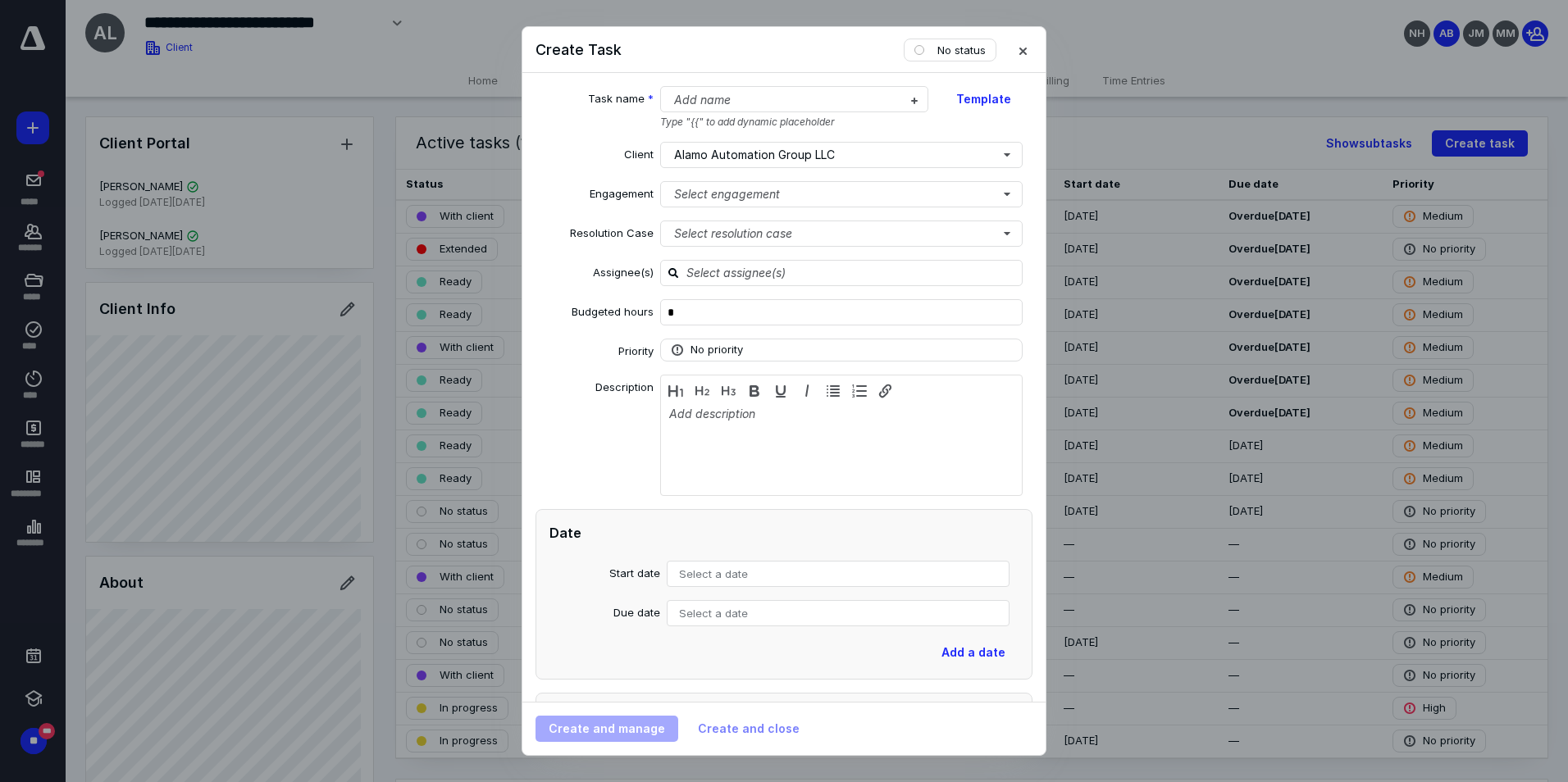 click on "Type "{{" to add dynamic placeholder" at bounding box center [795, 122] 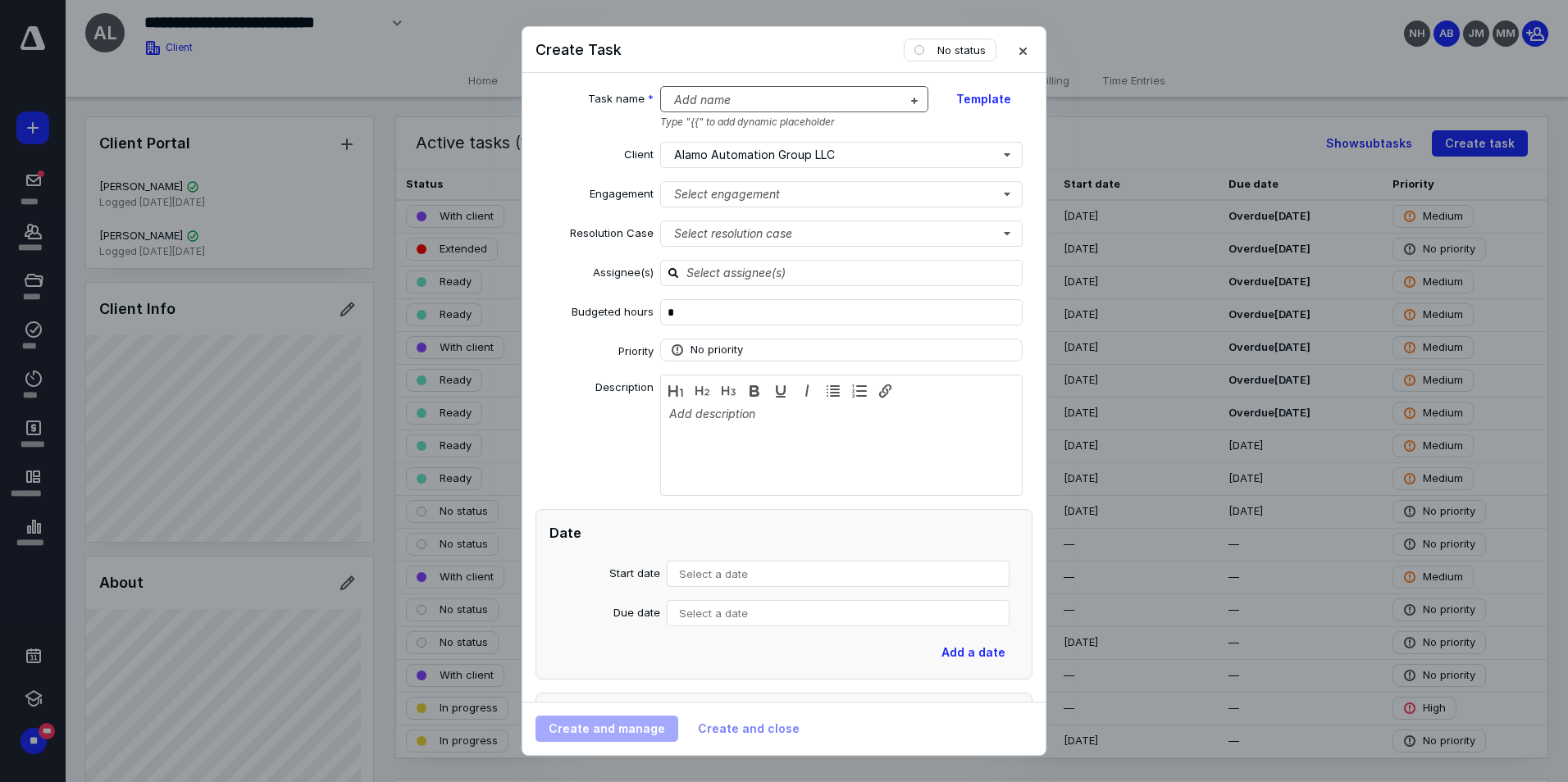click at bounding box center [785, 100] 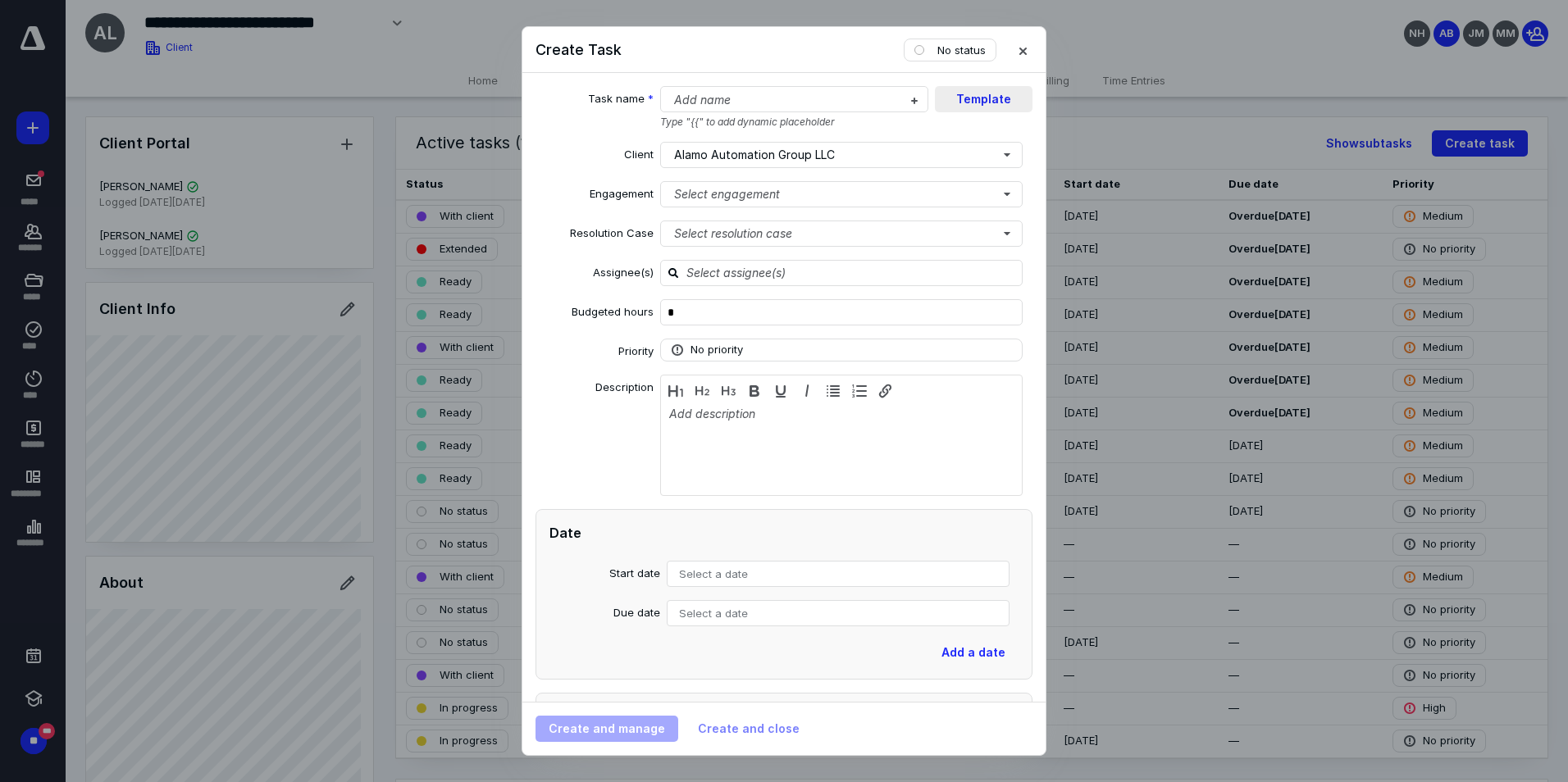 click on "Template" at bounding box center (983, 99) 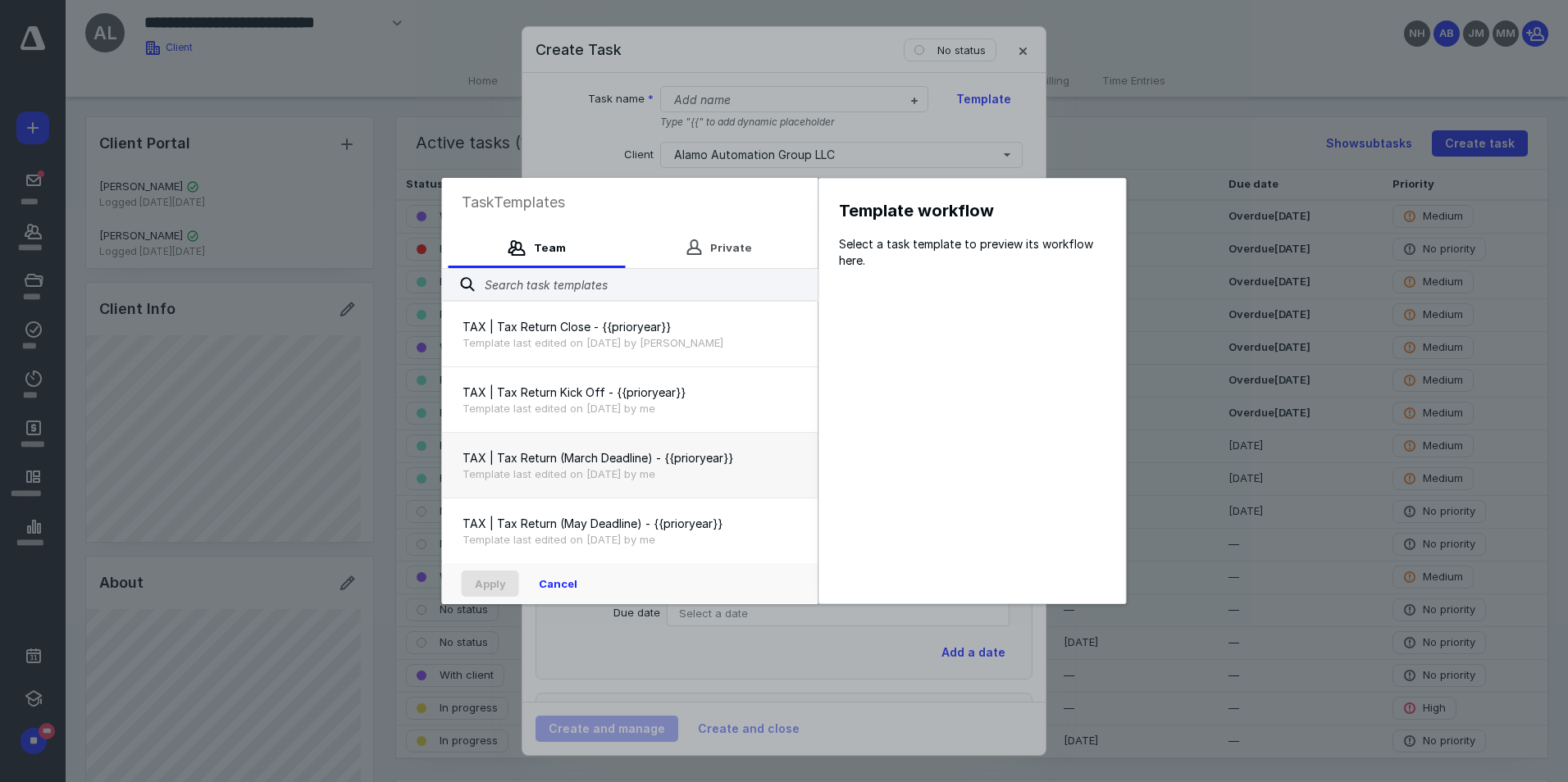 scroll, scrollTop: 2104, scrollLeft: 0, axis: vertical 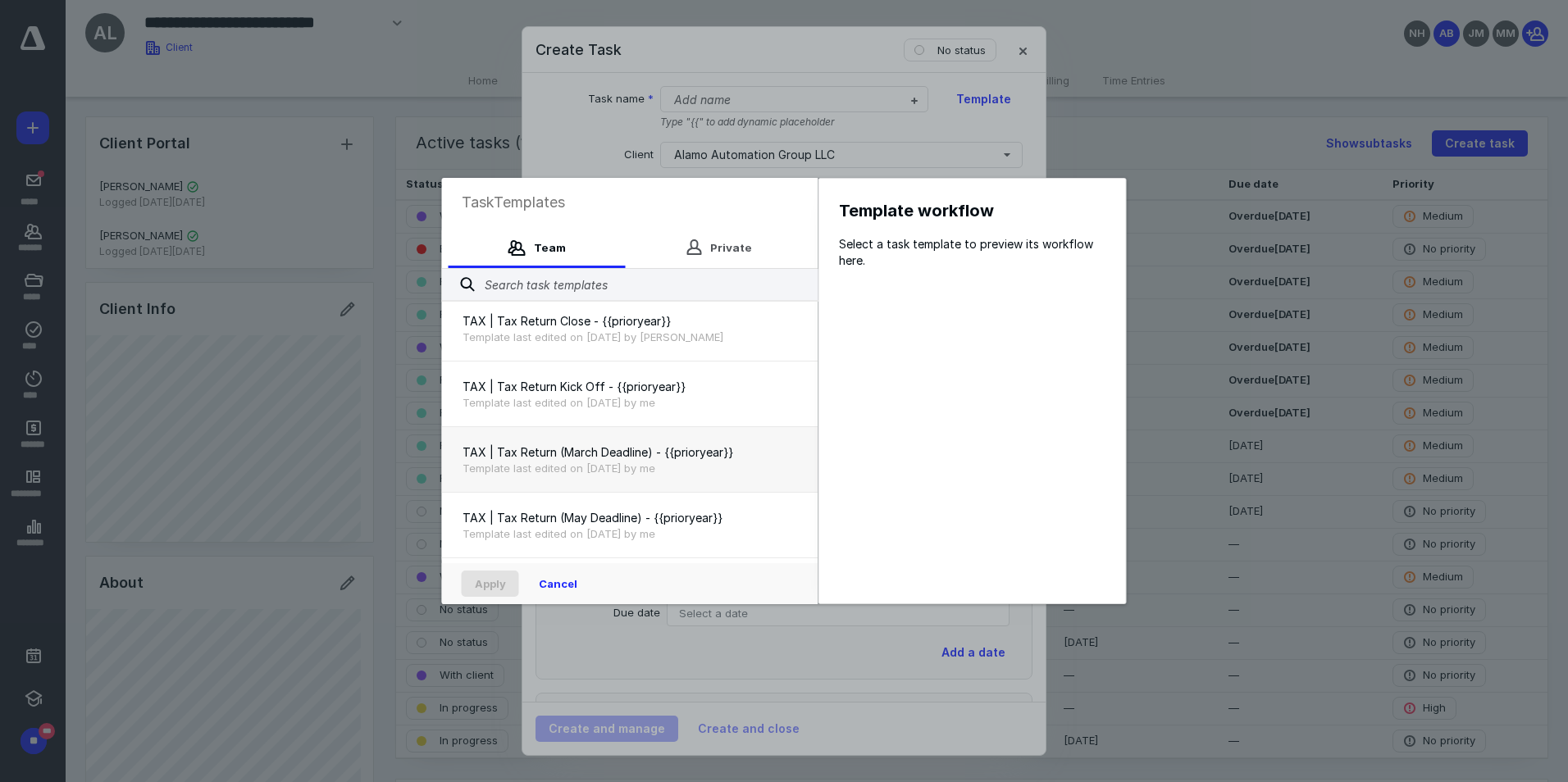 click on "TAX | Tax Return (March Deadline) -  {{prioryear}}" at bounding box center (630, 452) 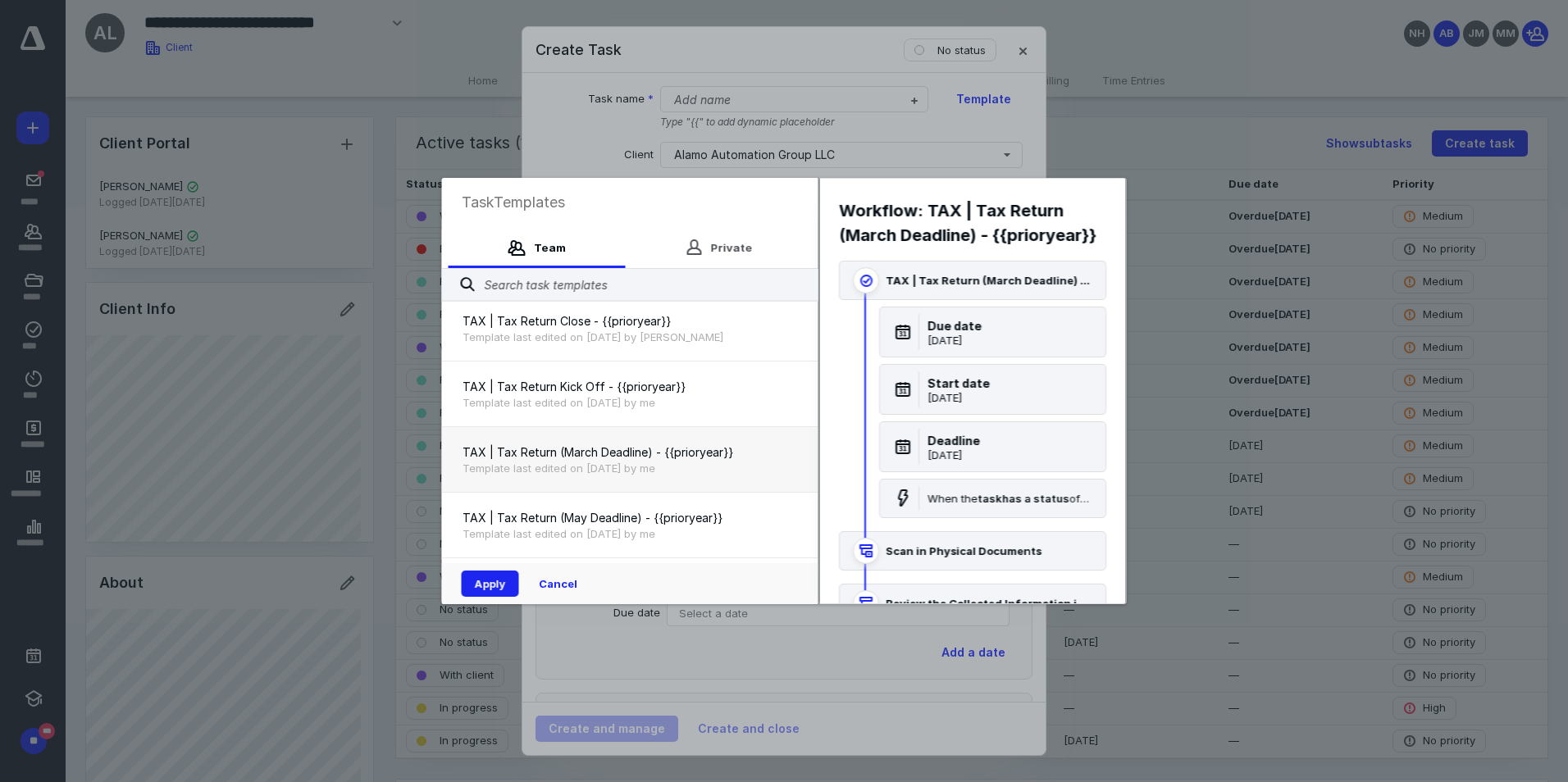 click on "Apply" at bounding box center (490, 584) 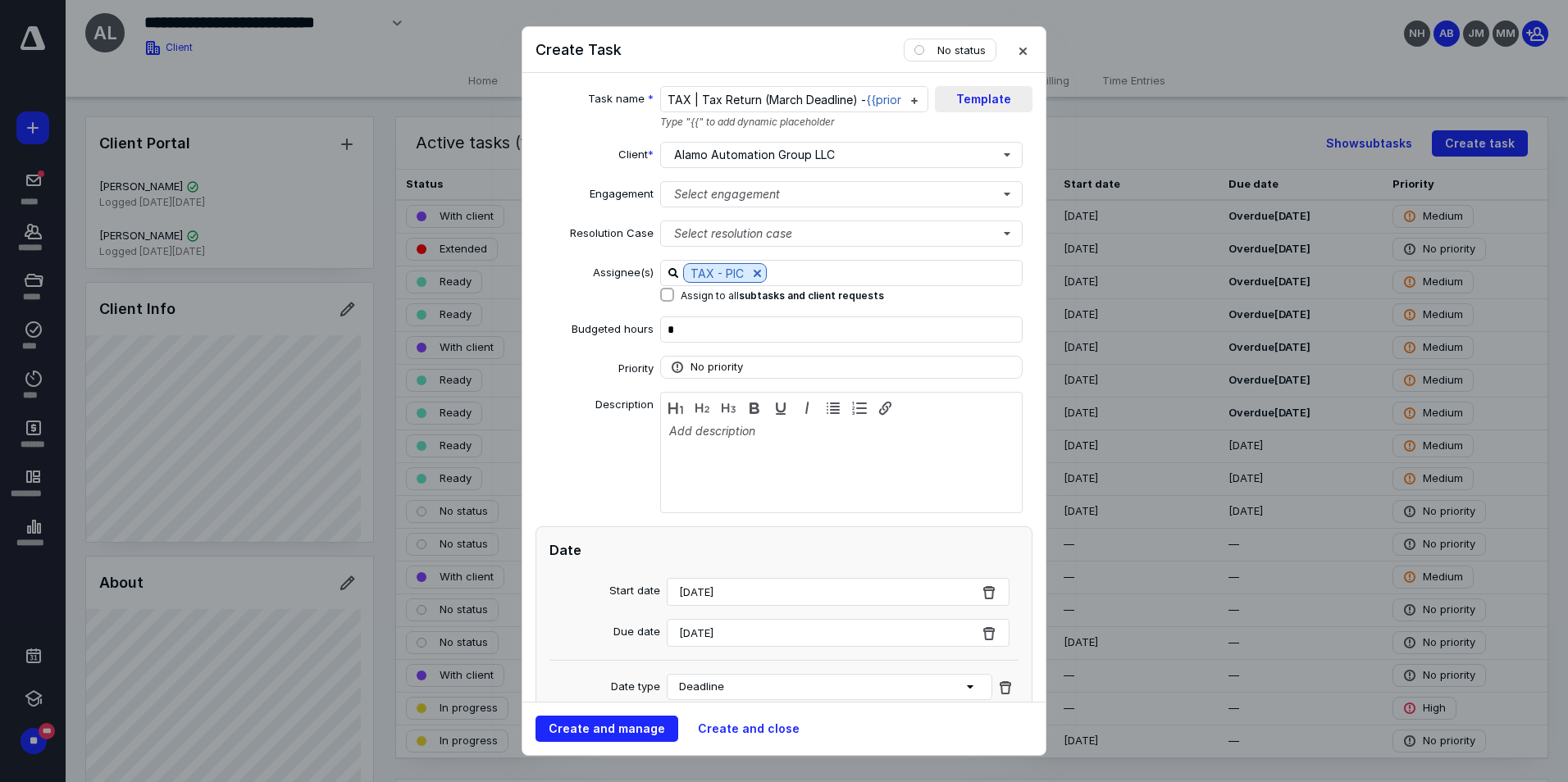 scroll, scrollTop: 0, scrollLeft: 47, axis: horizontal 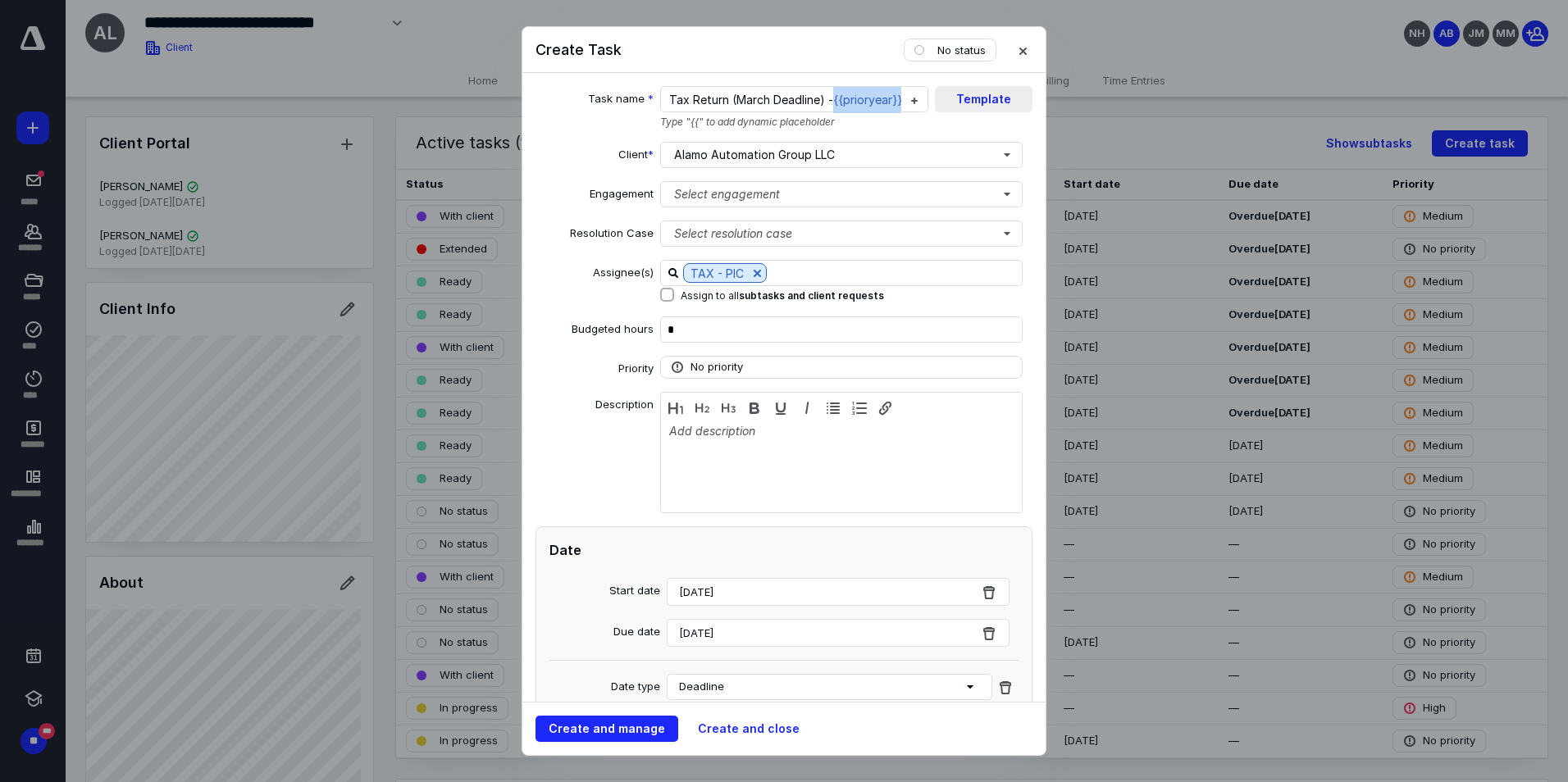 drag, startPoint x: 867, startPoint y: 98, endPoint x: 936, endPoint y: 107, distance: 69.58448 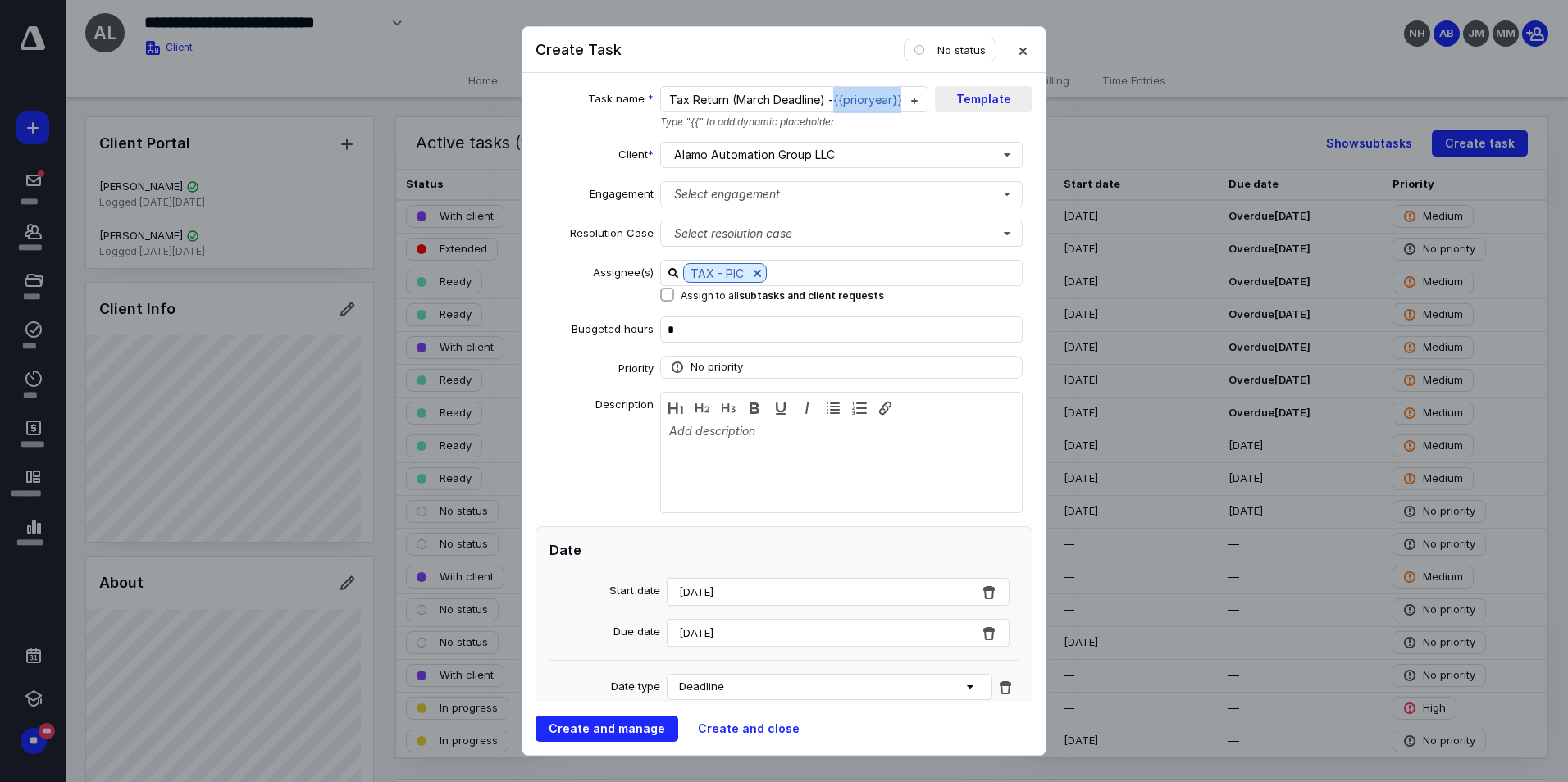 click on "Task name   * TAX | Tax Return (March Deadline) -   {{prioryear}} Type "{{" to add dynamic placeholder Template" at bounding box center (784, 107) 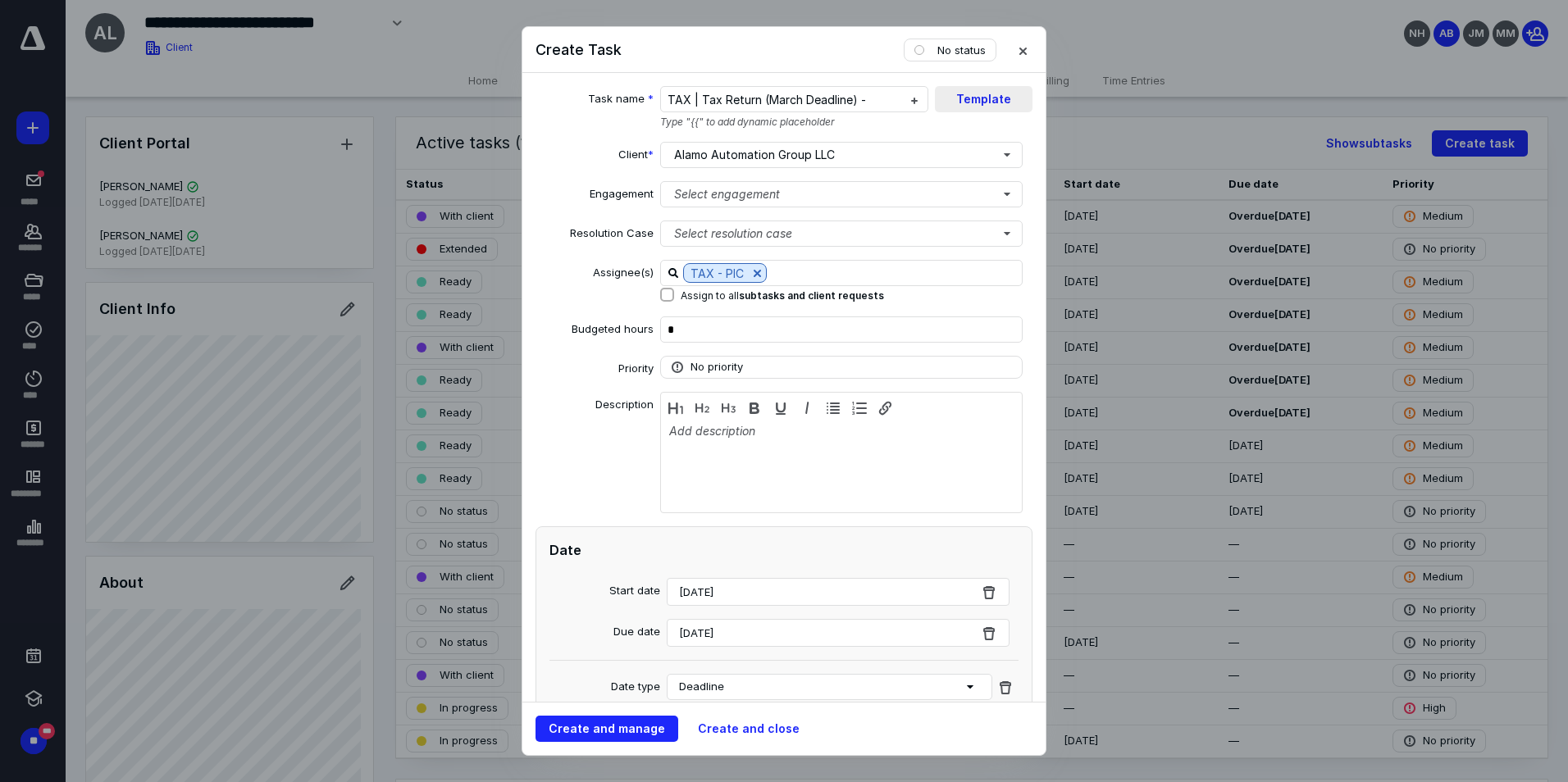 scroll, scrollTop: 0, scrollLeft: 0, axis: both 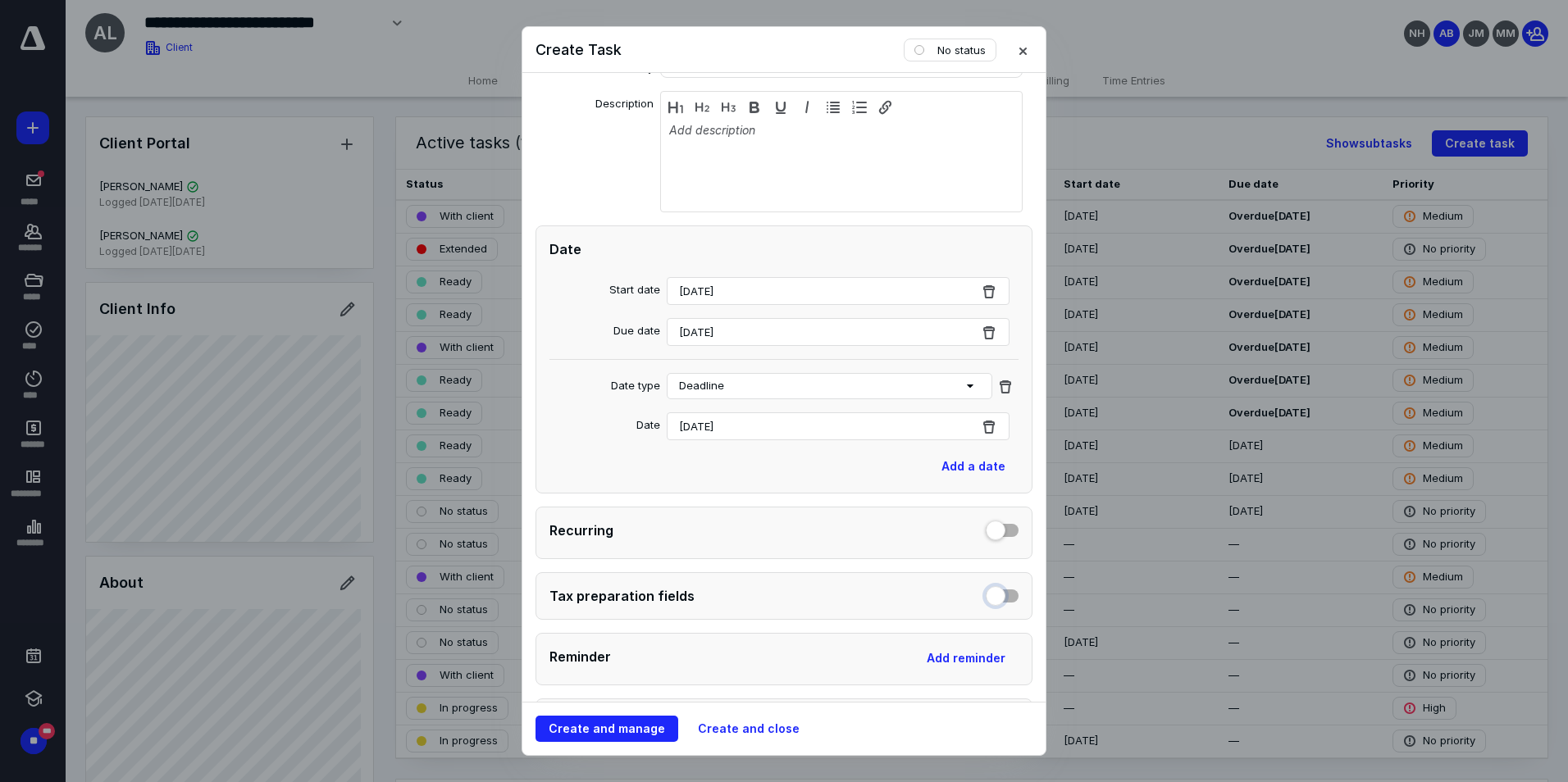 click at bounding box center [1002, 593] 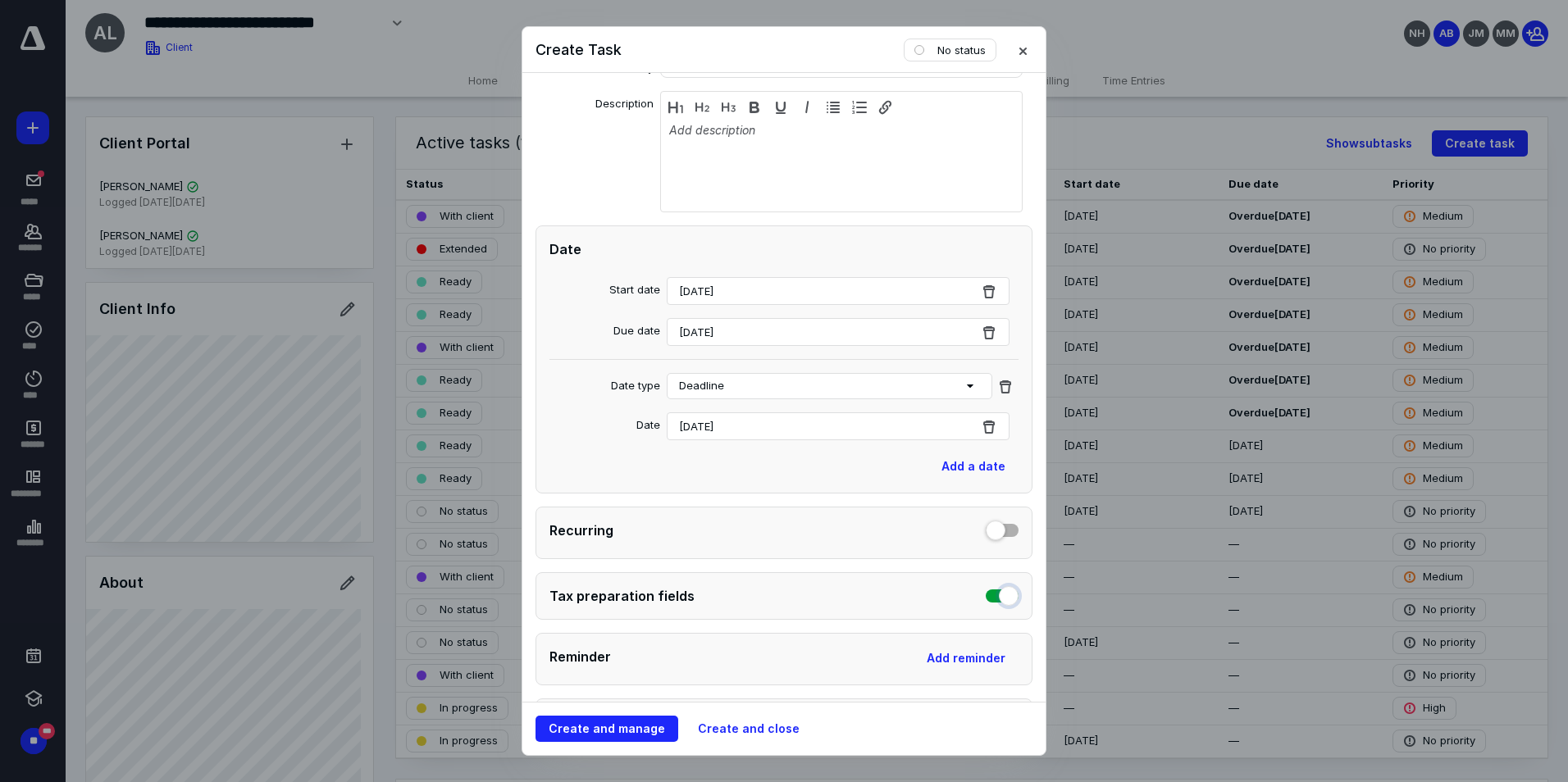 checkbox on "true" 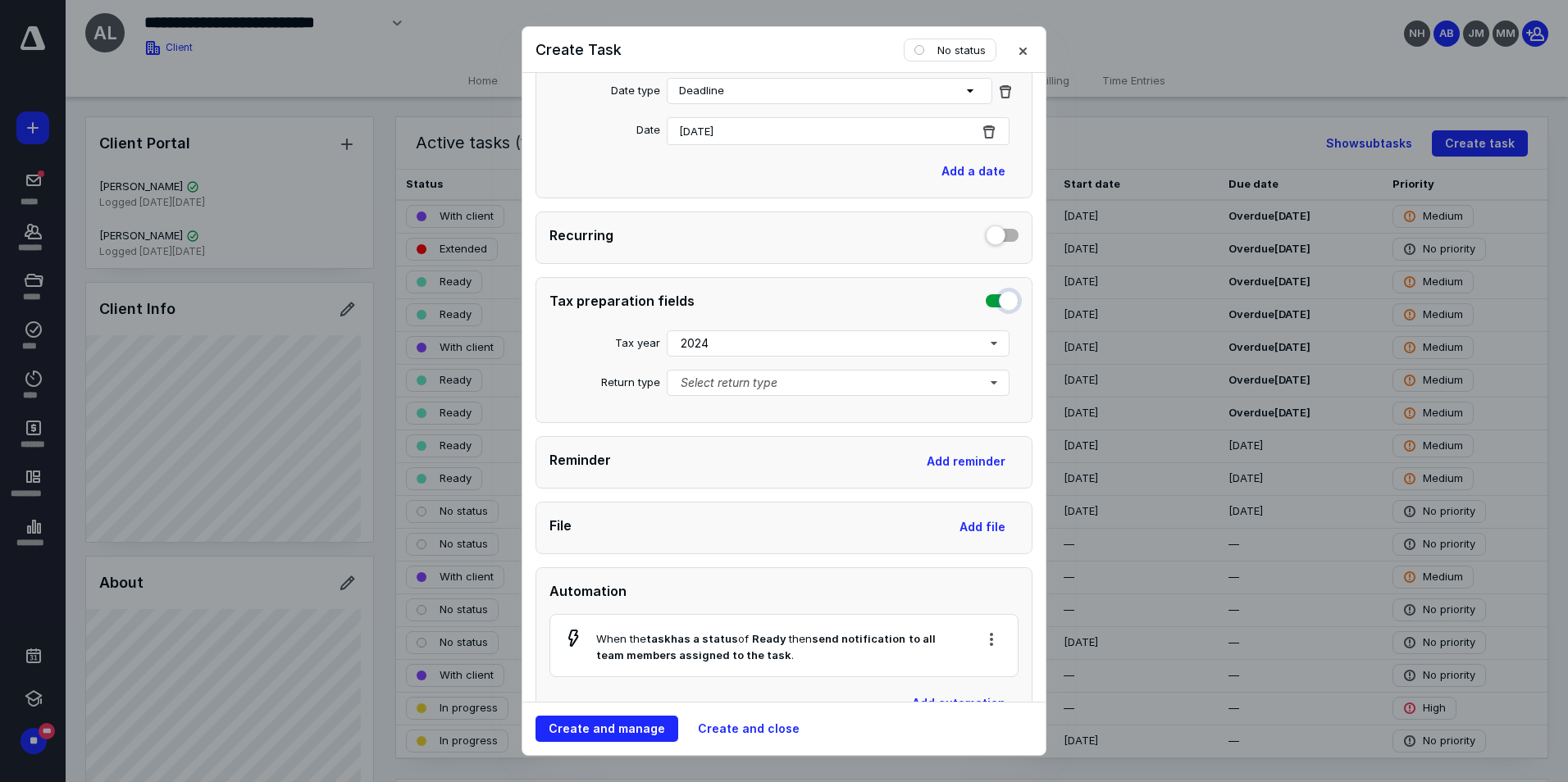scroll, scrollTop: 601, scrollLeft: 0, axis: vertical 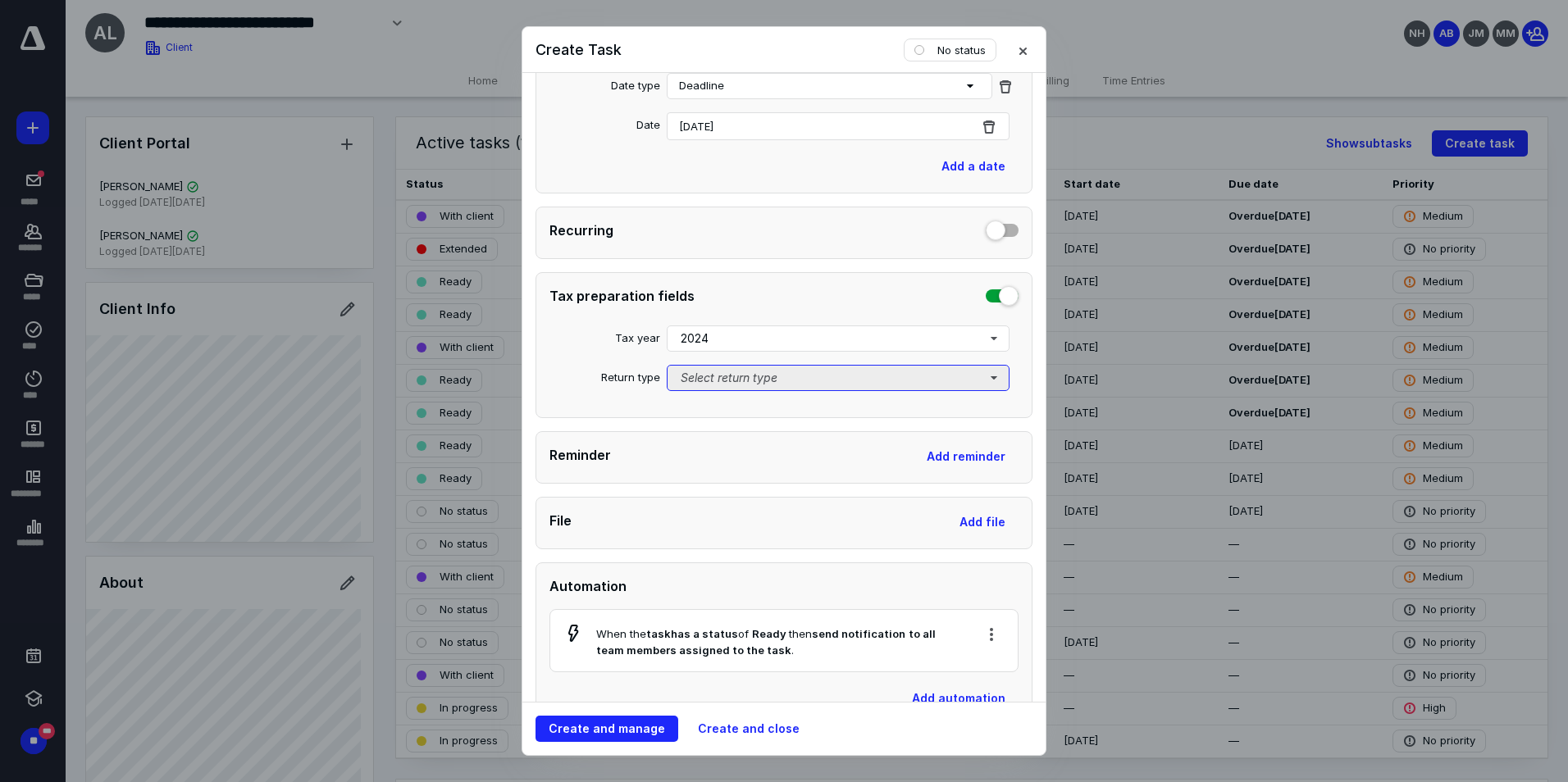 click on "Select return type" at bounding box center [838, 378] 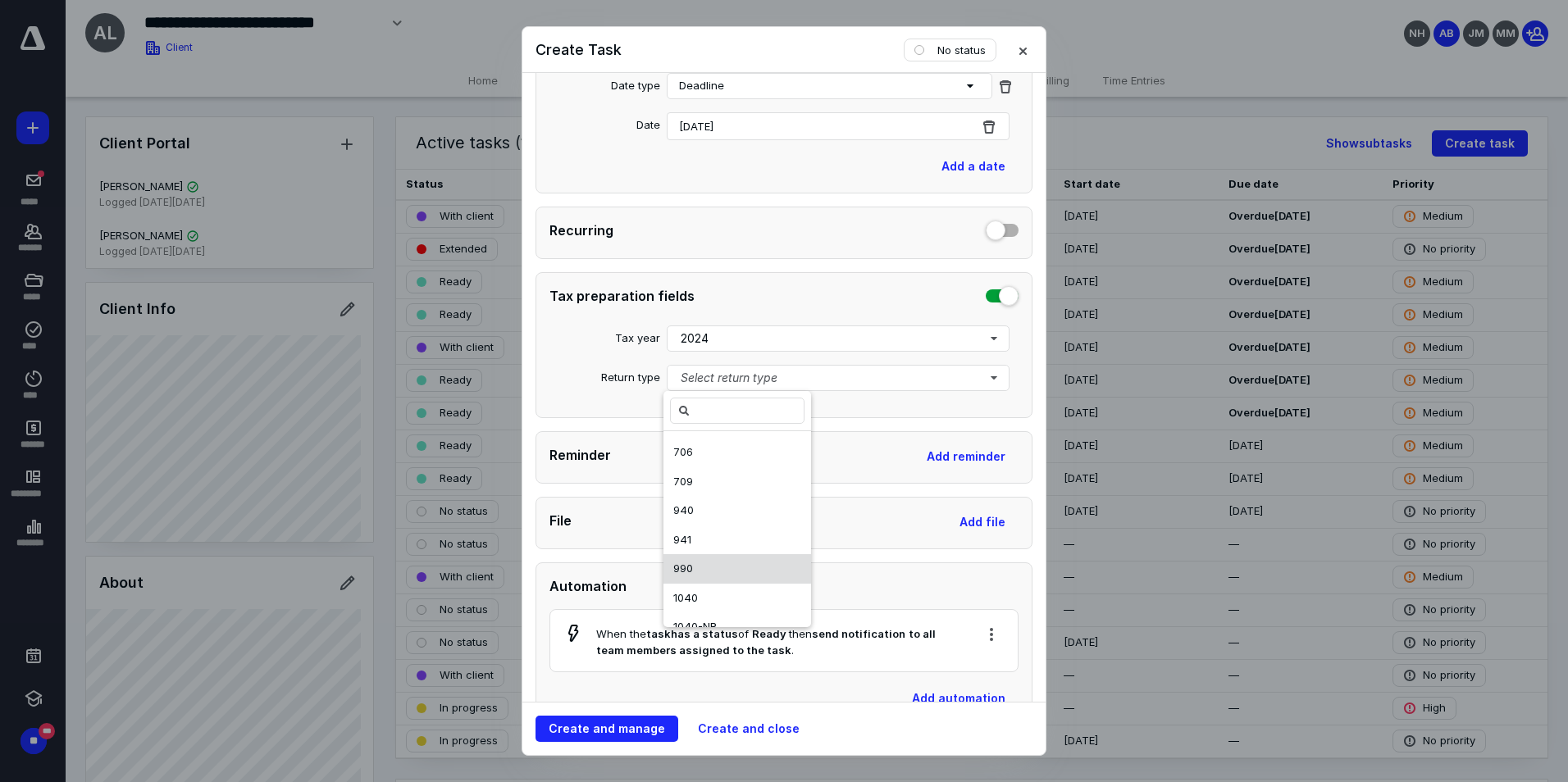 scroll, scrollTop: 341, scrollLeft: 0, axis: vertical 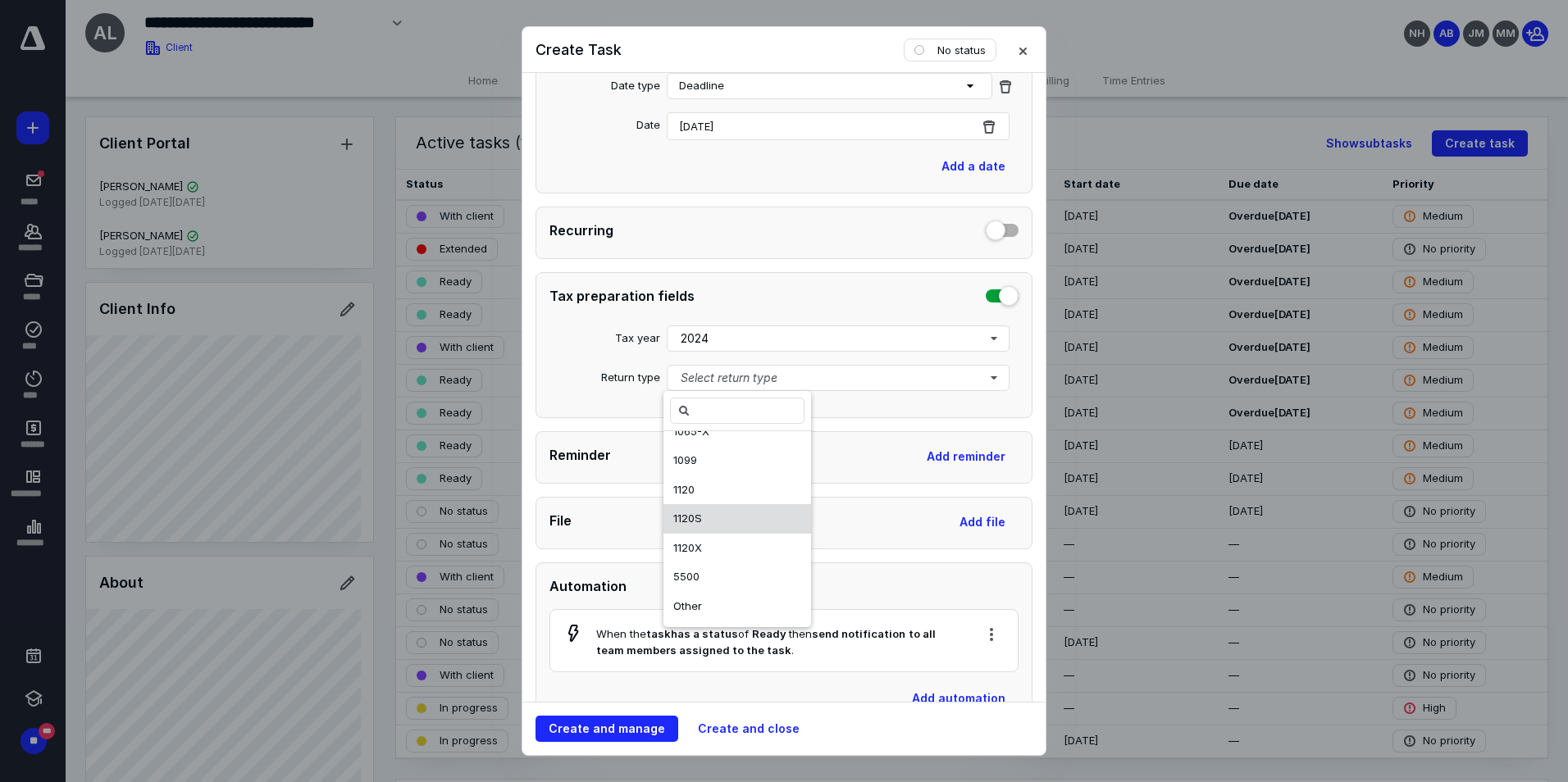 click on "1120S" at bounding box center (737, 519) 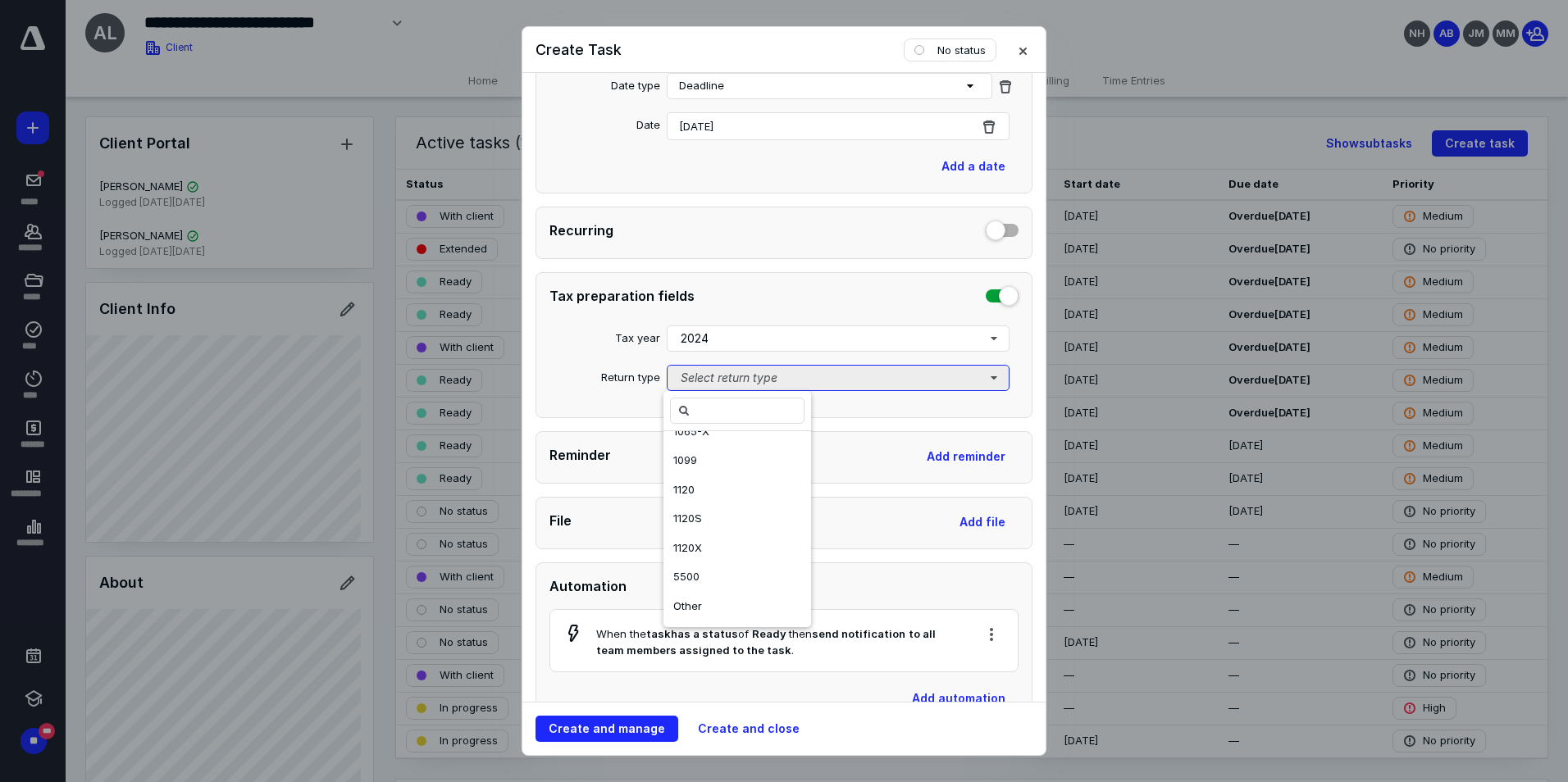 scroll, scrollTop: 0, scrollLeft: 0, axis: both 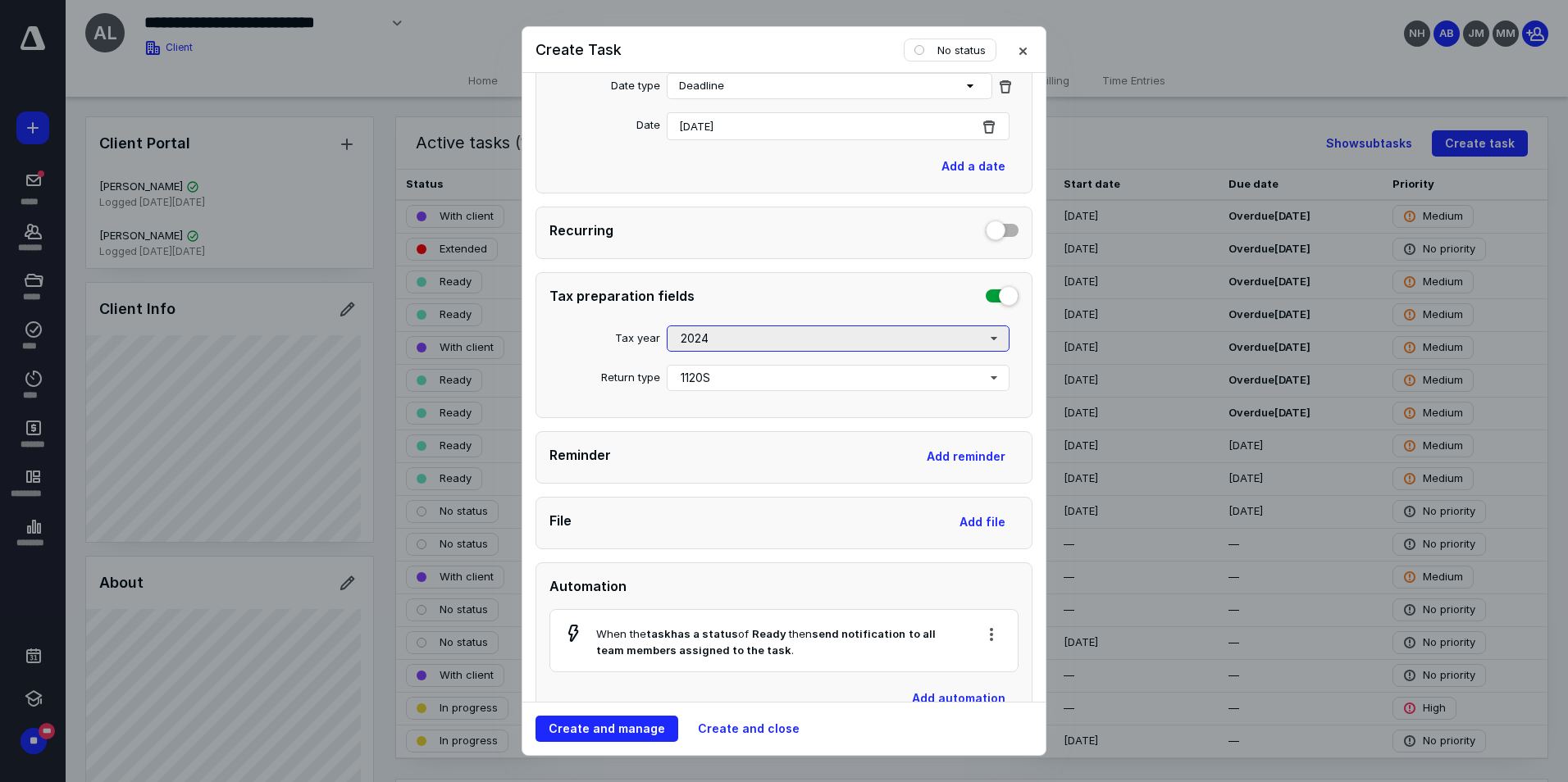 click on "2024" at bounding box center (838, 339) 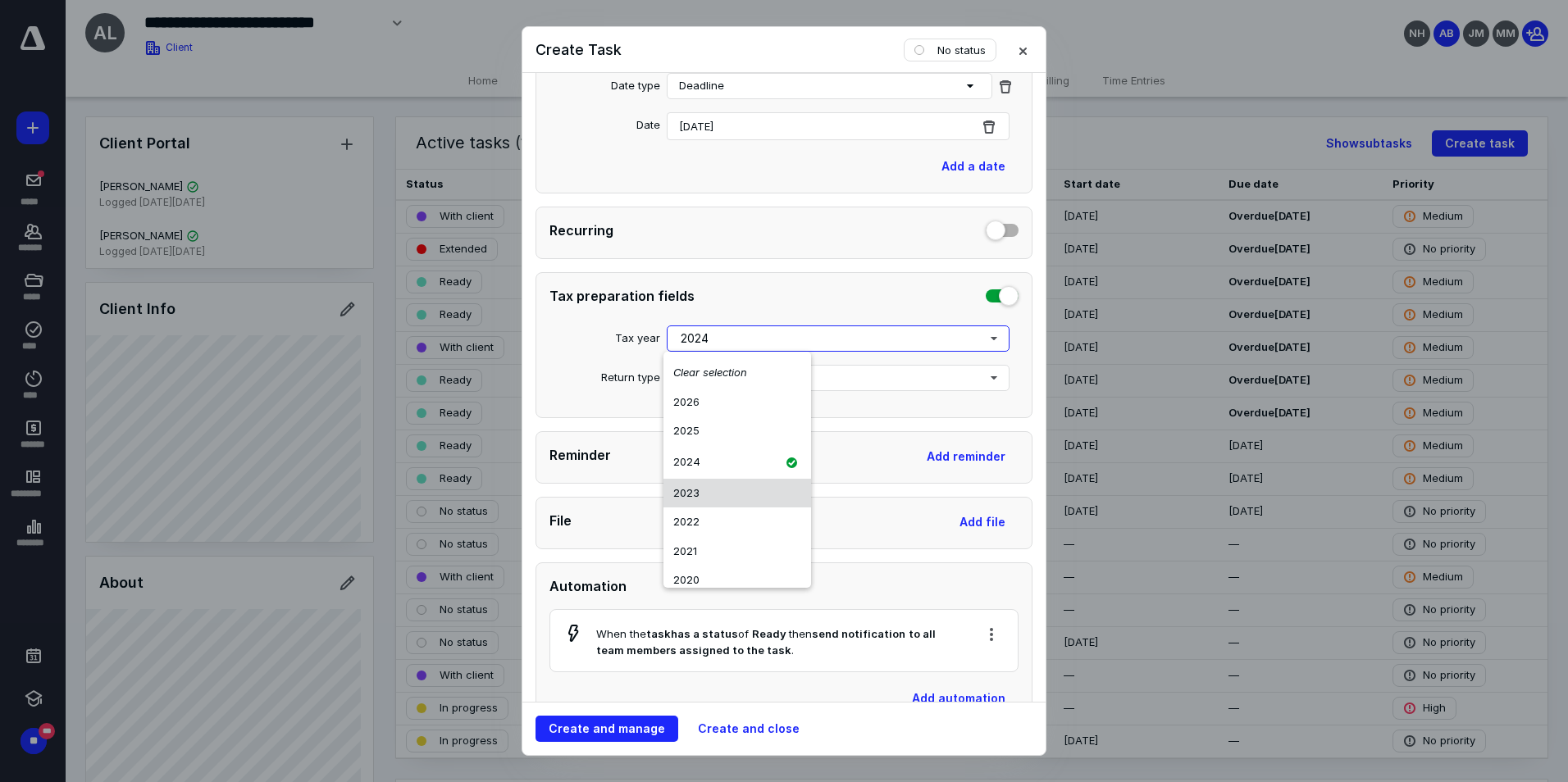 click on "2023" at bounding box center [737, 493] 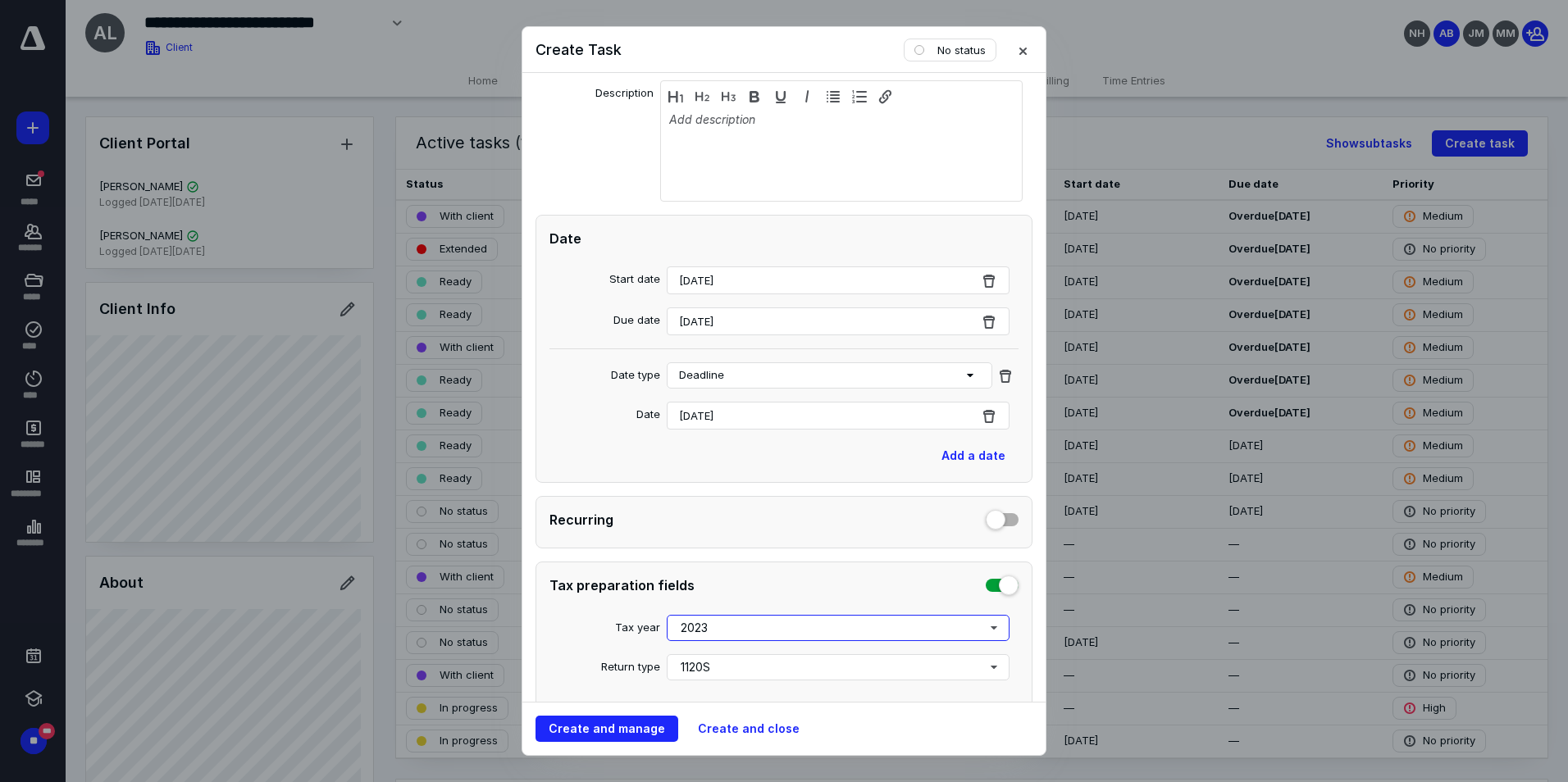 scroll, scrollTop: 301, scrollLeft: 0, axis: vertical 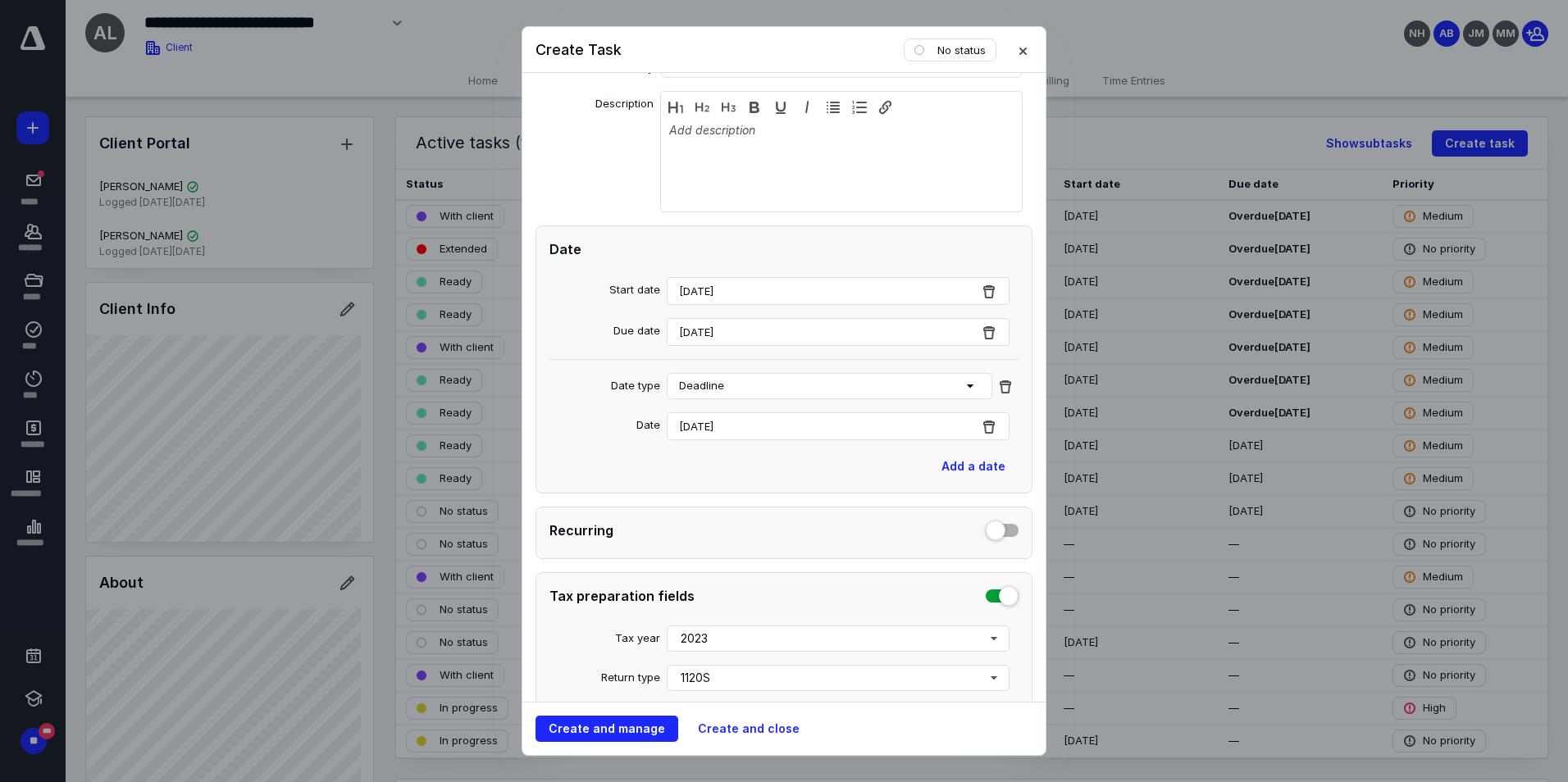 click on "[DATE]" at bounding box center (838, 426) 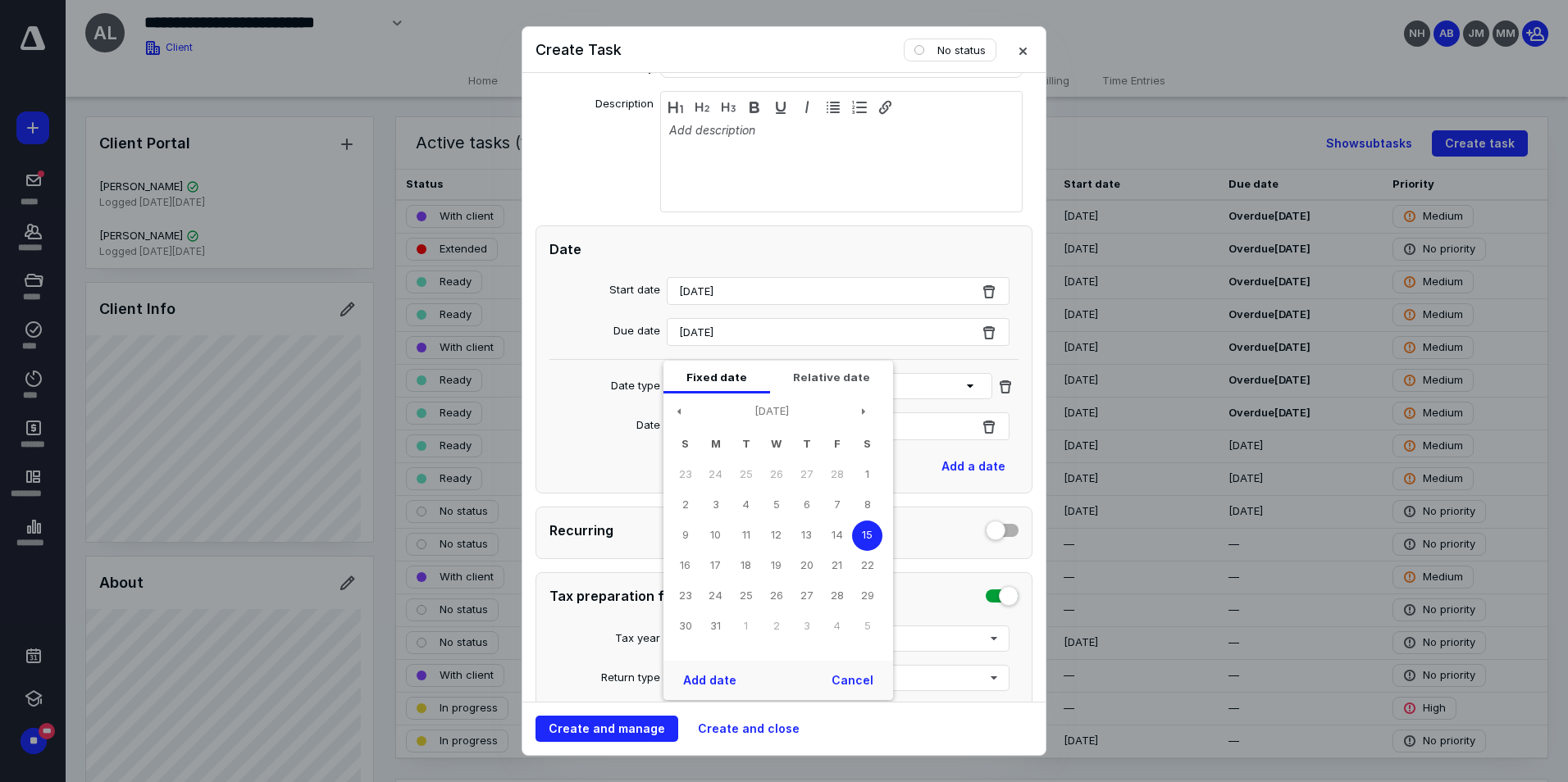 click on "Date Start date [DATE] Due date [DATE] Date type Deadline Date [DATE] Fixed date Relative date [DATE] S M T W T F S 23 24 25 26 27 28 1 2 3 4 5 6 7 8 9 10 11 12 13 14 15 16 17 18 19 20 21 22 23 24 25 26 27 28 29 30 31 1 2 3 4 5 Add date Cancel Add a date" at bounding box center (784, 359) 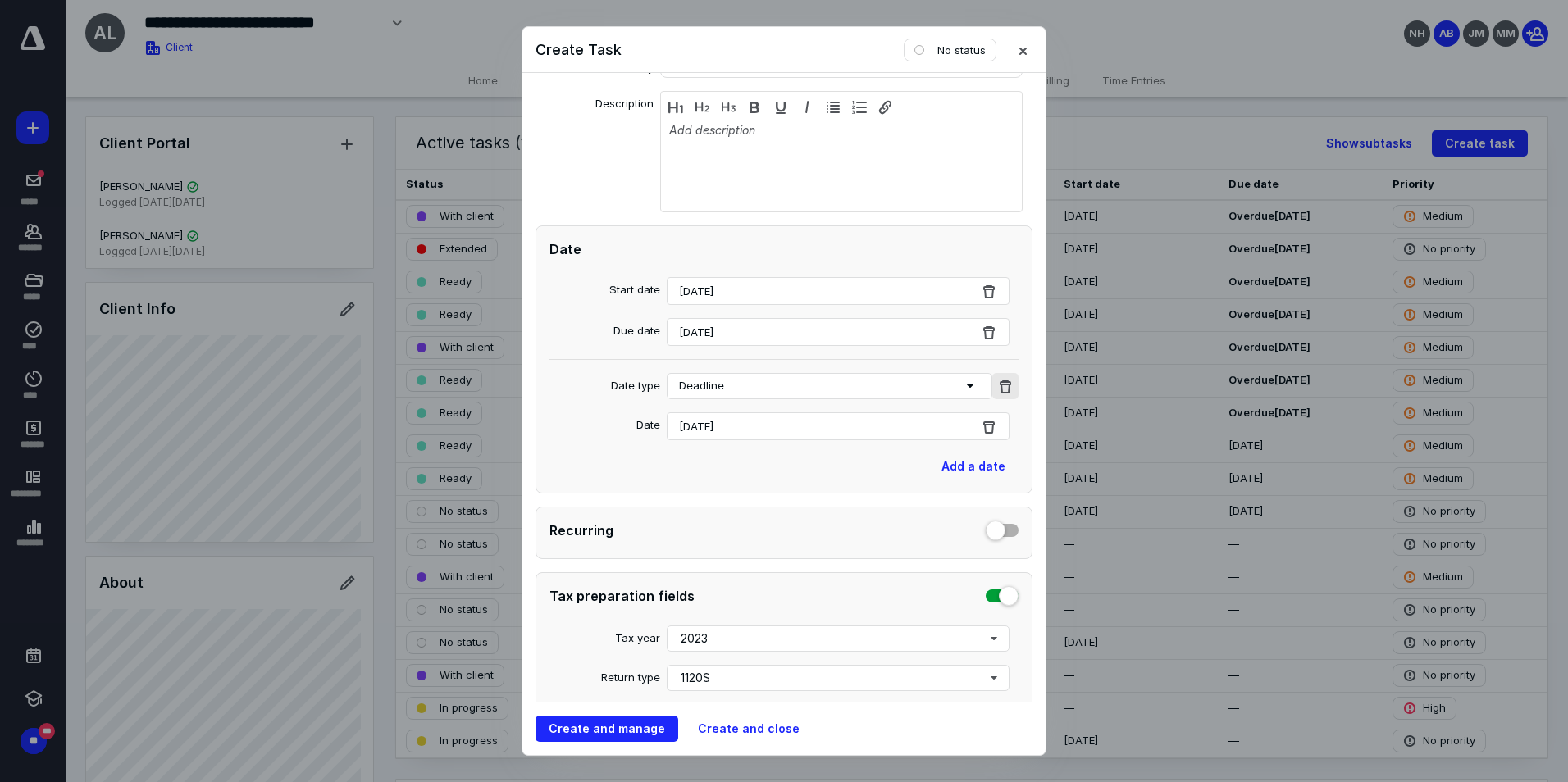 click at bounding box center [1005, 386] 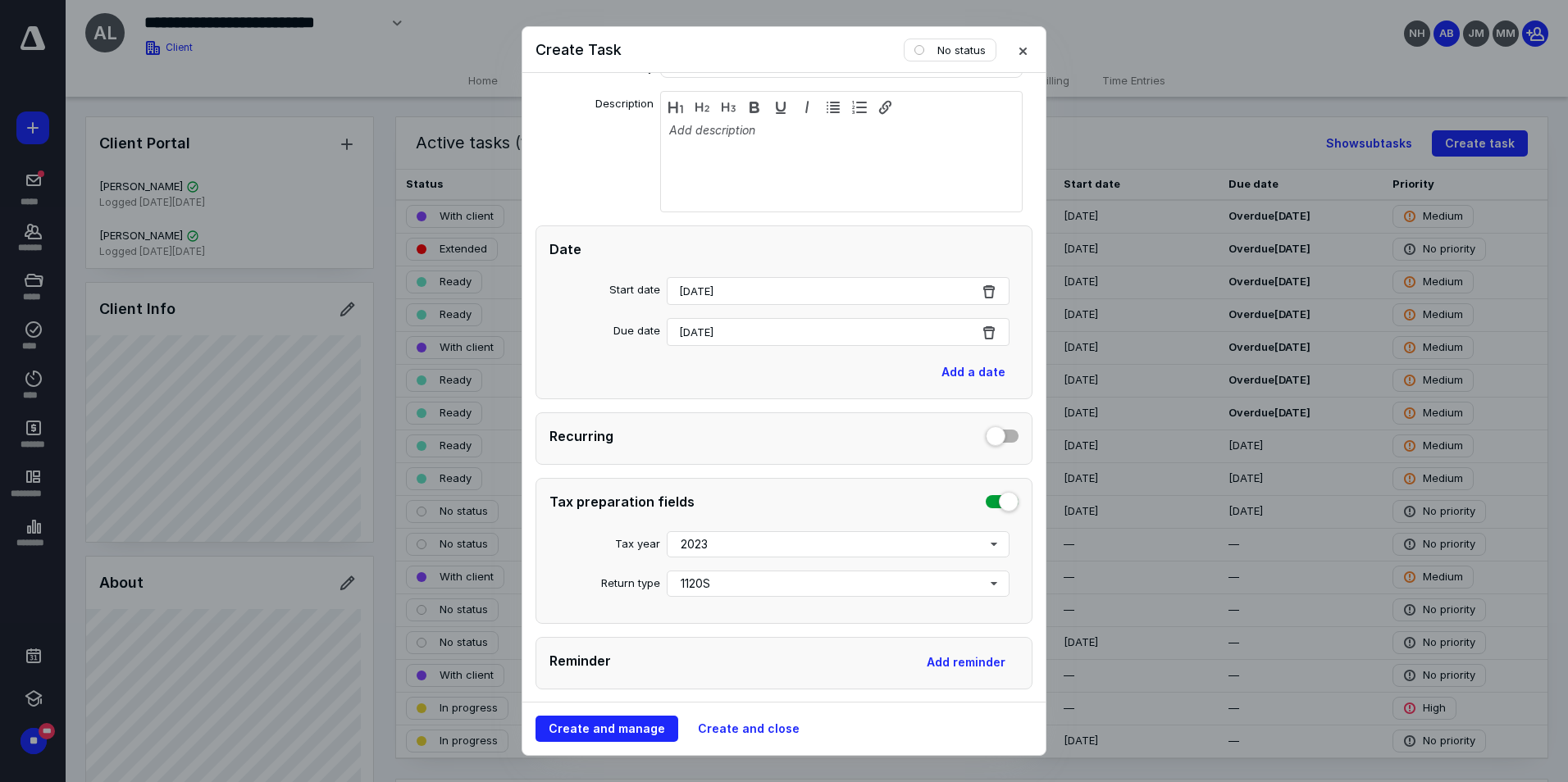 click on "[DATE]" at bounding box center [838, 291] 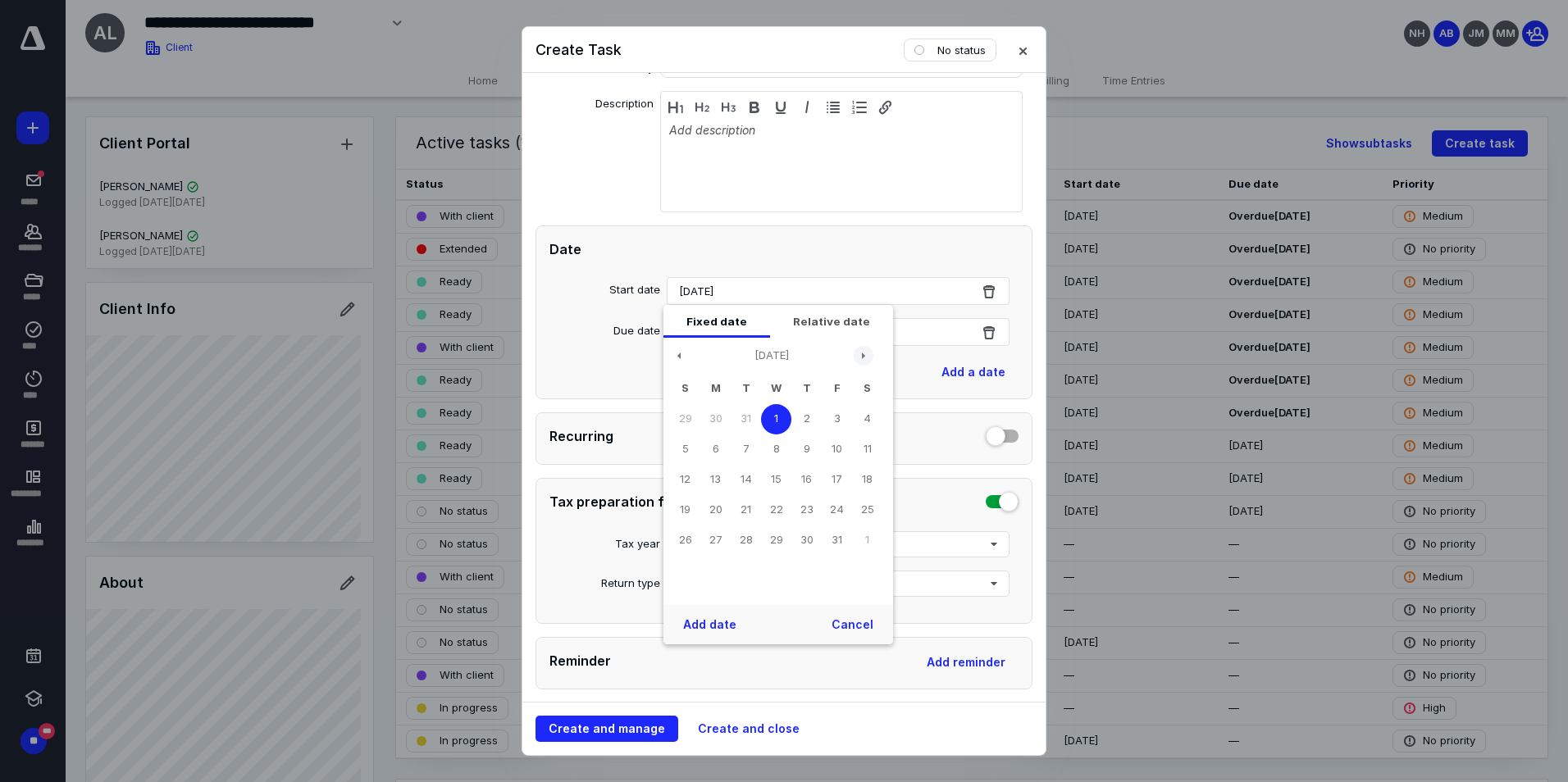 click at bounding box center (864, 356) 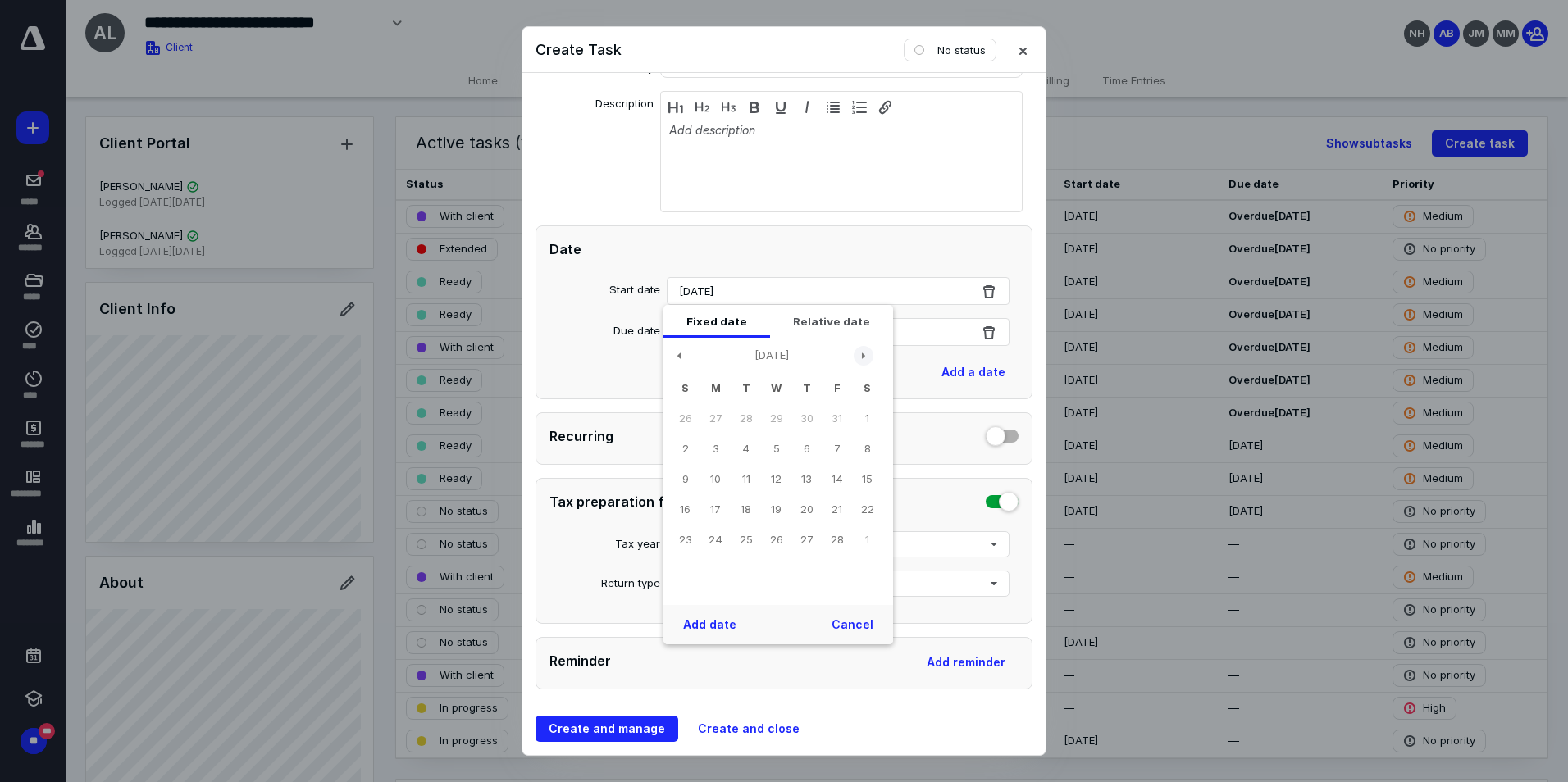 click at bounding box center (864, 356) 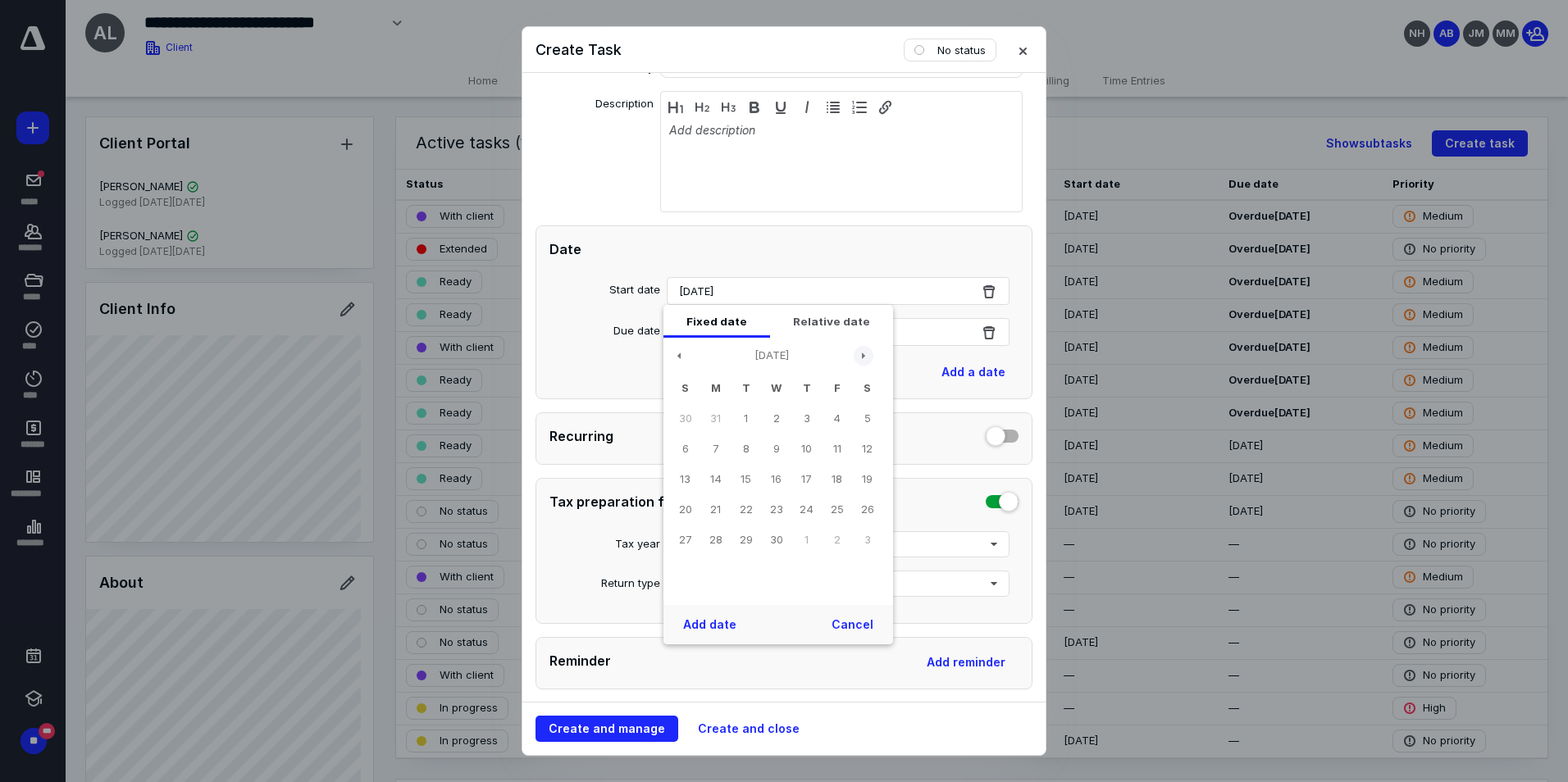 click at bounding box center (864, 356) 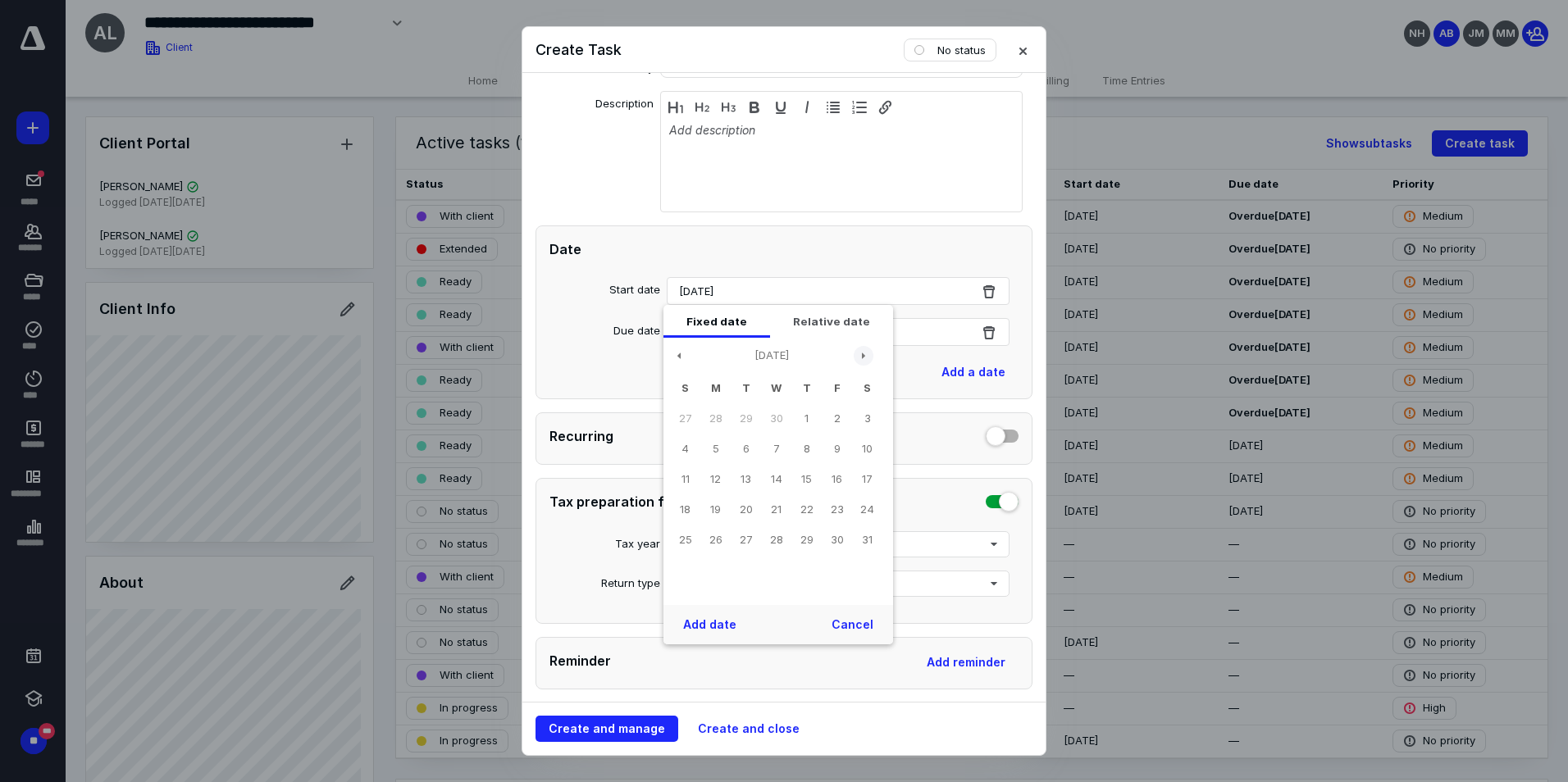click at bounding box center (864, 356) 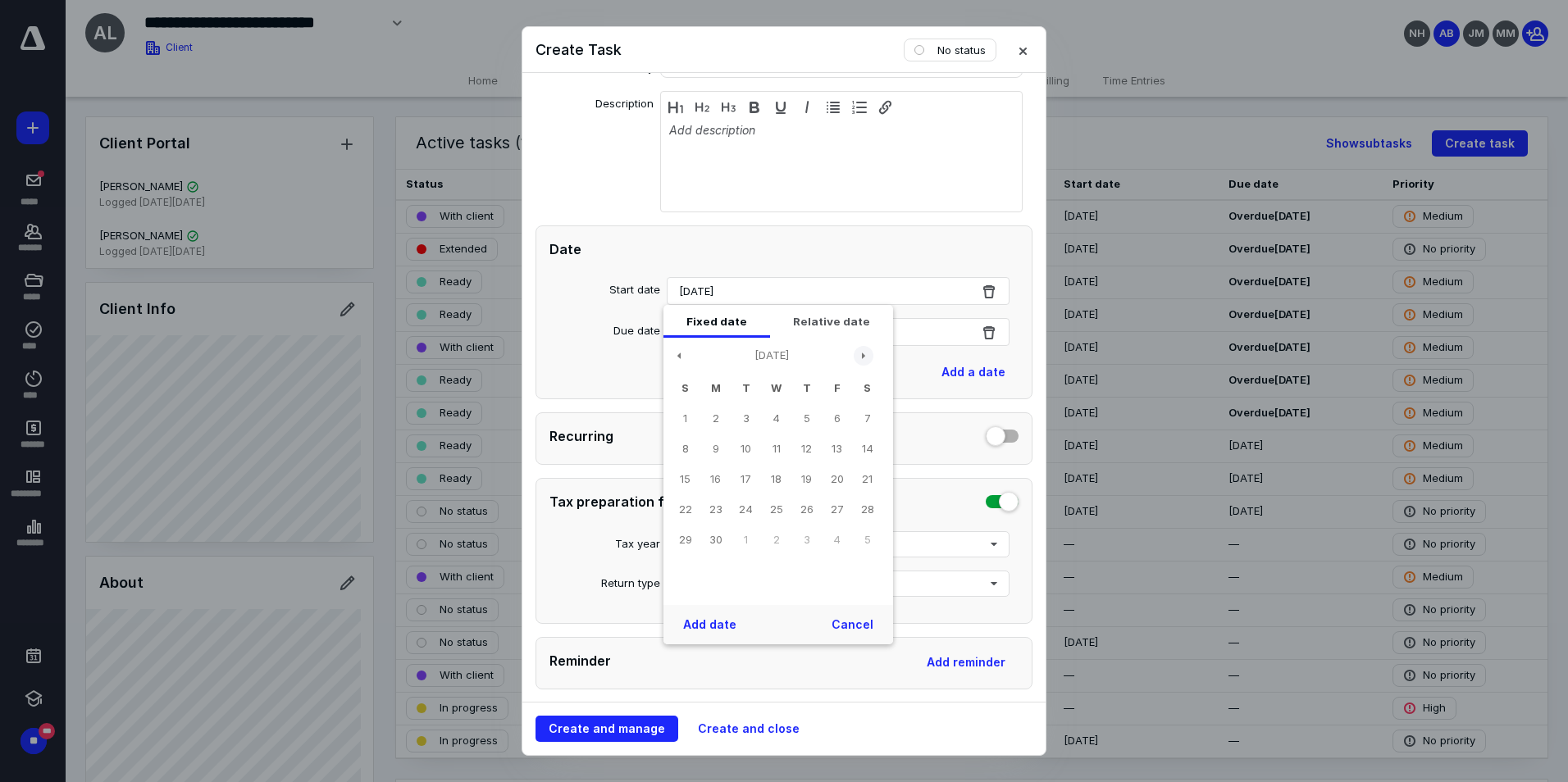 click at bounding box center (864, 356) 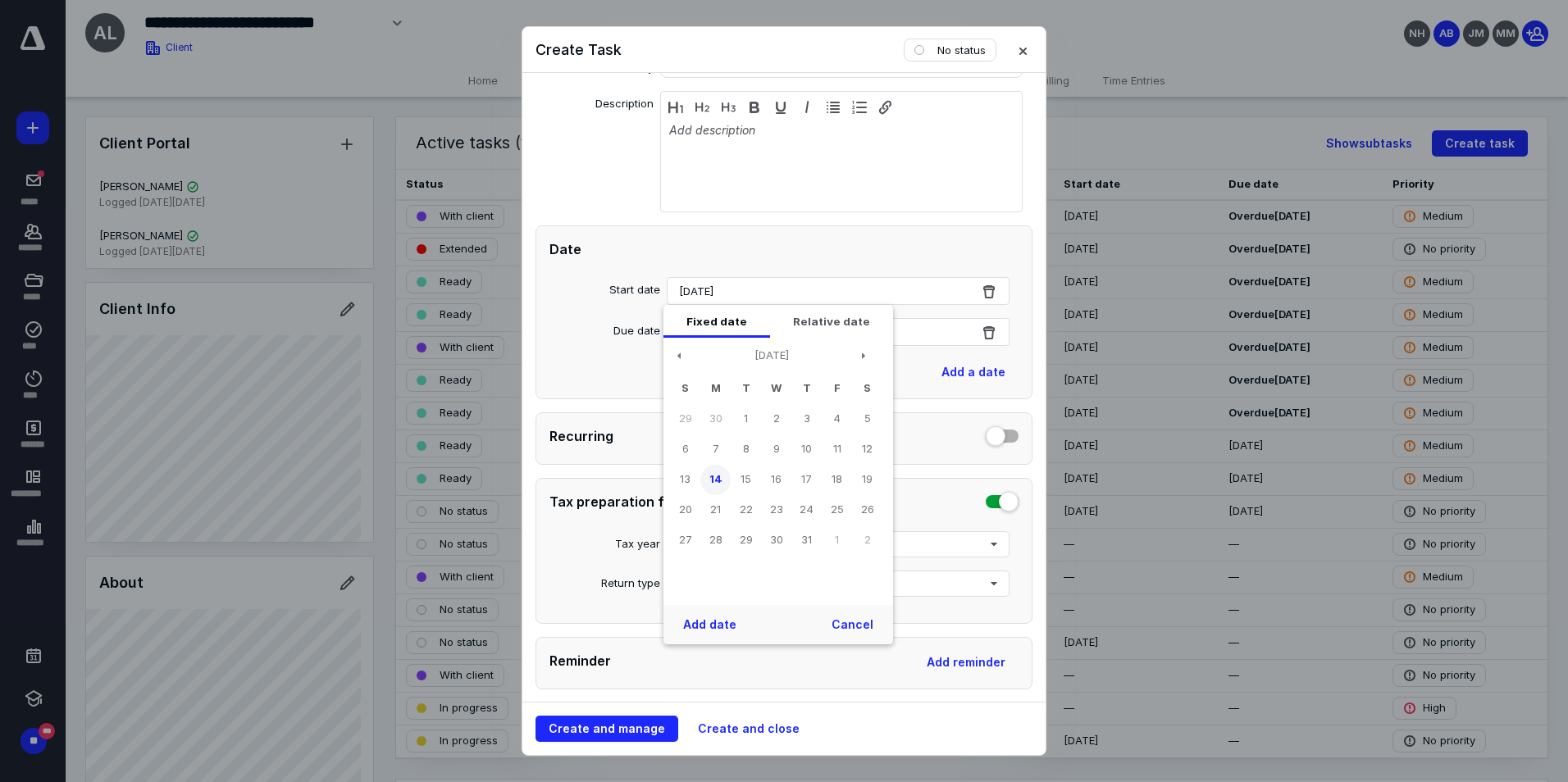 click on "14" at bounding box center [715, 480] 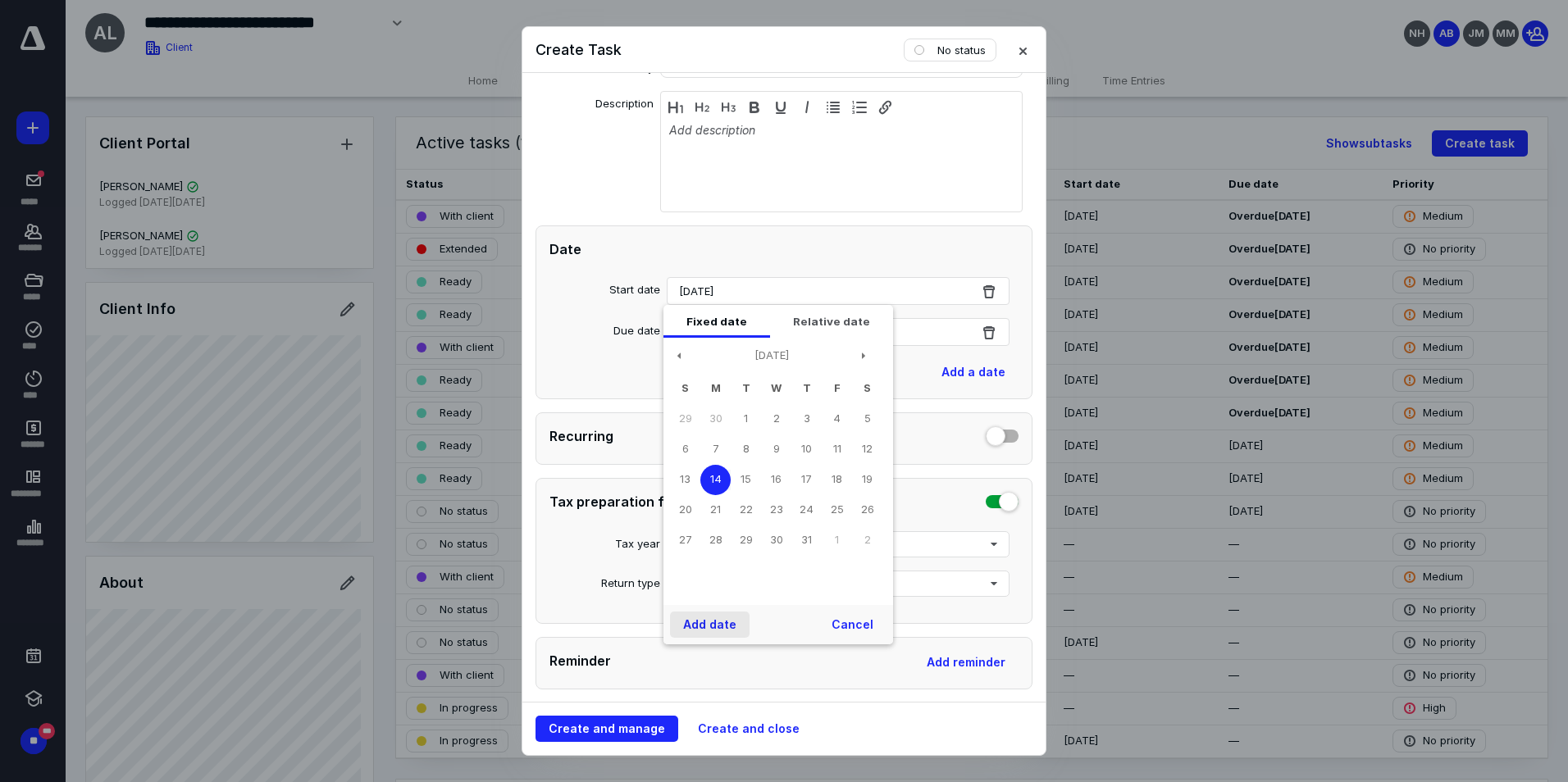 click on "Add date" at bounding box center (709, 625) 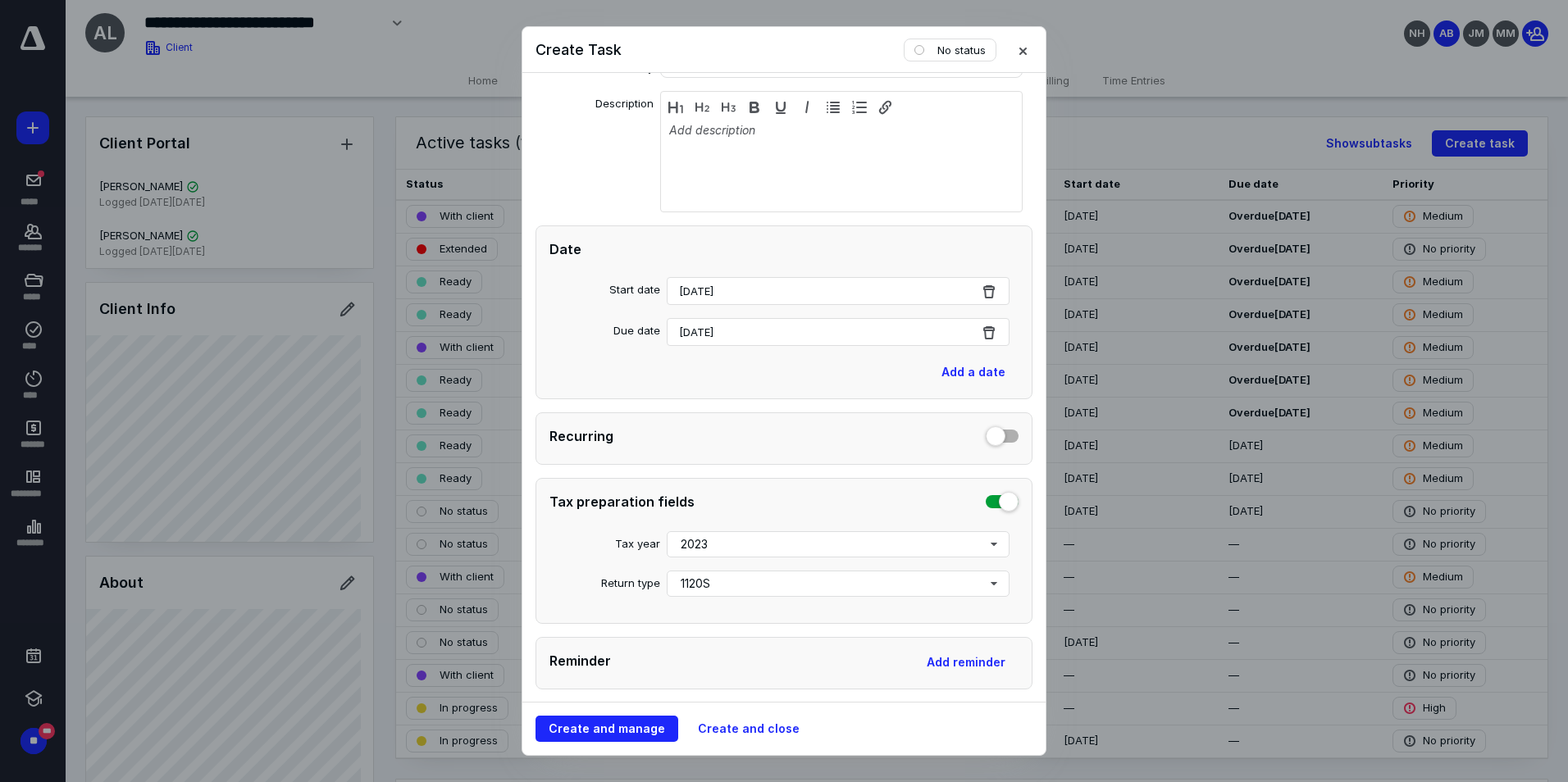 click on "[DATE]" at bounding box center [838, 332] 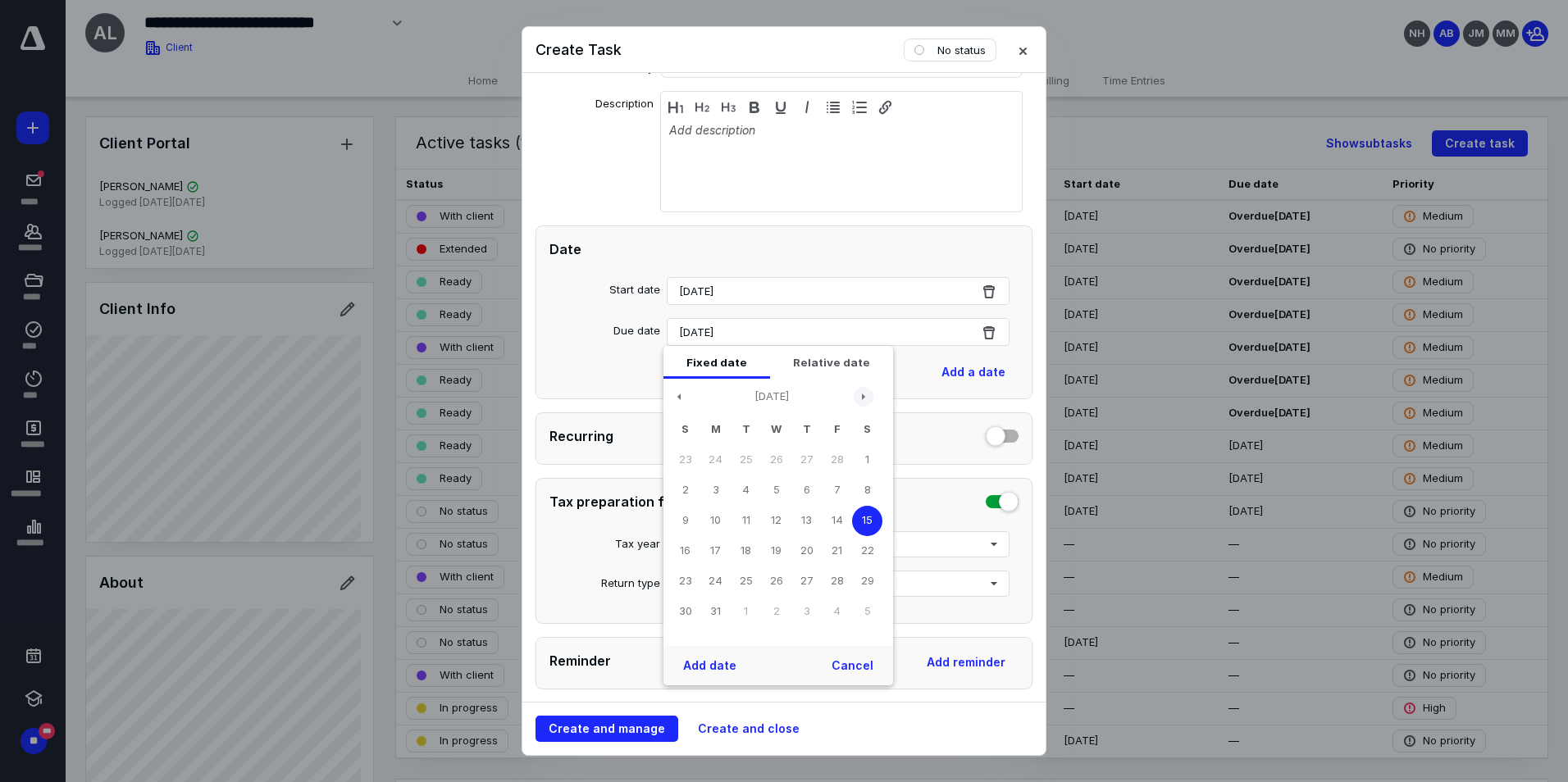 click at bounding box center (864, 397) 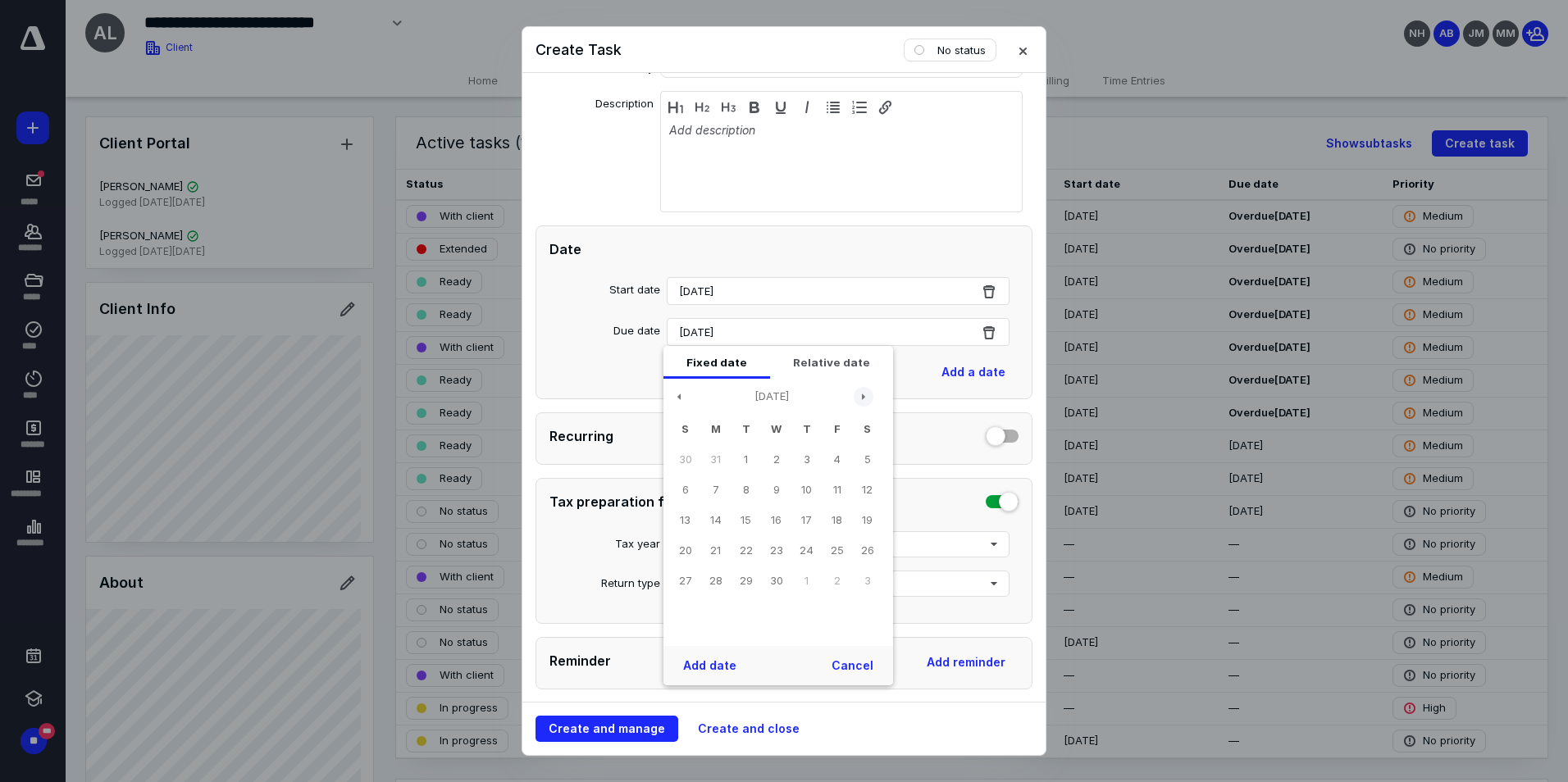 click at bounding box center [864, 397] 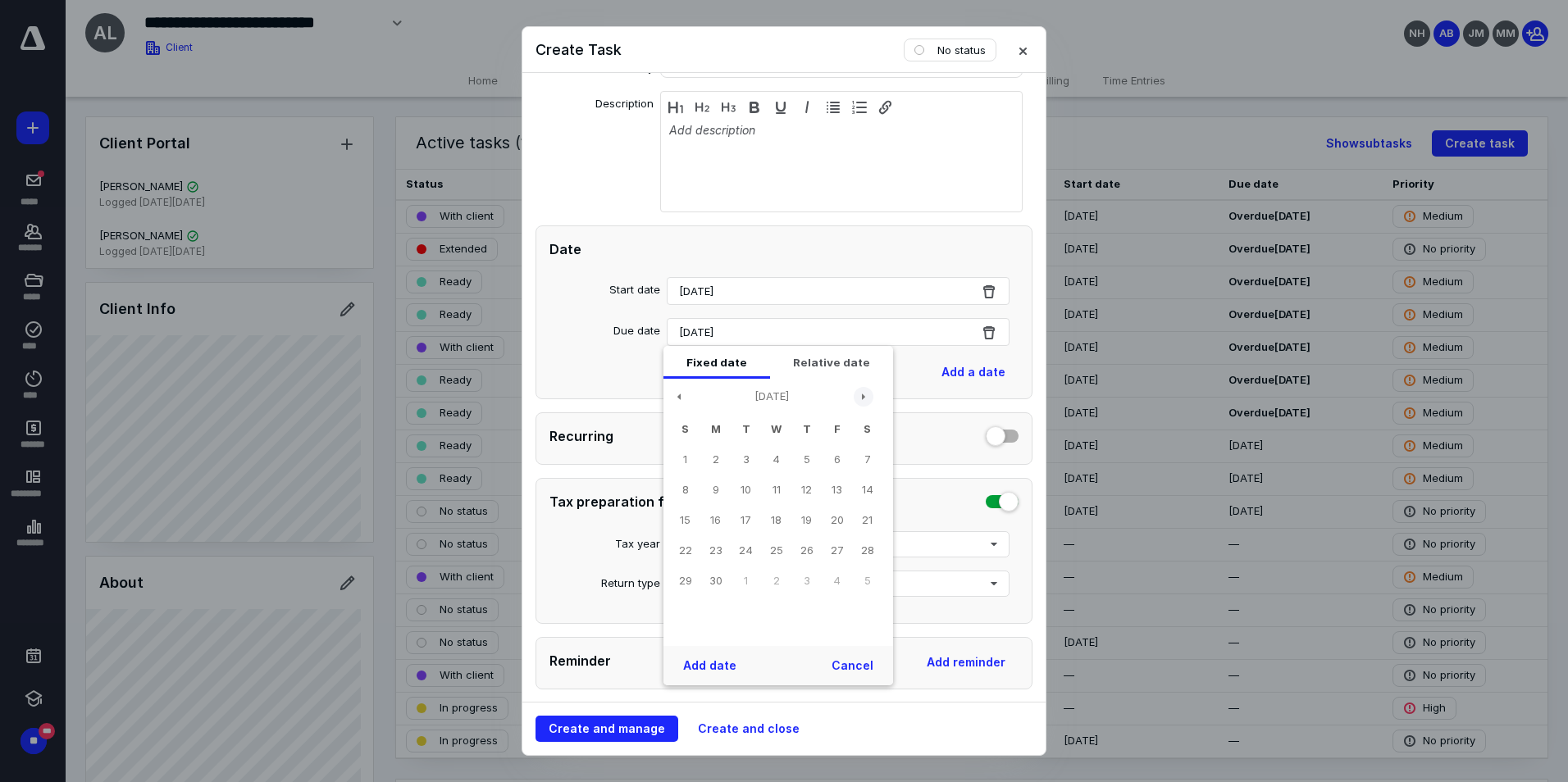 click at bounding box center (864, 397) 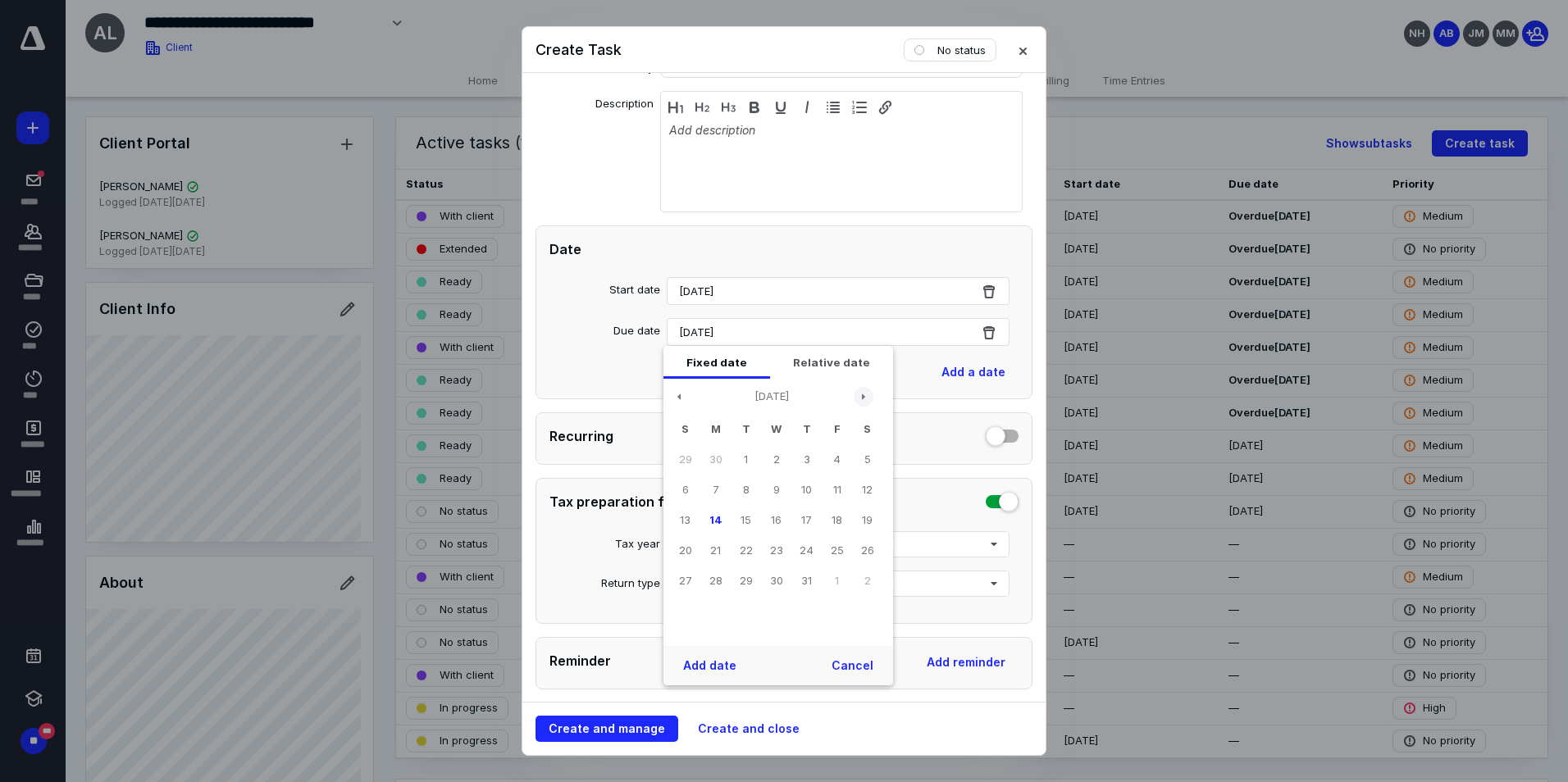 click at bounding box center [864, 397] 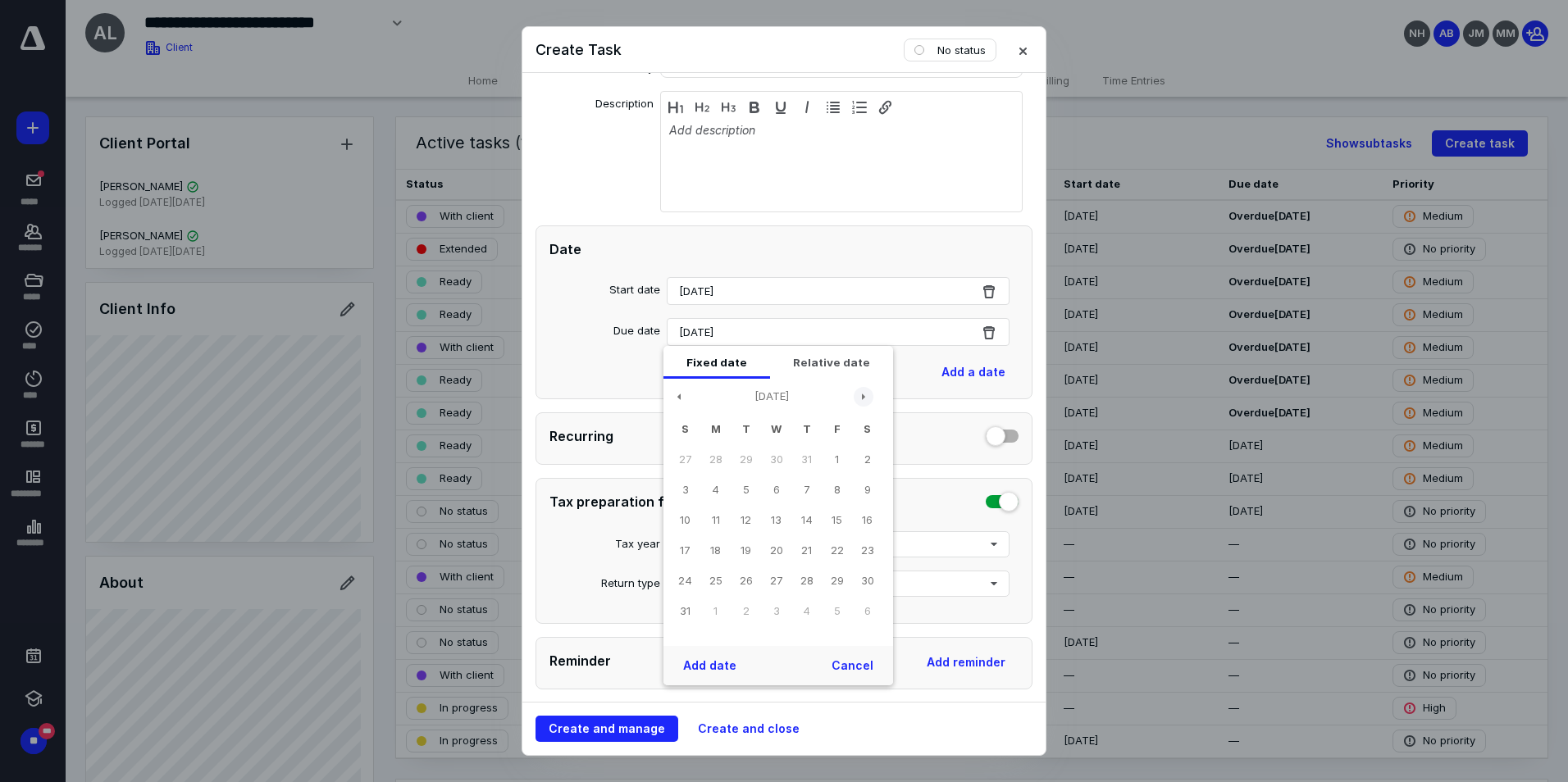 click at bounding box center (864, 397) 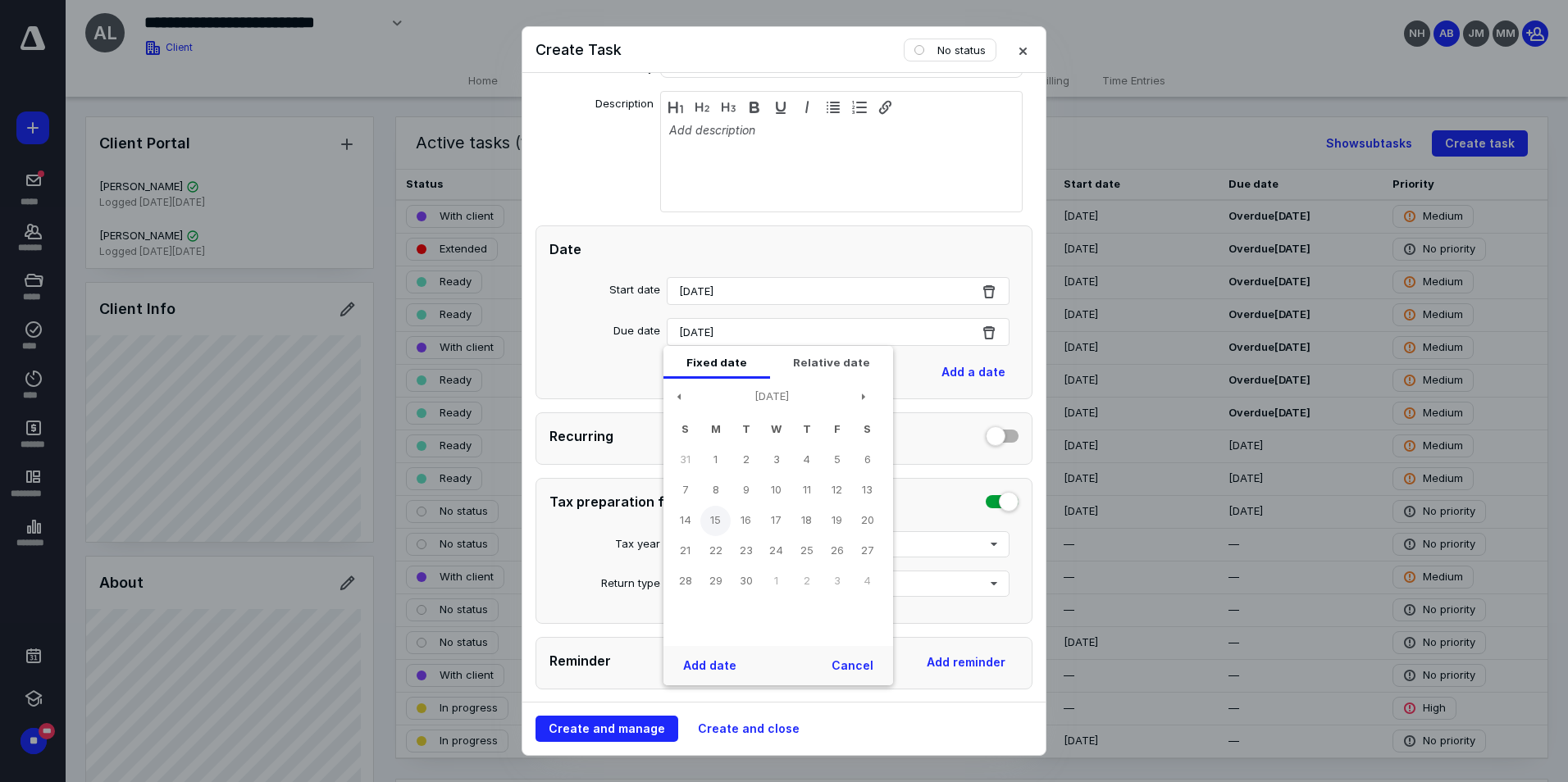 click on "15" at bounding box center (715, 521) 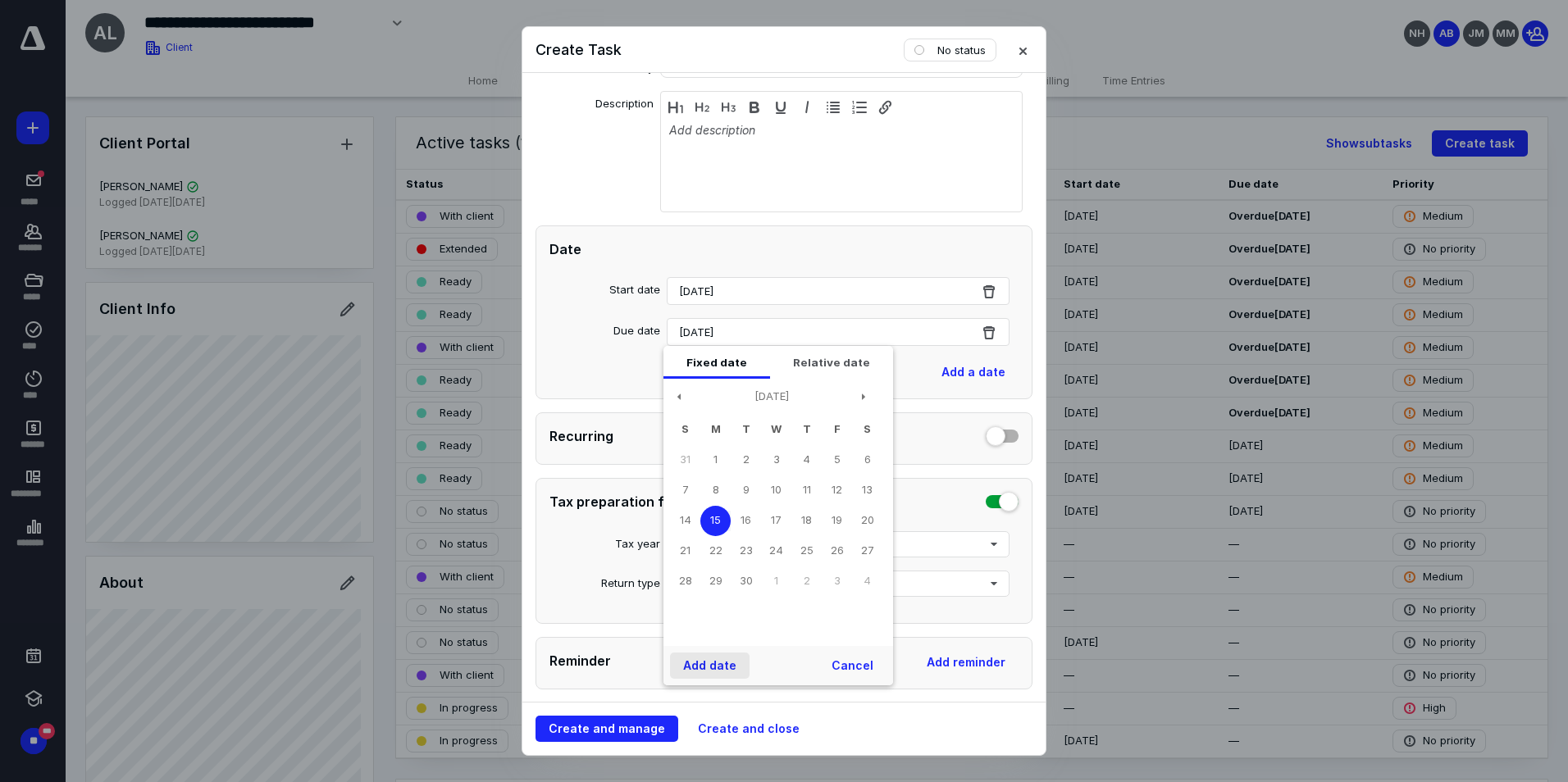 click on "Add date" at bounding box center (709, 666) 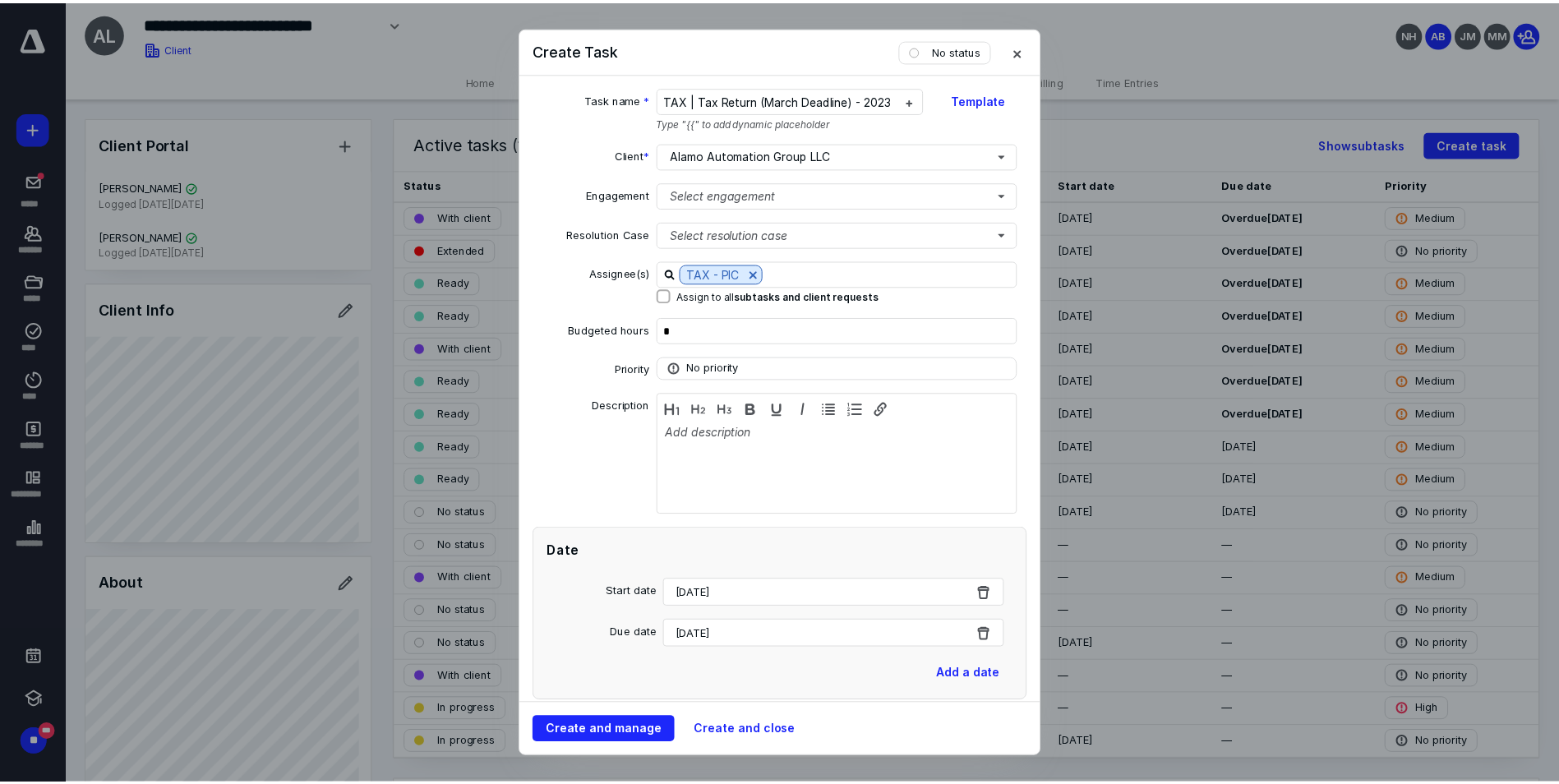 scroll, scrollTop: 302, scrollLeft: 0, axis: vertical 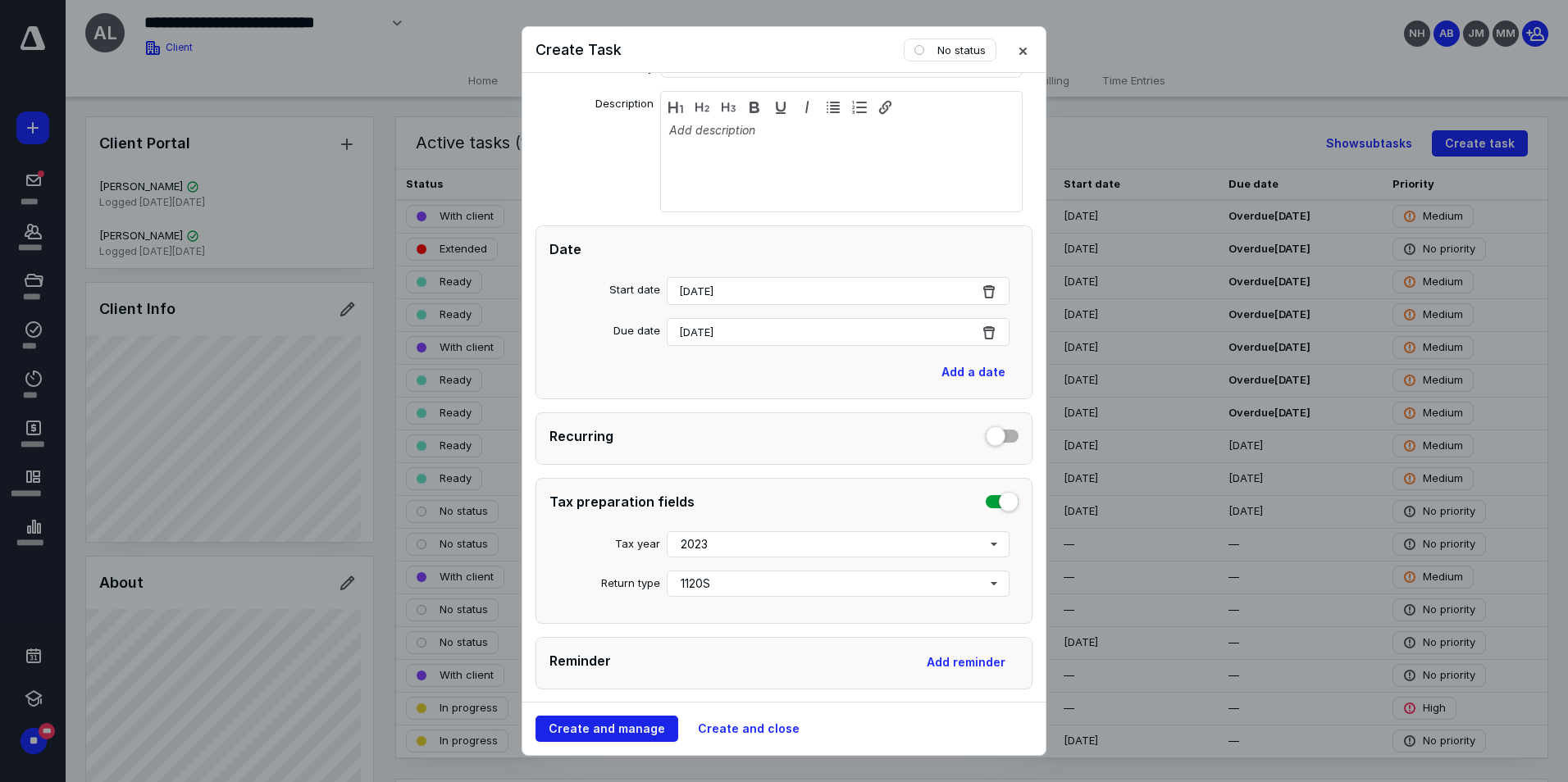 click on "Create and manage" at bounding box center (607, 729) 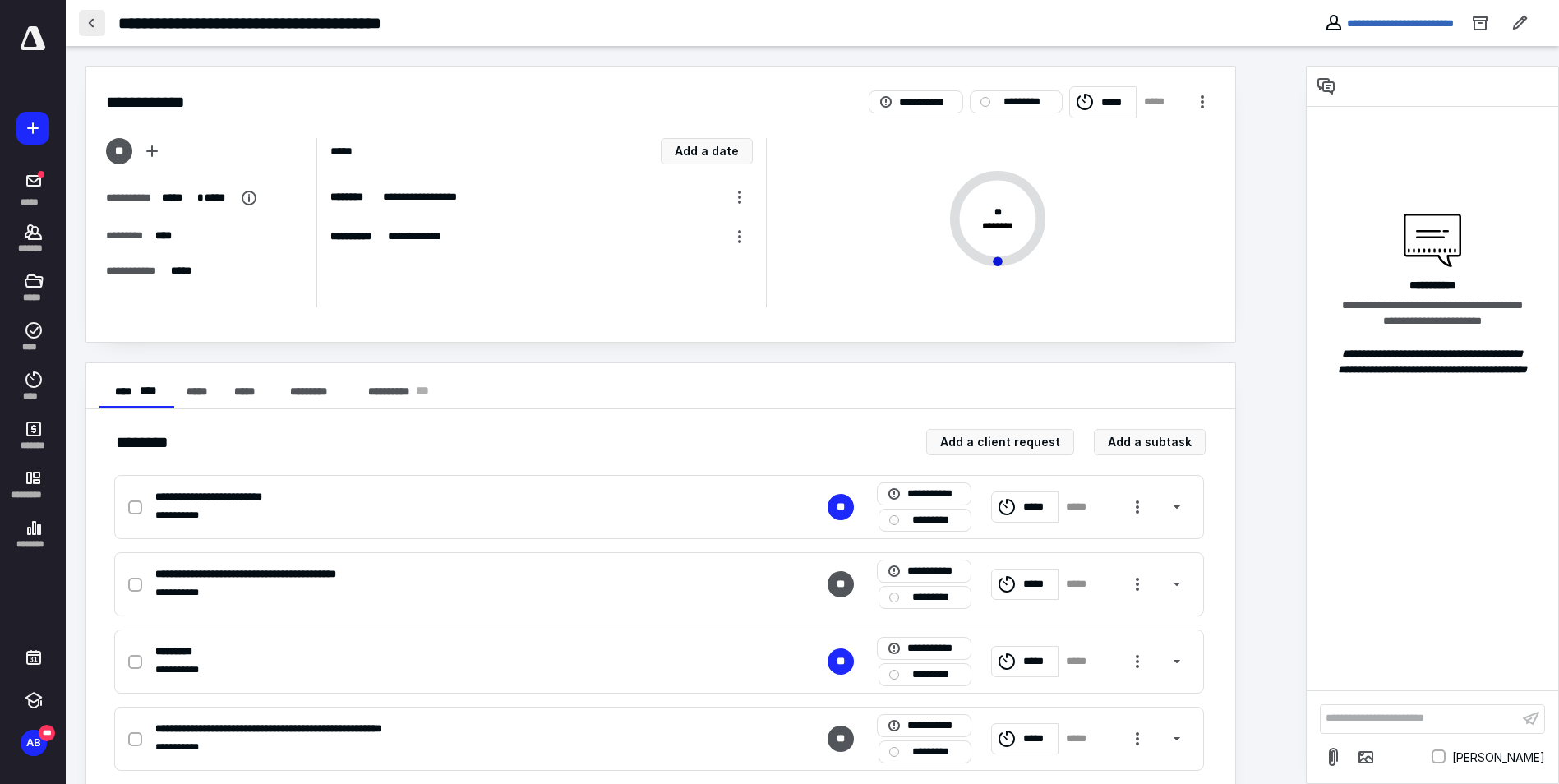 click at bounding box center (92, 23) 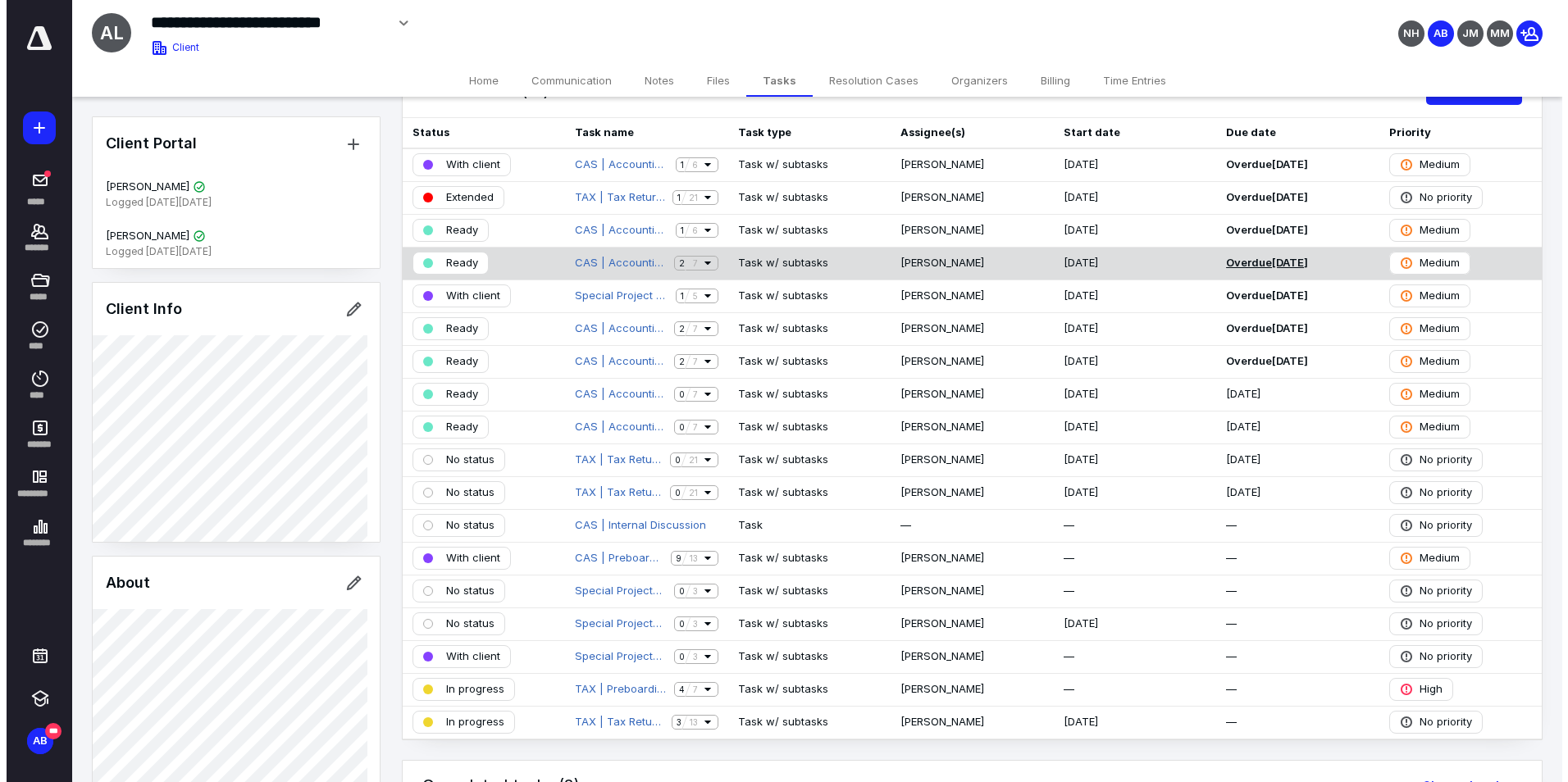 scroll, scrollTop: 0, scrollLeft: 0, axis: both 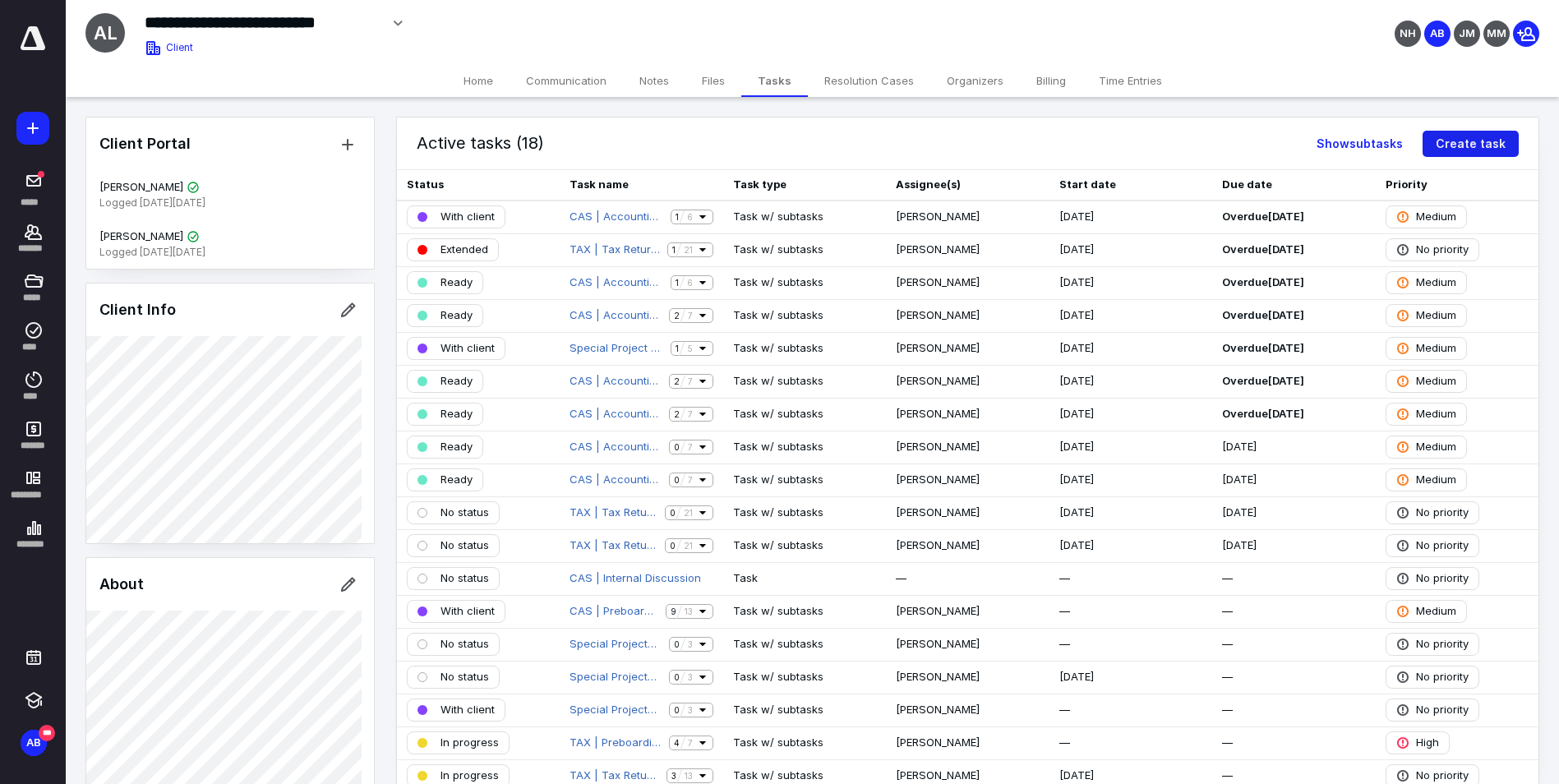 click on "Create task" at bounding box center [1470, 144] 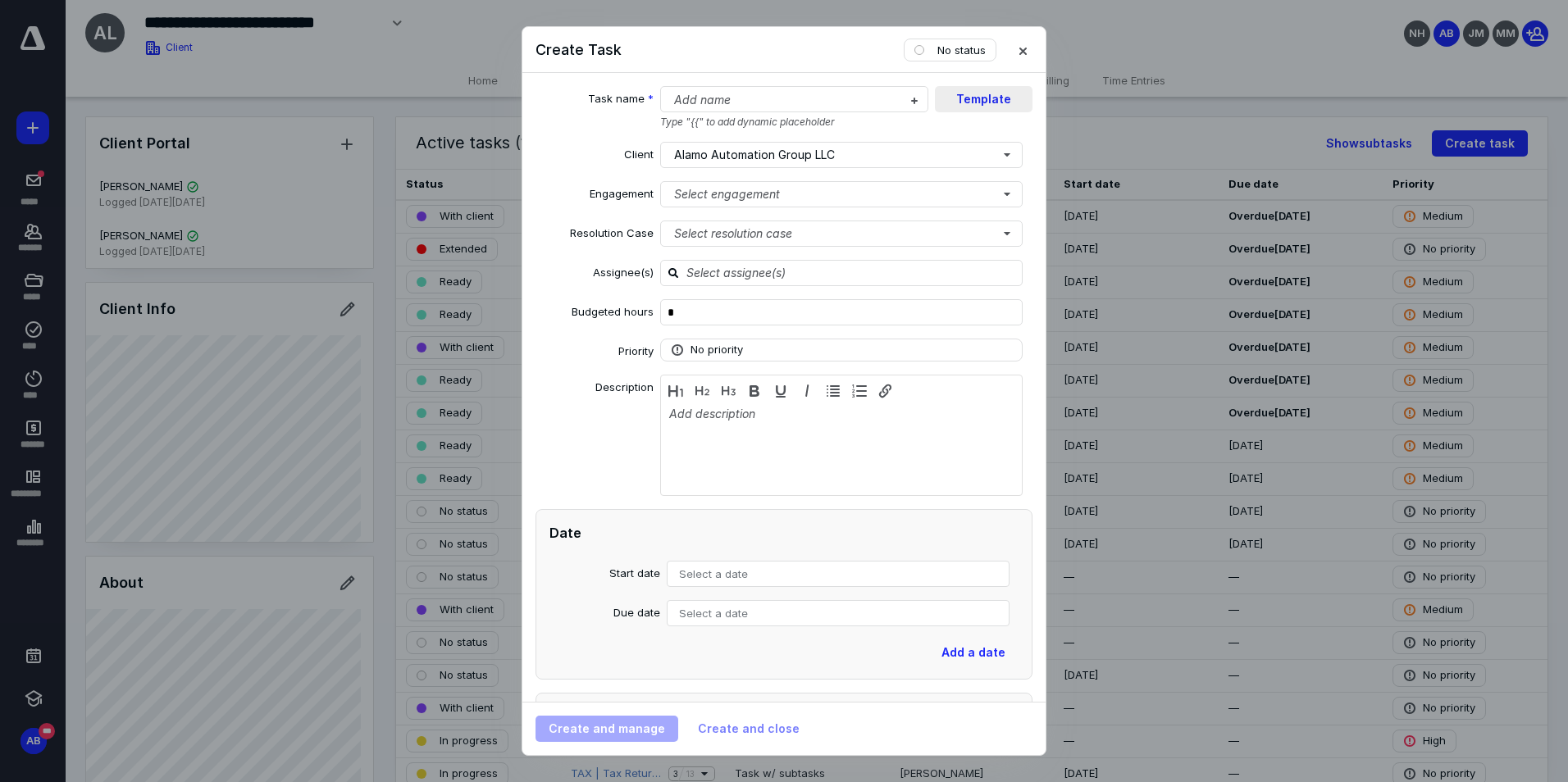 click on "Template" at bounding box center (983, 99) 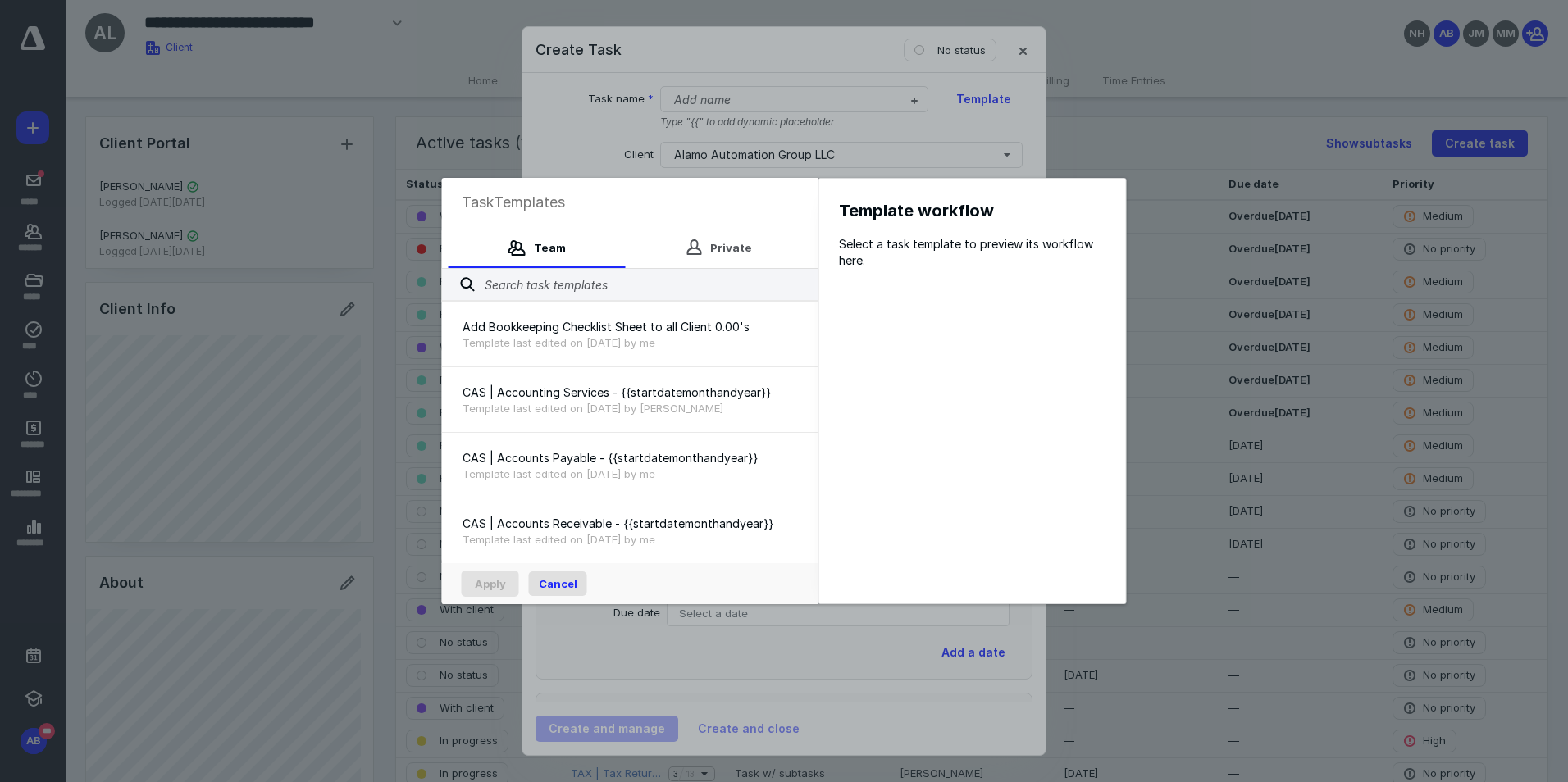 click on "Cancel" at bounding box center (558, 584) 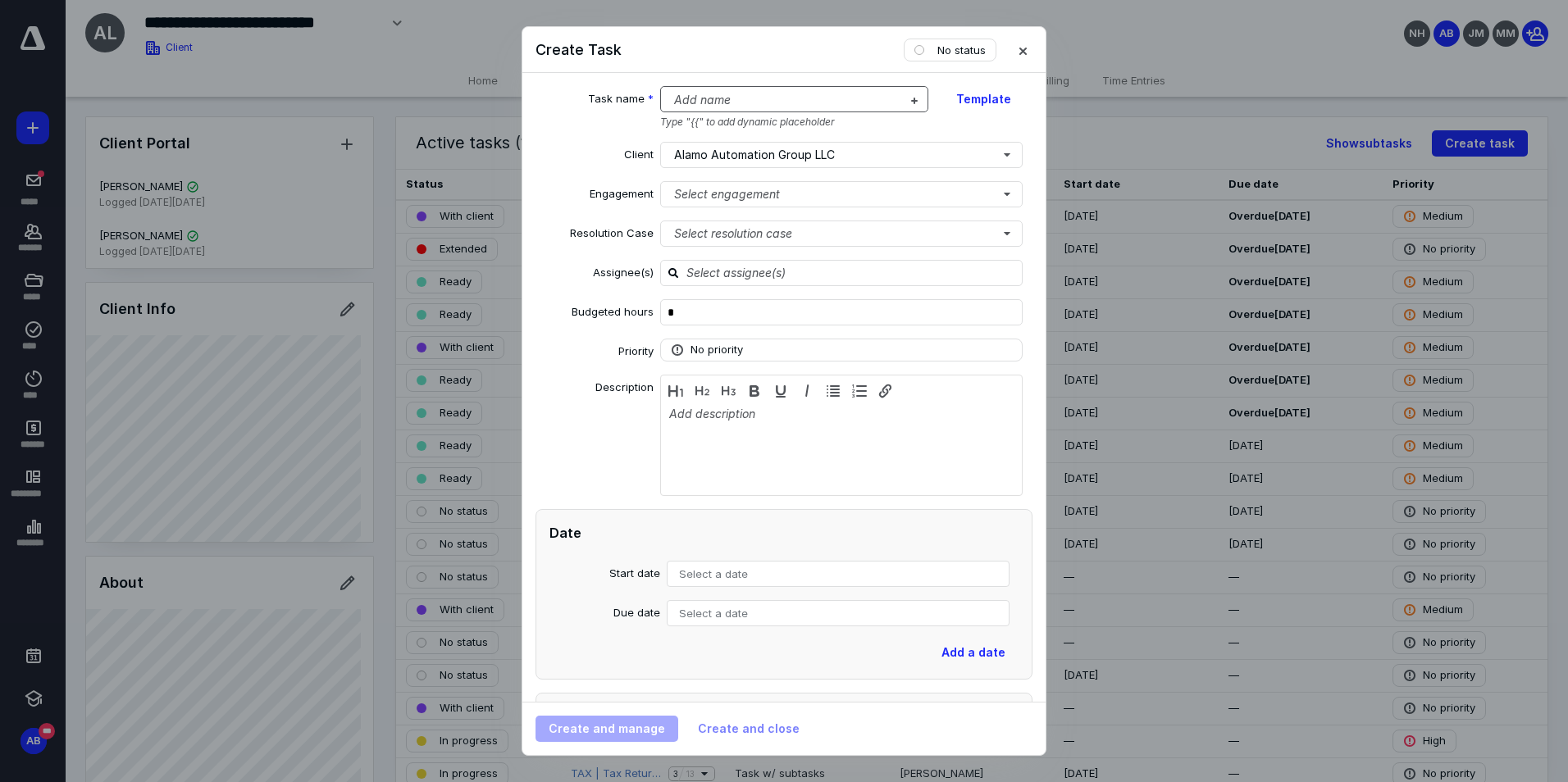 click at bounding box center [785, 100] 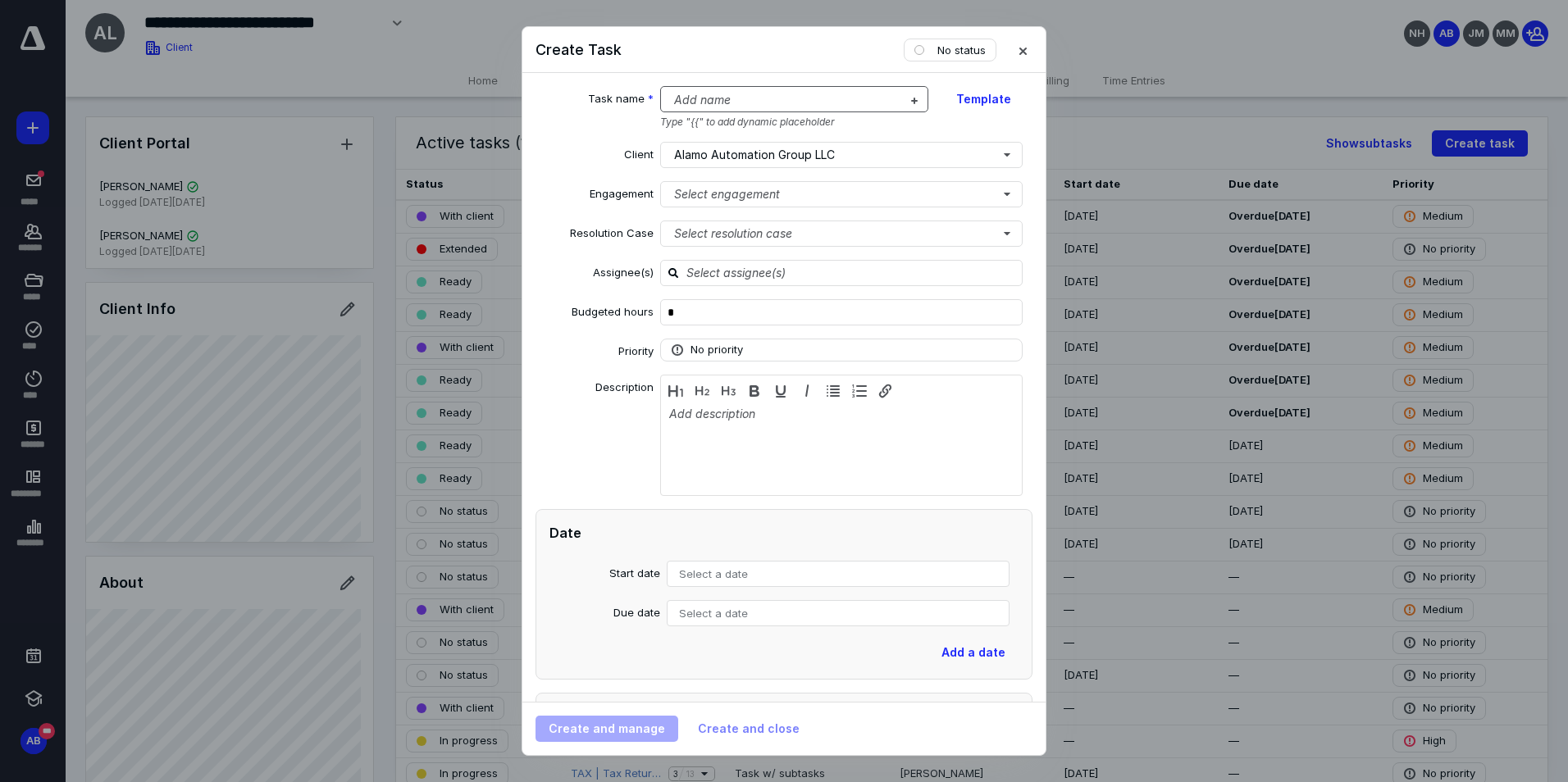 click at bounding box center [785, 100] 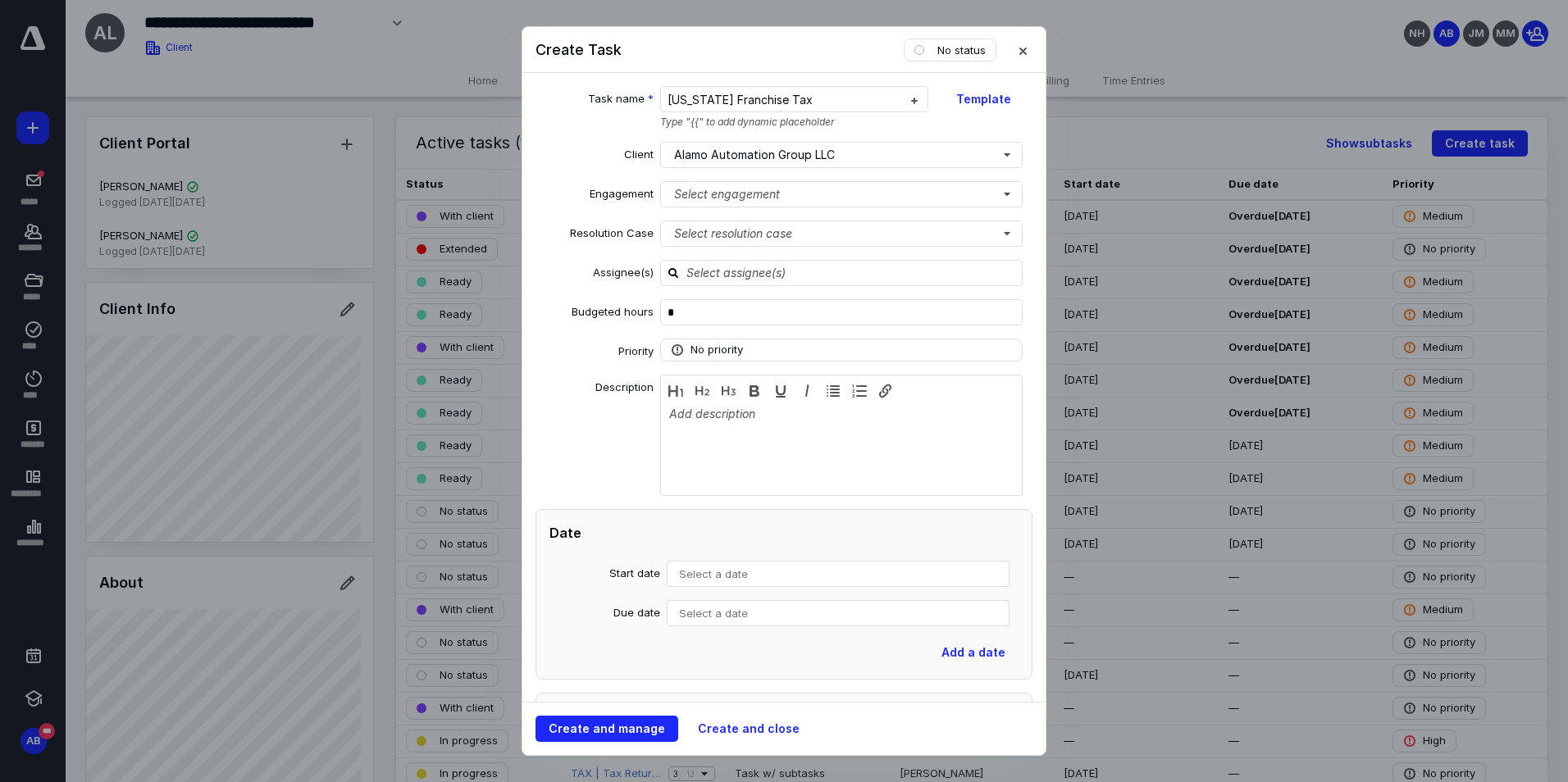 type 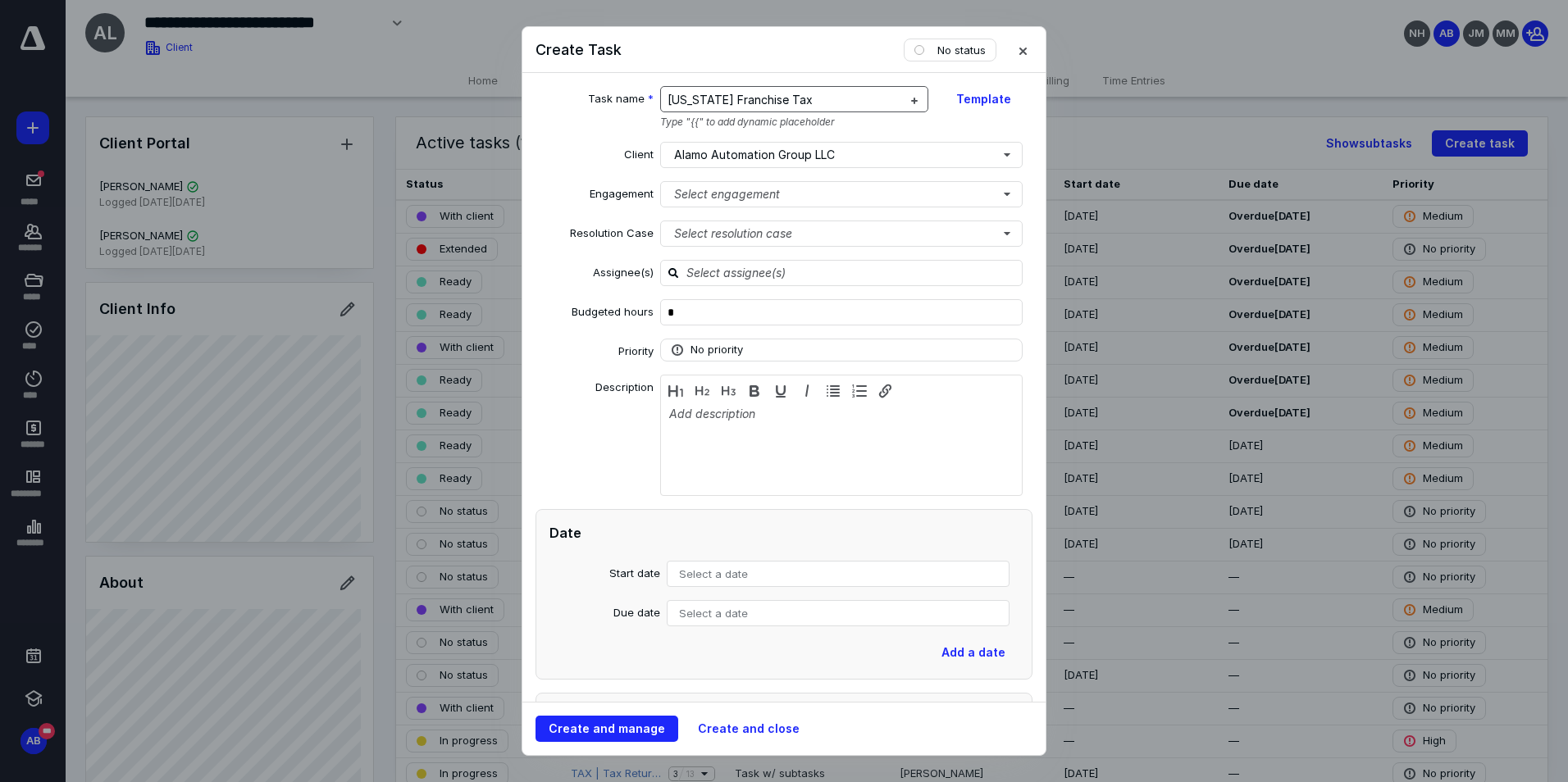 click on "[US_STATE] Franchise Tax" at bounding box center [785, 100] 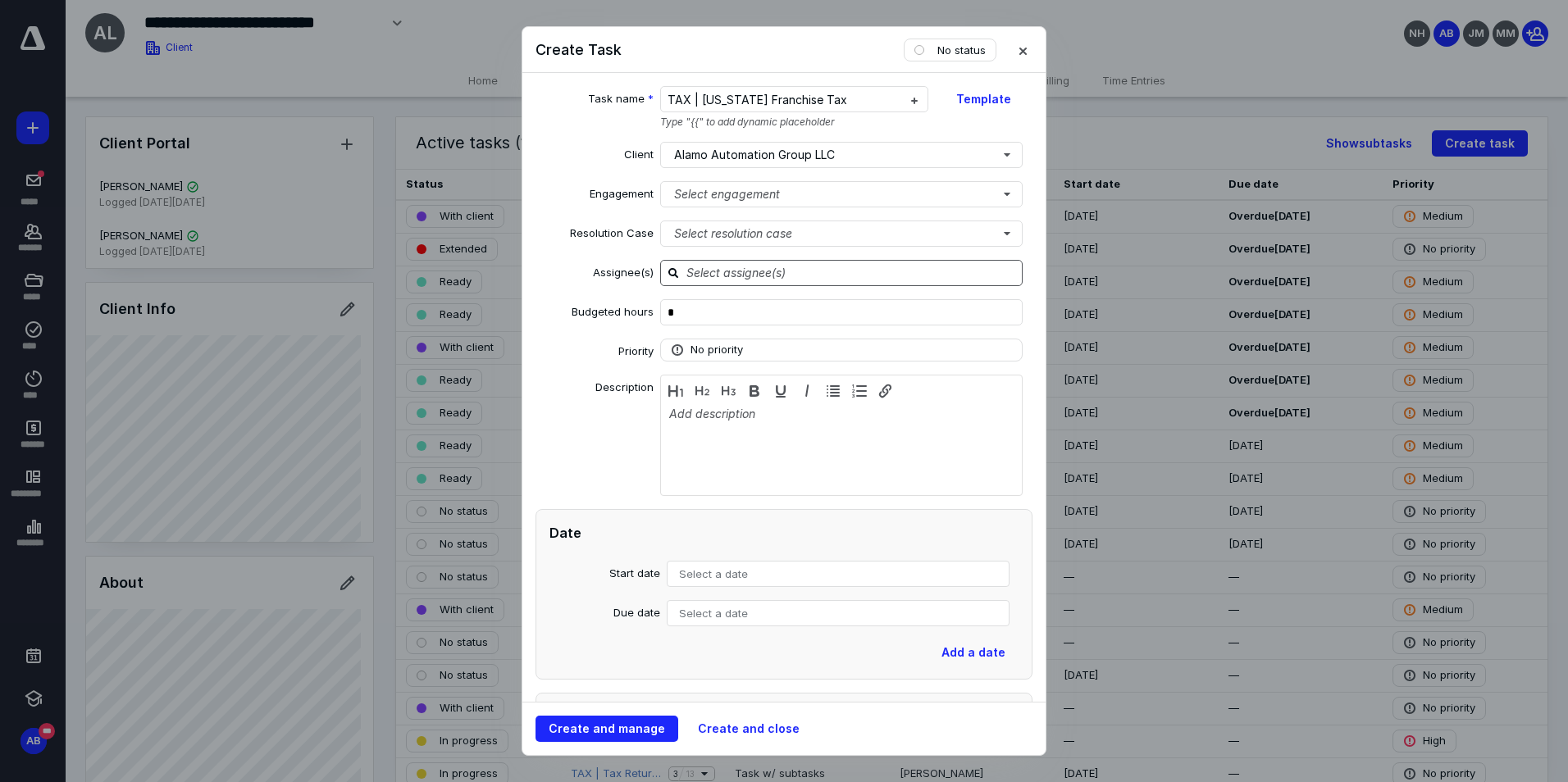 click at bounding box center (851, 272) 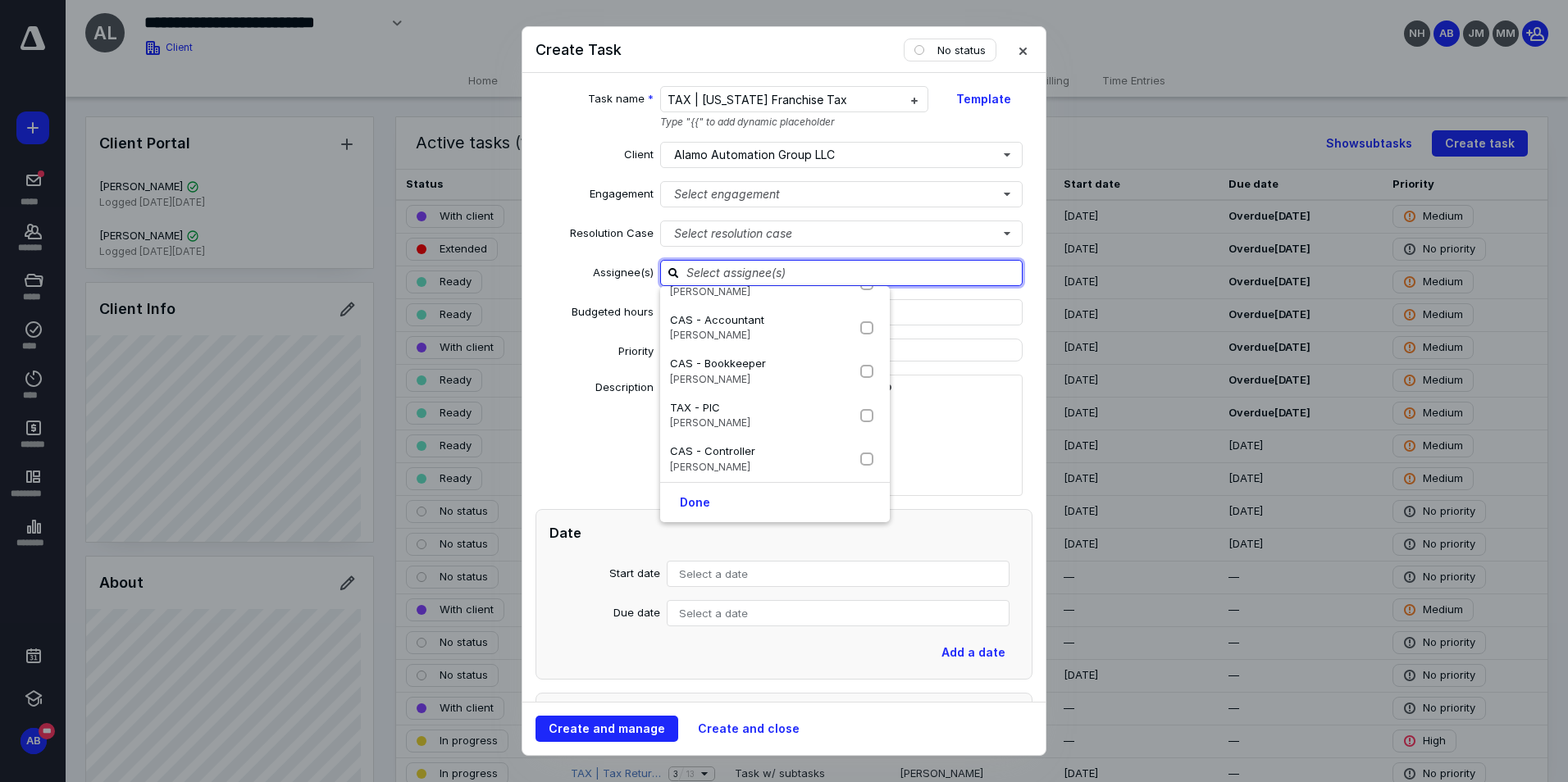 scroll, scrollTop: 301, scrollLeft: 0, axis: vertical 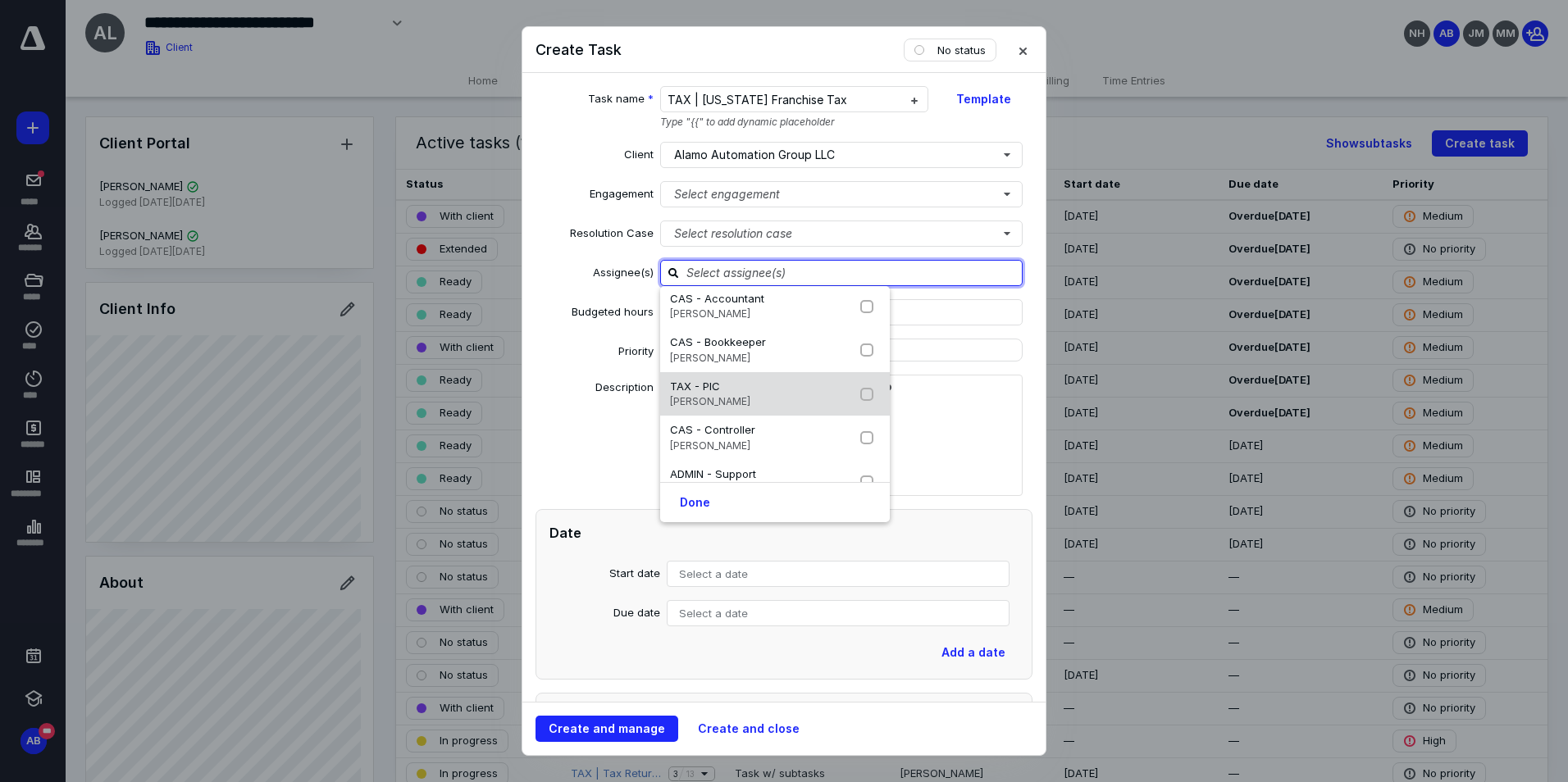 click on "TAX - PIC [PERSON_NAME]" at bounding box center (775, 394) 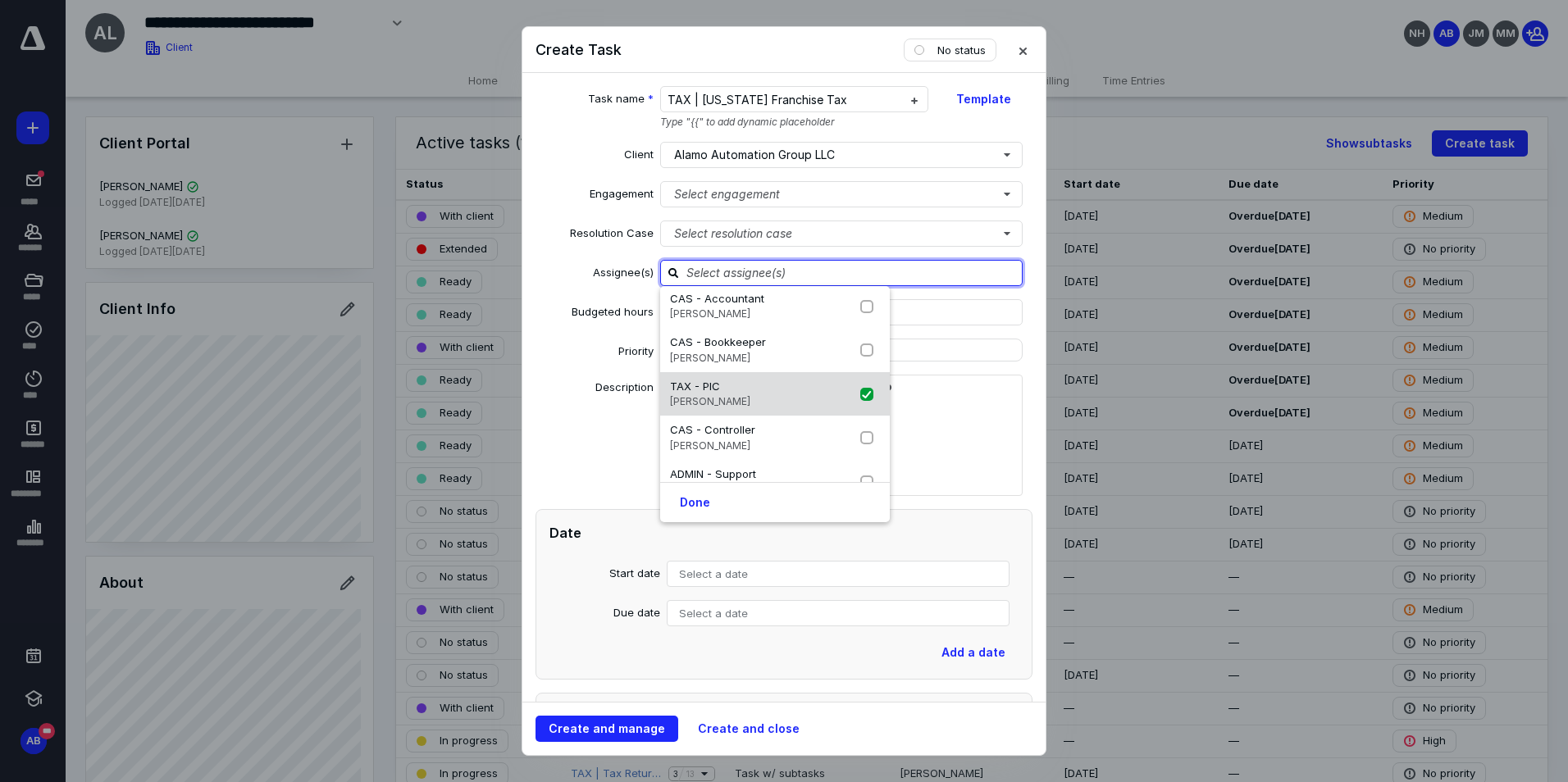 checkbox on "true" 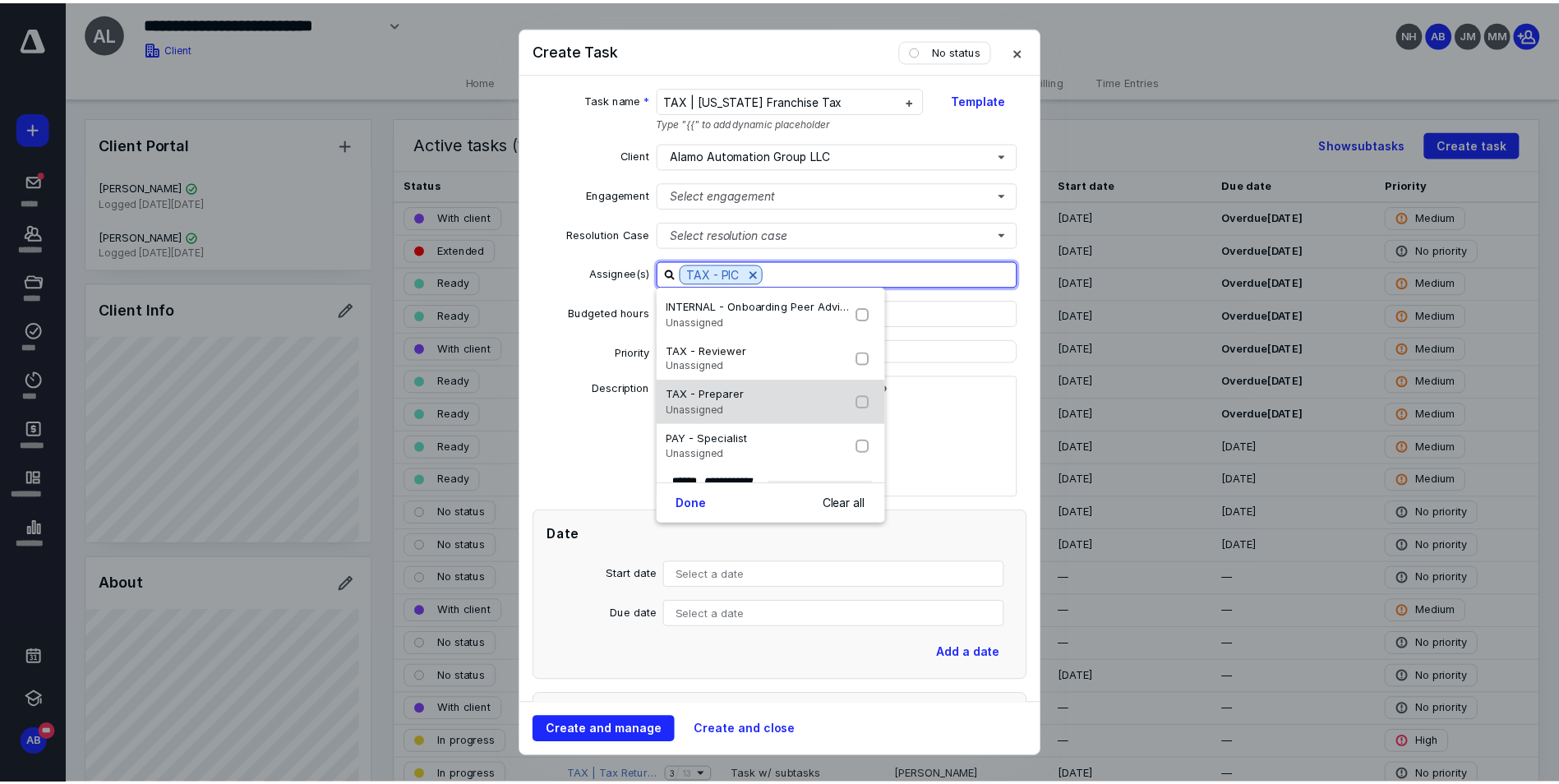 scroll, scrollTop: 904, scrollLeft: 0, axis: vertical 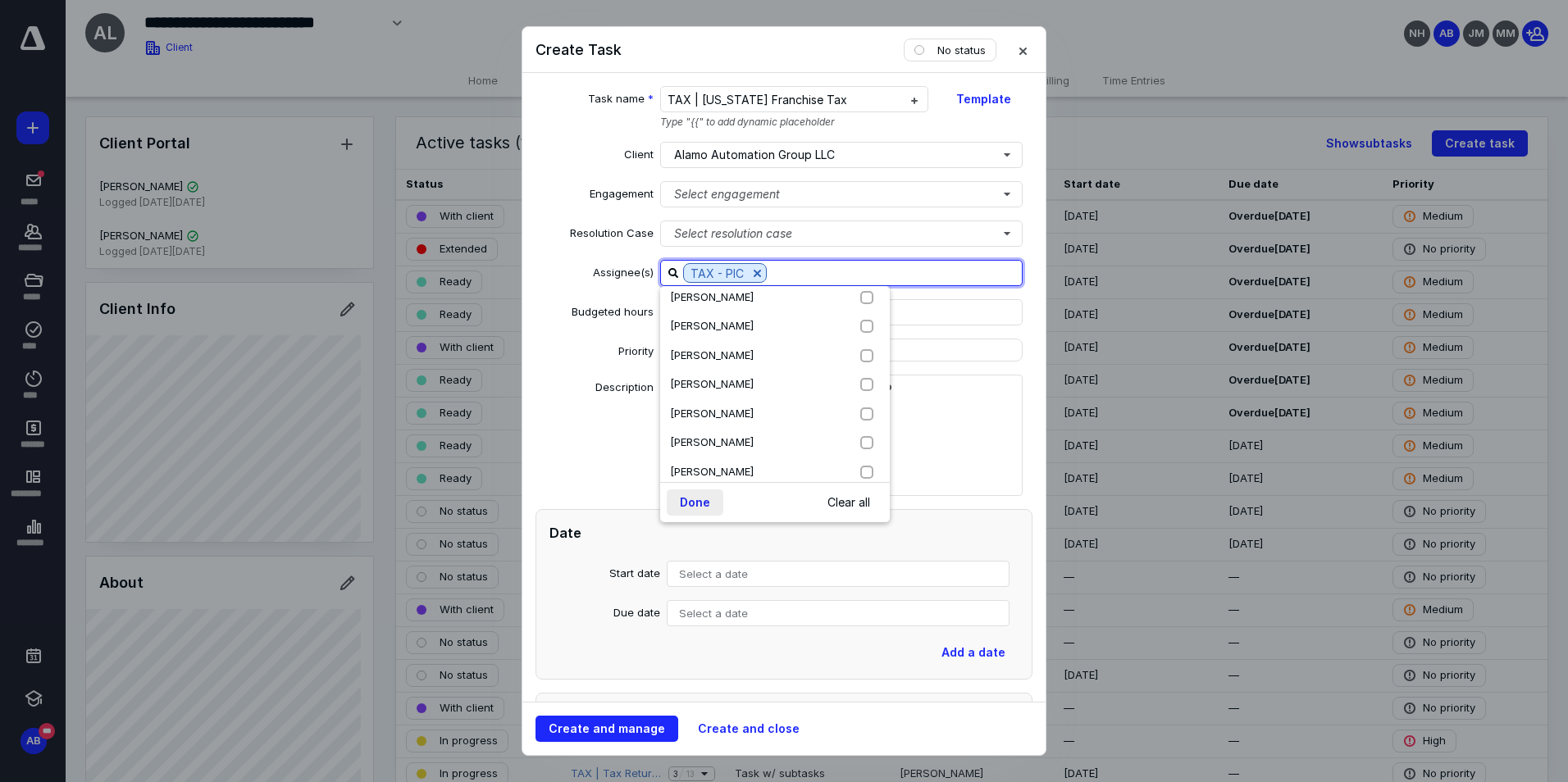click on "Done" at bounding box center (695, 502) 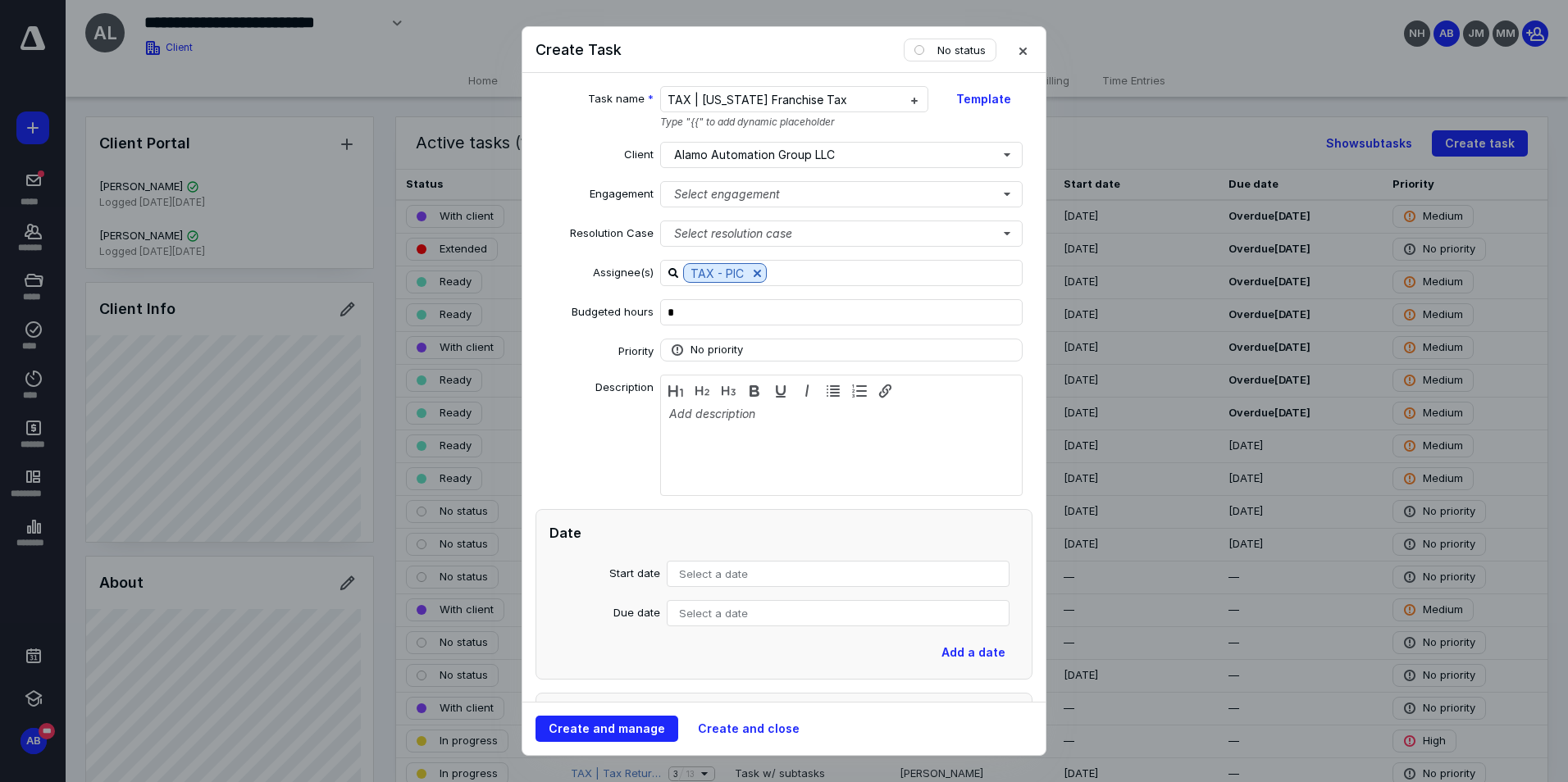 click on "Select a date" at bounding box center [838, 574] 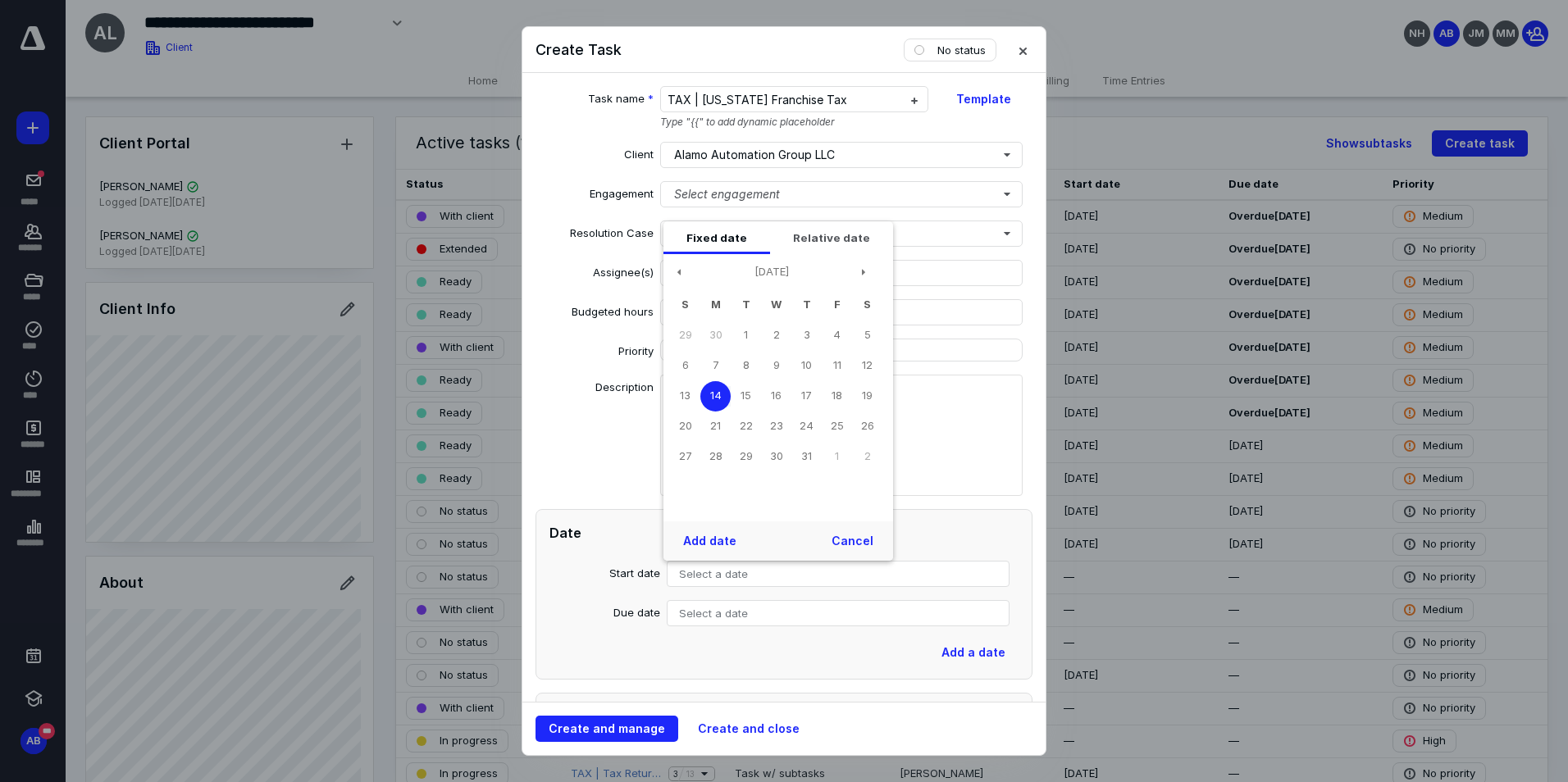 click on "14" at bounding box center [715, 396] 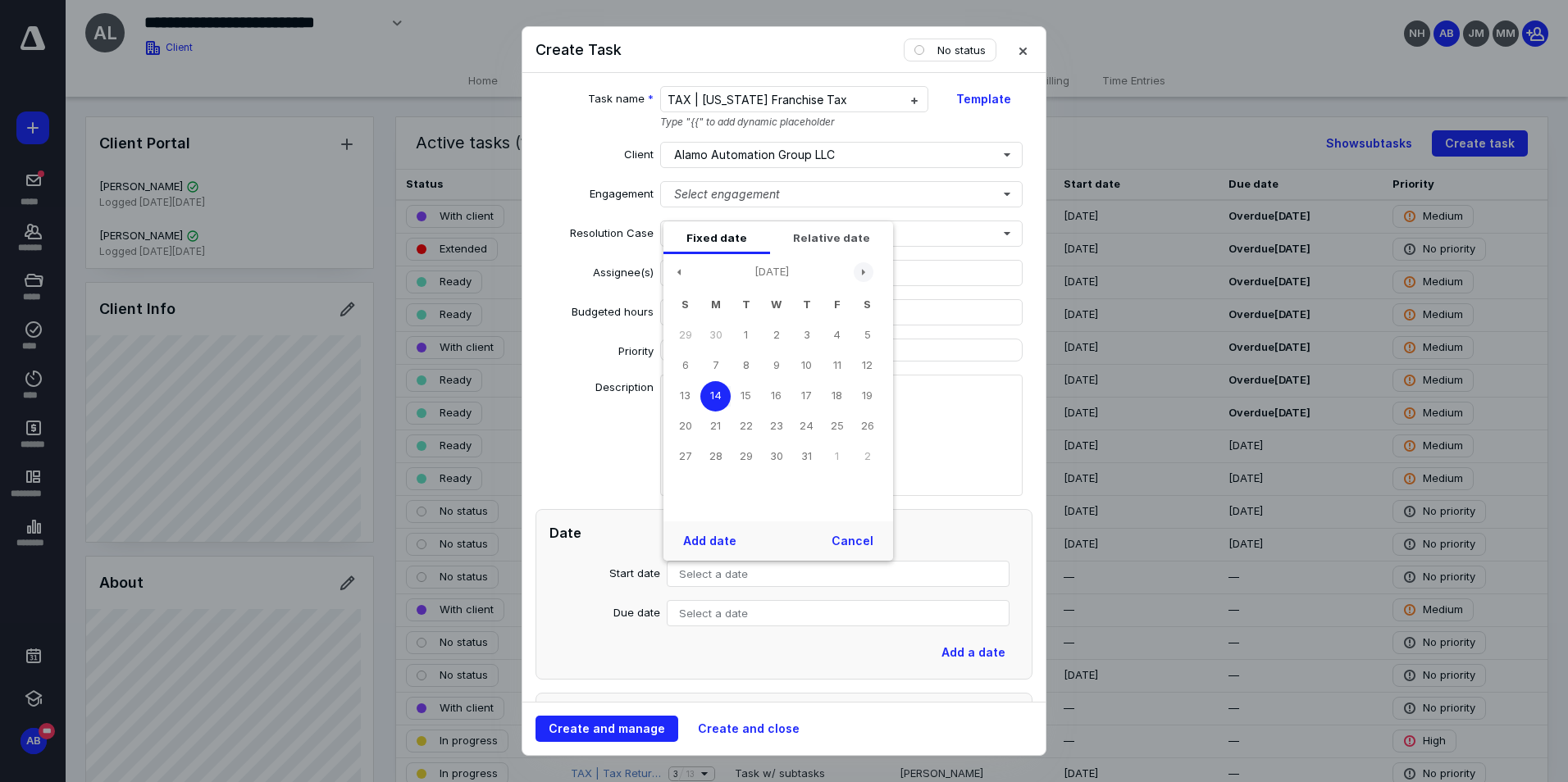 click at bounding box center (864, 272) 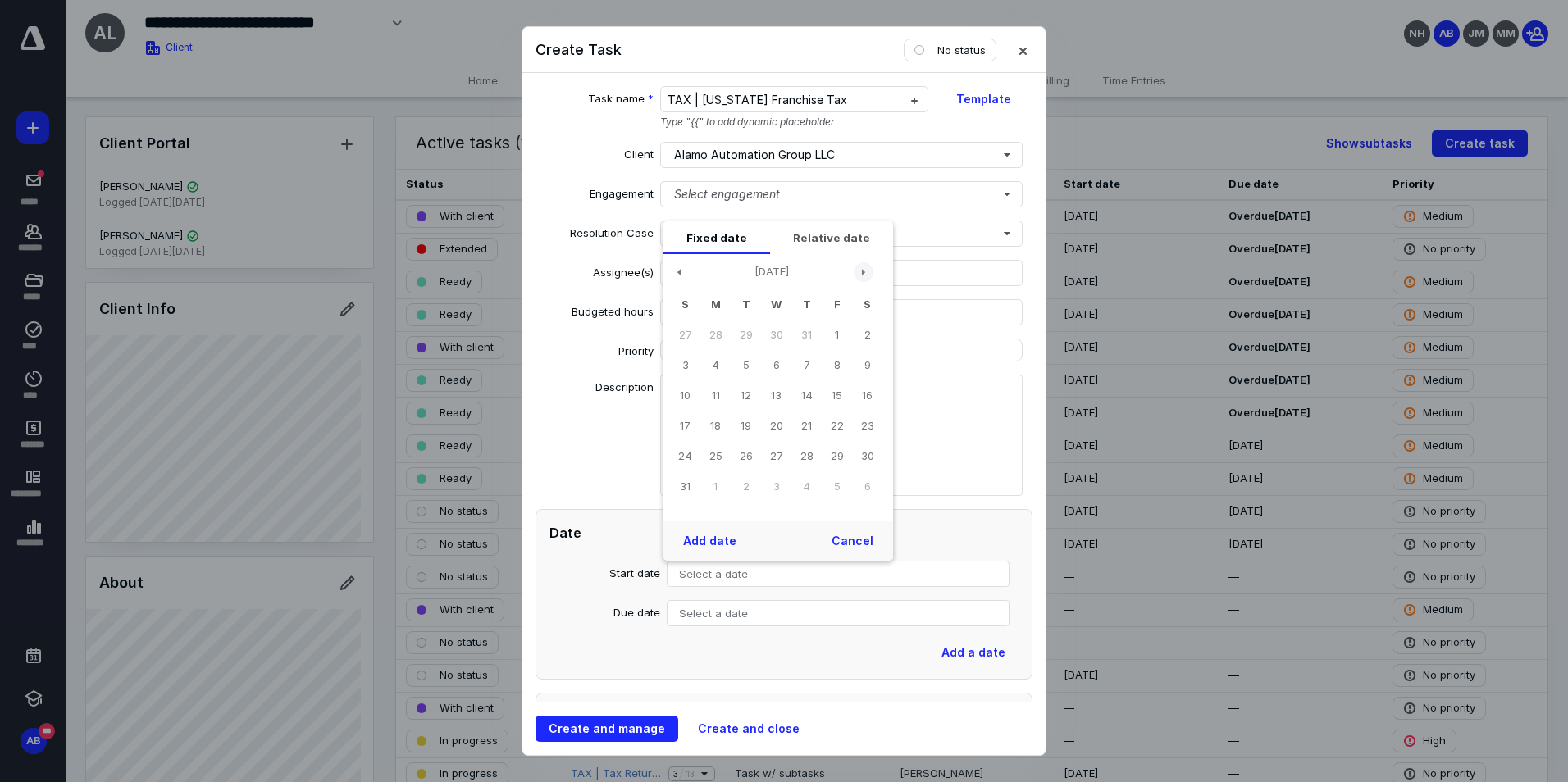 click at bounding box center (864, 272) 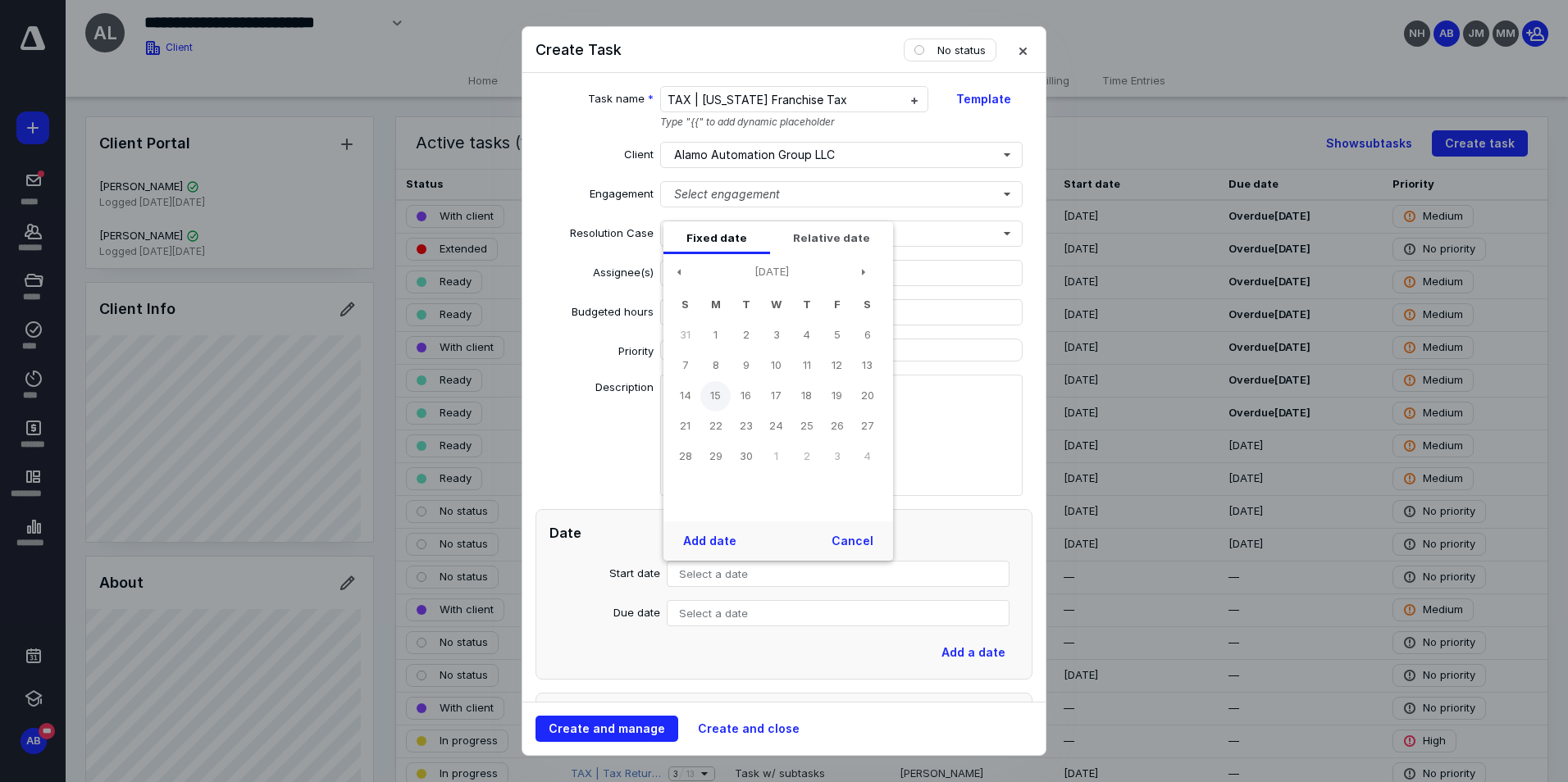 click on "15" at bounding box center [715, 396] 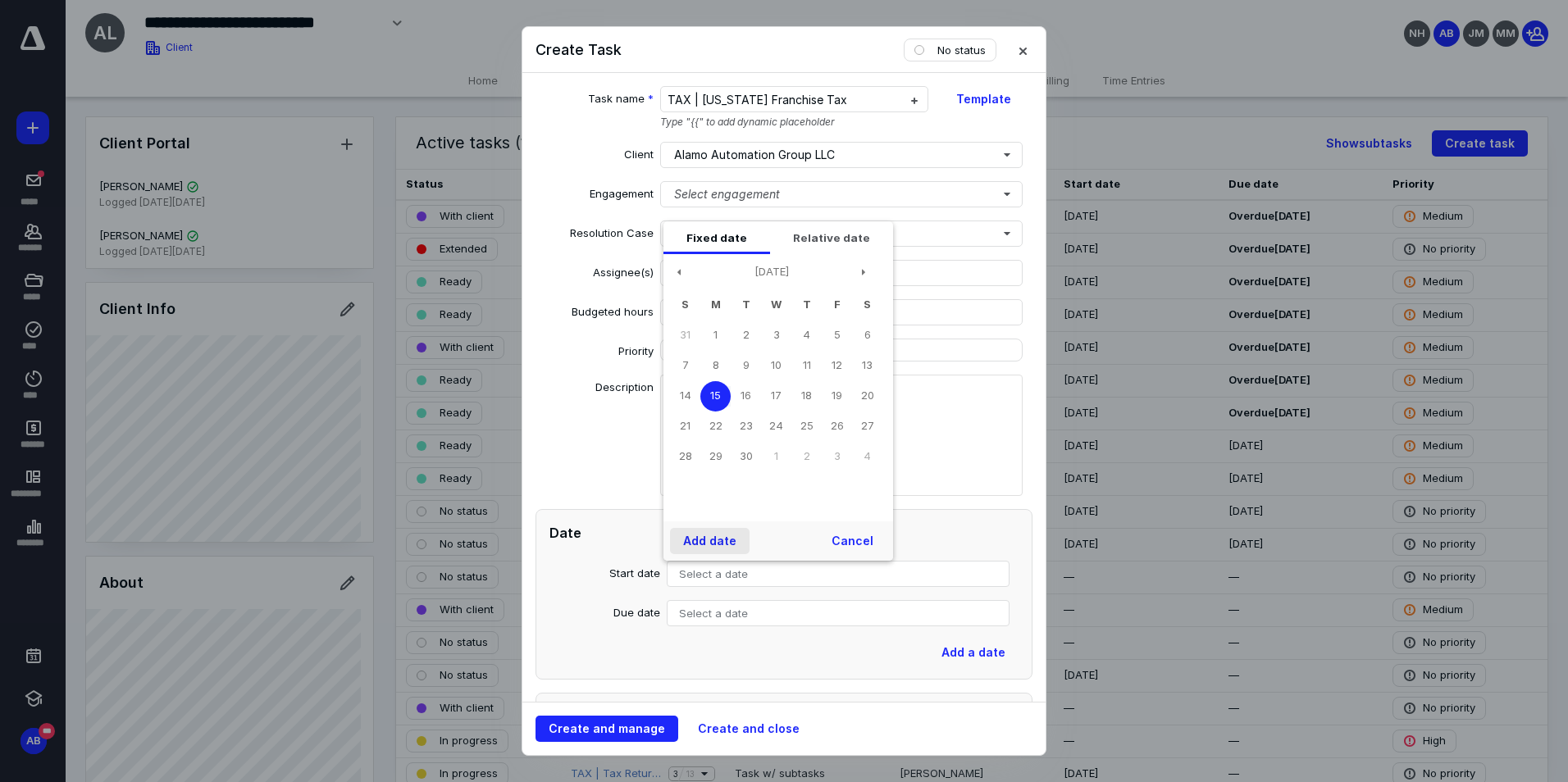 click on "Add date" at bounding box center (709, 541) 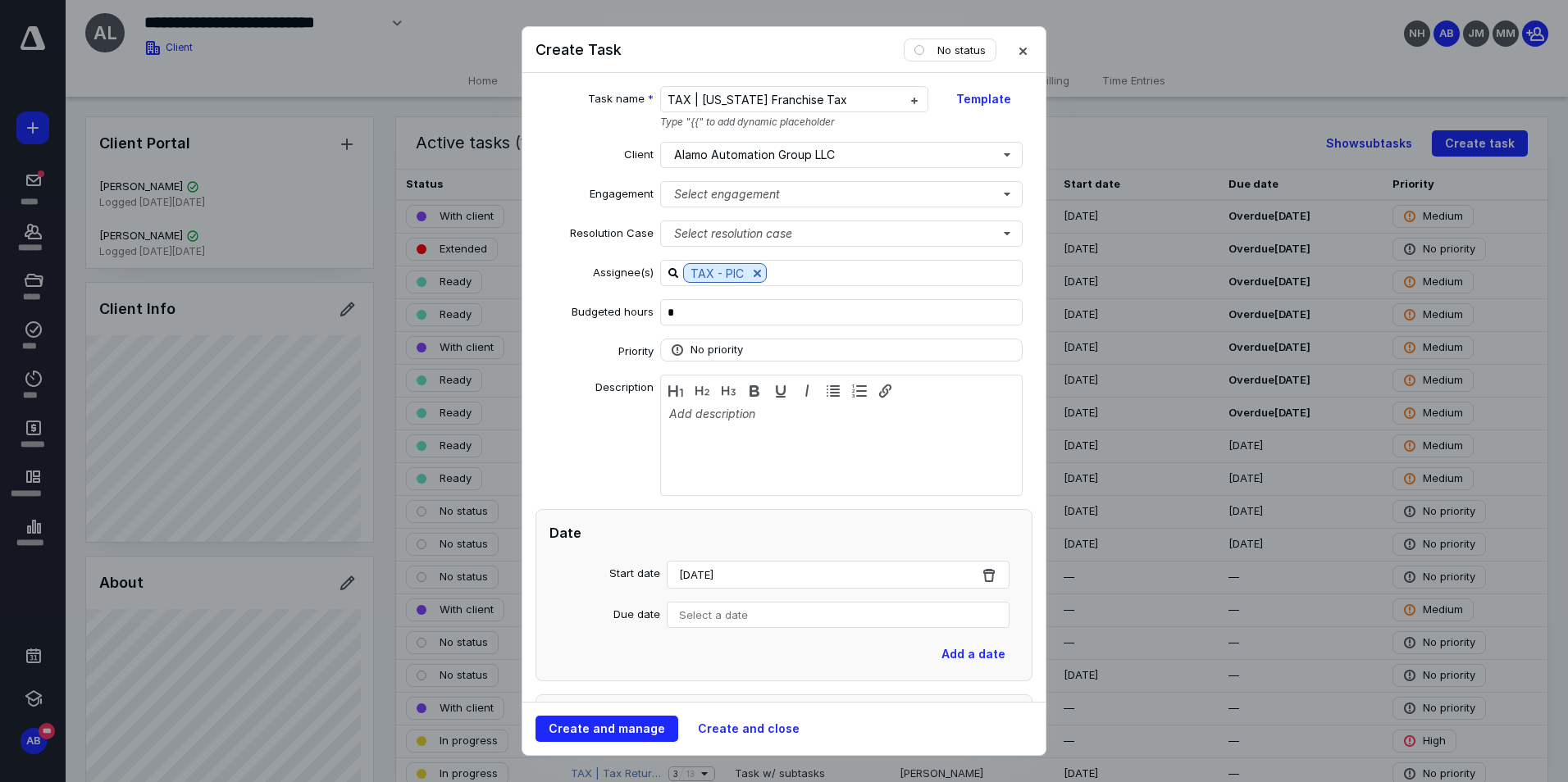 click on "[DATE]" at bounding box center (838, 575) 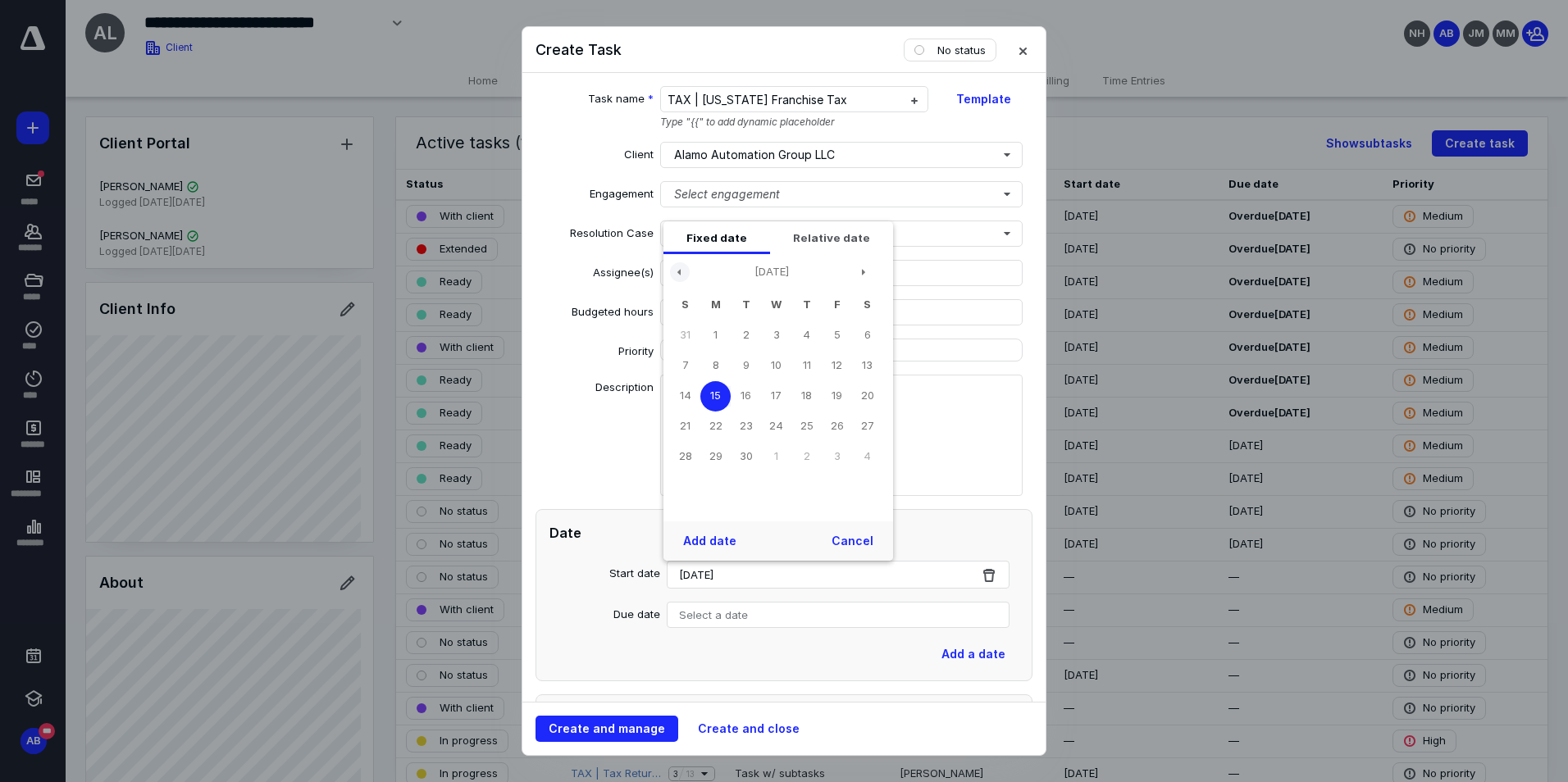 click at bounding box center [680, 272] 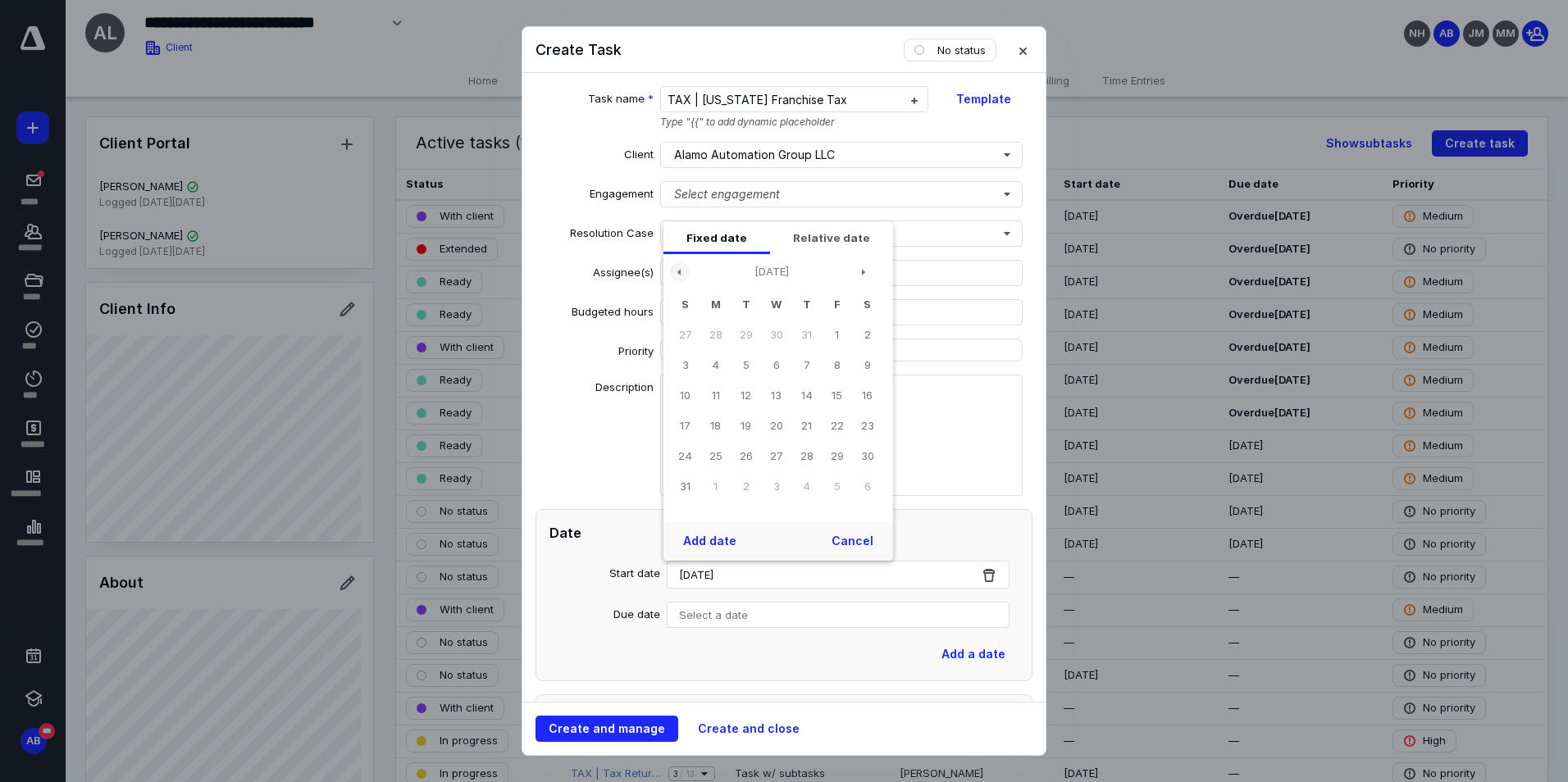 click at bounding box center (680, 272) 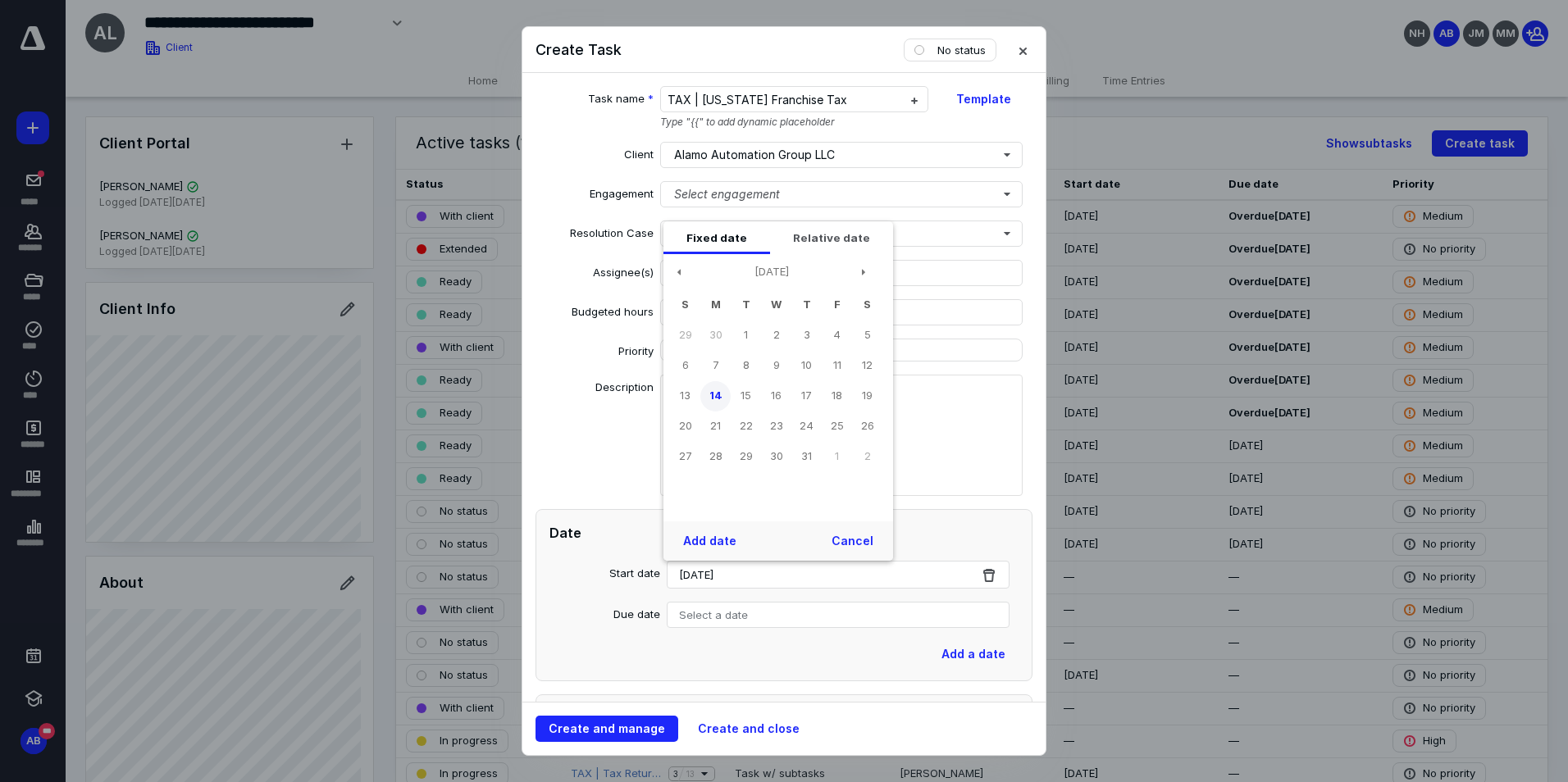 click on "14" at bounding box center (715, 396) 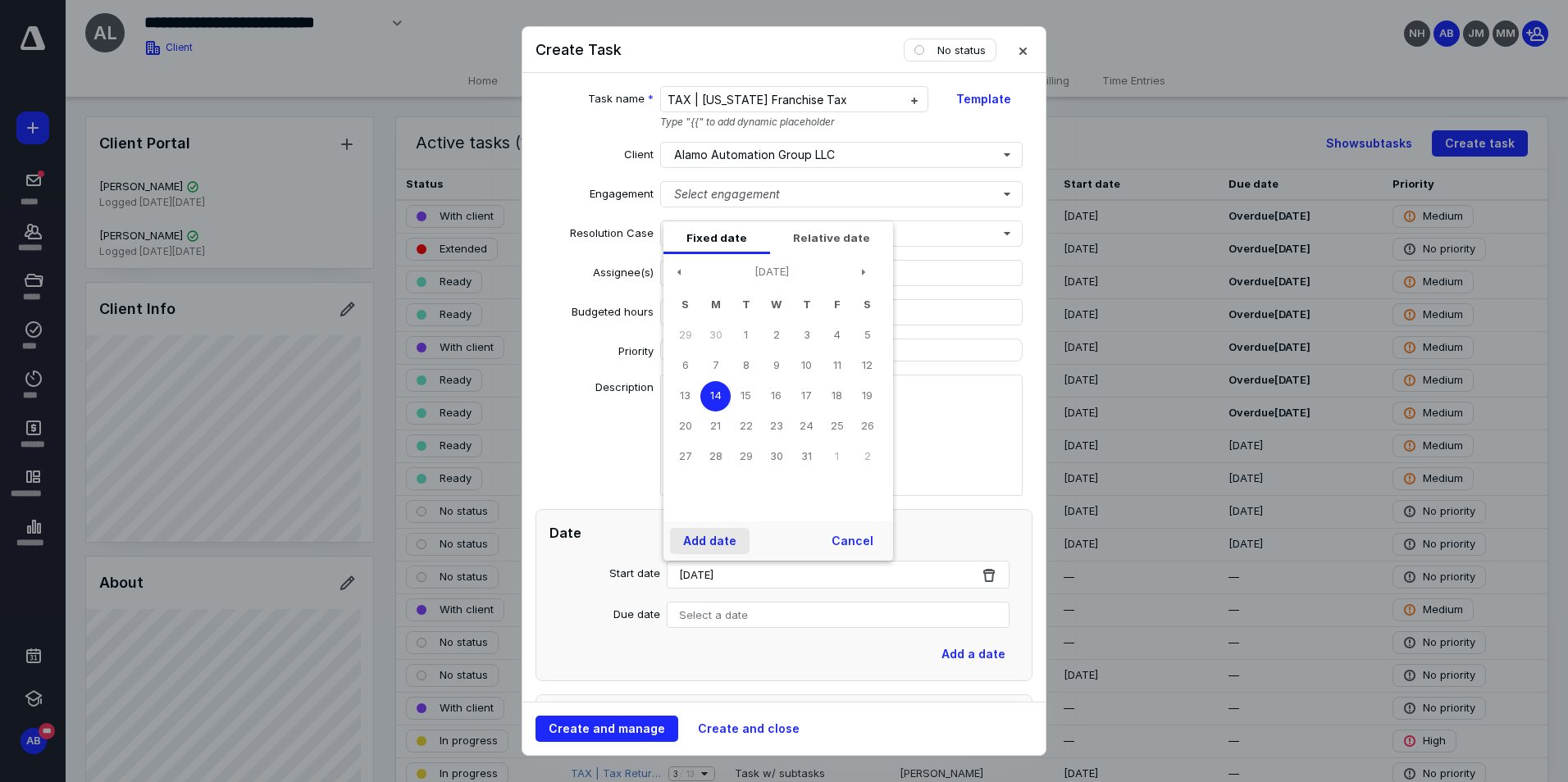 click on "Add date" at bounding box center [709, 541] 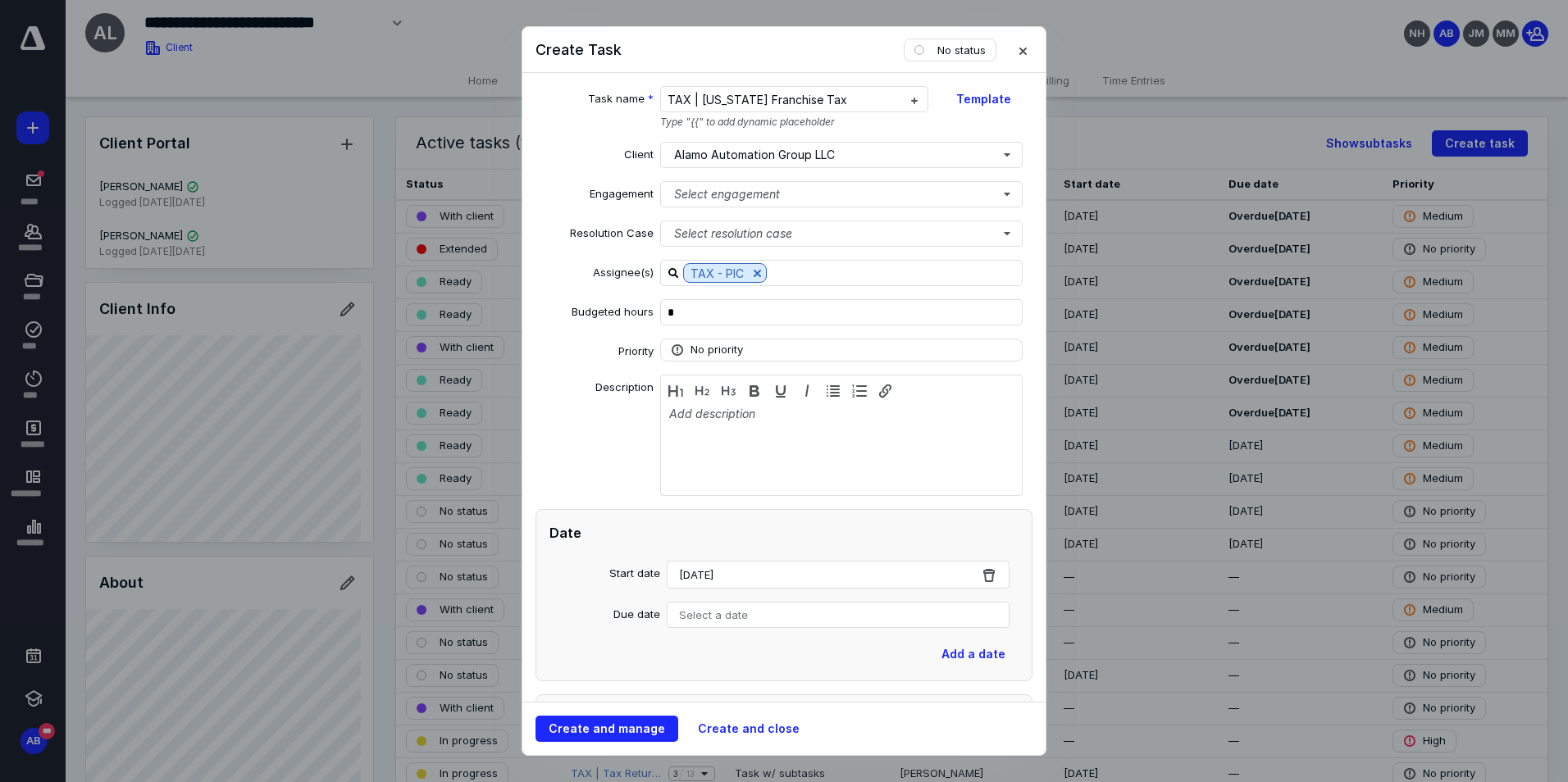 drag, startPoint x: 715, startPoint y: 616, endPoint x: 715, endPoint y: 603, distance: 13 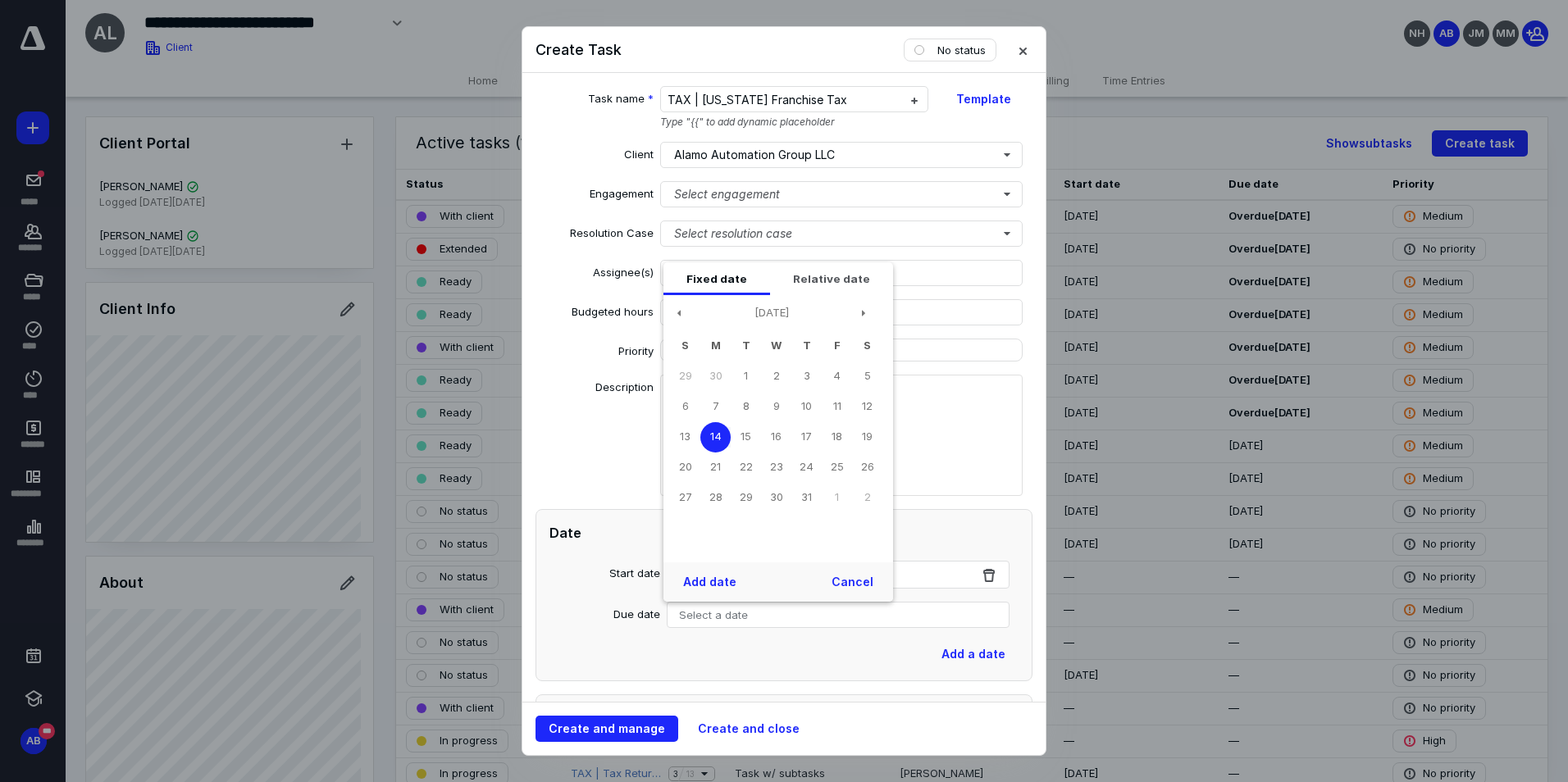click on "[DATE]" at bounding box center [772, 316] 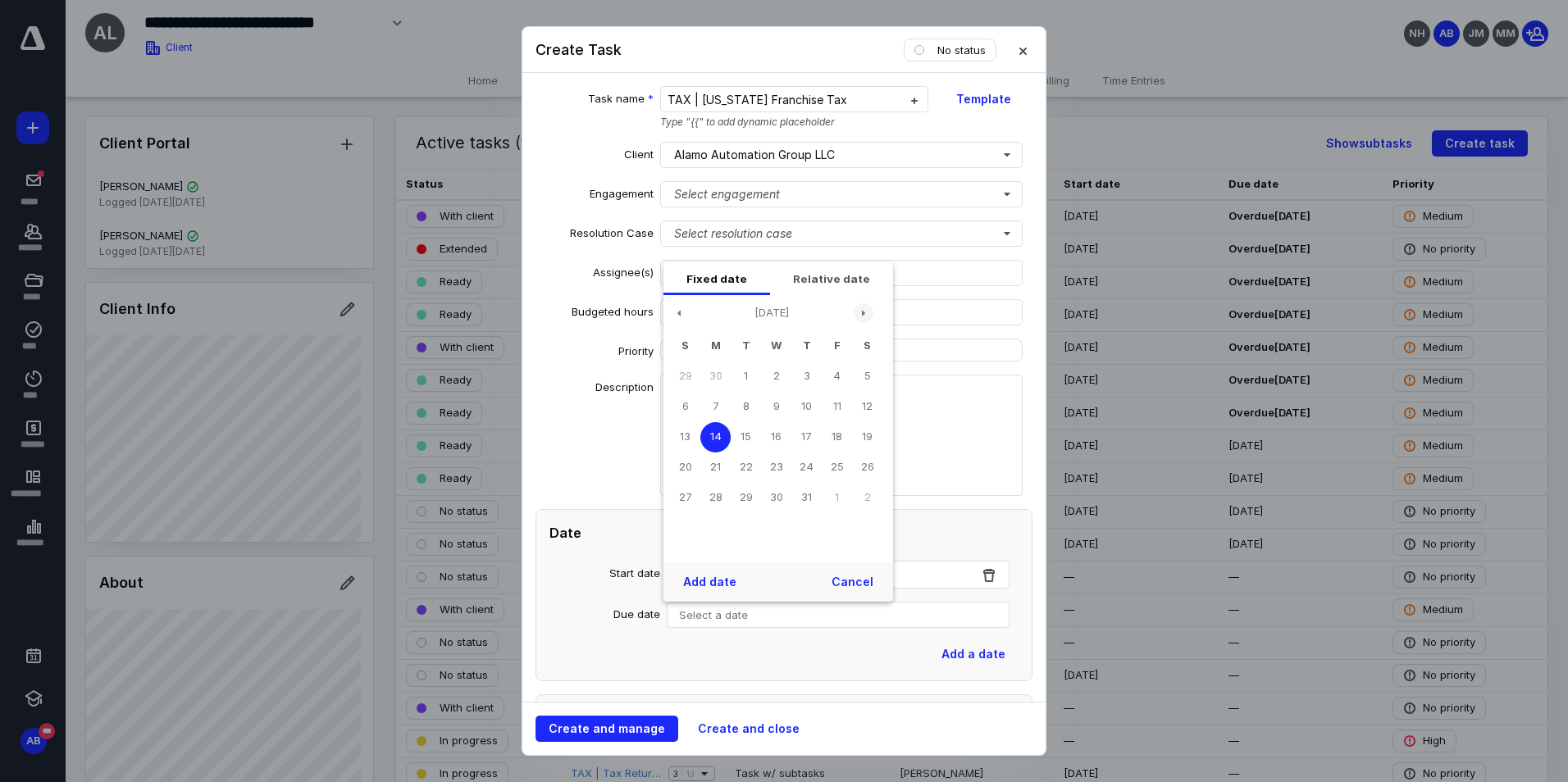 click at bounding box center [864, 313] 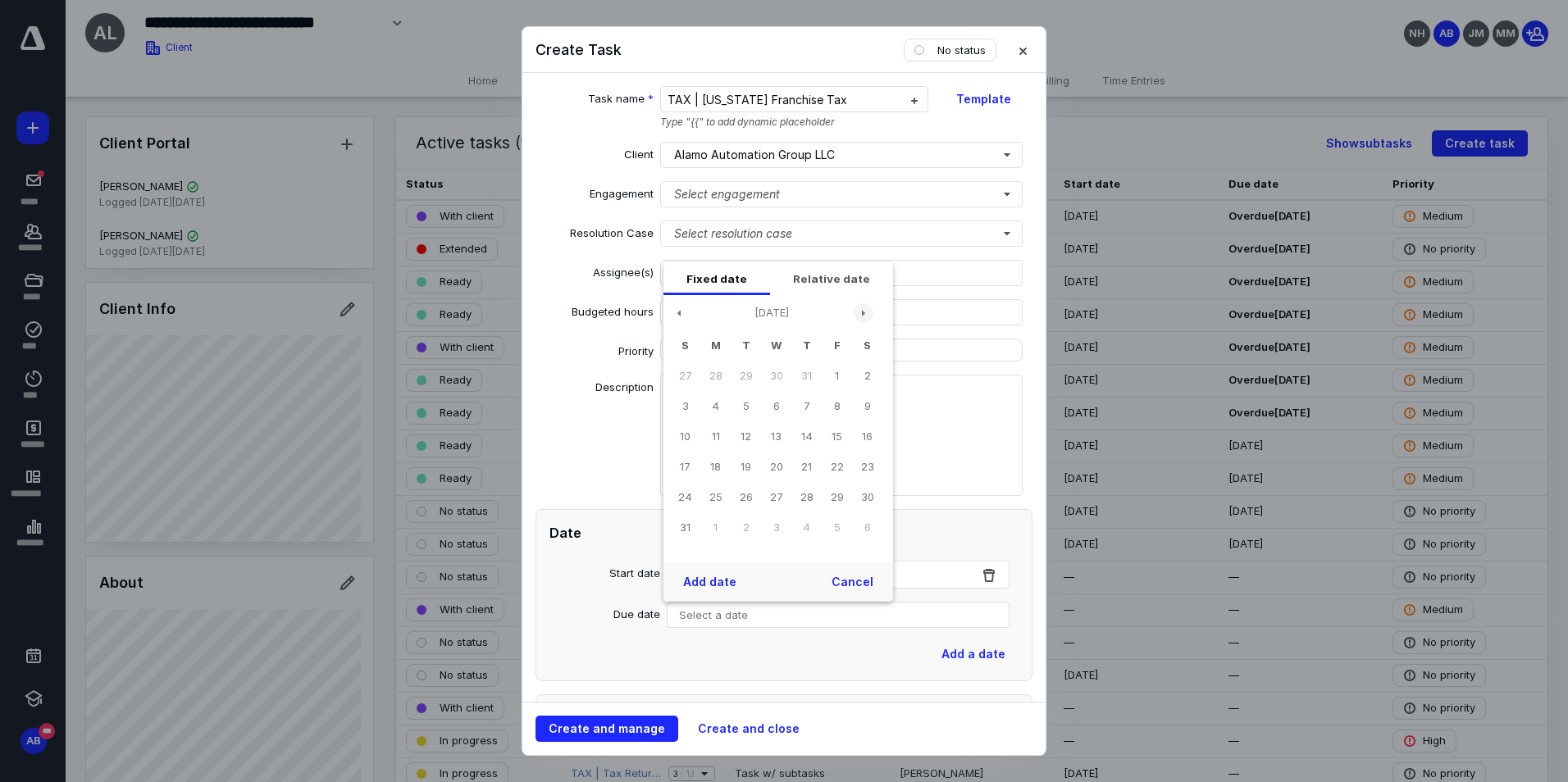 click at bounding box center [864, 313] 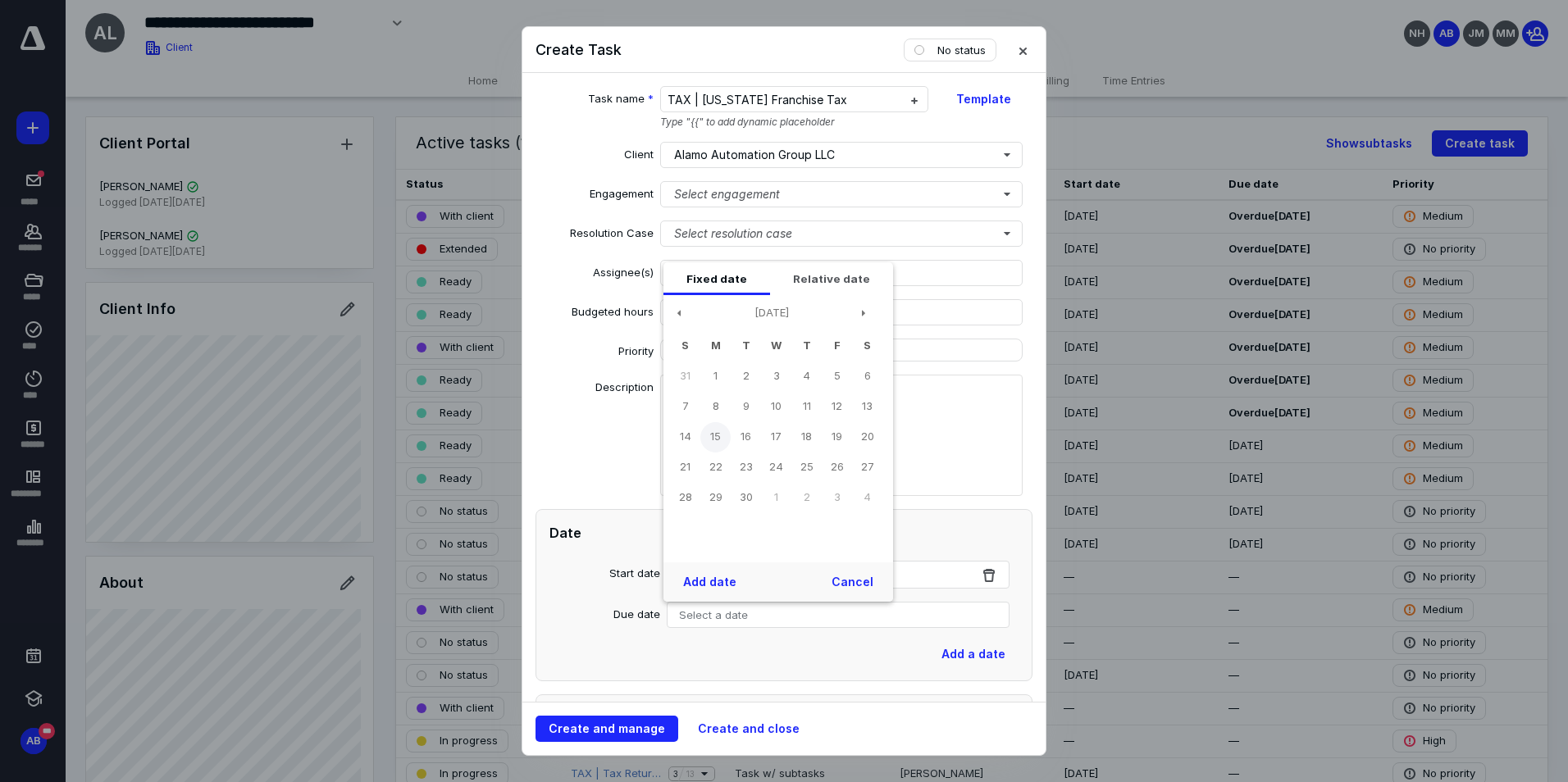 click on "15" at bounding box center (715, 437) 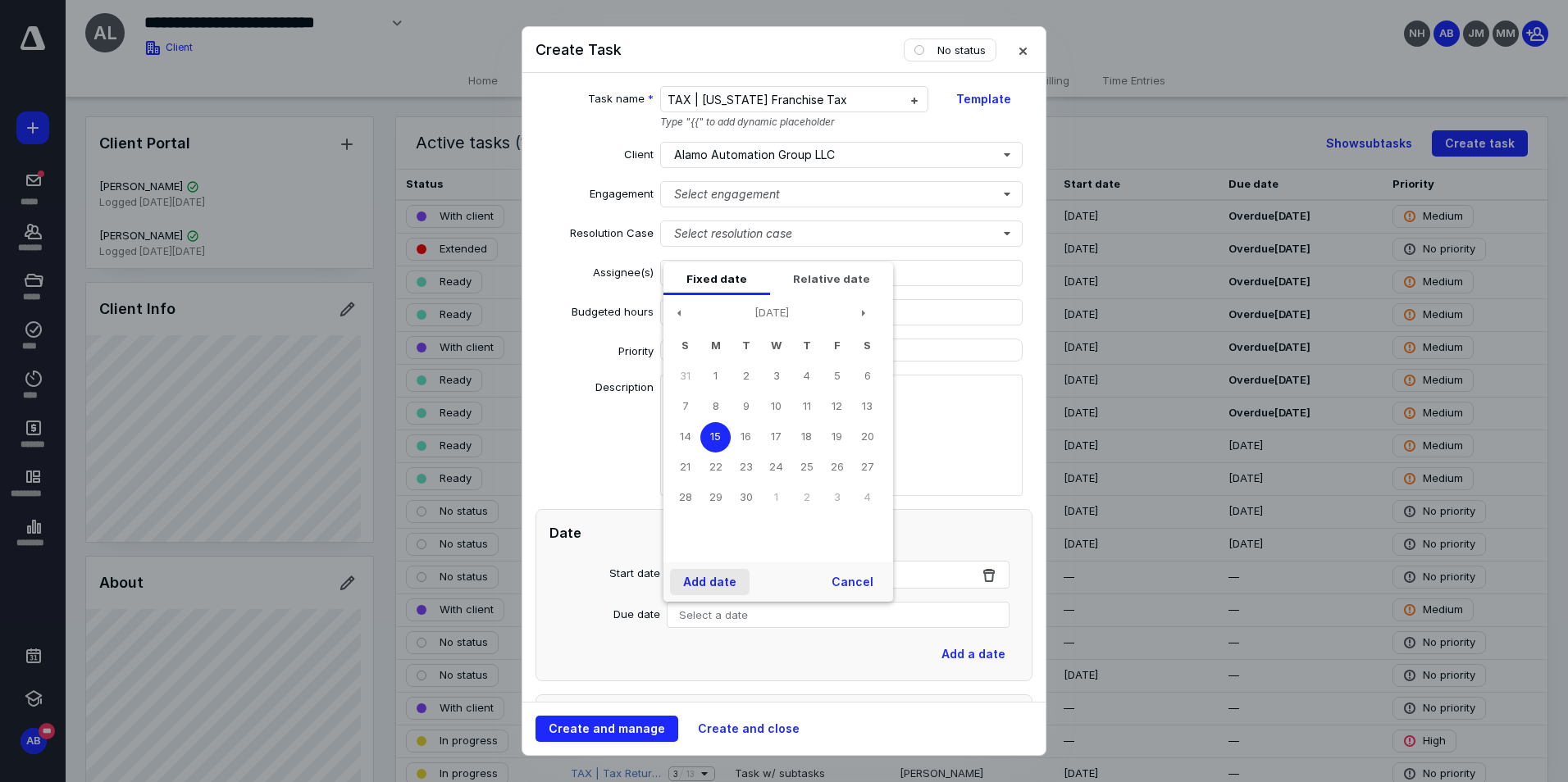 click on "Add date" at bounding box center (709, 582) 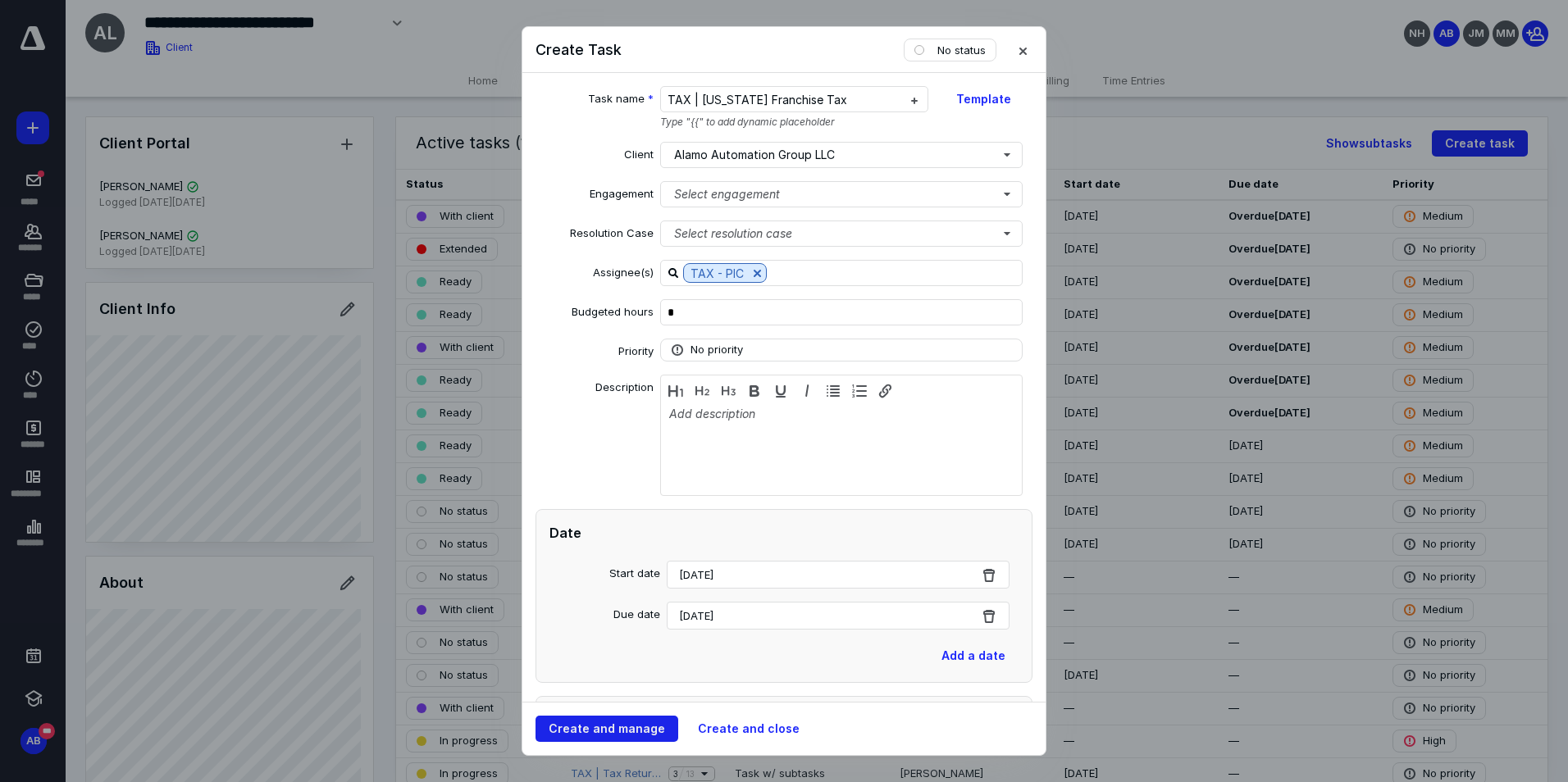 click on "Create and manage" at bounding box center (607, 729) 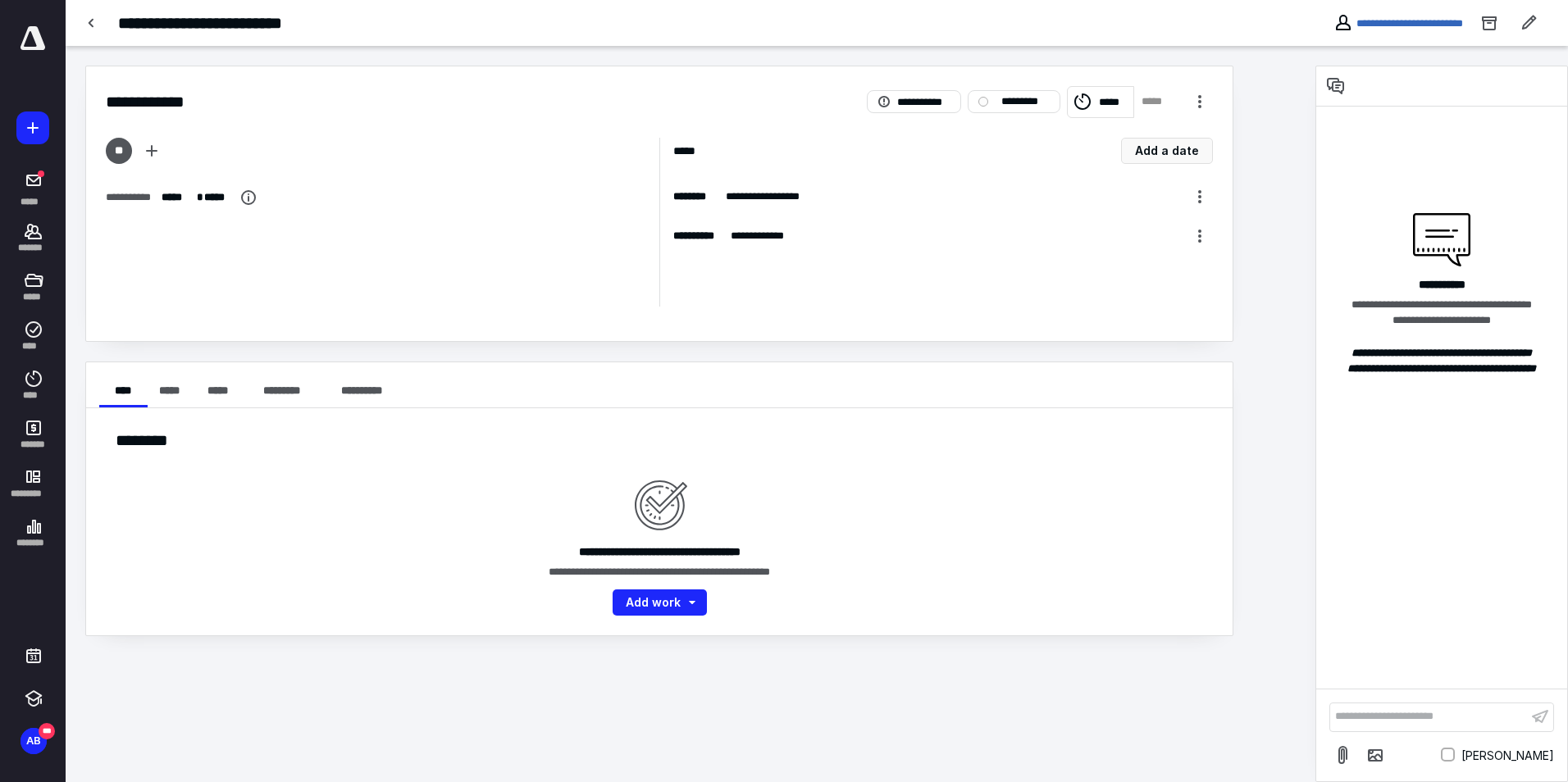 click on "**********" at bounding box center [1442, 734] 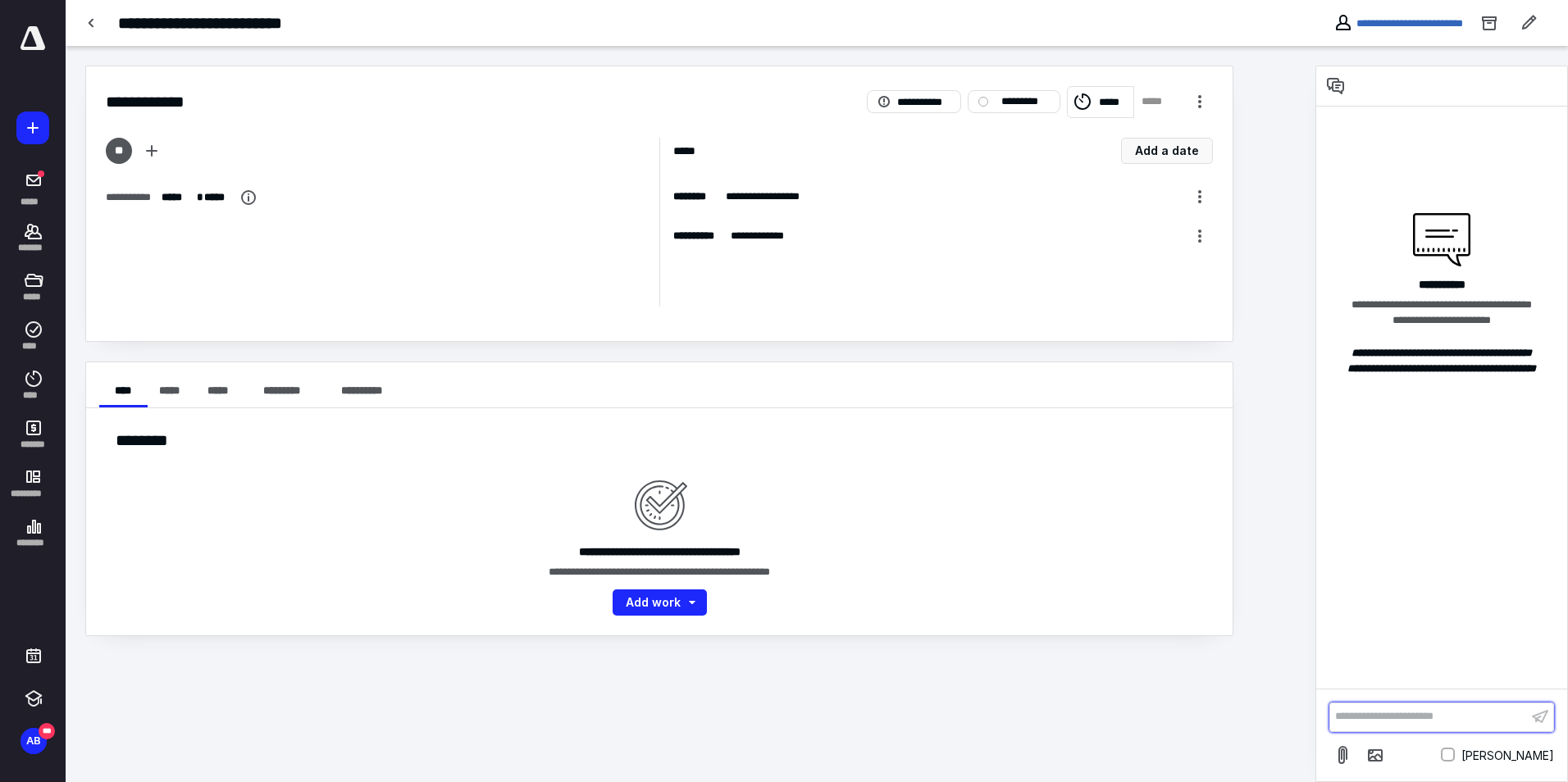 click on "**********" at bounding box center (1429, 716) 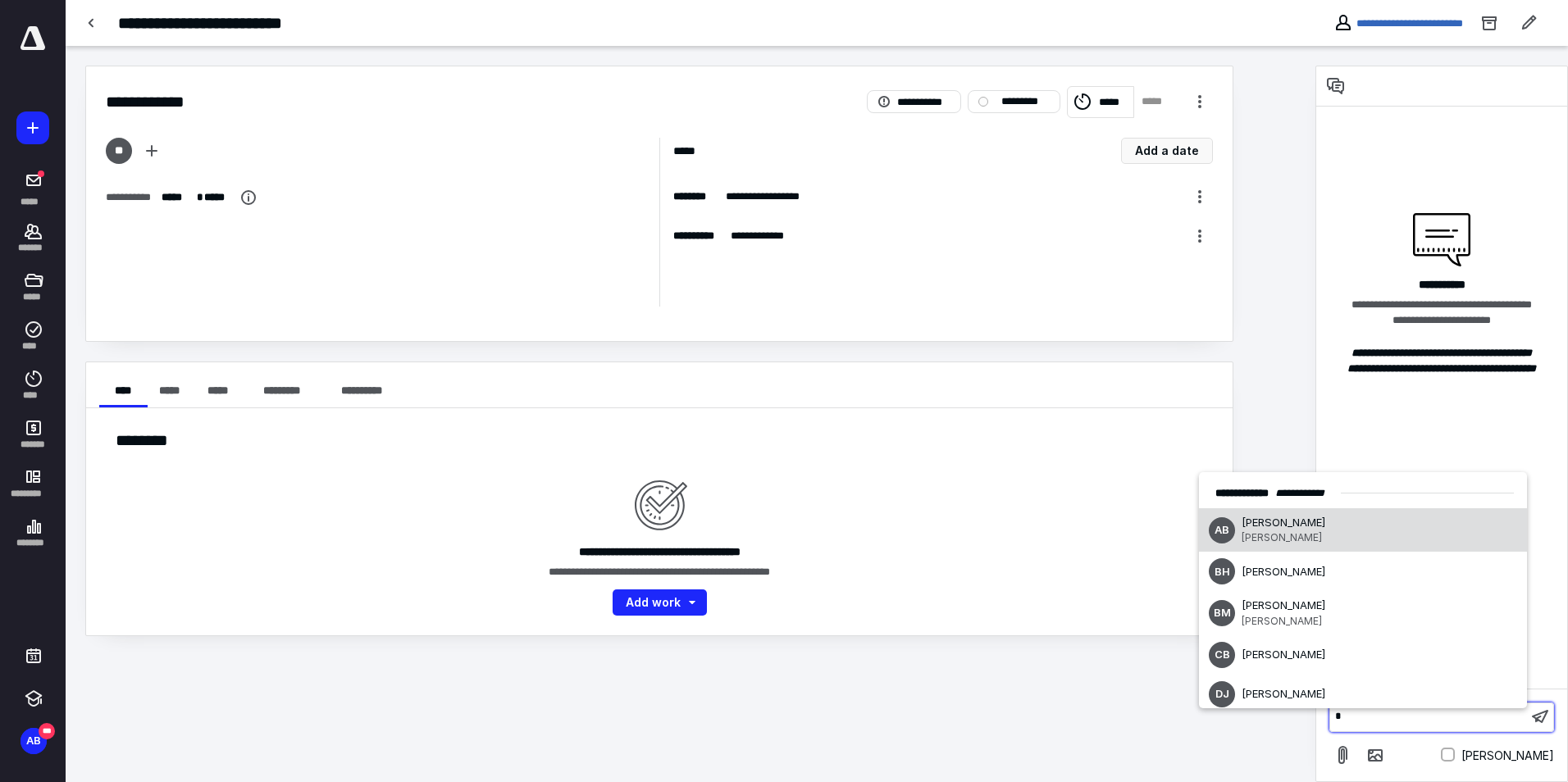 type 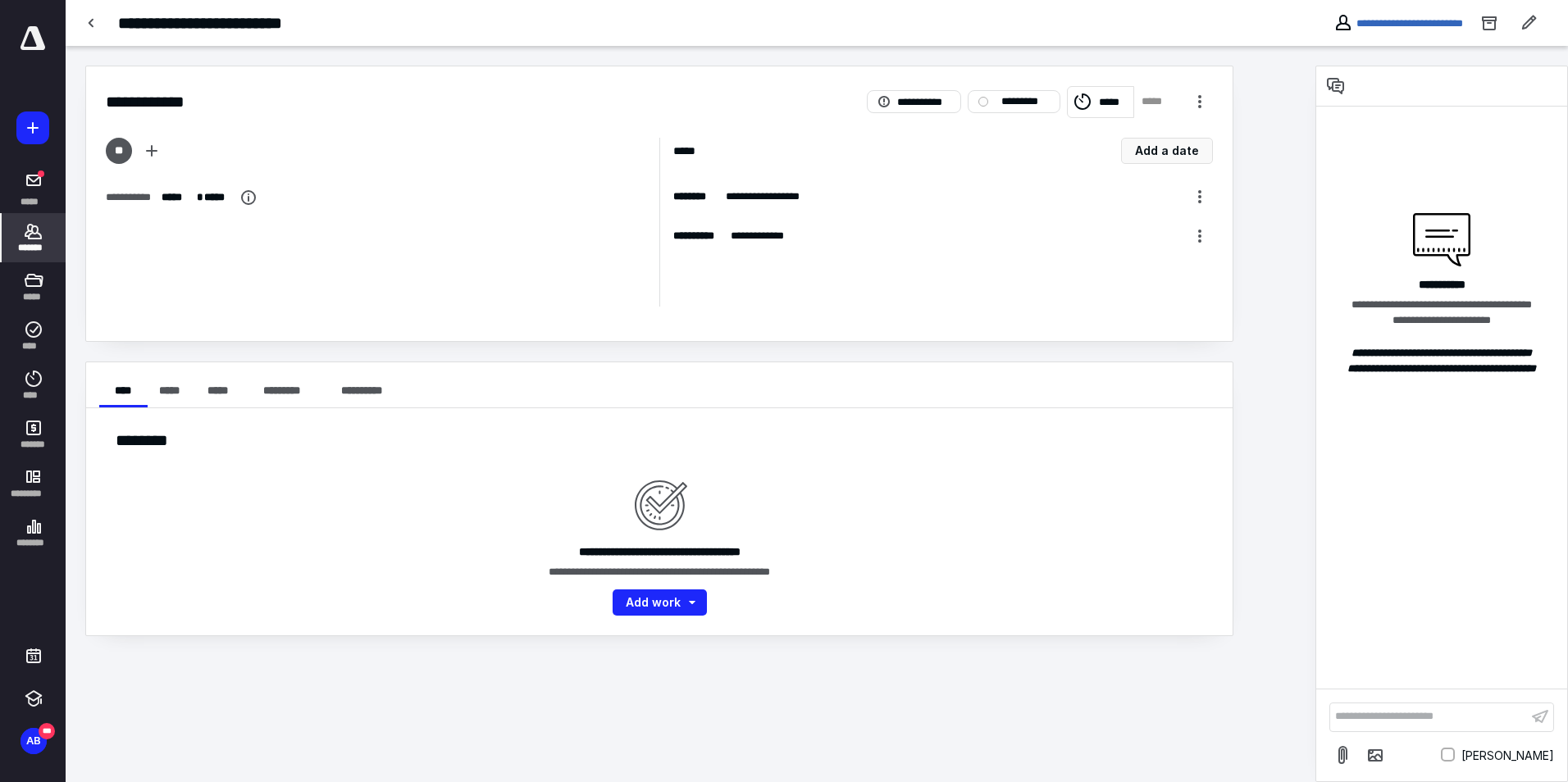 click on "*******" at bounding box center (34, 248) 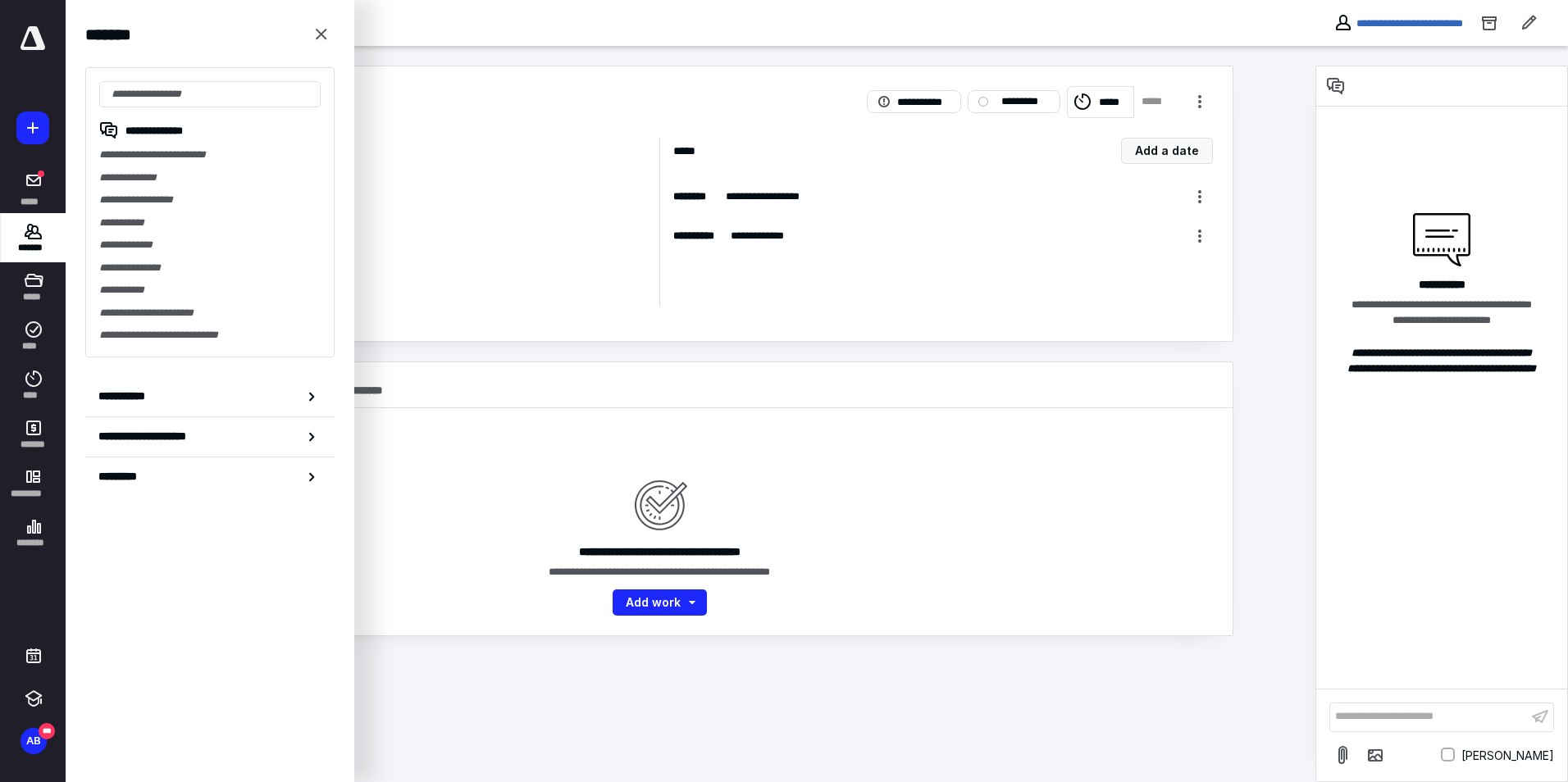 click 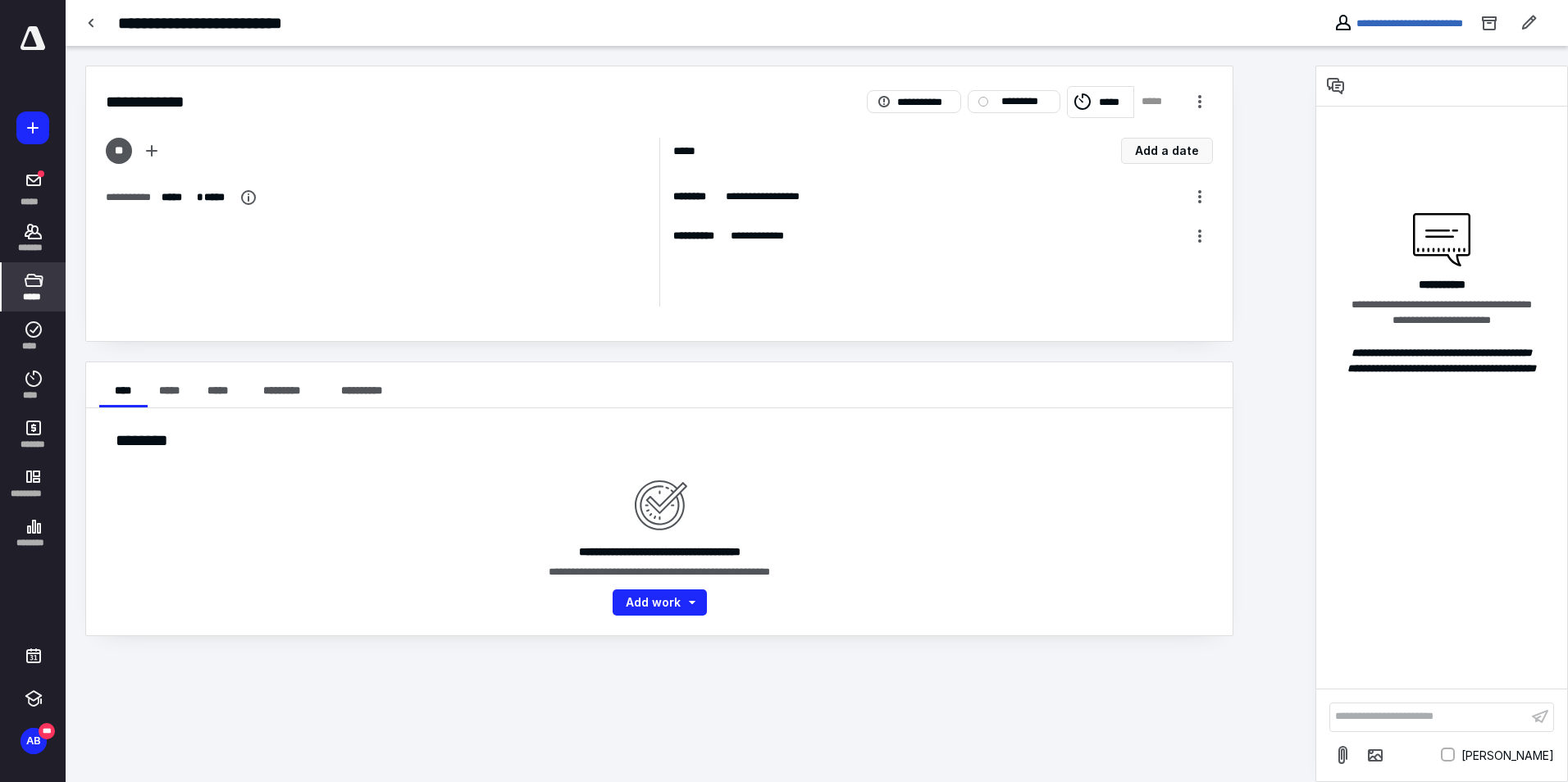 click on "*****" at bounding box center (33, 297) 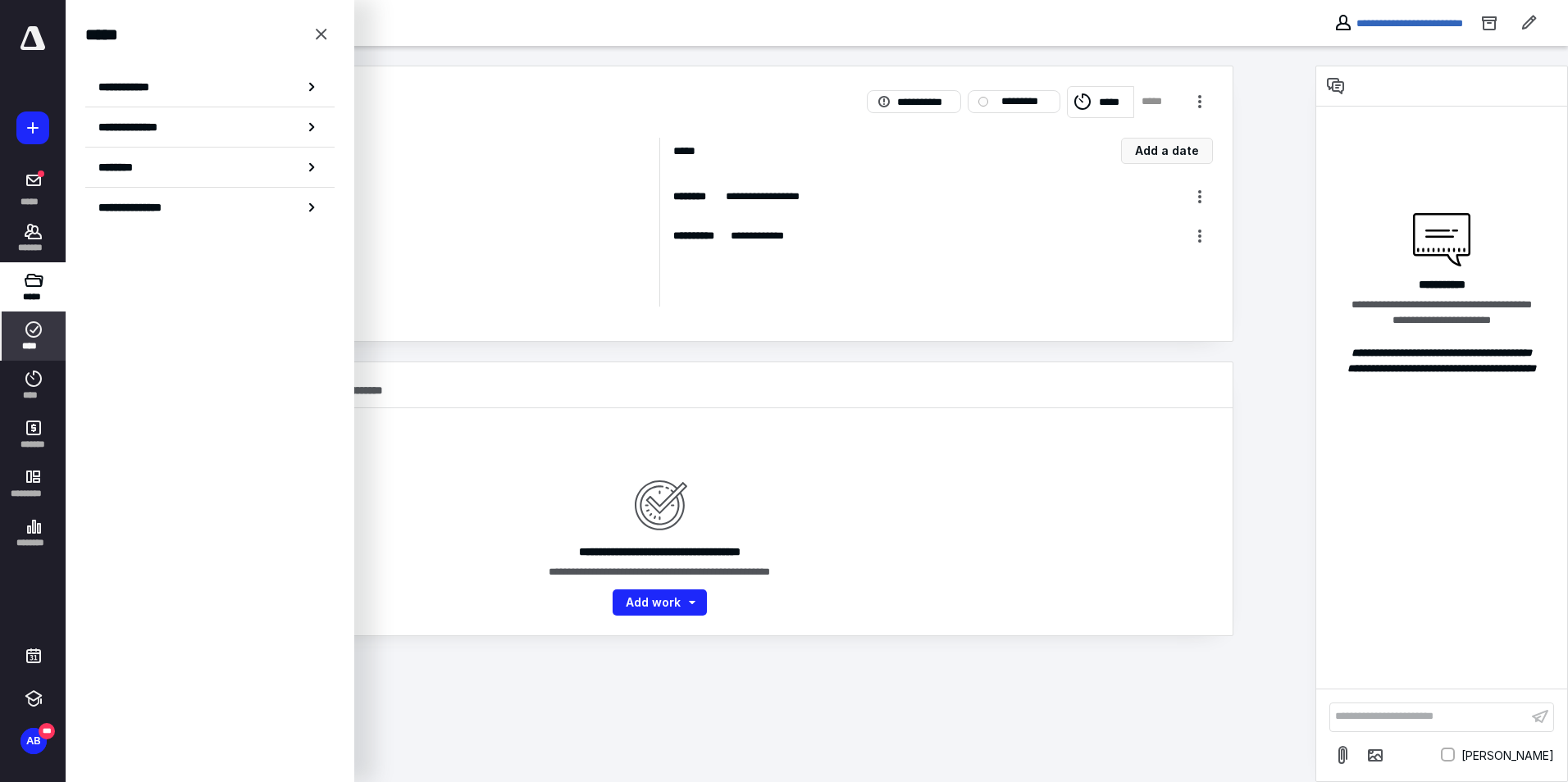 click 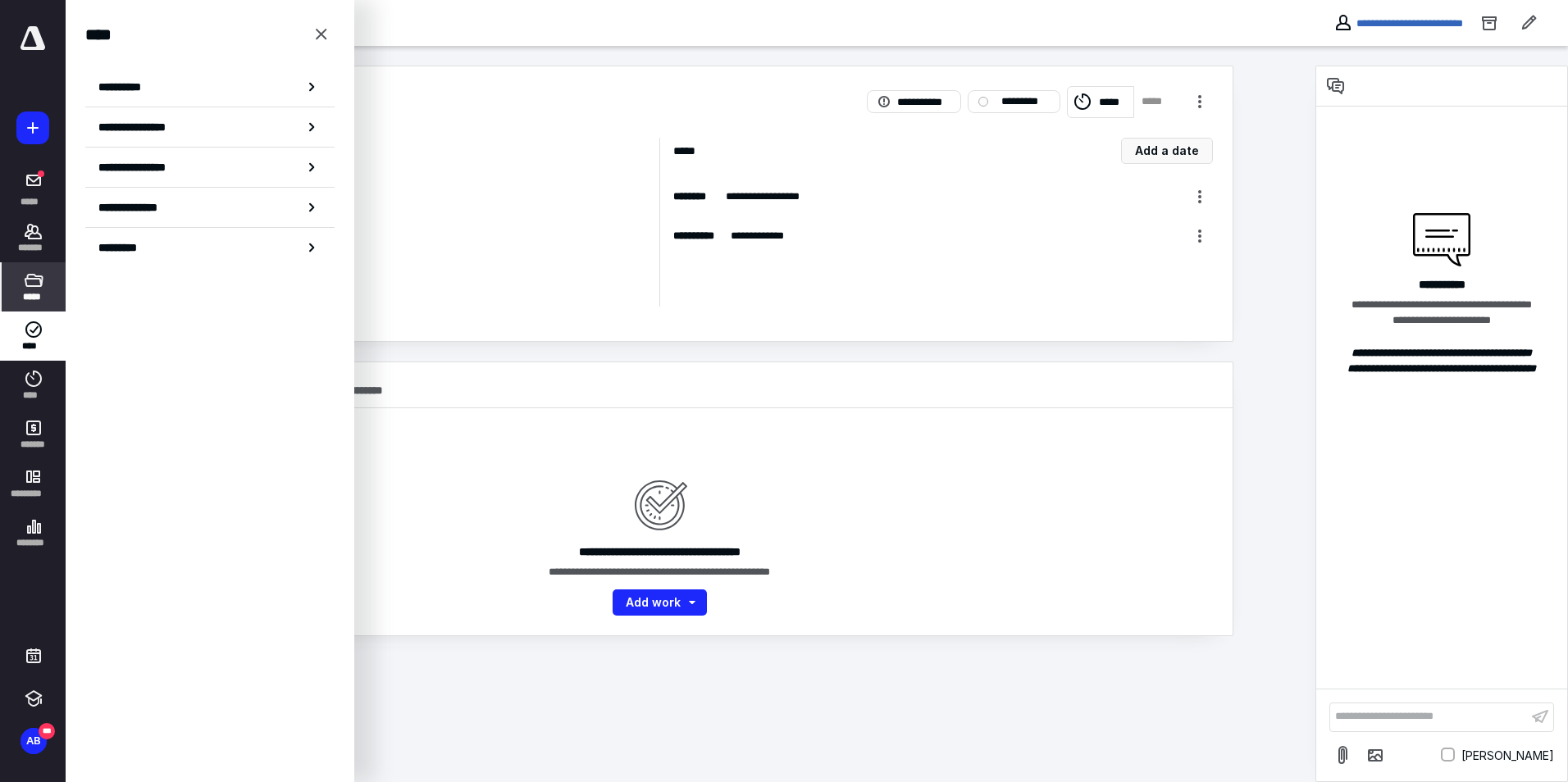 drag, startPoint x: 34, startPoint y: 330, endPoint x: 47, endPoint y: 307, distance: 26.41969 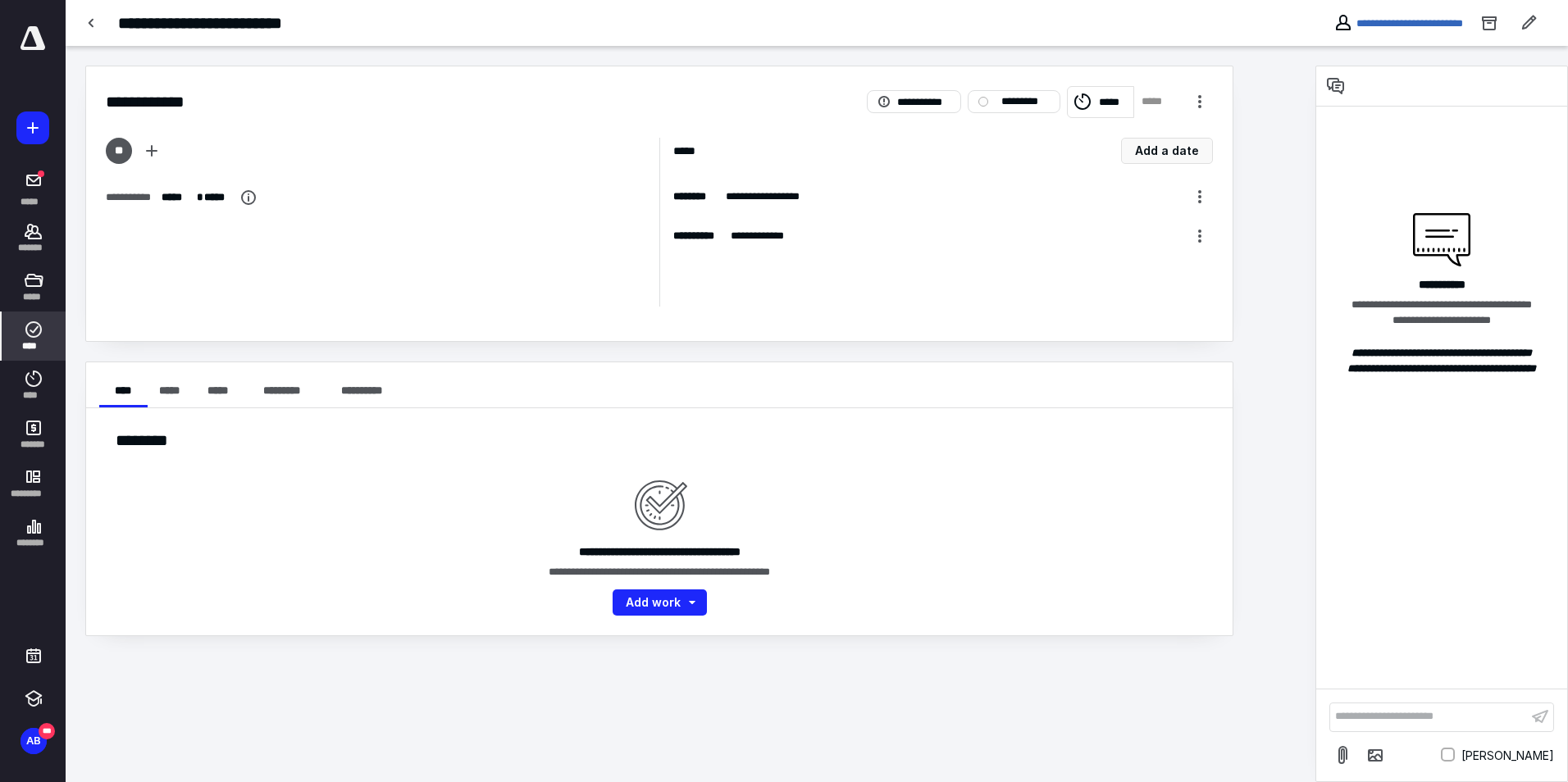 click 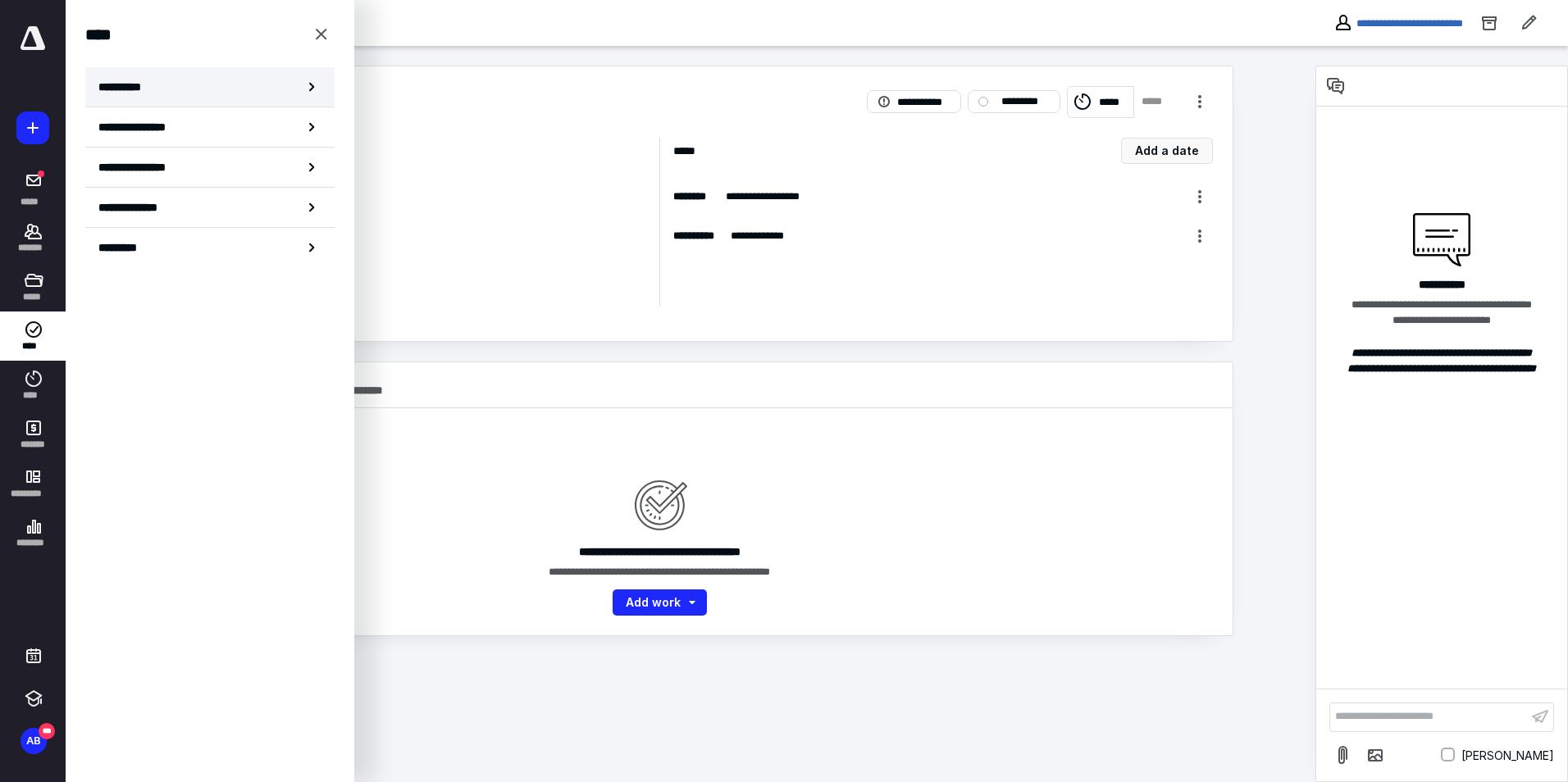 click on "**********" at bounding box center [210, 87] 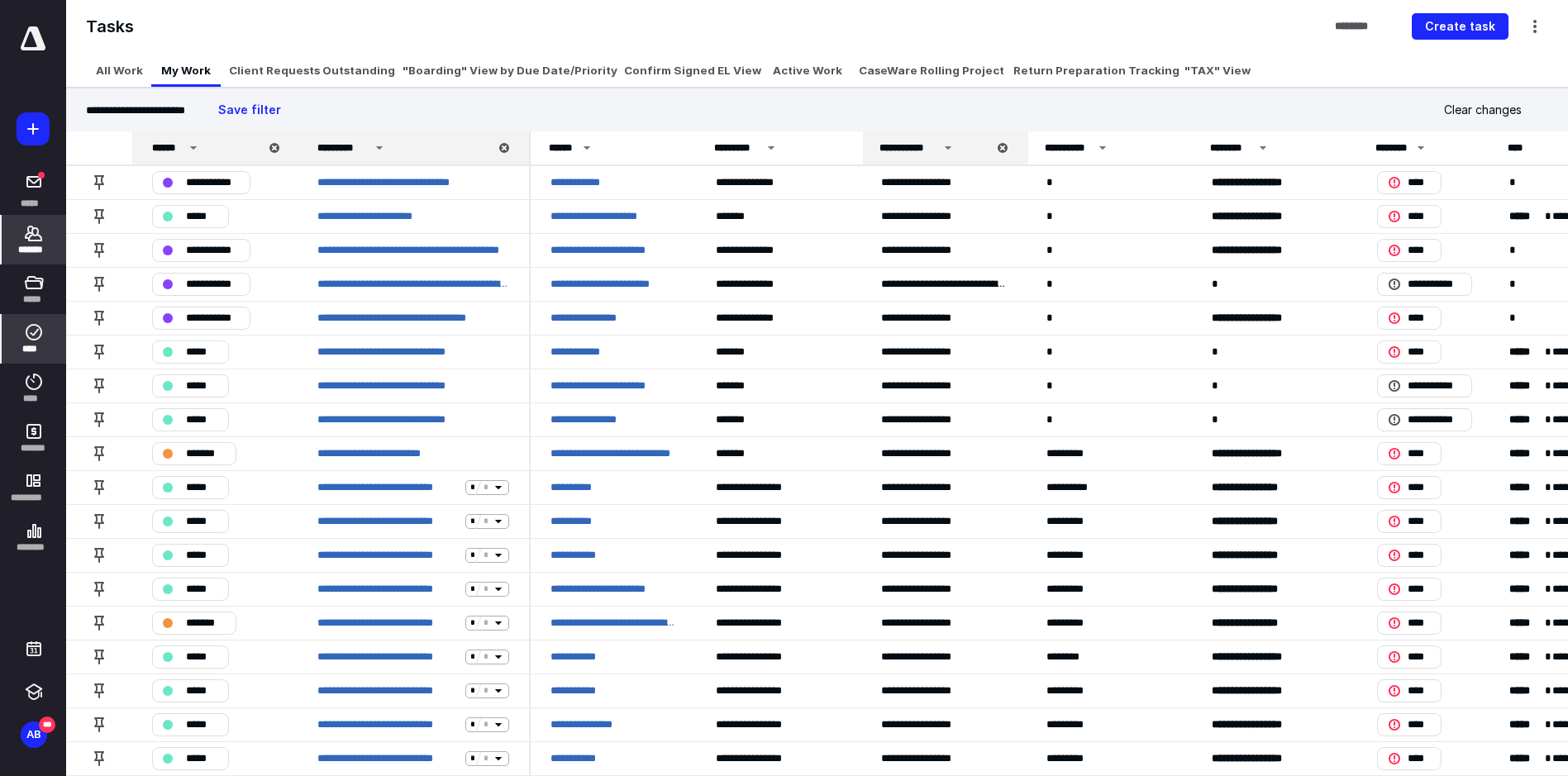 click on "*******" at bounding box center (34, 240) 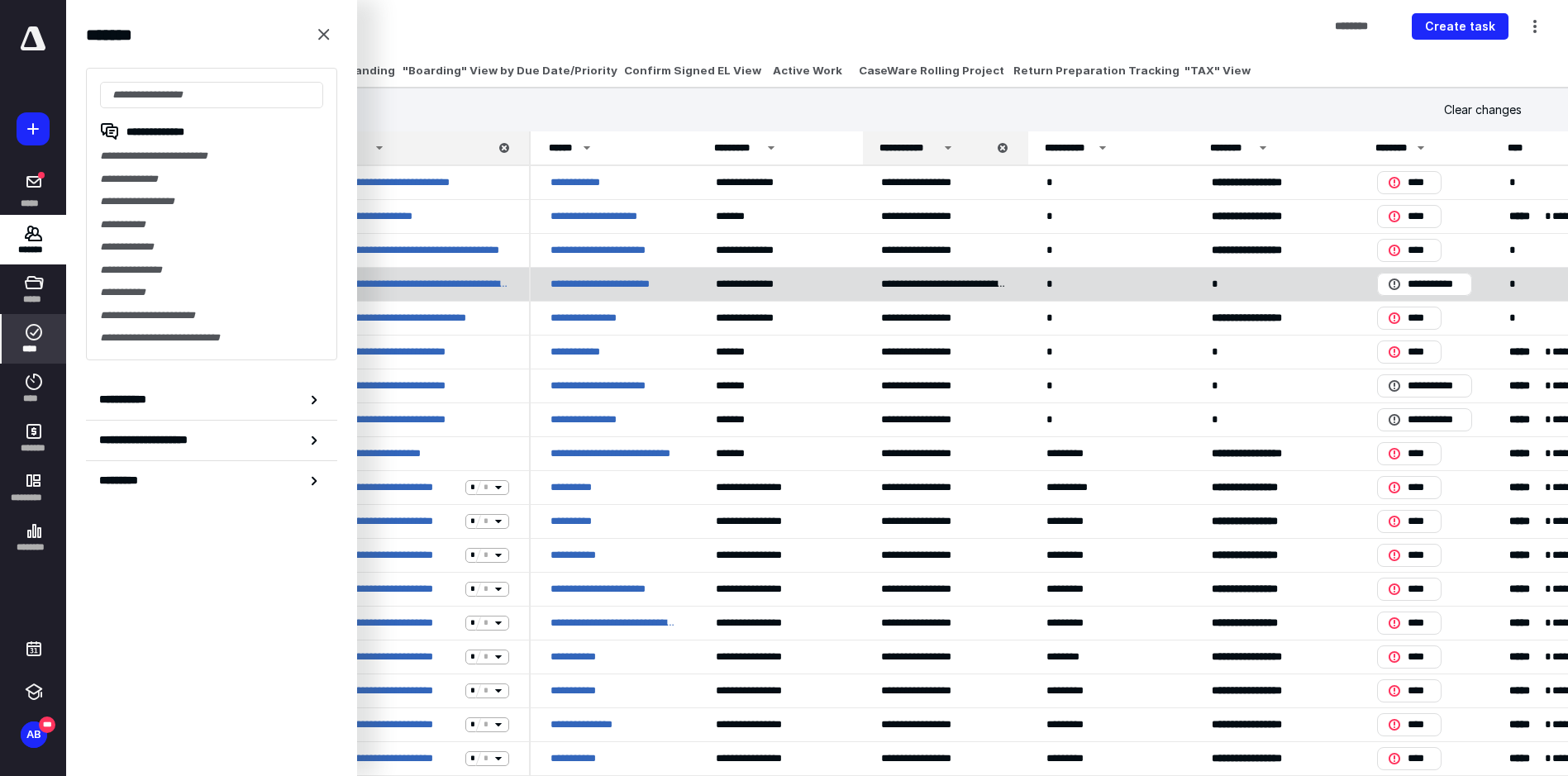 drag, startPoint x: 45, startPoint y: 226, endPoint x: 215, endPoint y: 278, distance: 177.77514 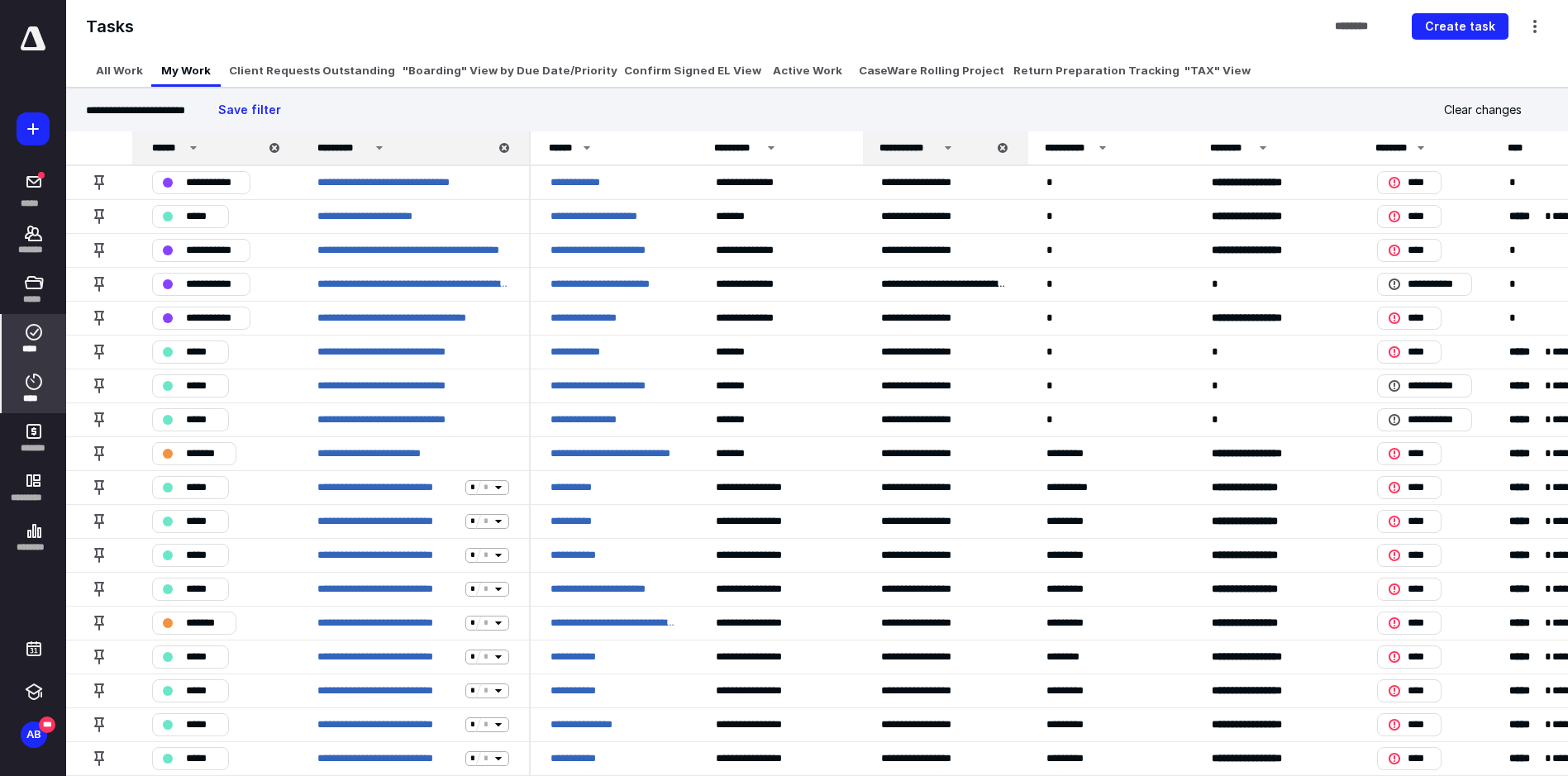 click on "****" at bounding box center (34, 388) 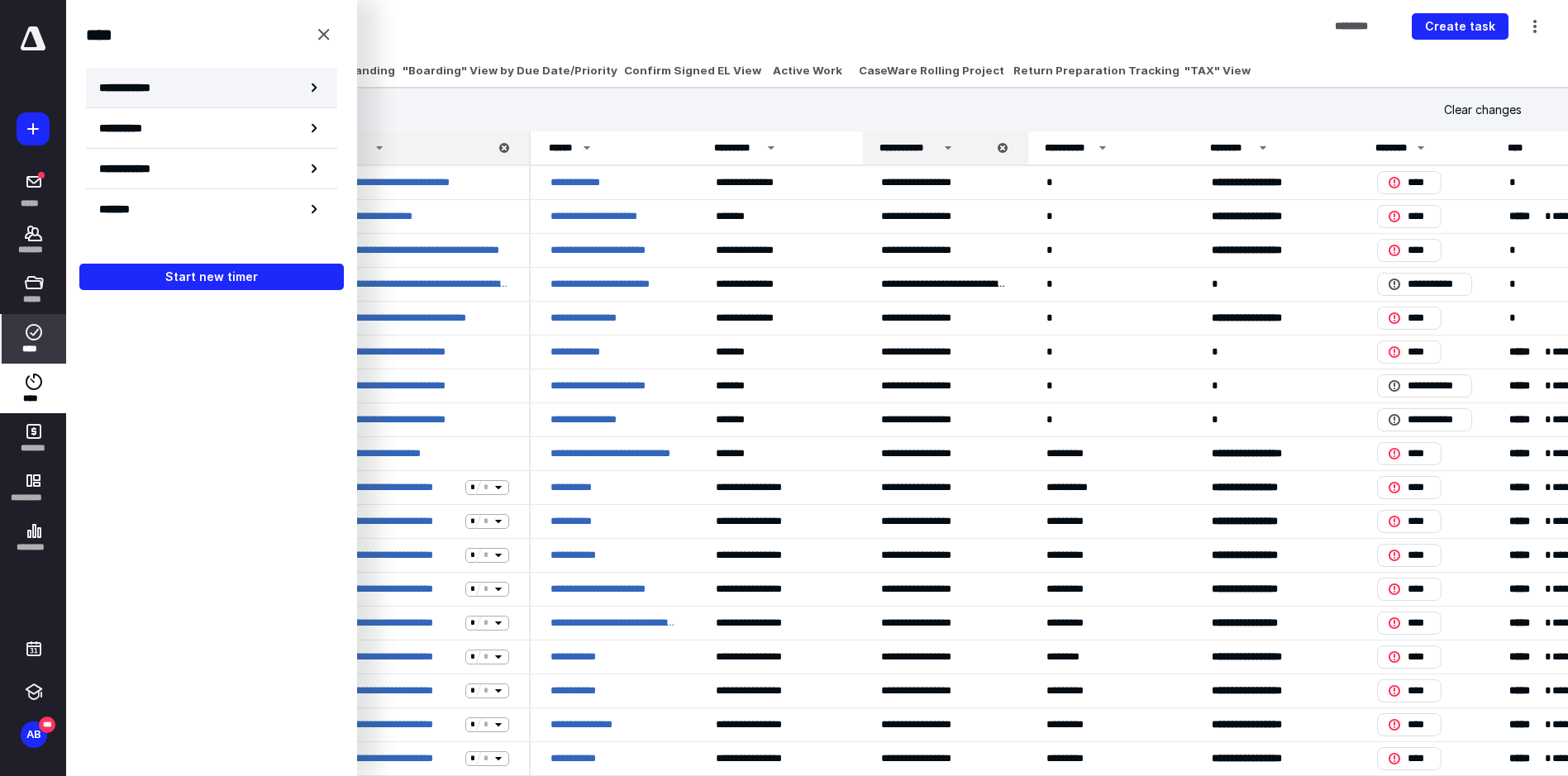 click on "**********" at bounding box center (212, 88) 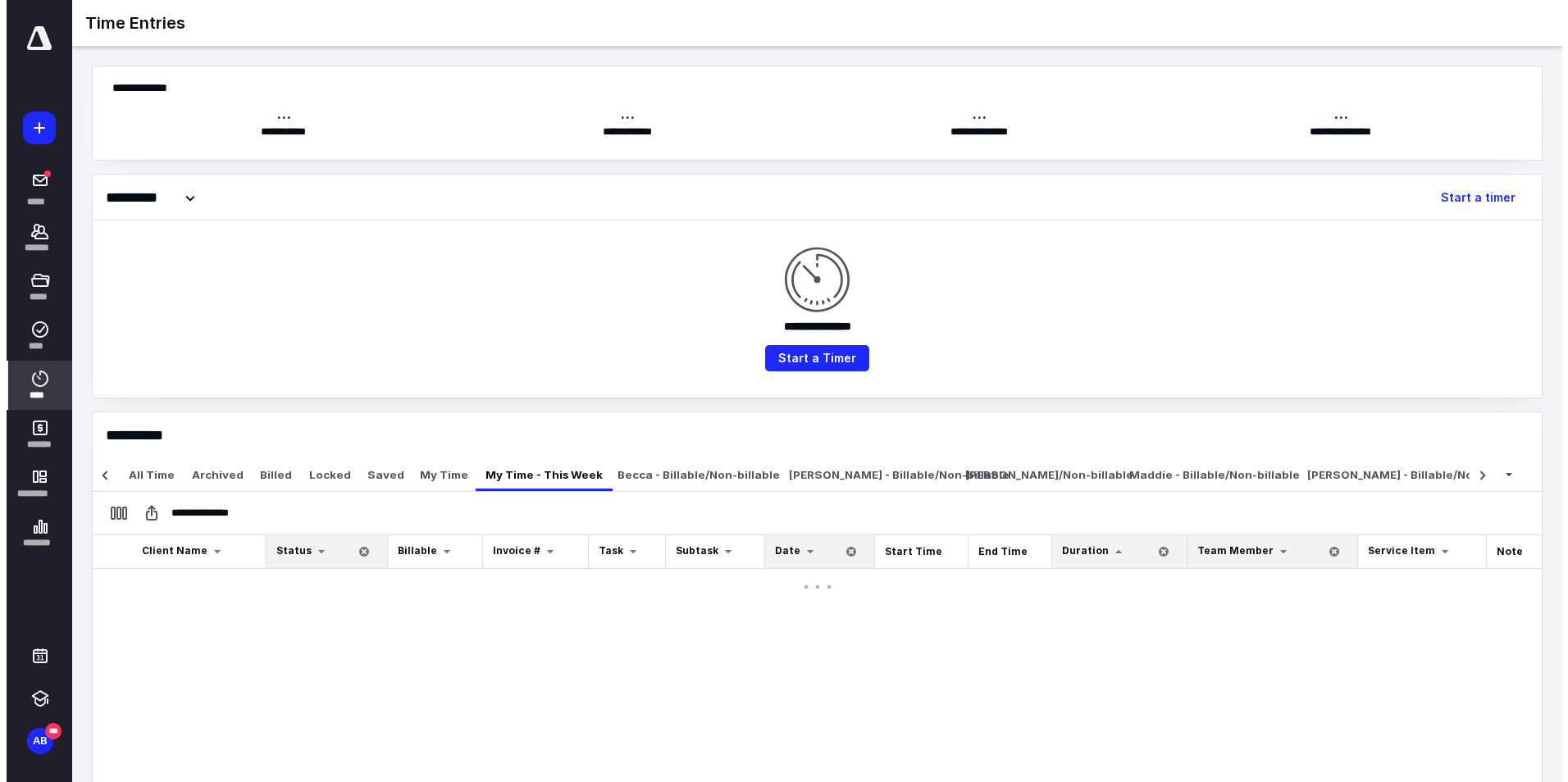 scroll, scrollTop: 0, scrollLeft: 307, axis: horizontal 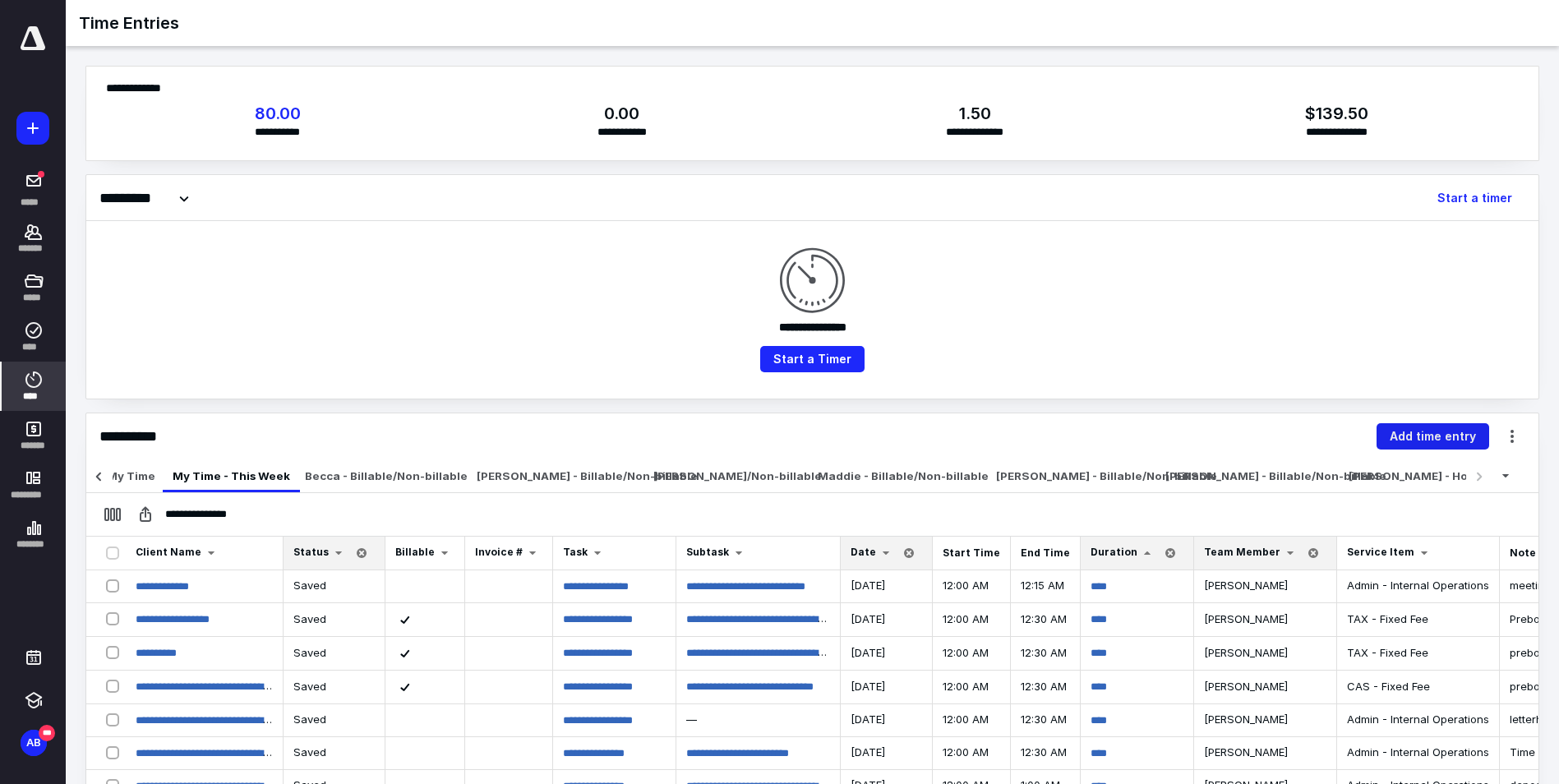 click on "Add time entry" at bounding box center [1432, 436] 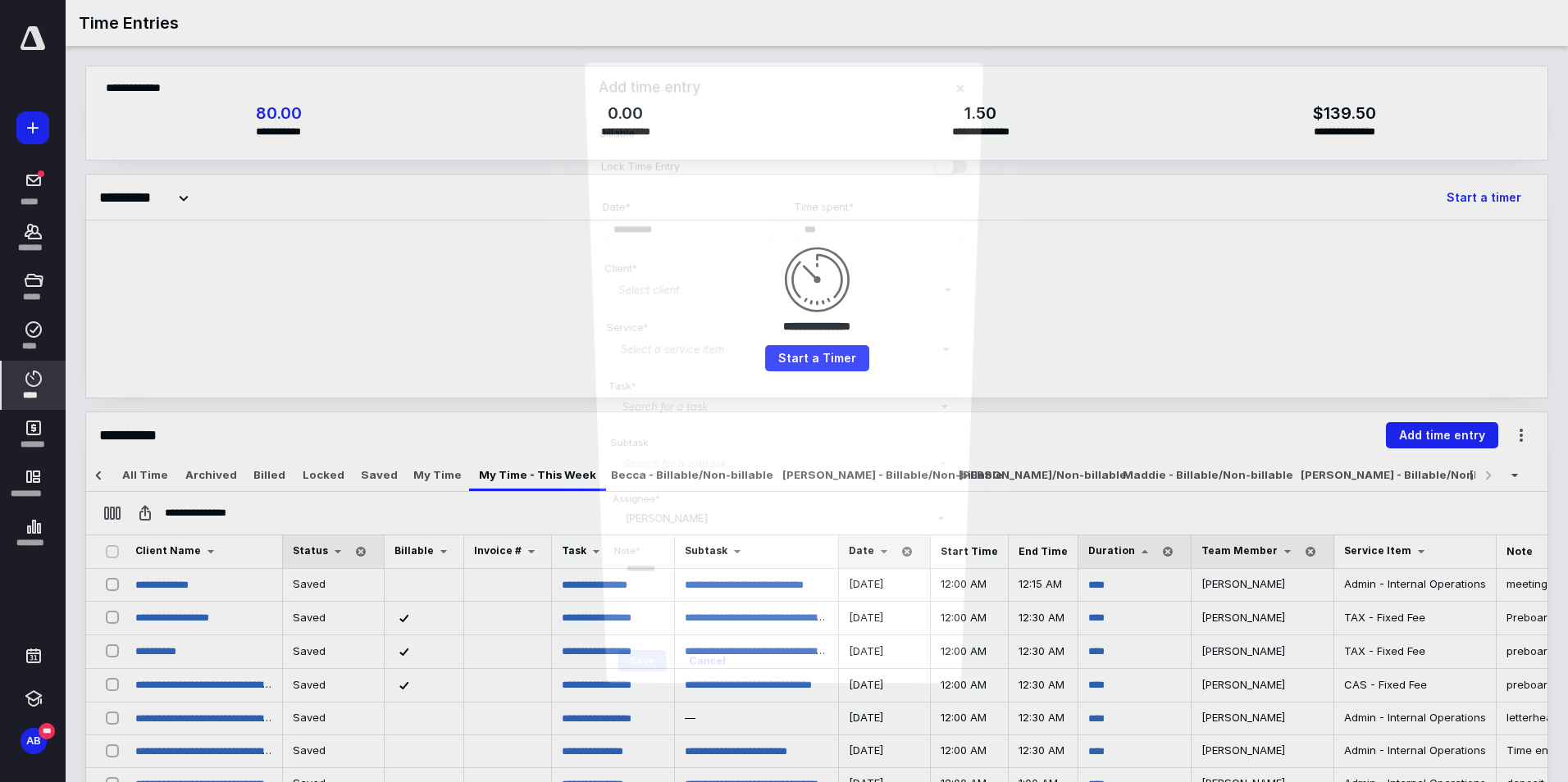 scroll, scrollTop: 0, scrollLeft: 294, axis: horizontal 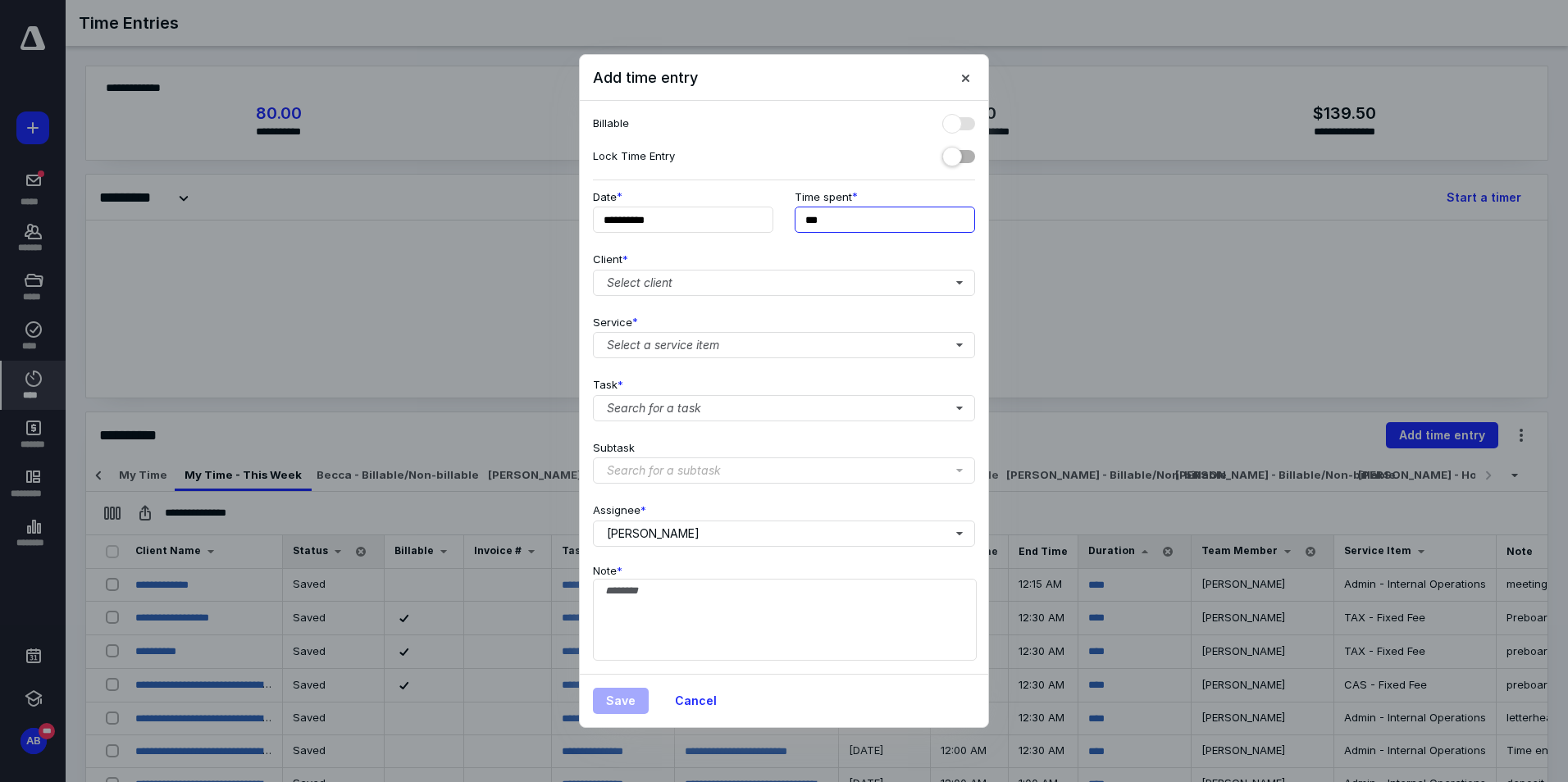 click on "***" at bounding box center [885, 220] 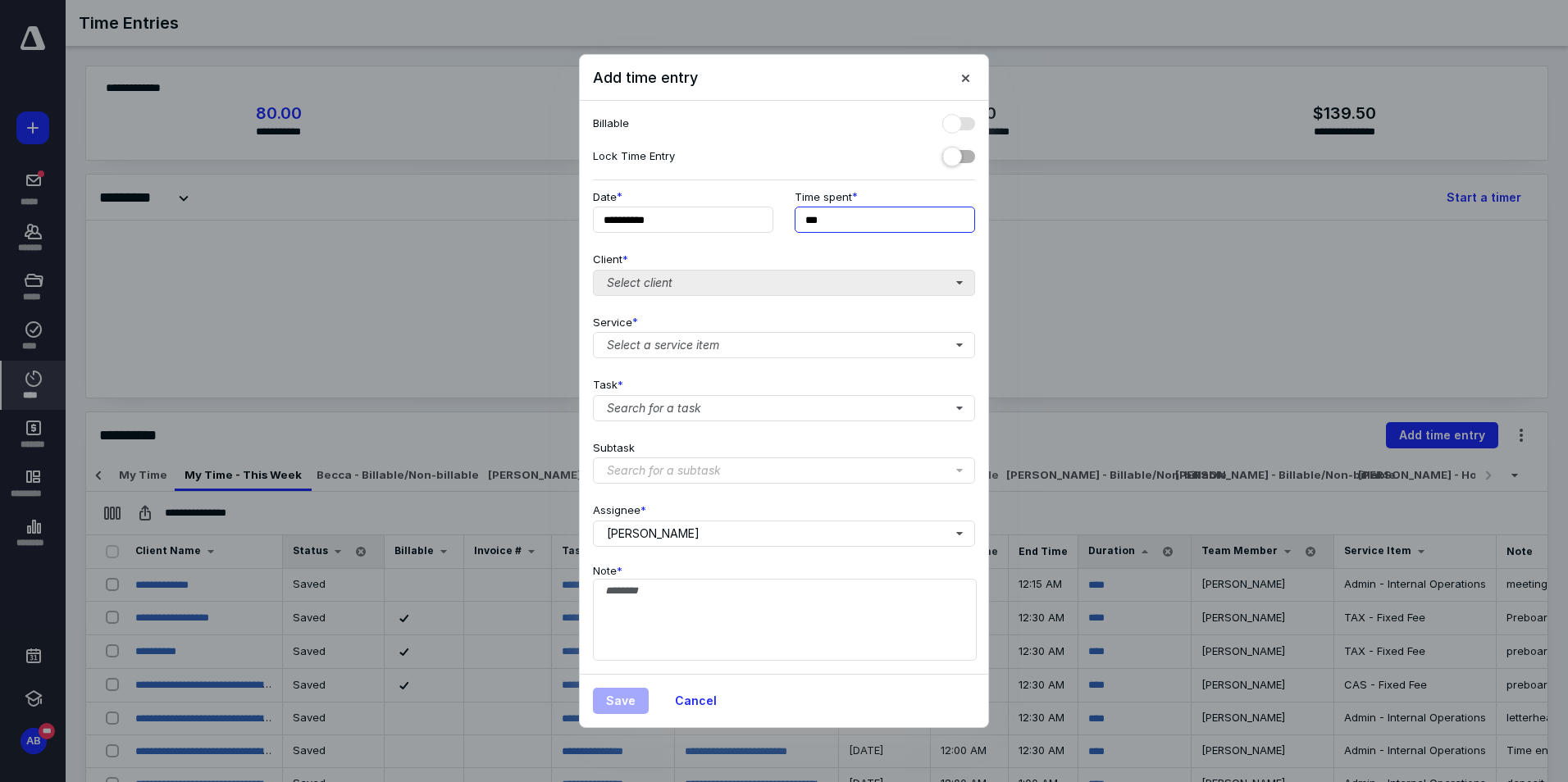type on "***" 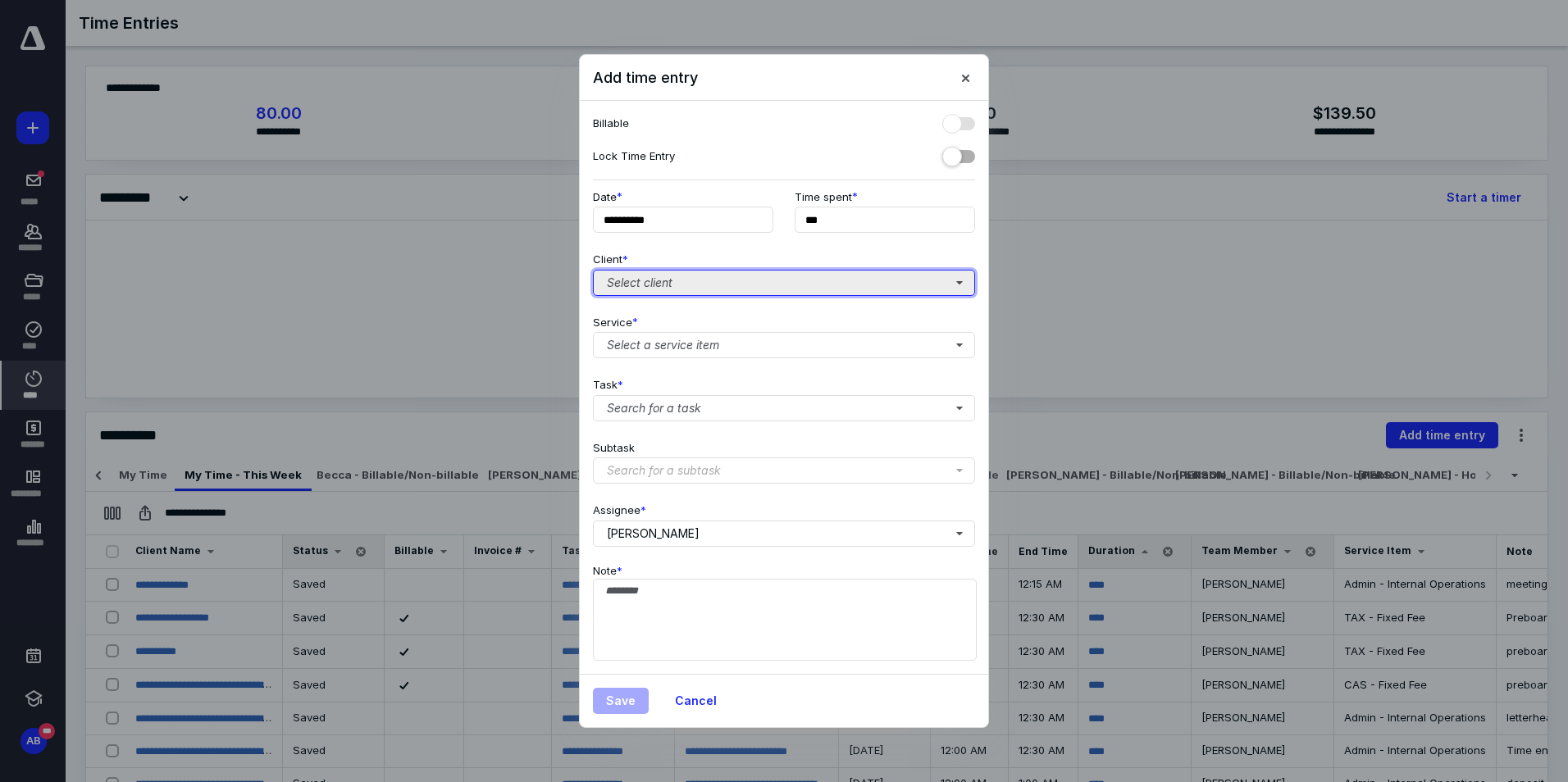 click on "Select client" at bounding box center (784, 283) 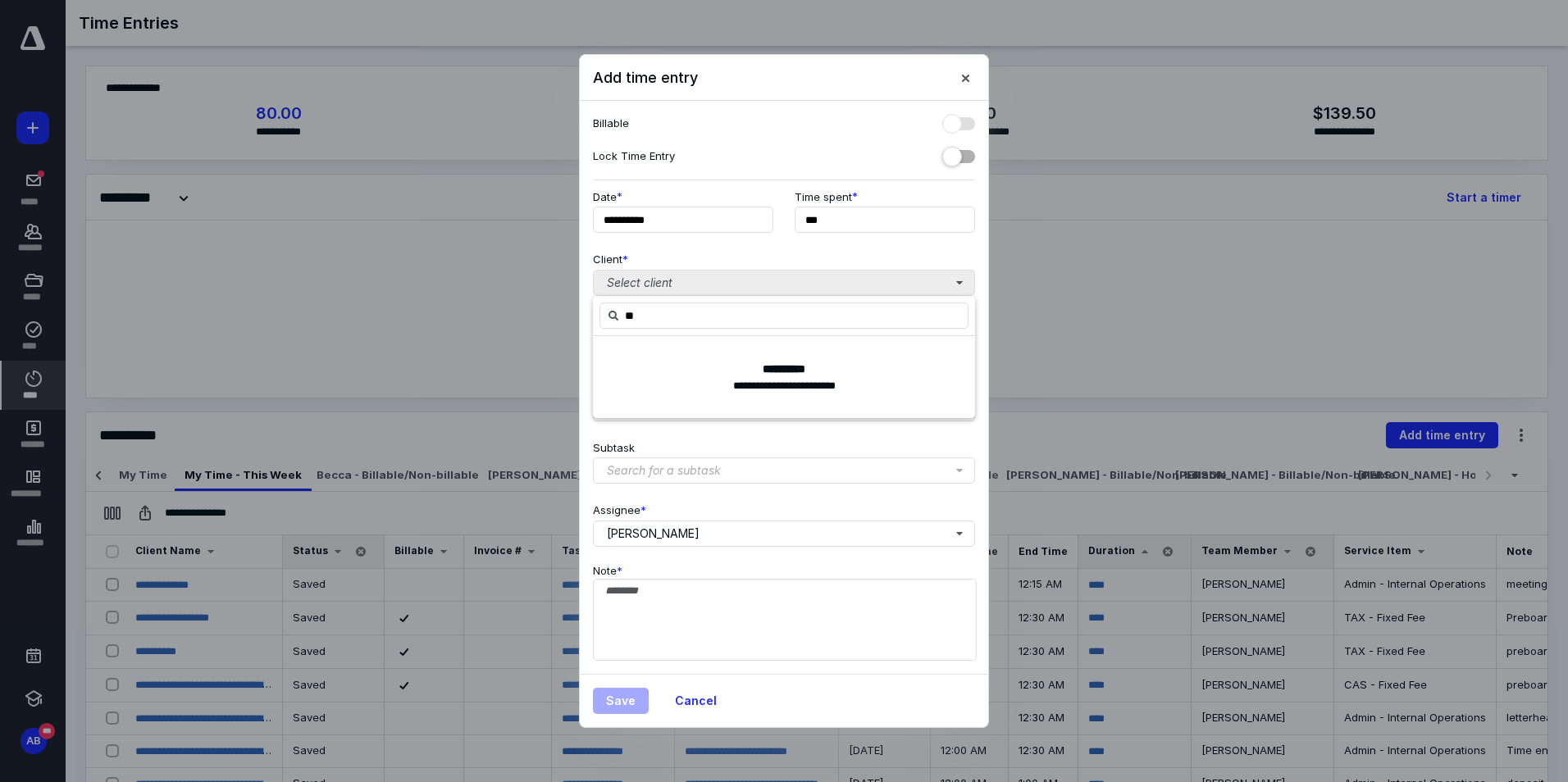 type on "*" 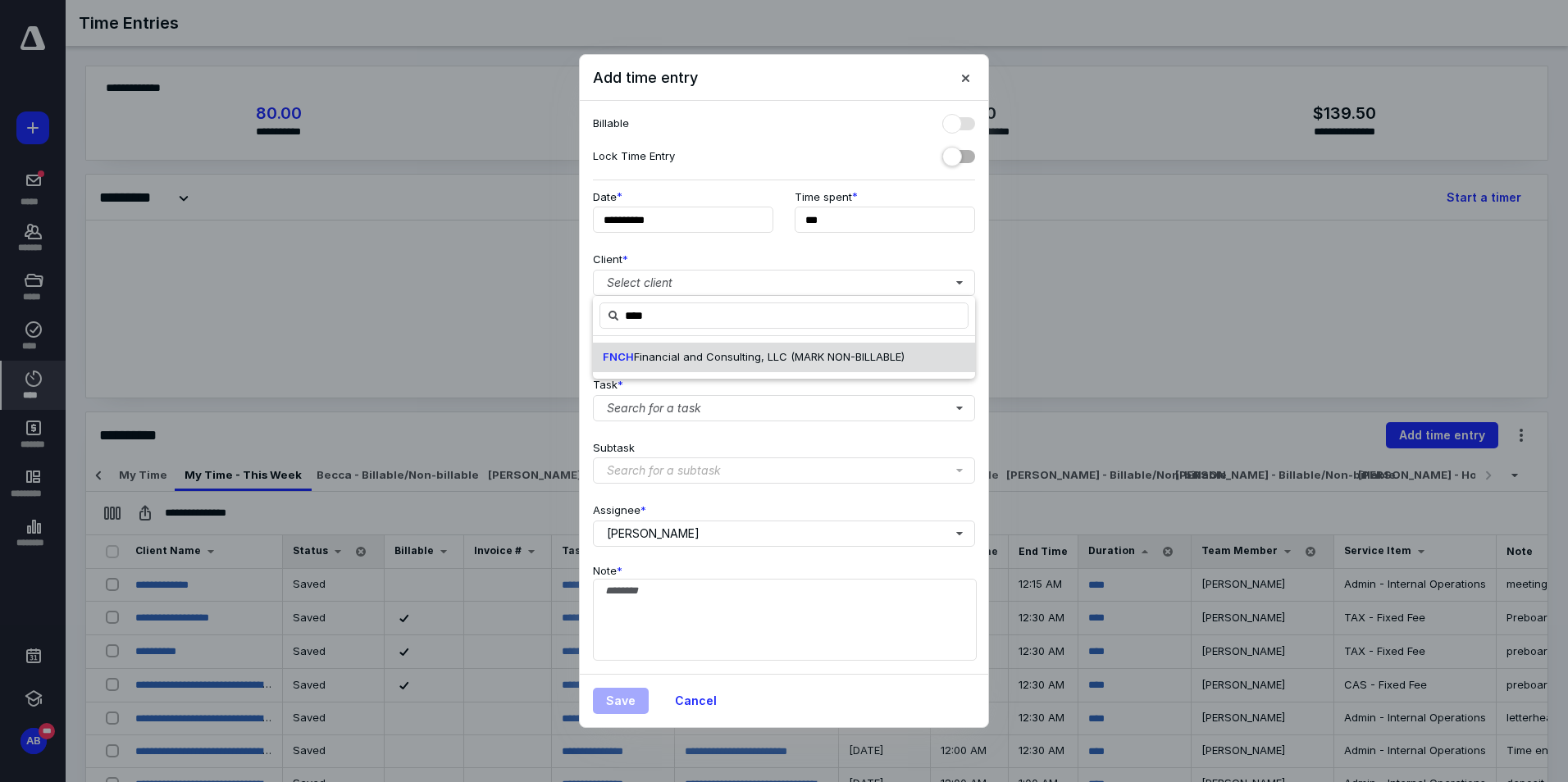 click on "FNCH  Financial and Consulting, LLC (MARK NON-BILLABLE)" at bounding box center (754, 357) 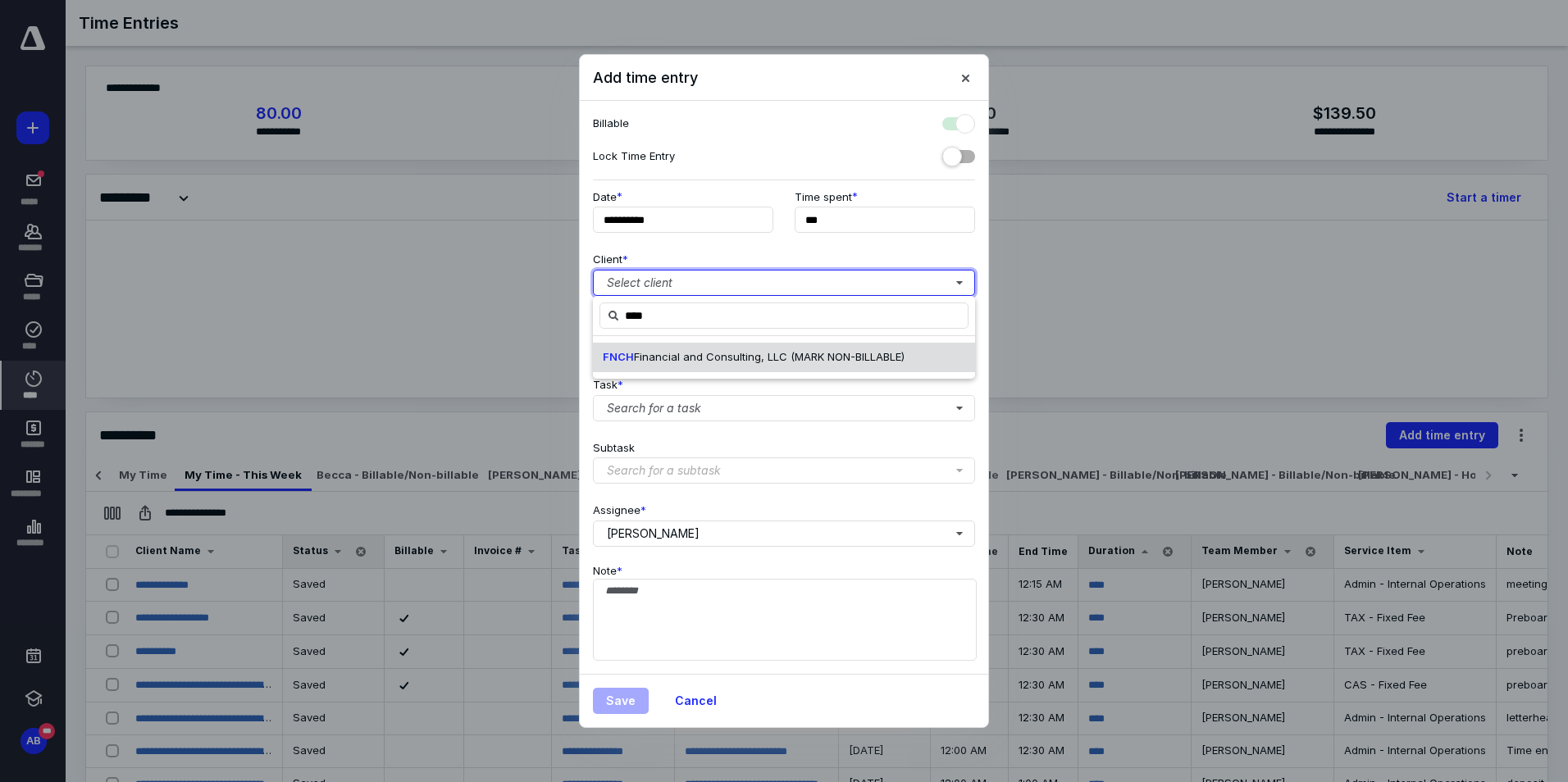 checkbox on "true" 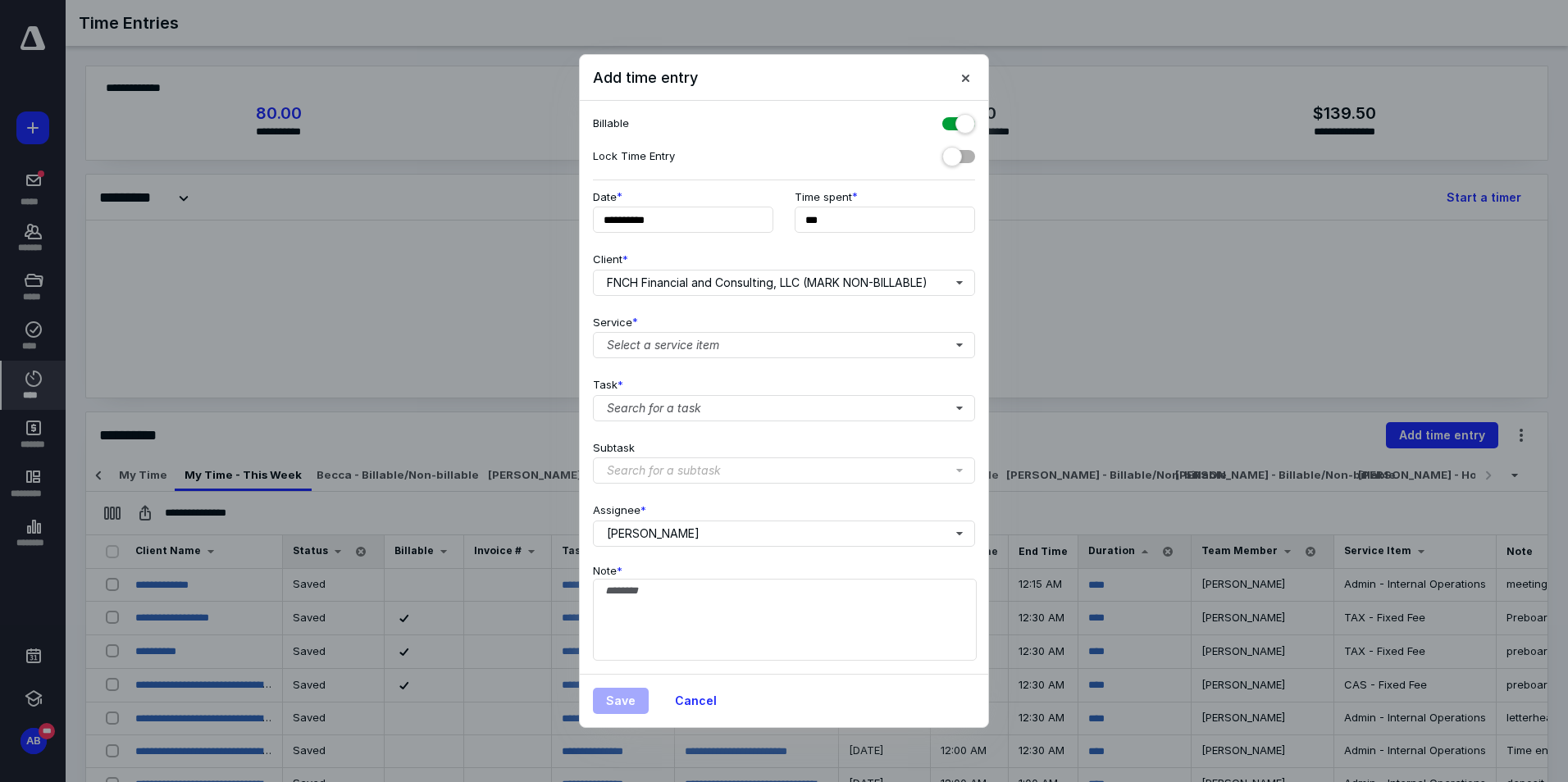 click on "**********" at bounding box center (784, 388) 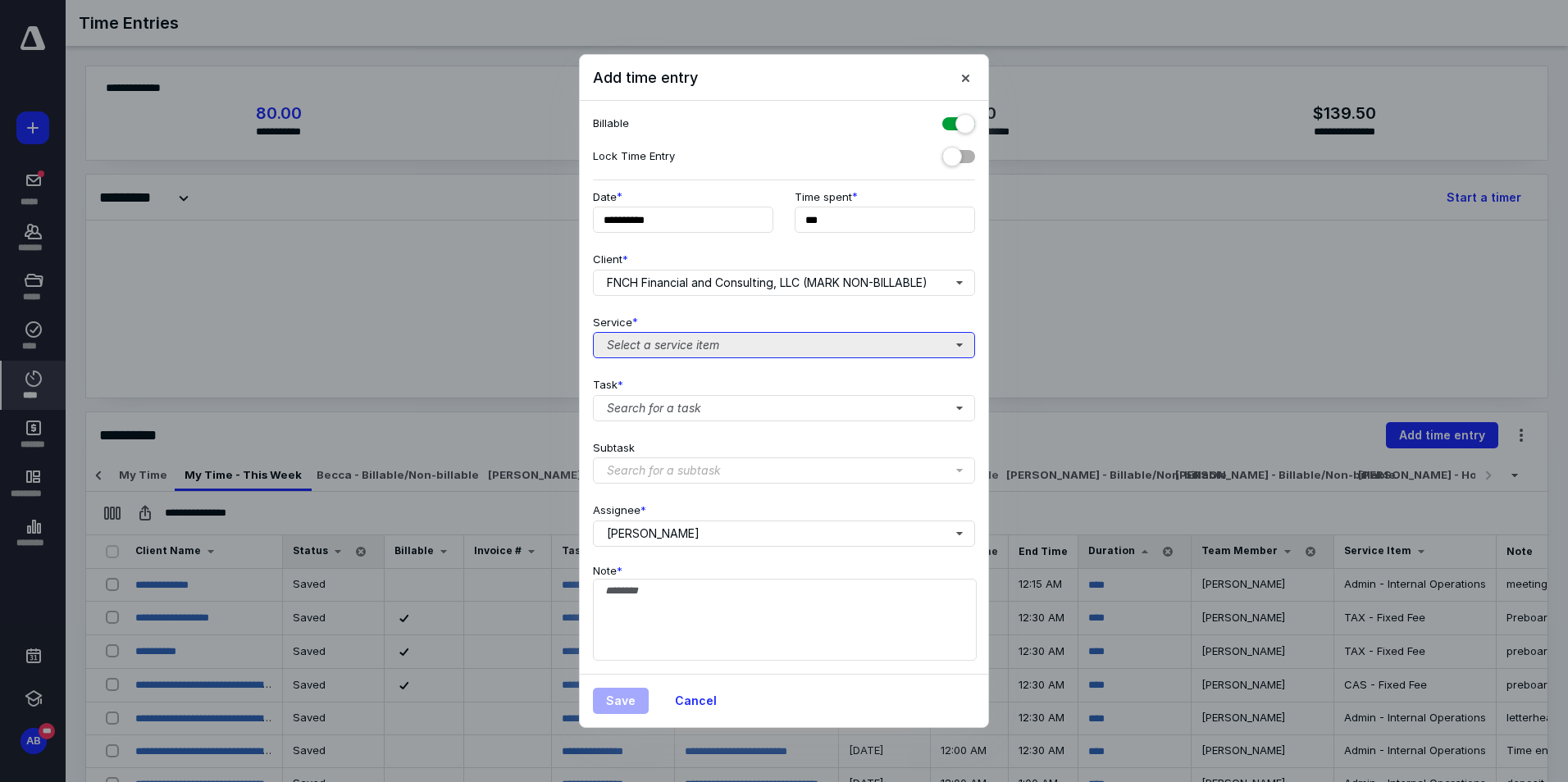 click on "Select a service item" at bounding box center [784, 345] 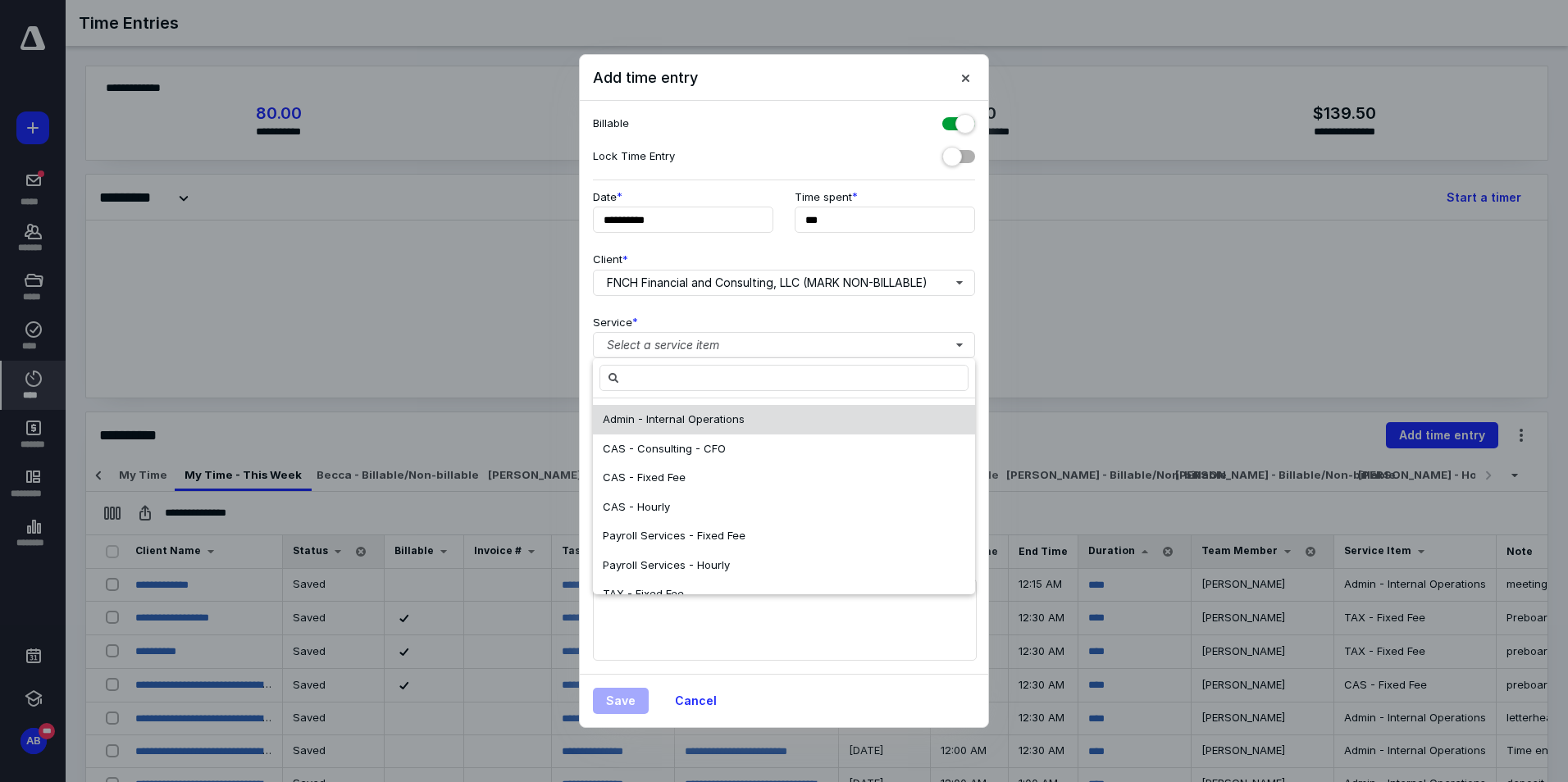 click on "Admin - Internal Operations" at bounding box center (784, 420) 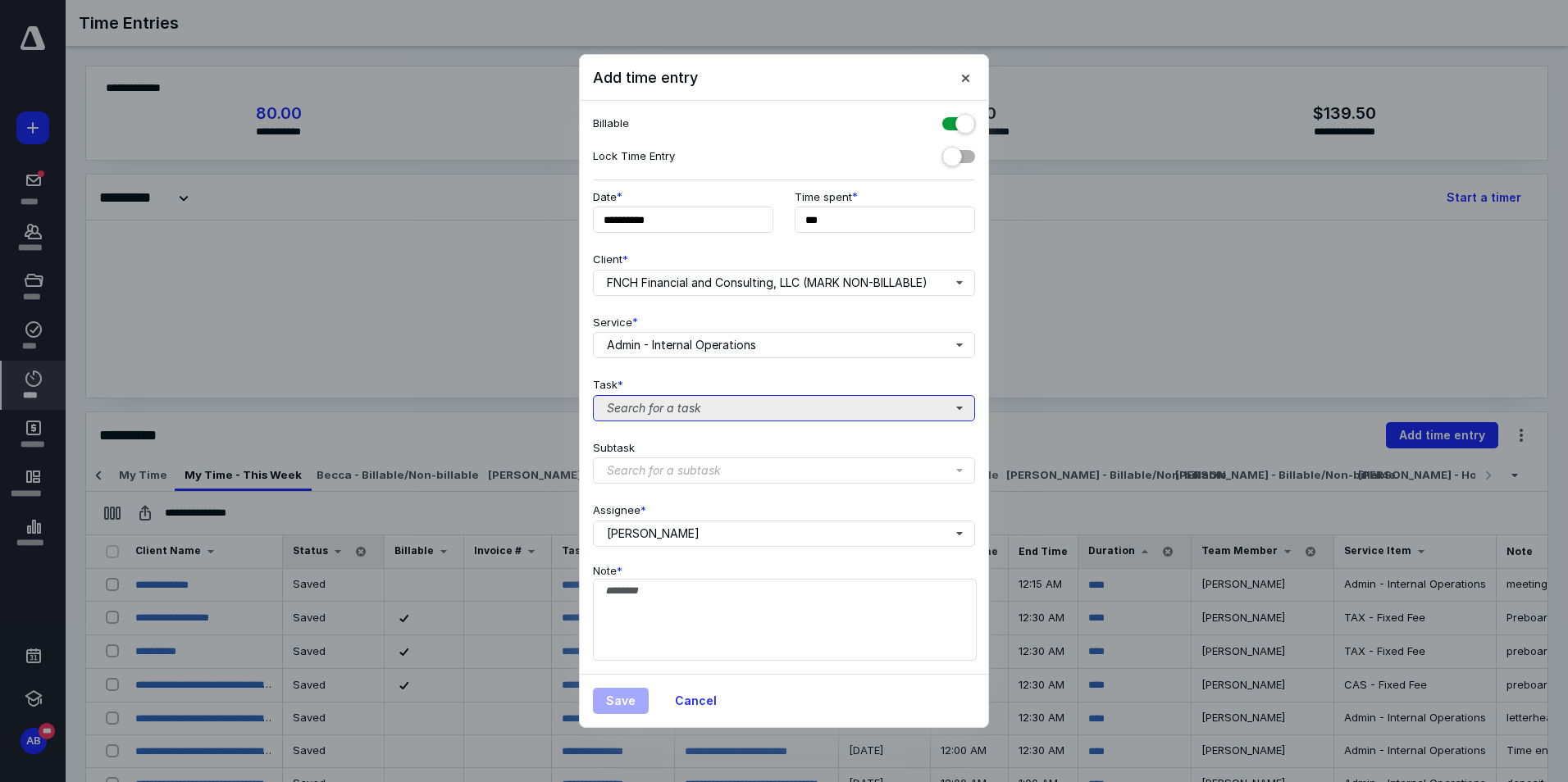 click on "Search for a task" at bounding box center [784, 408] 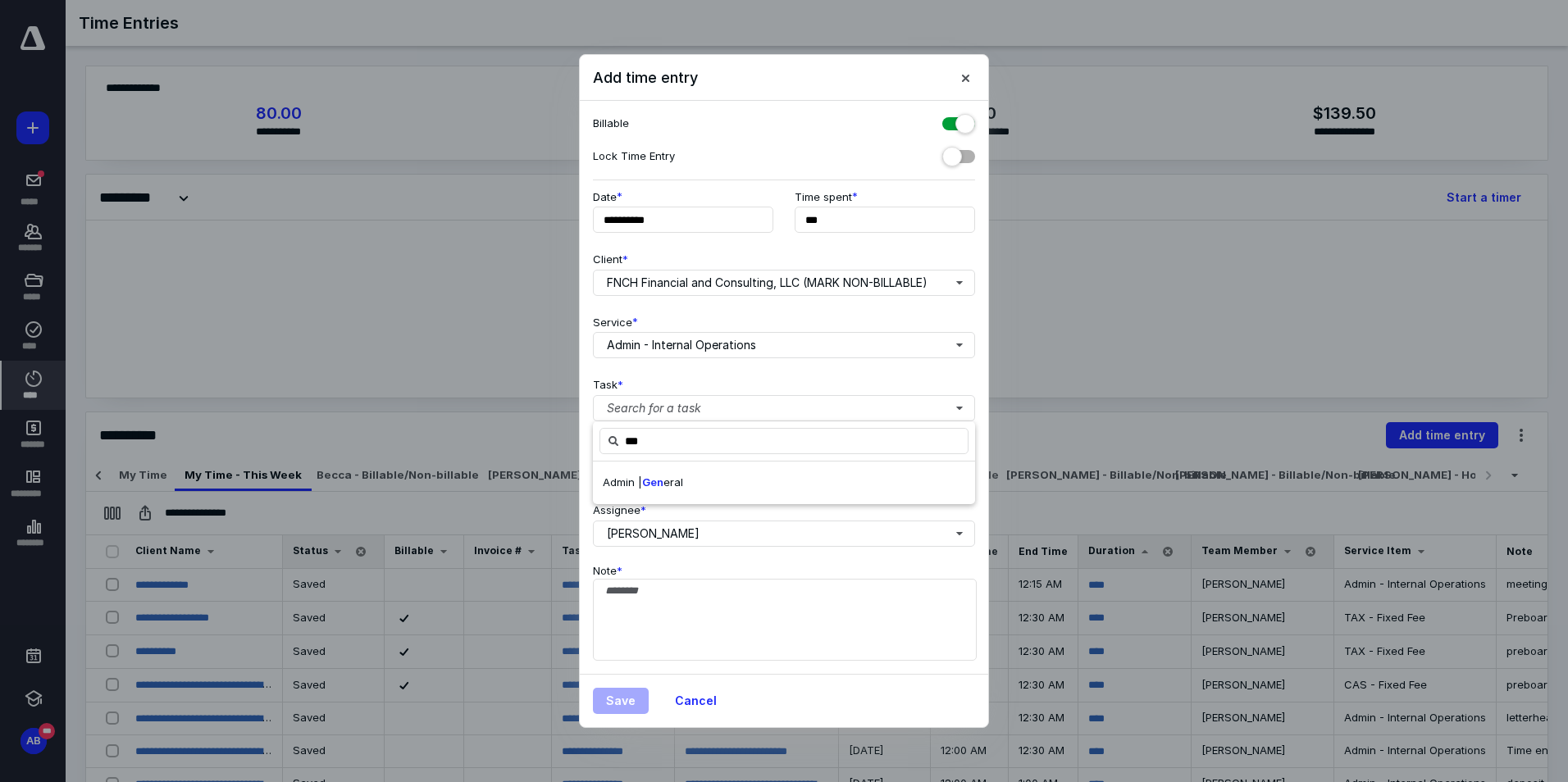 click on "Admin |  Gen eral" at bounding box center [784, 483] 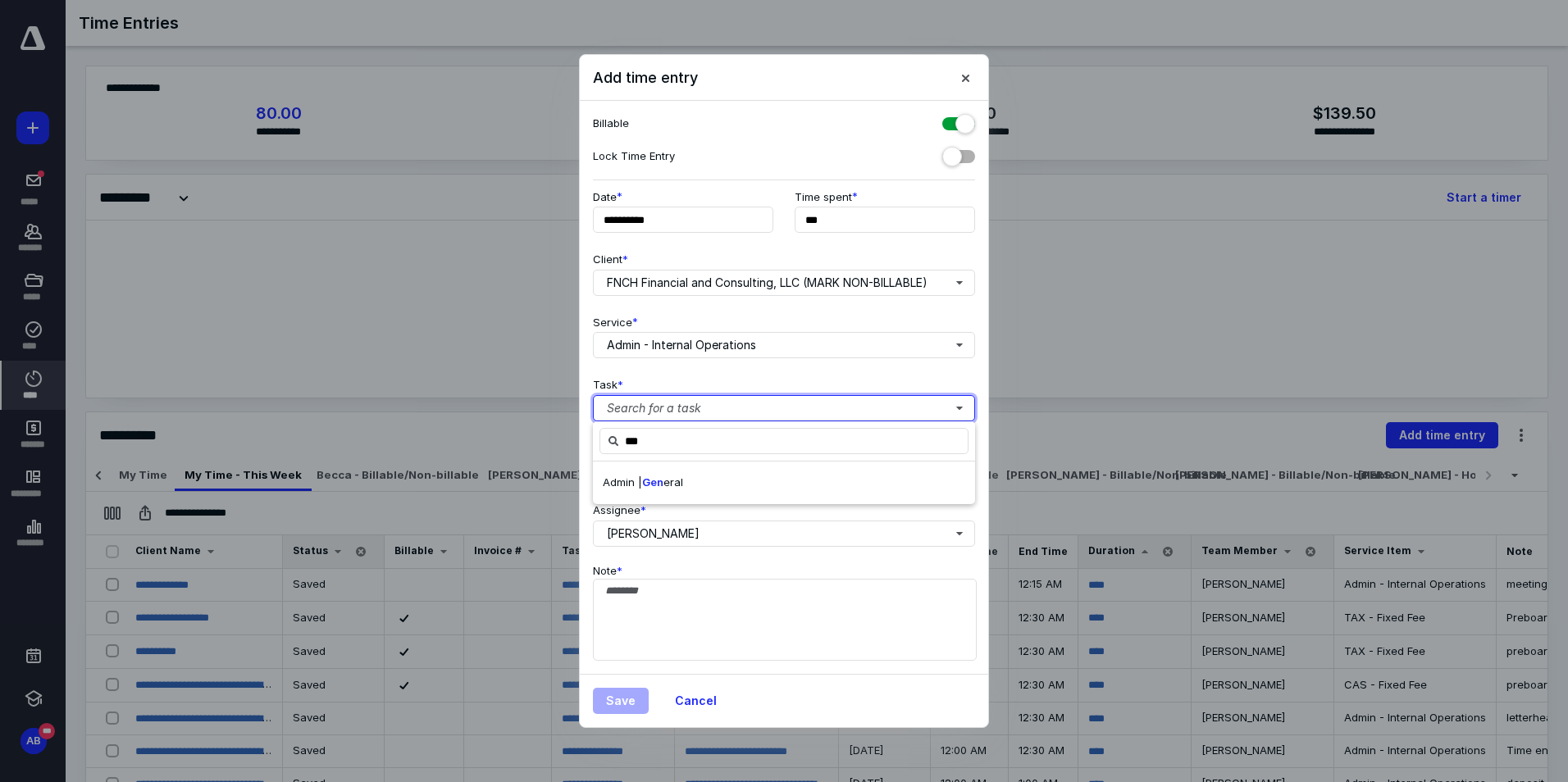 type 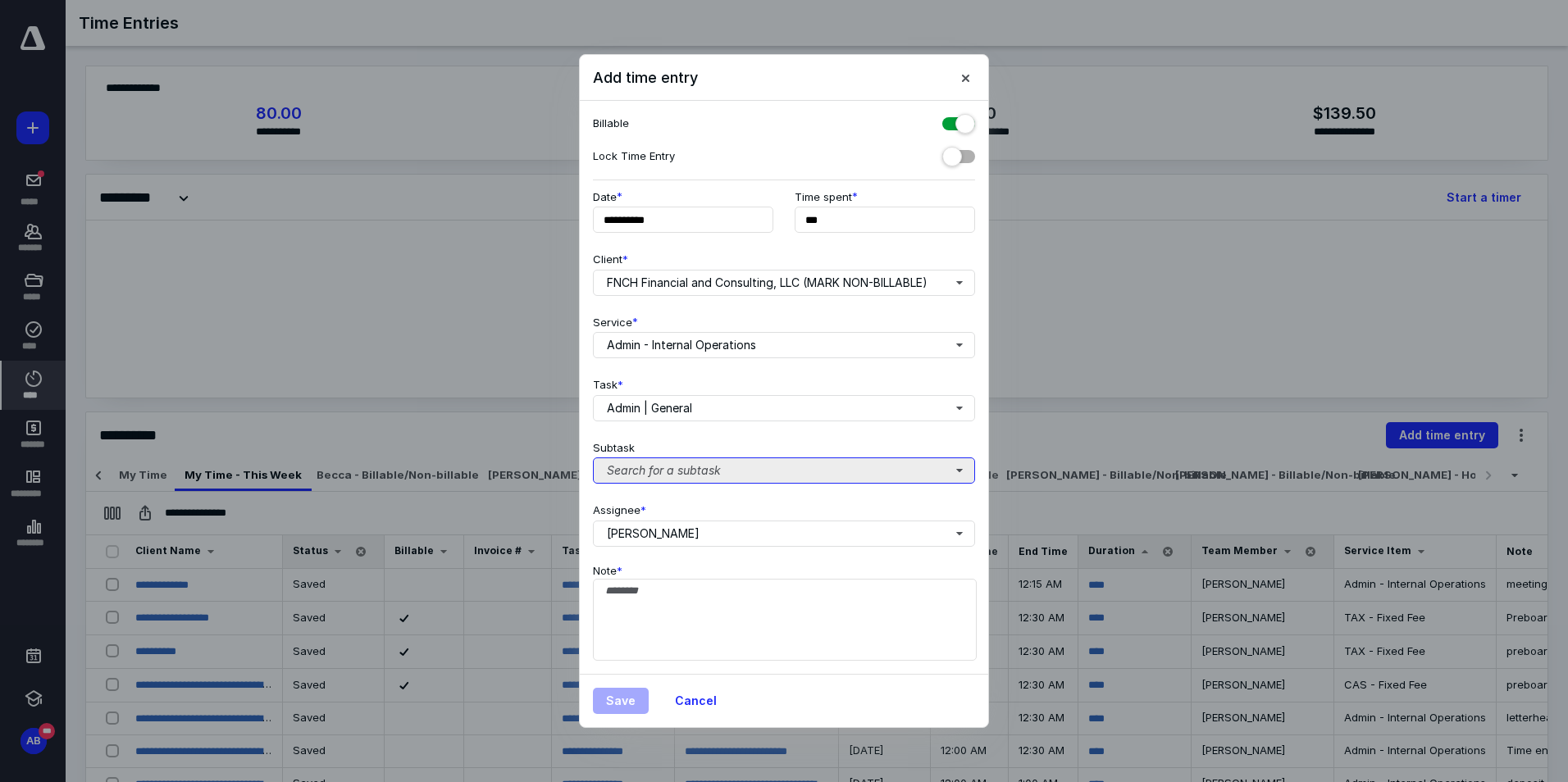 drag, startPoint x: 713, startPoint y: 502, endPoint x: 707, endPoint y: 467, distance: 35.510562 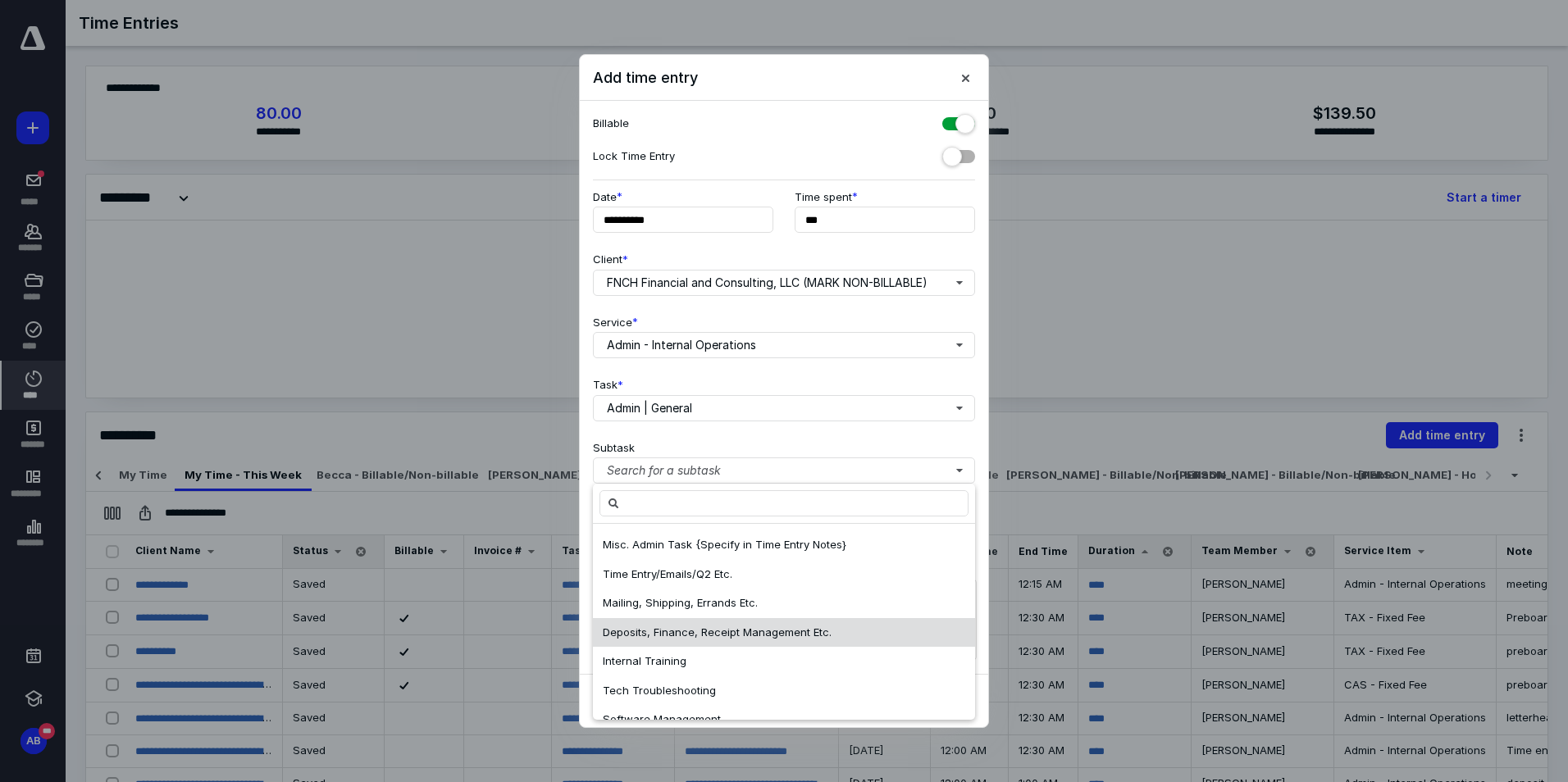 click on "Deposits, Finance, Receipt Management Etc." at bounding box center (784, 633) 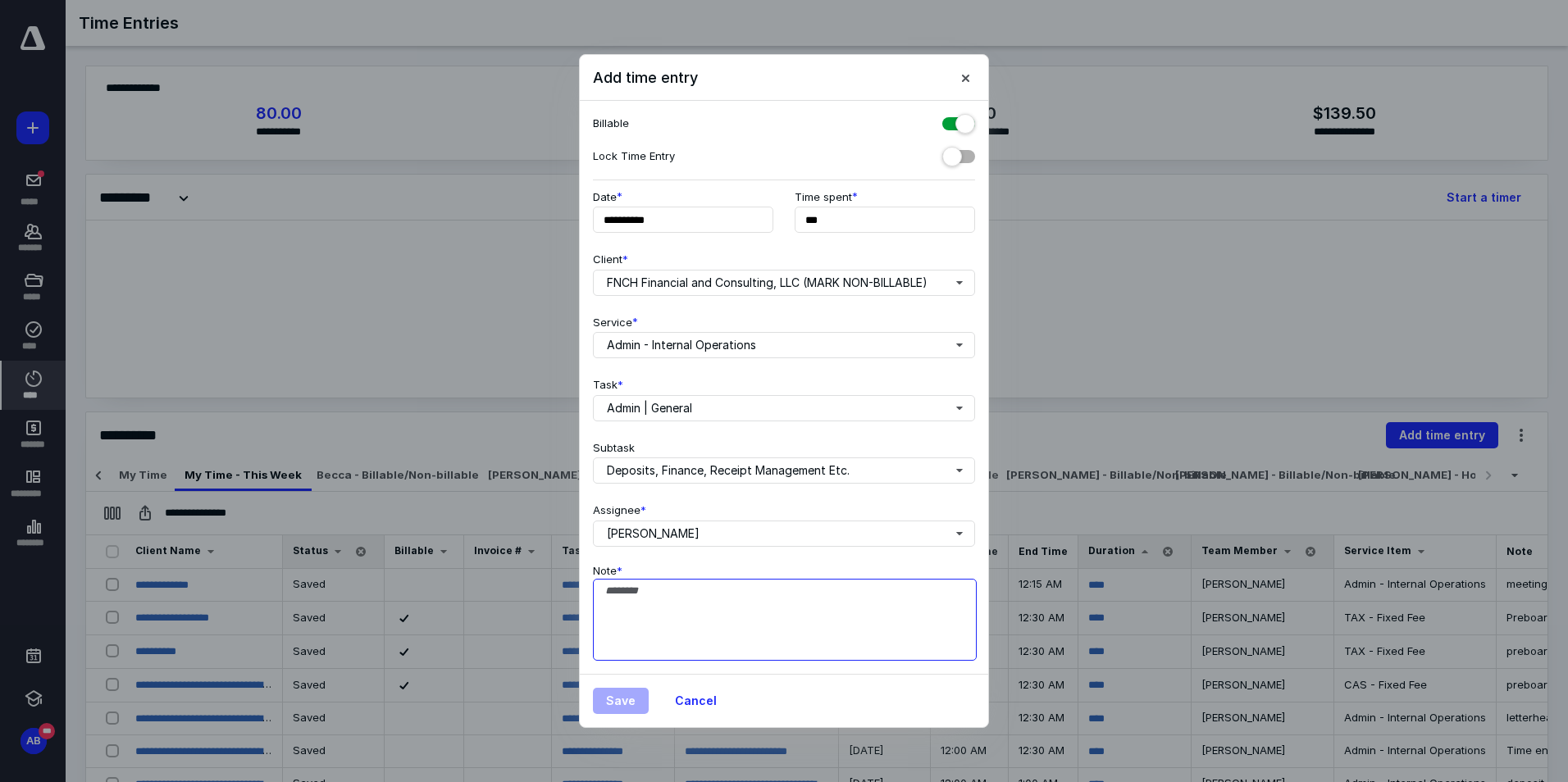 click on "Note *" at bounding box center [785, 620] 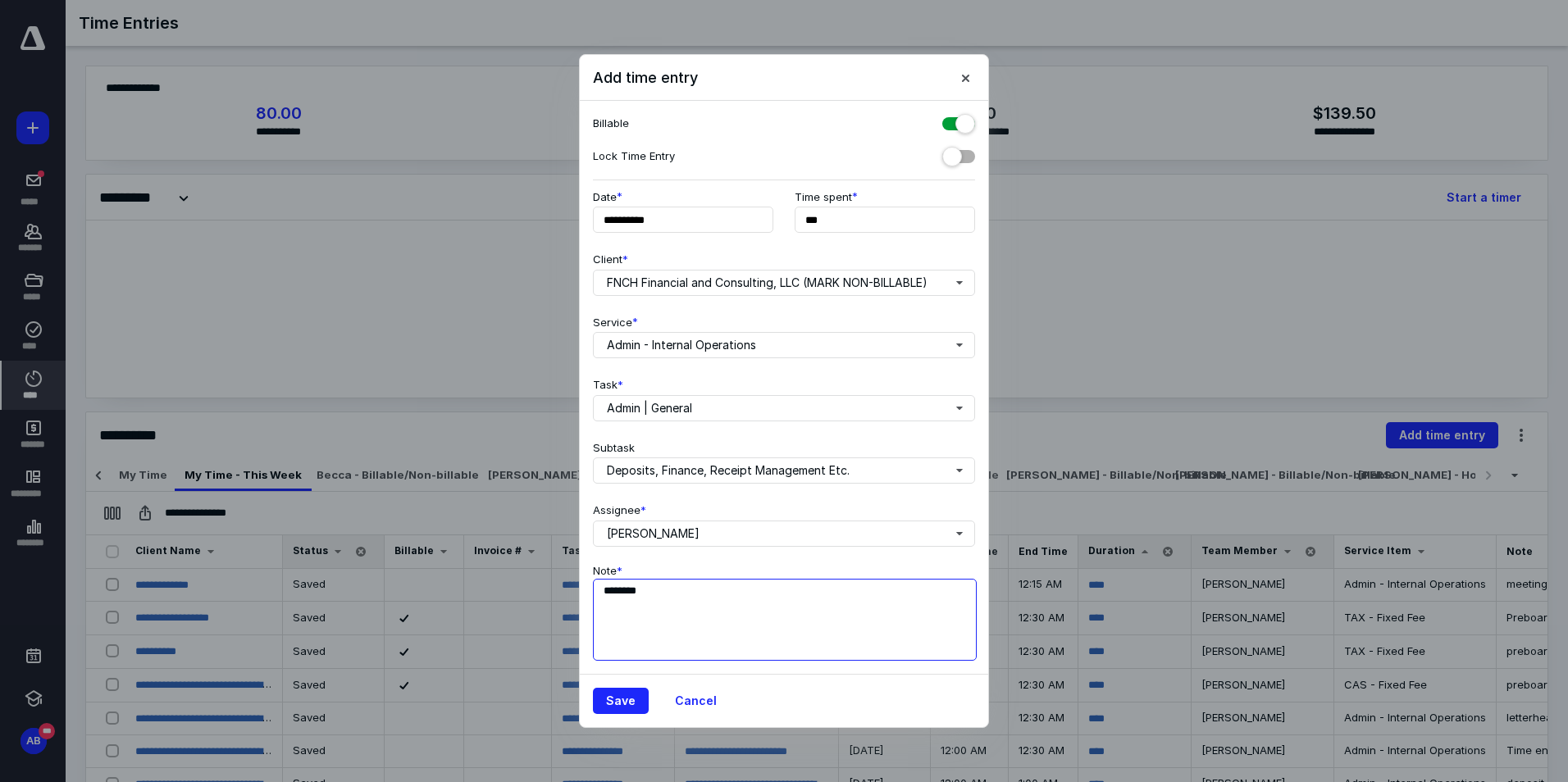 type on "********" 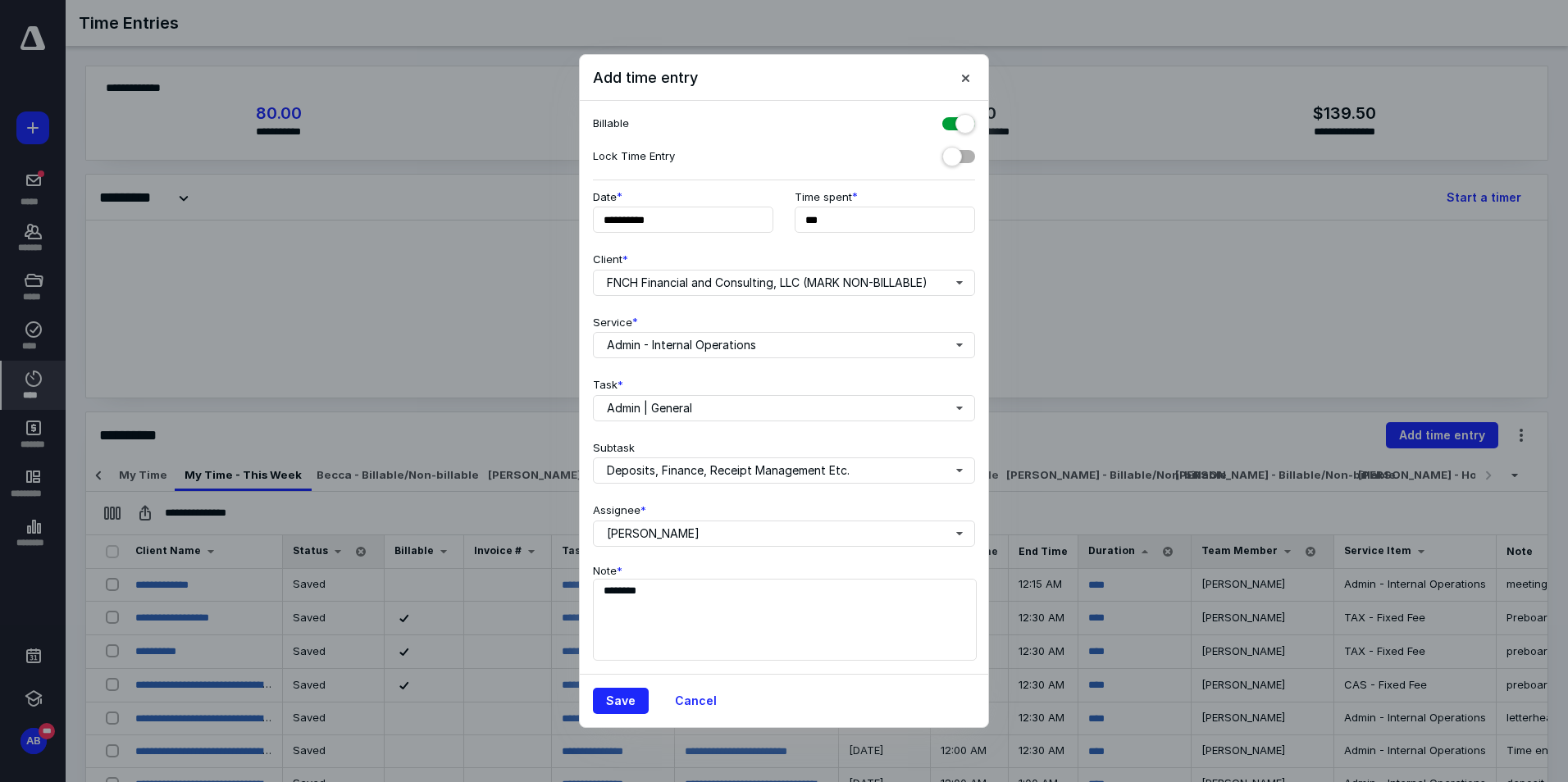 click at bounding box center (959, 120) 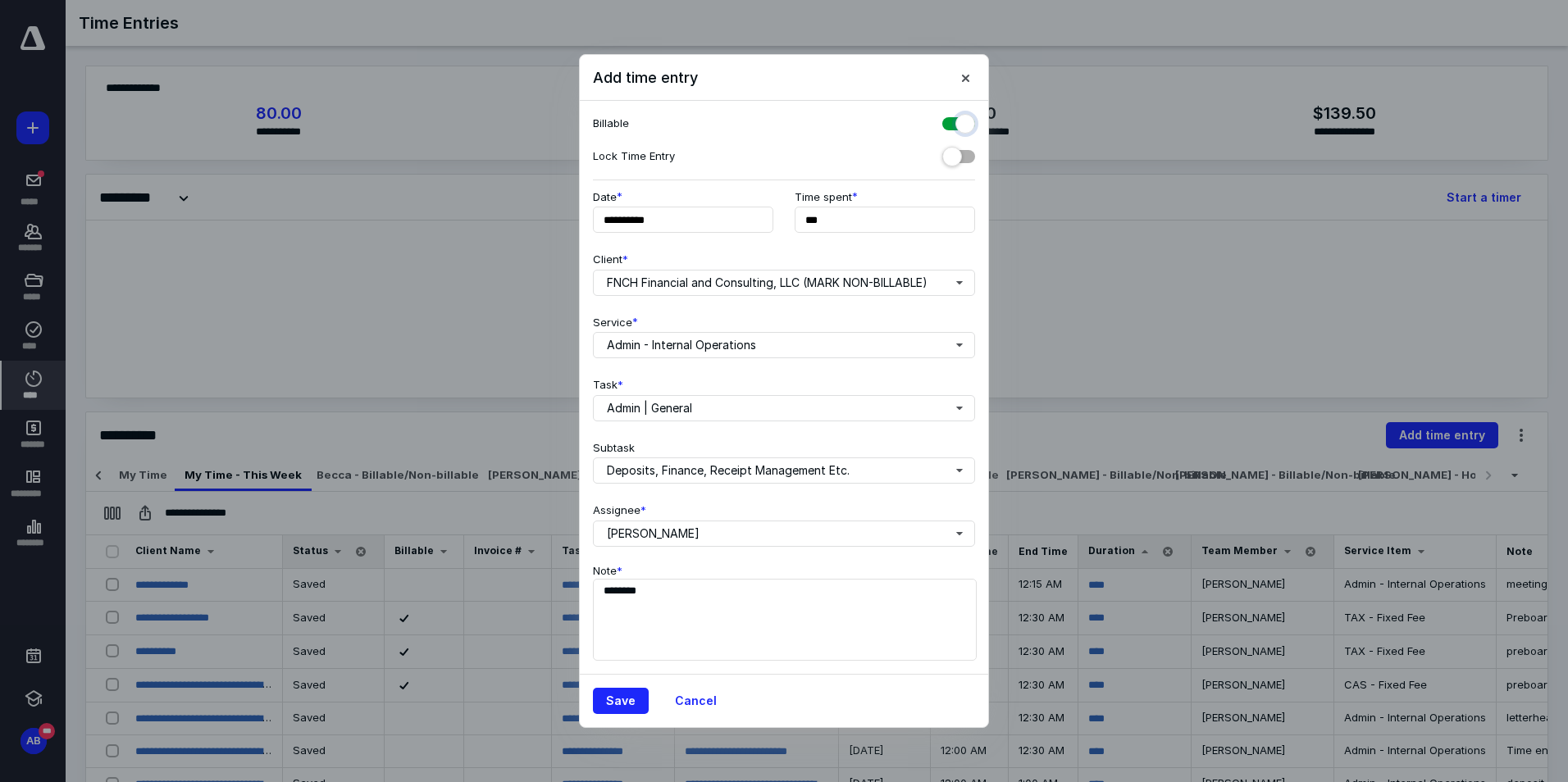 click at bounding box center [950, 121] 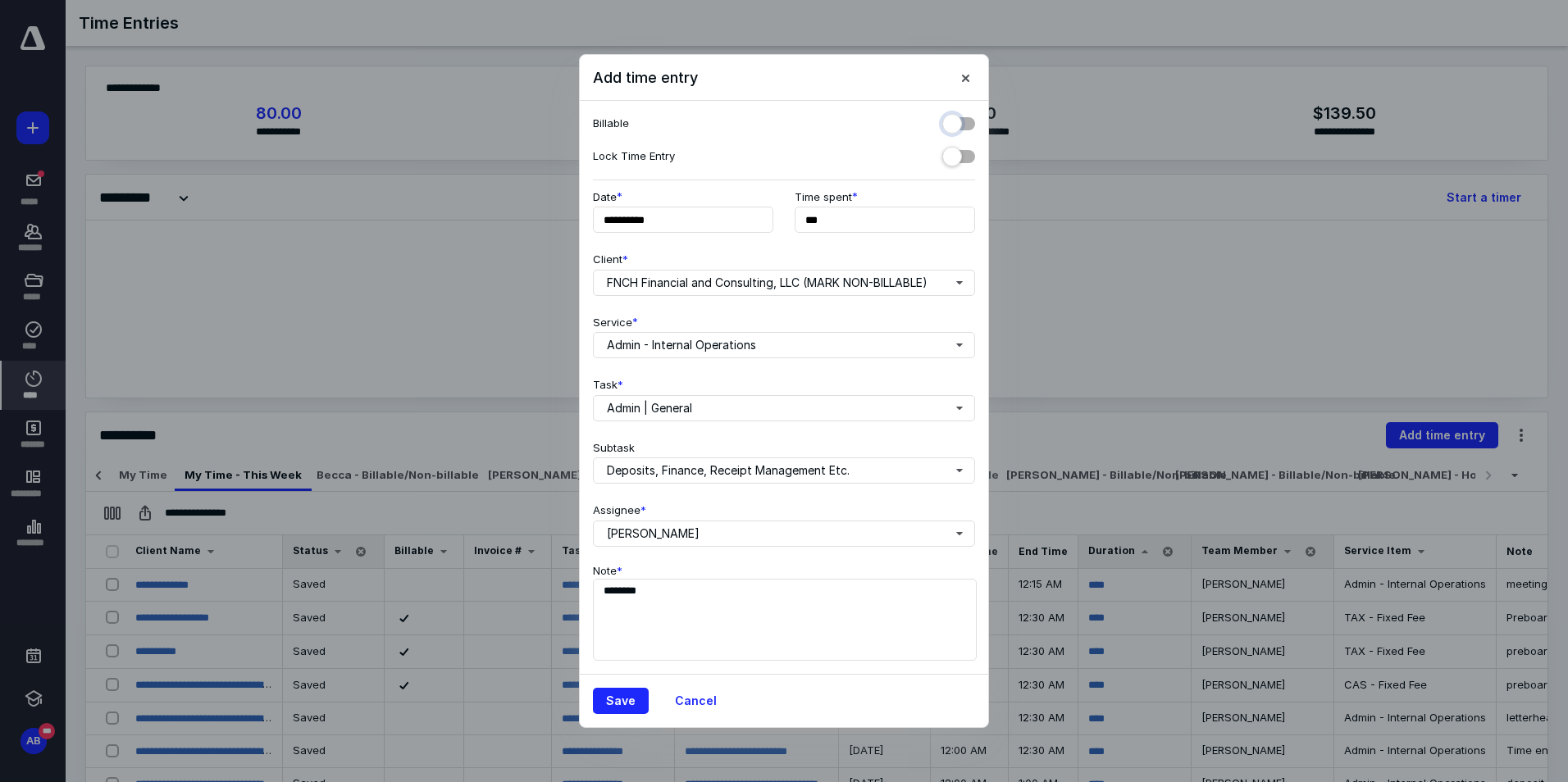 checkbox on "false" 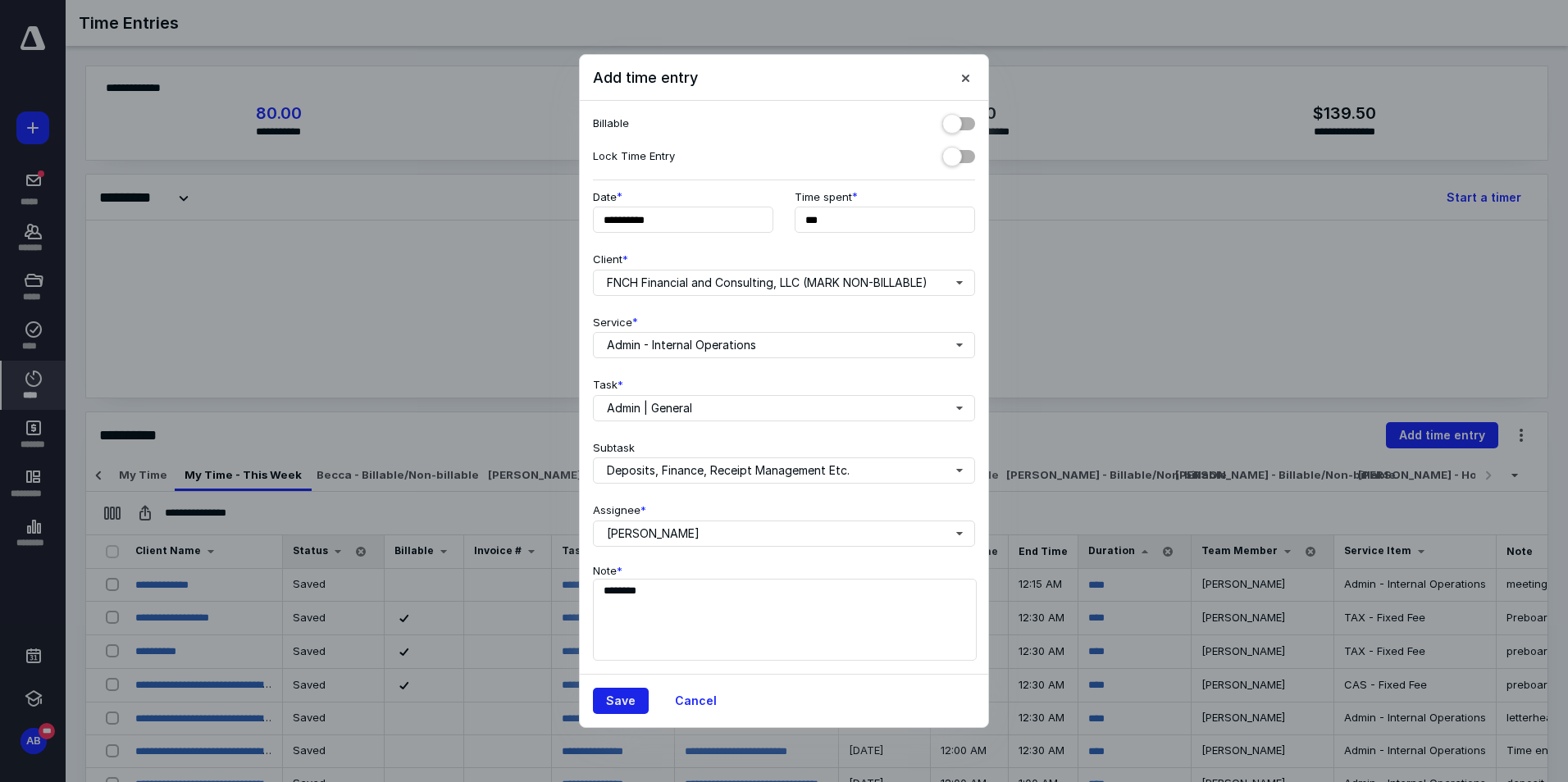 click on "Save" at bounding box center (621, 701) 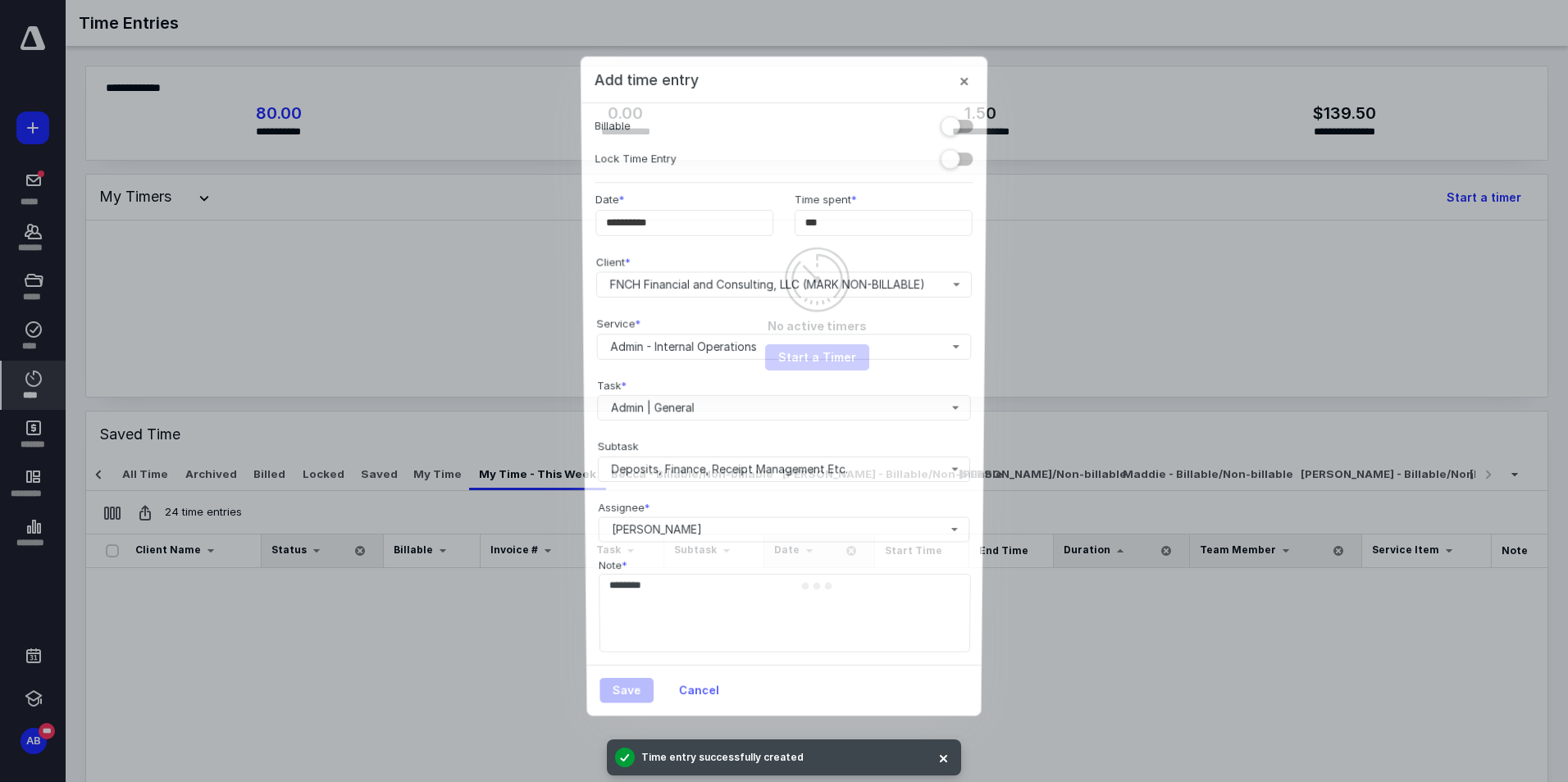 scroll, scrollTop: 0, scrollLeft: 294, axis: horizontal 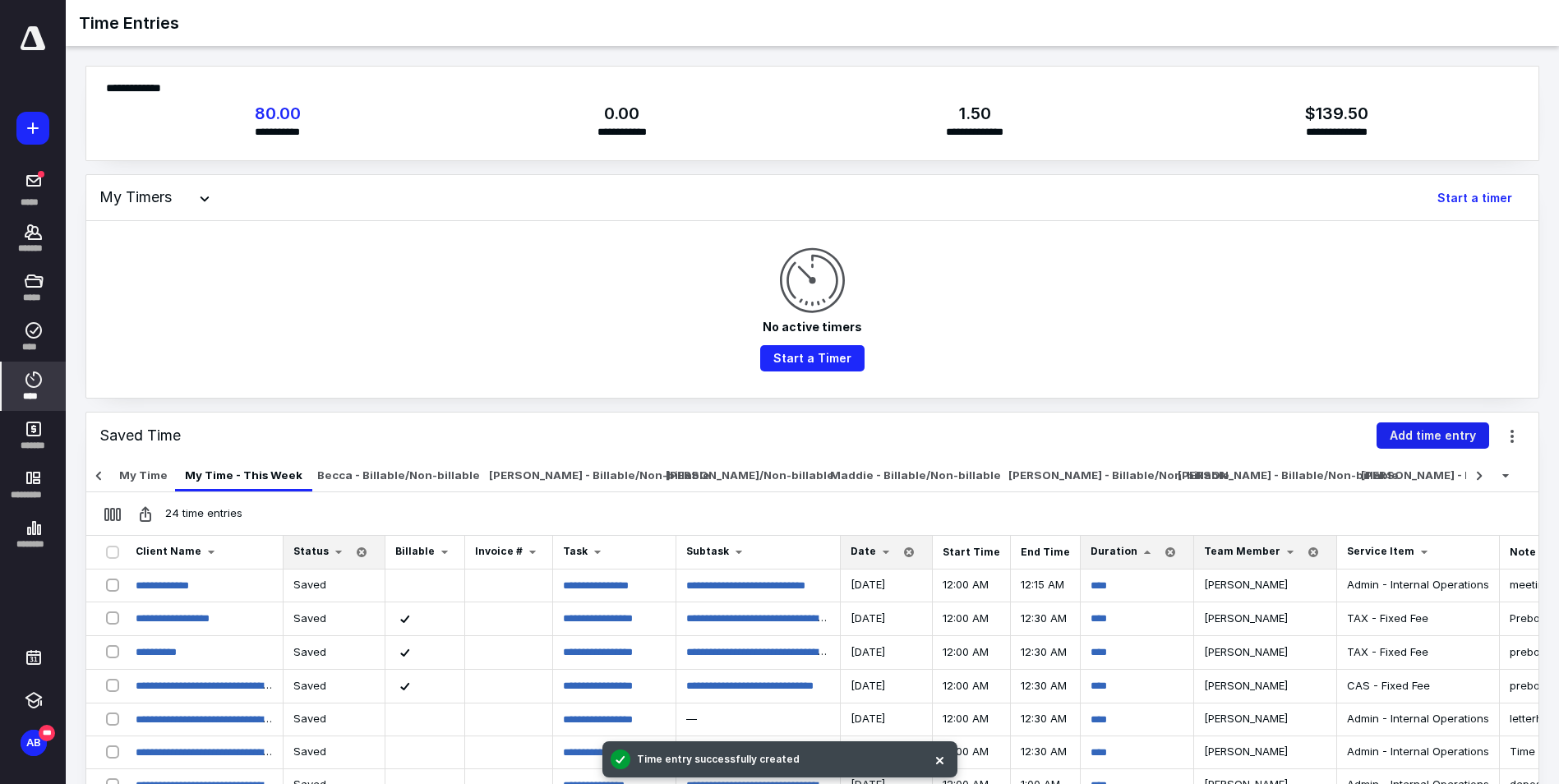 click on "Add time entry" at bounding box center [1432, 436] 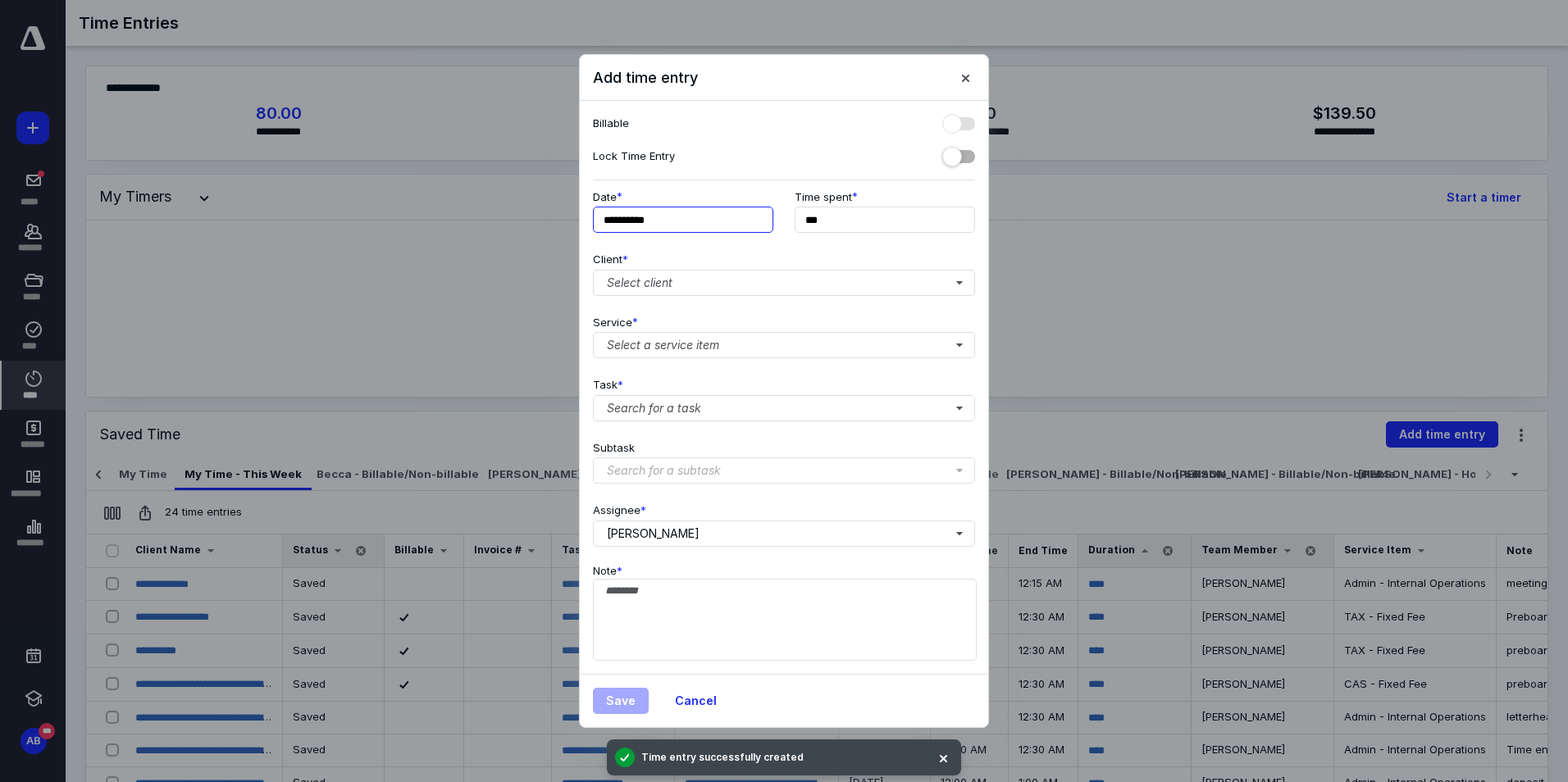 click on "**********" at bounding box center [683, 220] 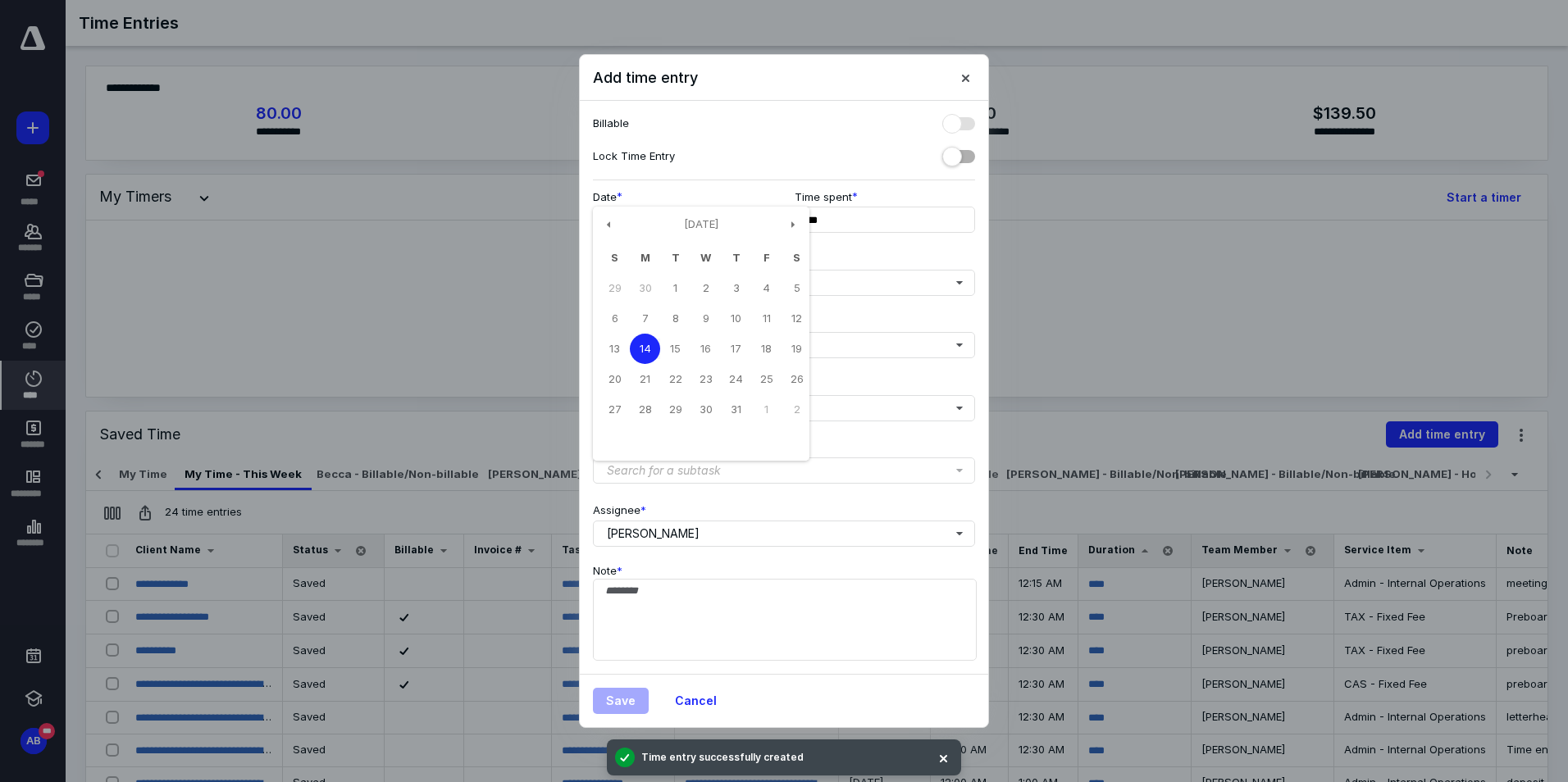 click on "**********" at bounding box center [784, 388] 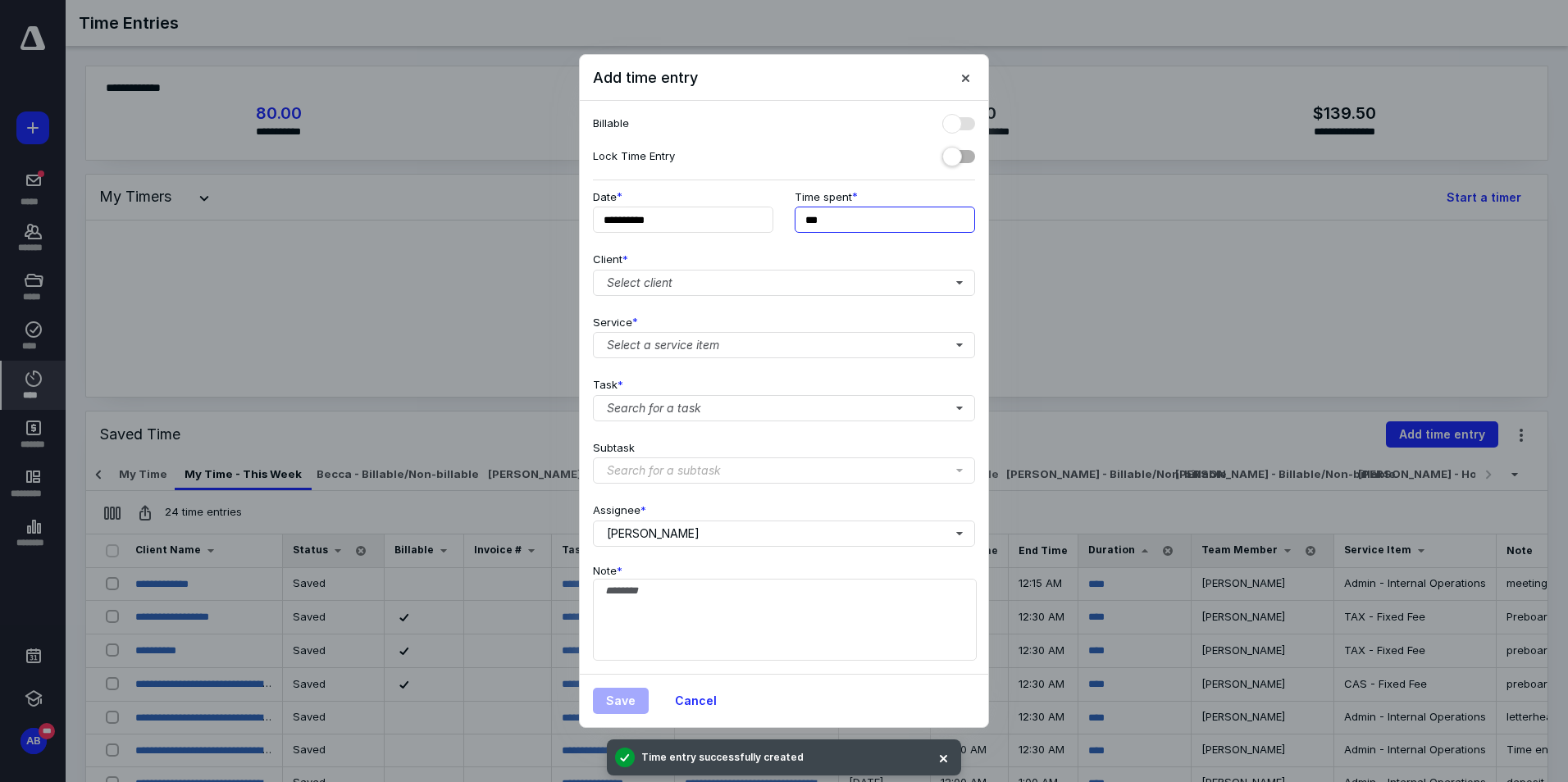 click on "***" at bounding box center (885, 220) 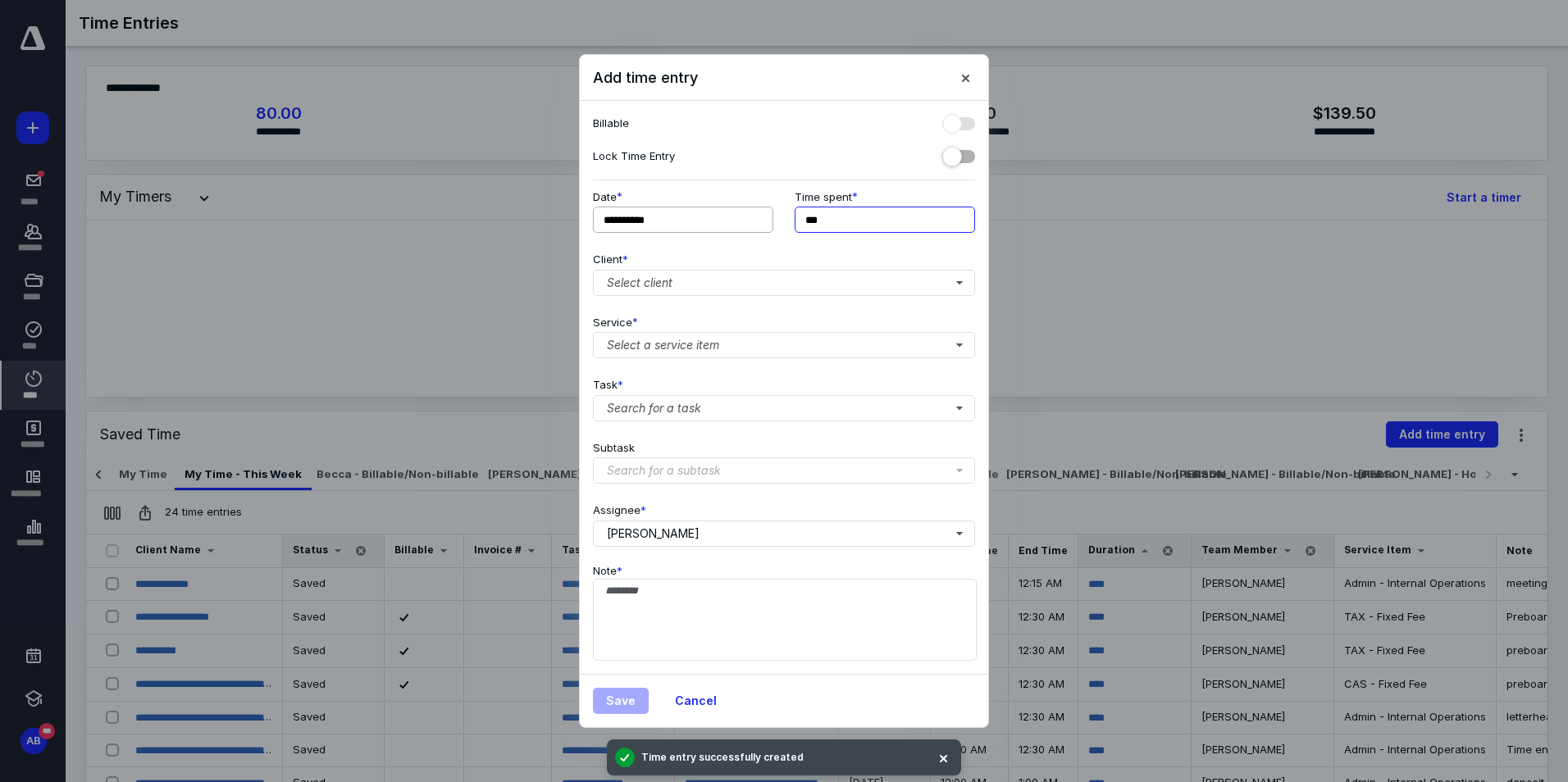 drag, startPoint x: 841, startPoint y: 225, endPoint x: 759, endPoint y: 224, distance: 82.0061 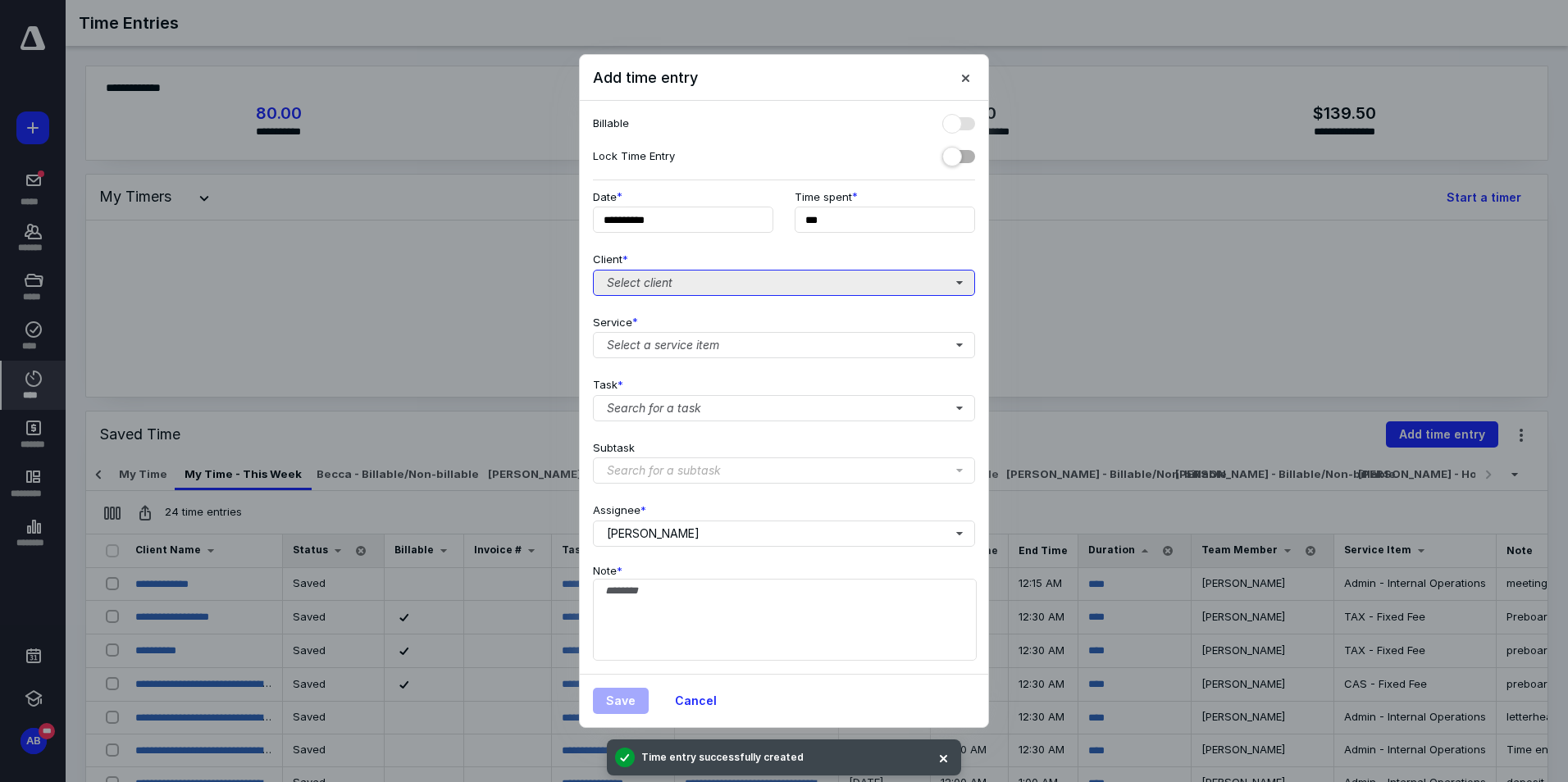 click on "Select client" at bounding box center [784, 283] 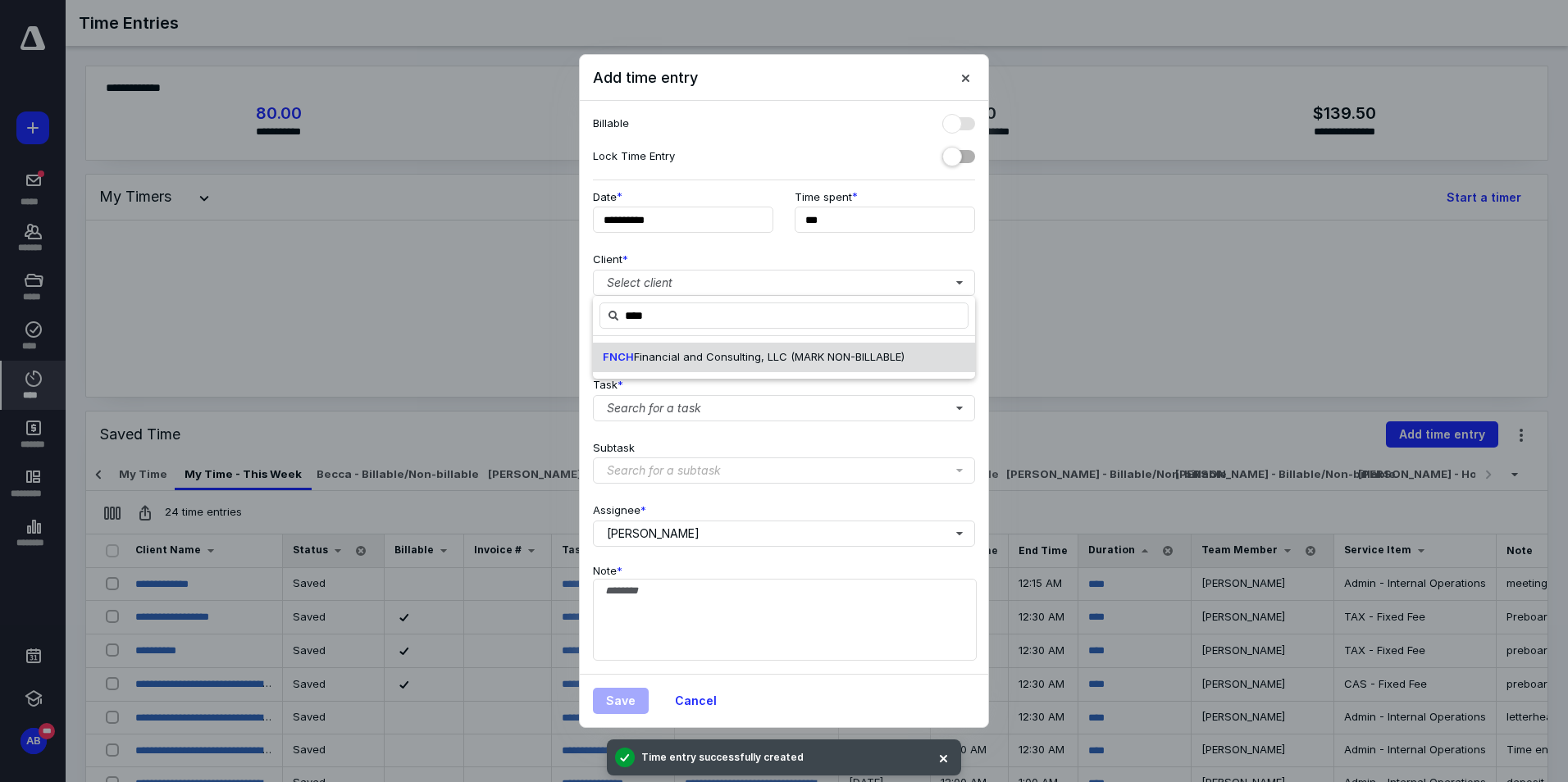 click on "FNCH  Financial and Consulting, LLC (MARK NON-BILLABLE)" at bounding box center (784, 357) 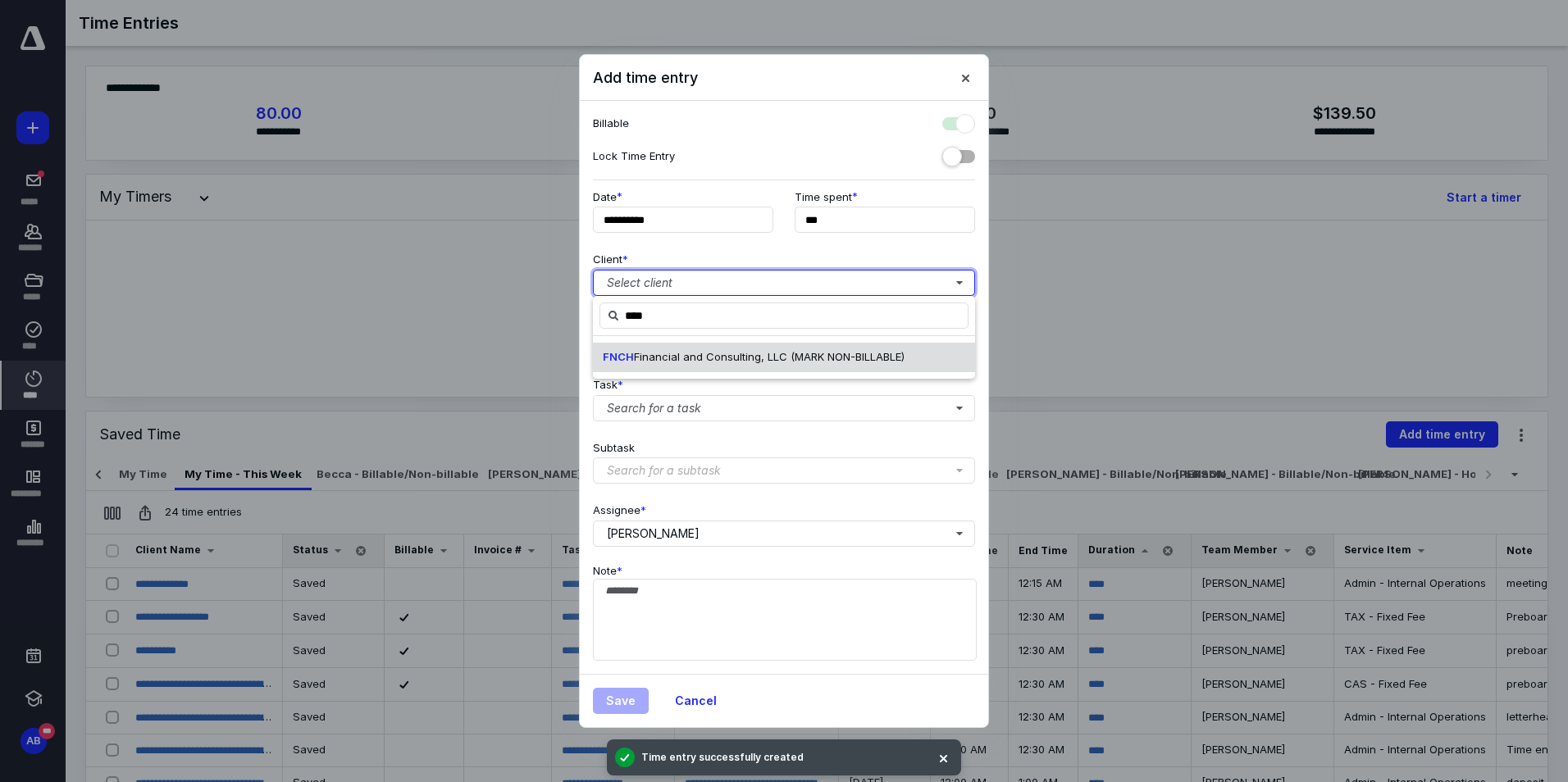 checkbox on "true" 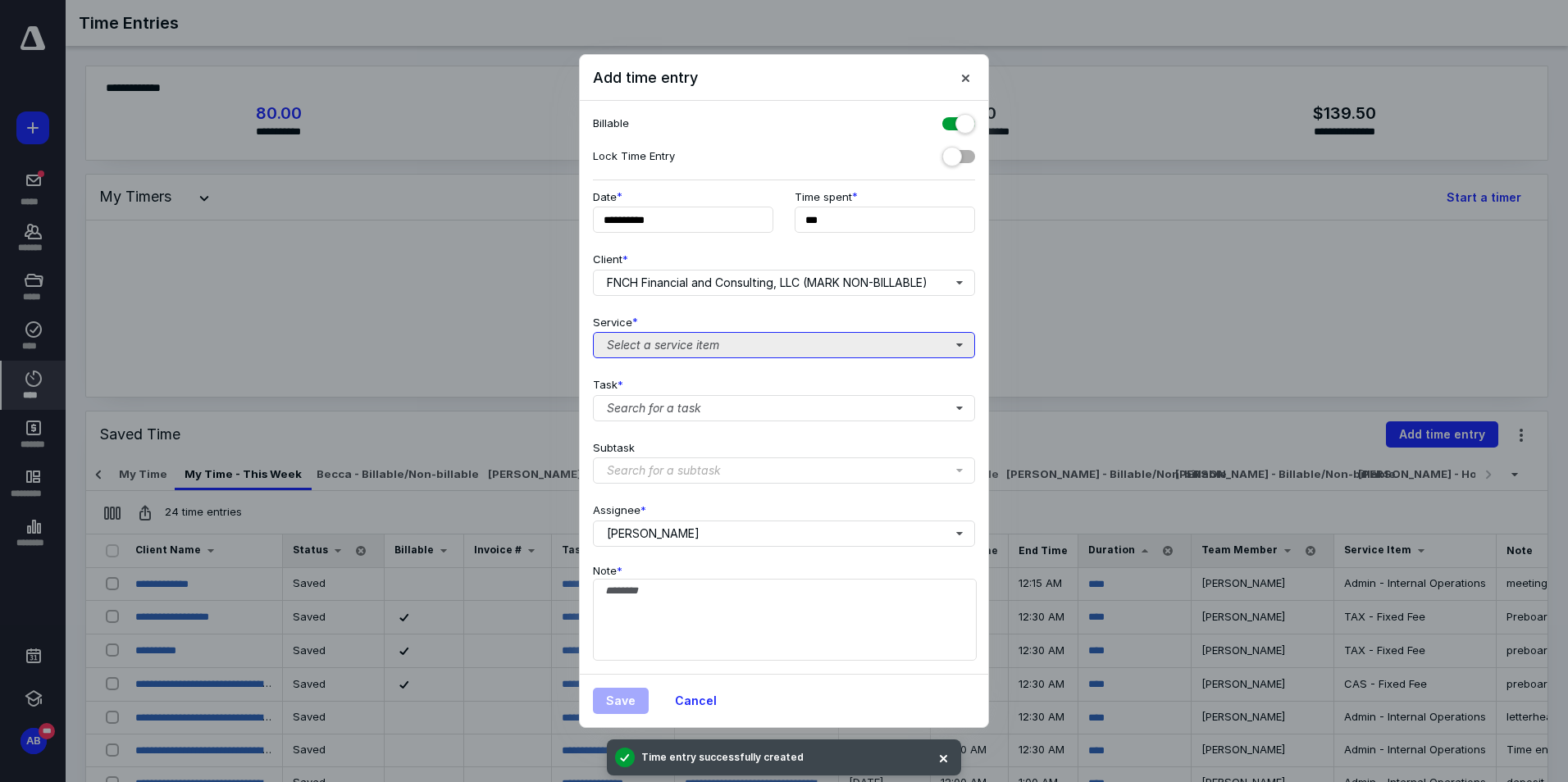 click on "Select a service item" at bounding box center (784, 345) 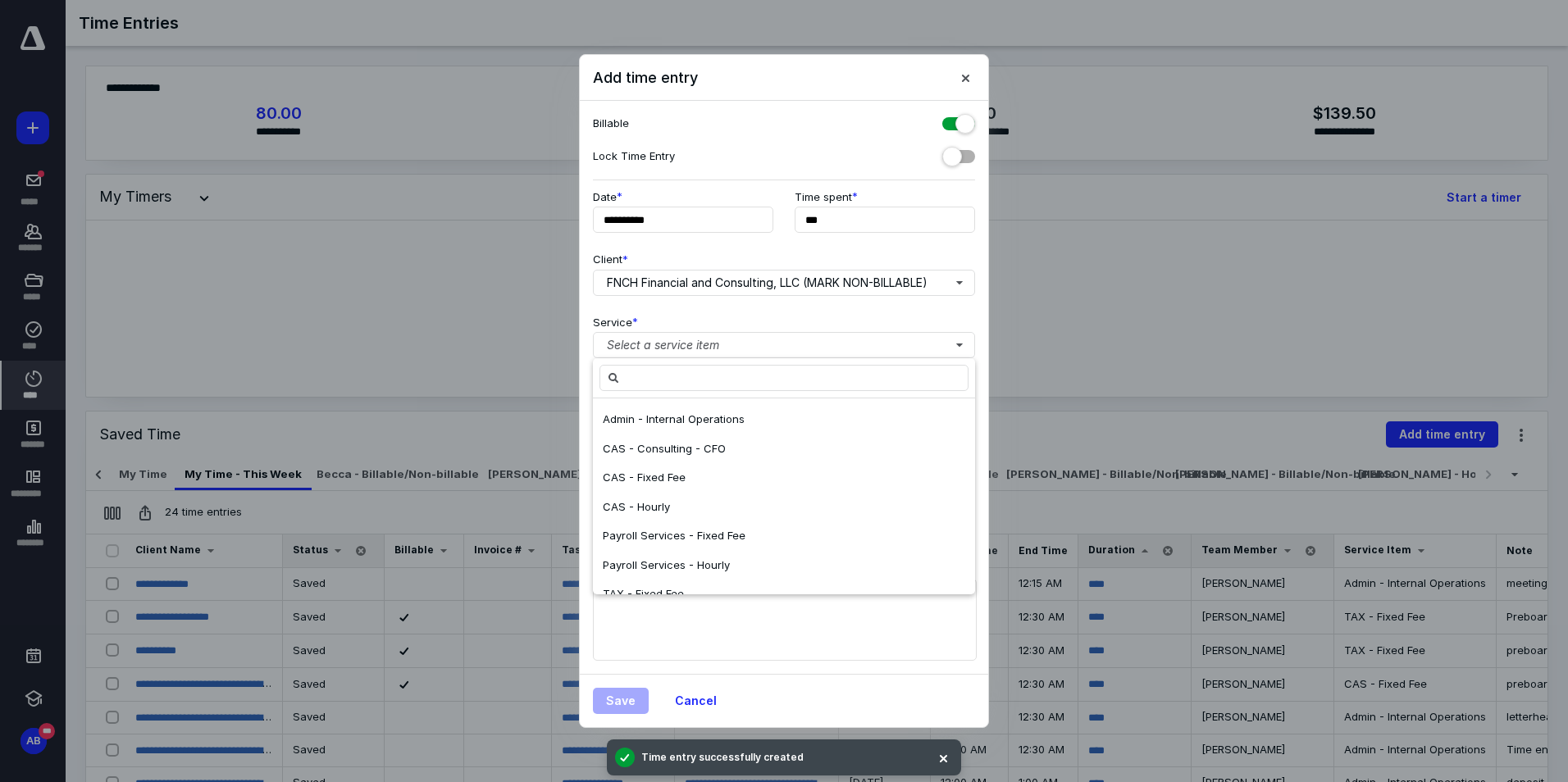 click on "Admin - Internal Operations CAS - Consulting - CFO CAS - Fixed Fee CAS - Hourly Payroll Services - Fixed Fee Payroll Services - Hourly TAX - Fixed Fee TAX - Hourly" at bounding box center (784, 496) 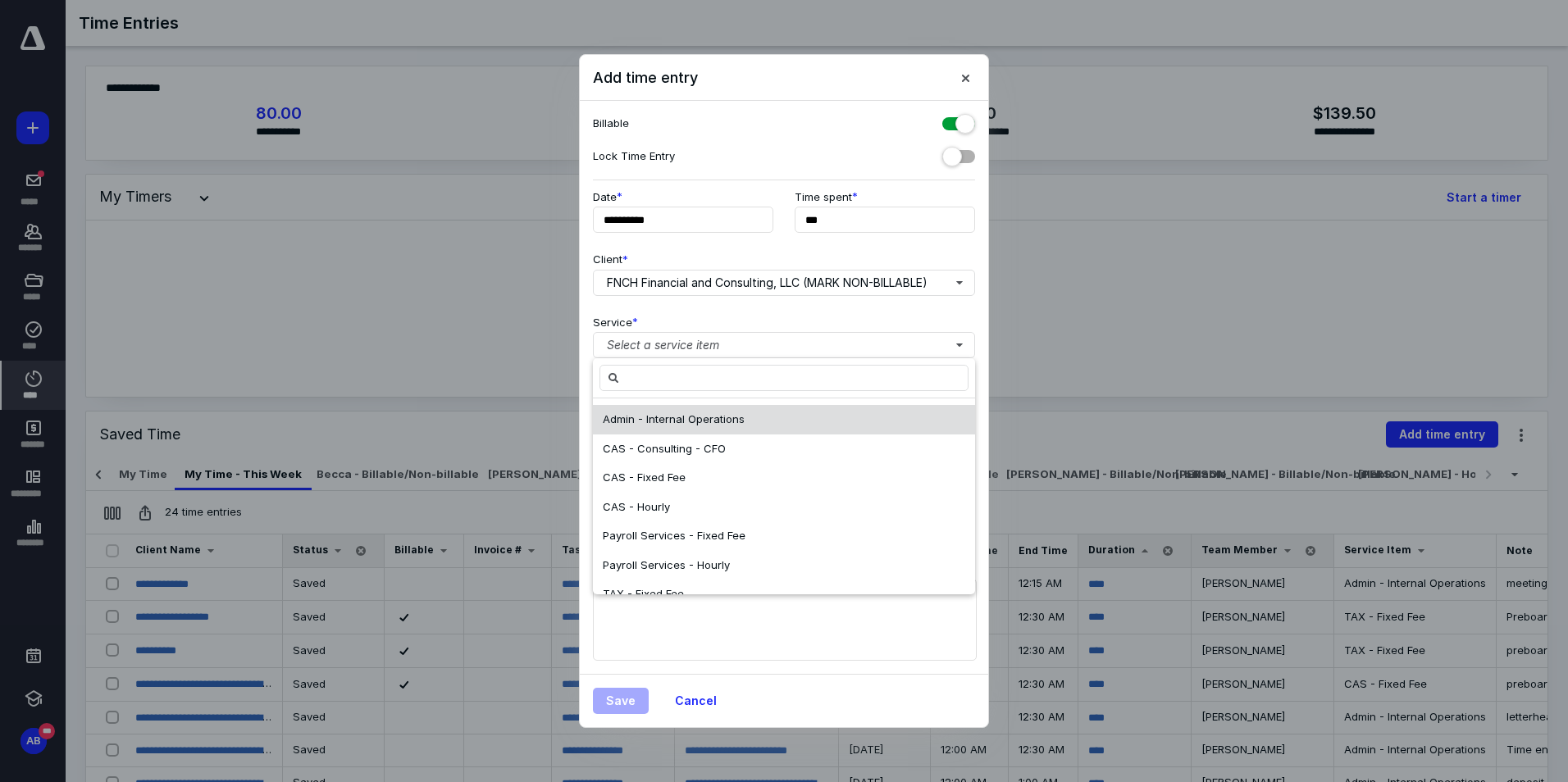 click on "Admin - Internal Operations" at bounding box center [784, 420] 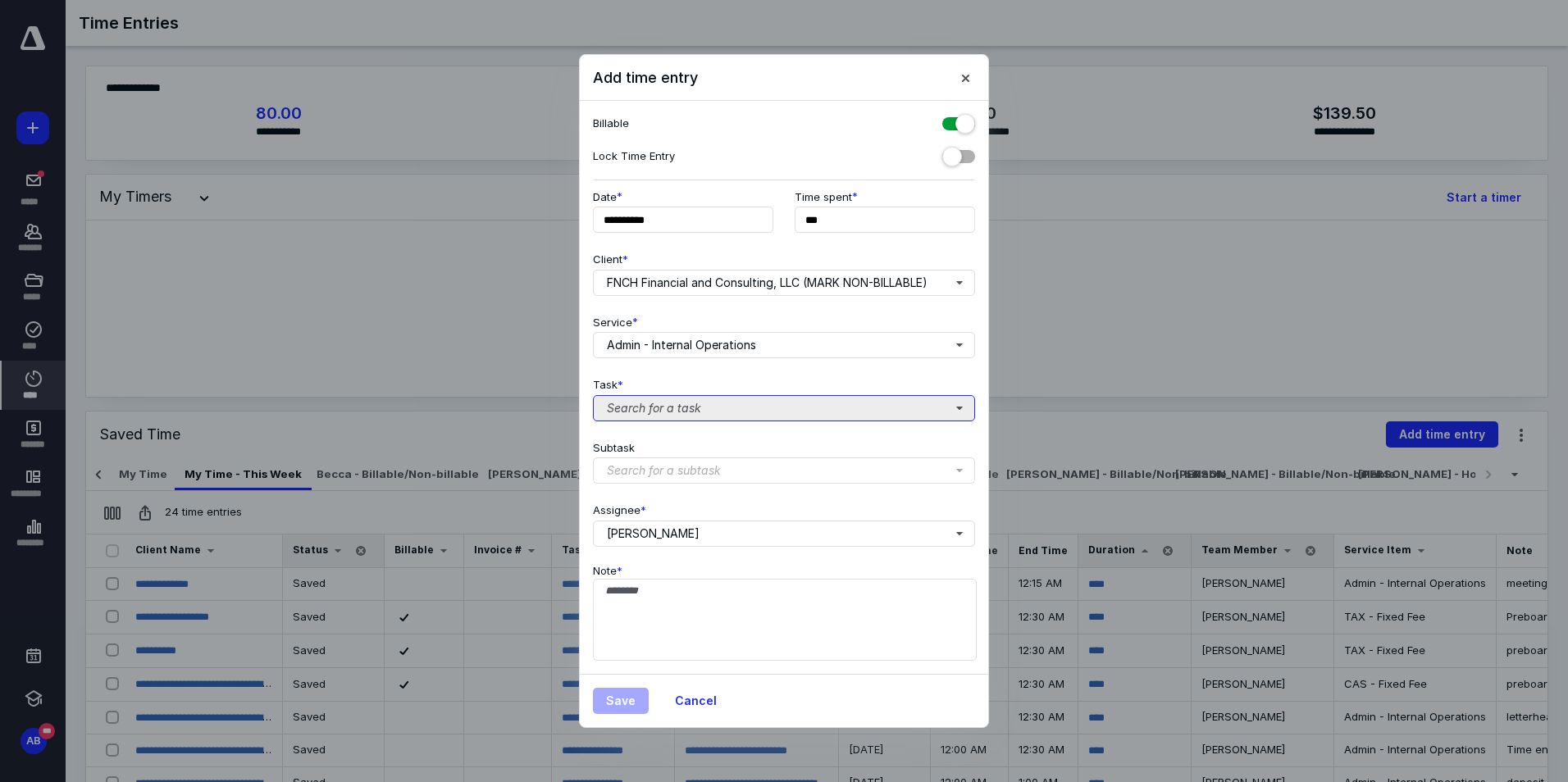 click on "Search for a task" at bounding box center (784, 408) 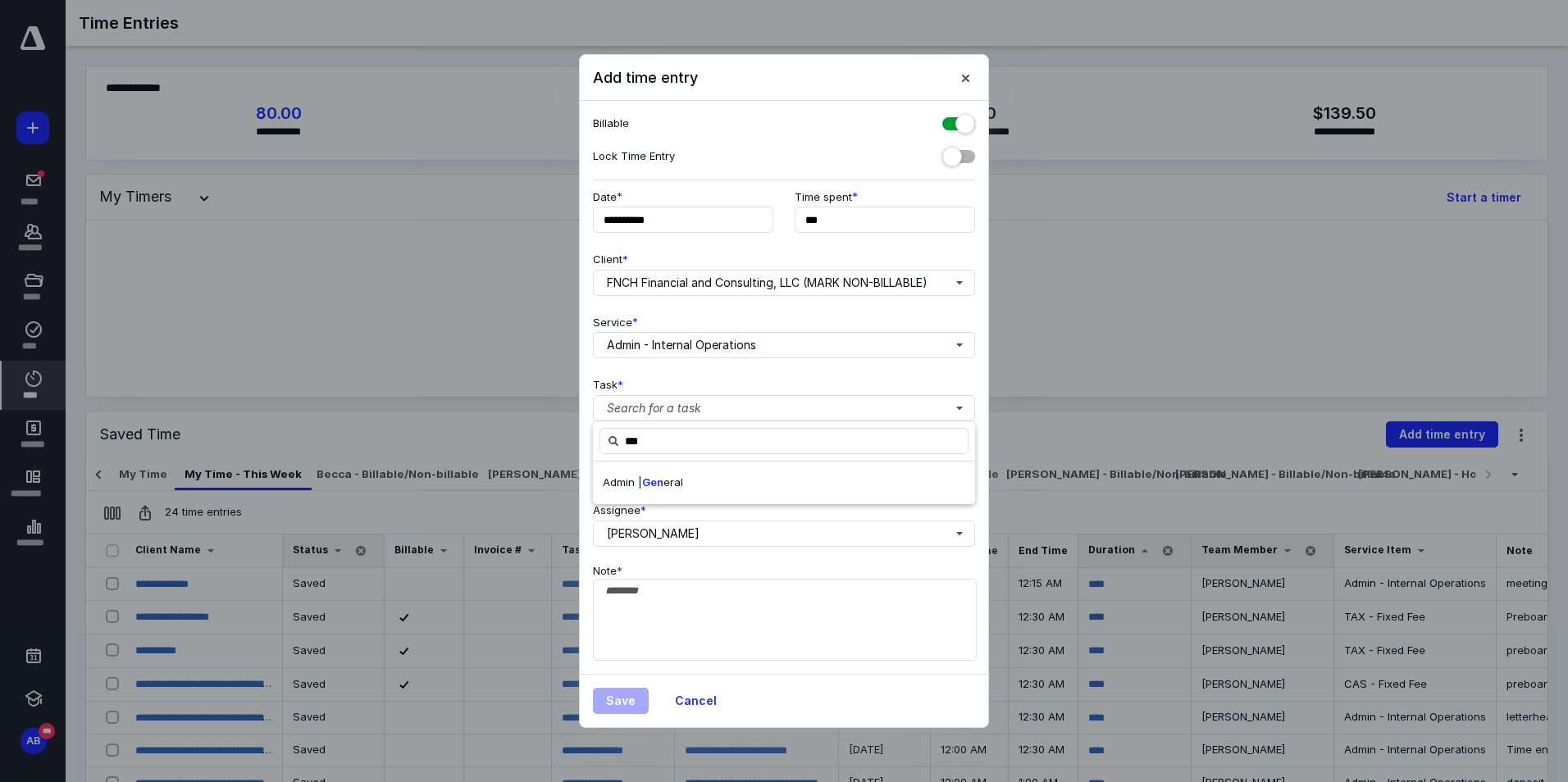 click on "Admin |  Gen eral" at bounding box center (784, 483) 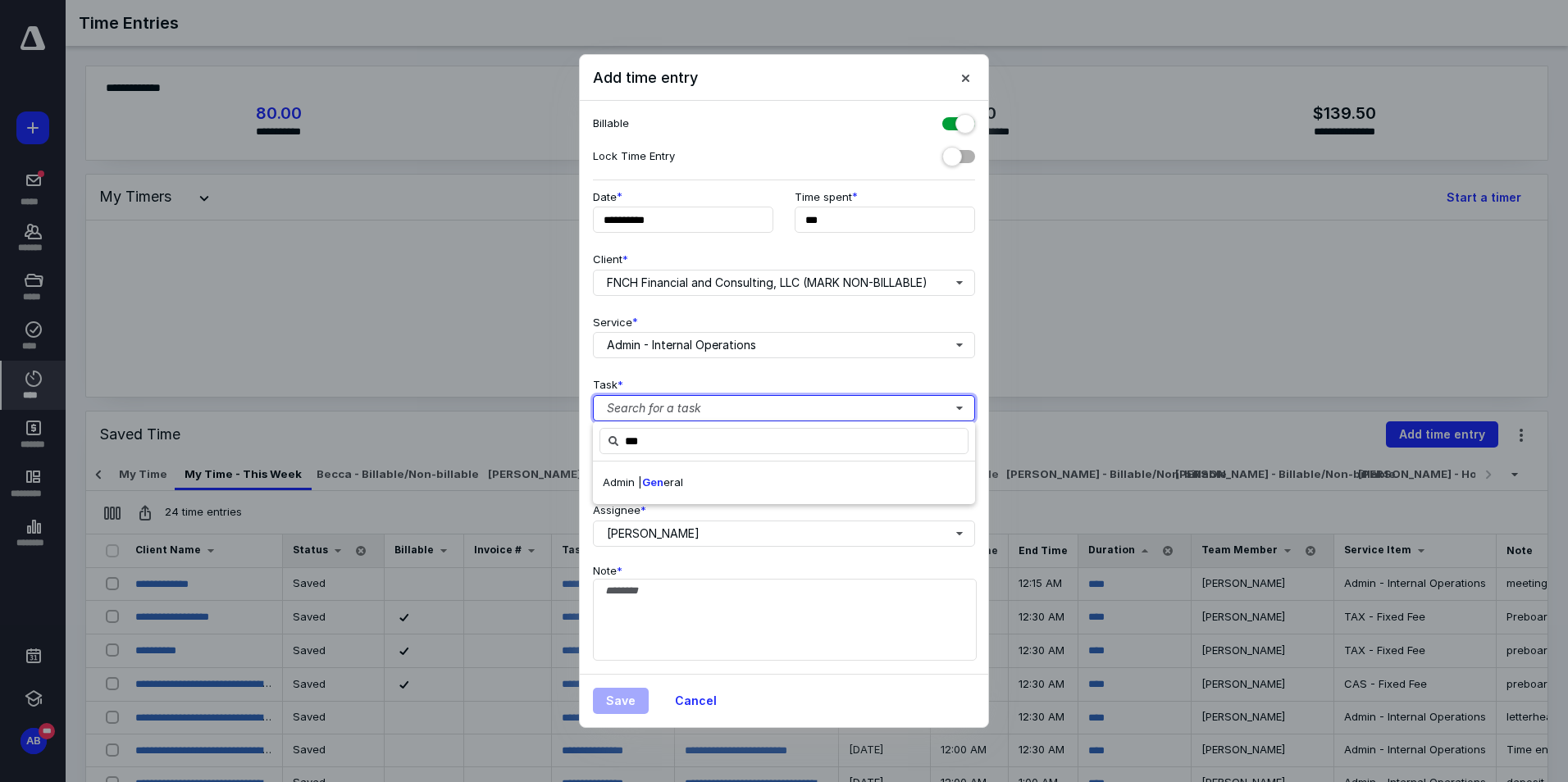 type 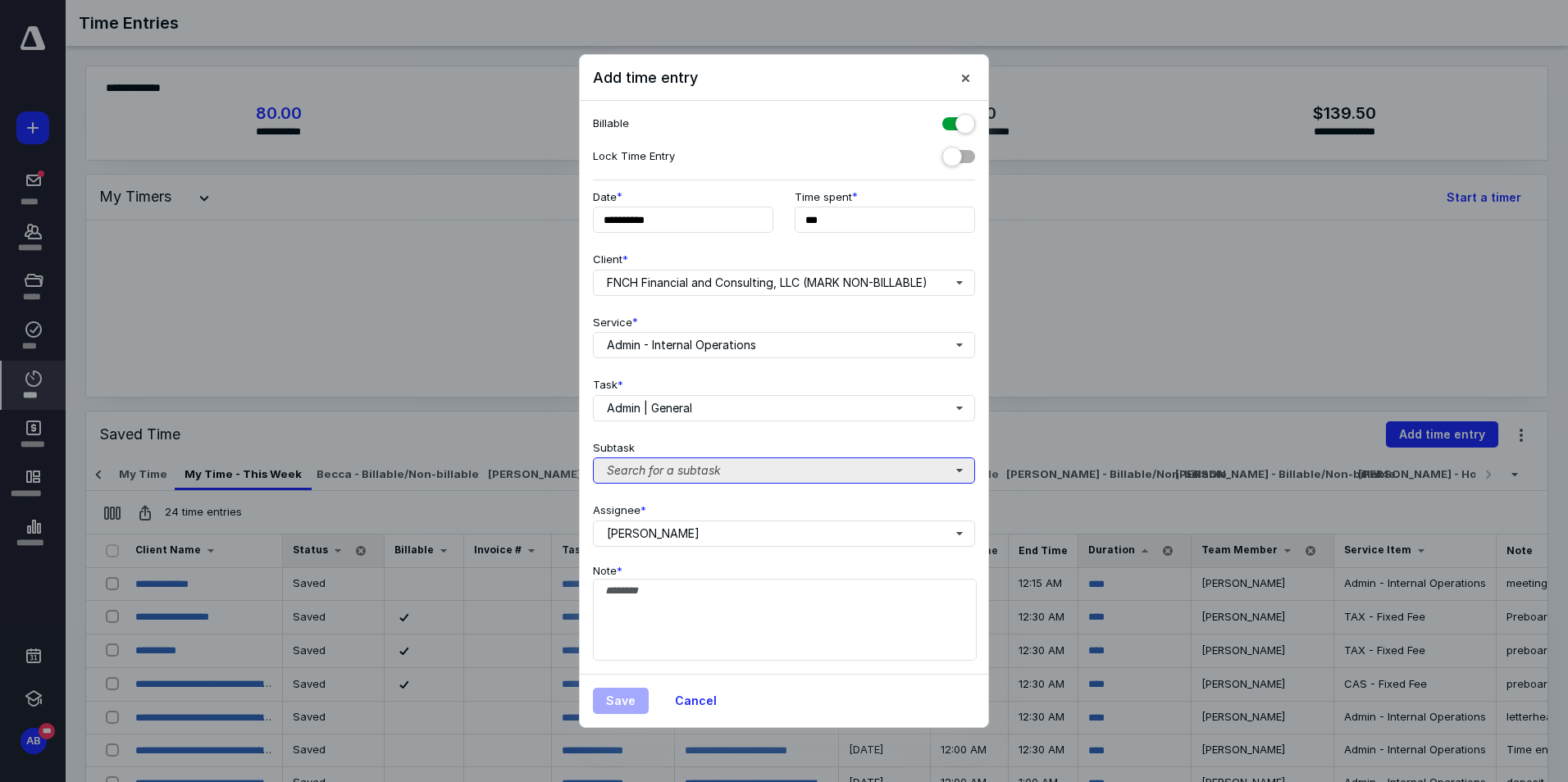 click on "Search for a subtask" at bounding box center (784, 471) 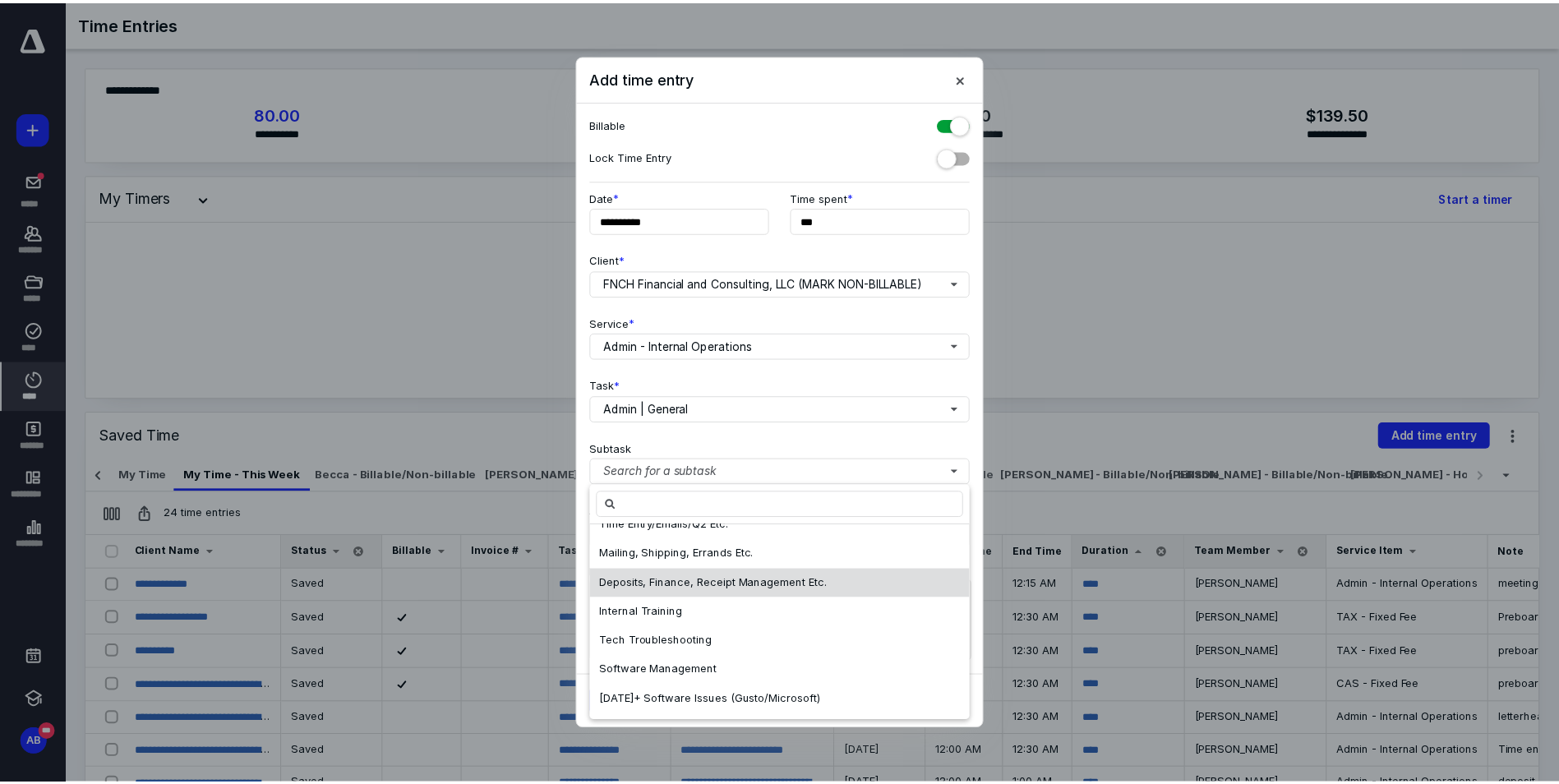 scroll, scrollTop: 0, scrollLeft: 0, axis: both 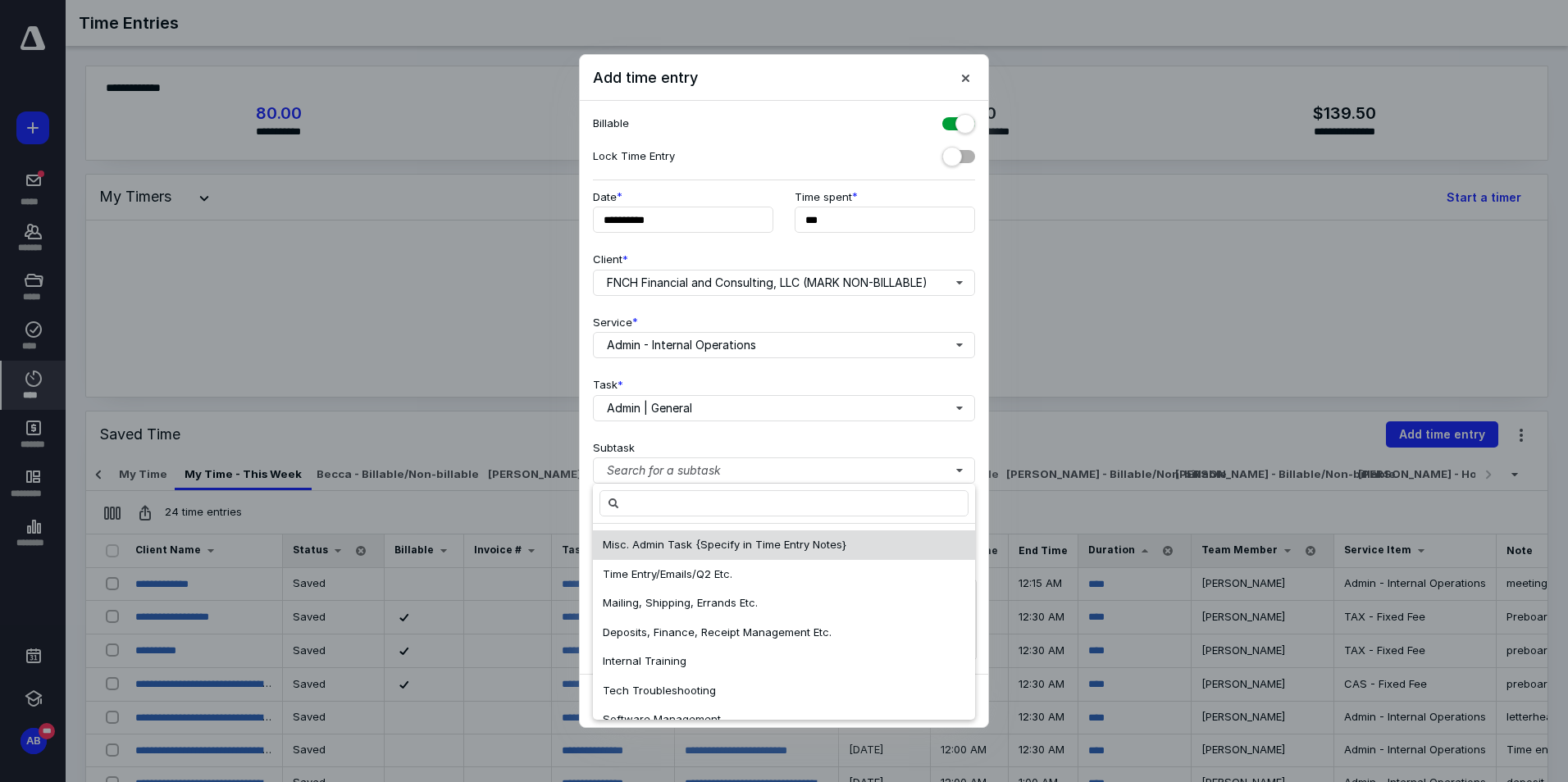 click on "Misc. Admin Task {Specify in Time Entry Notes}" at bounding box center [784, 545] 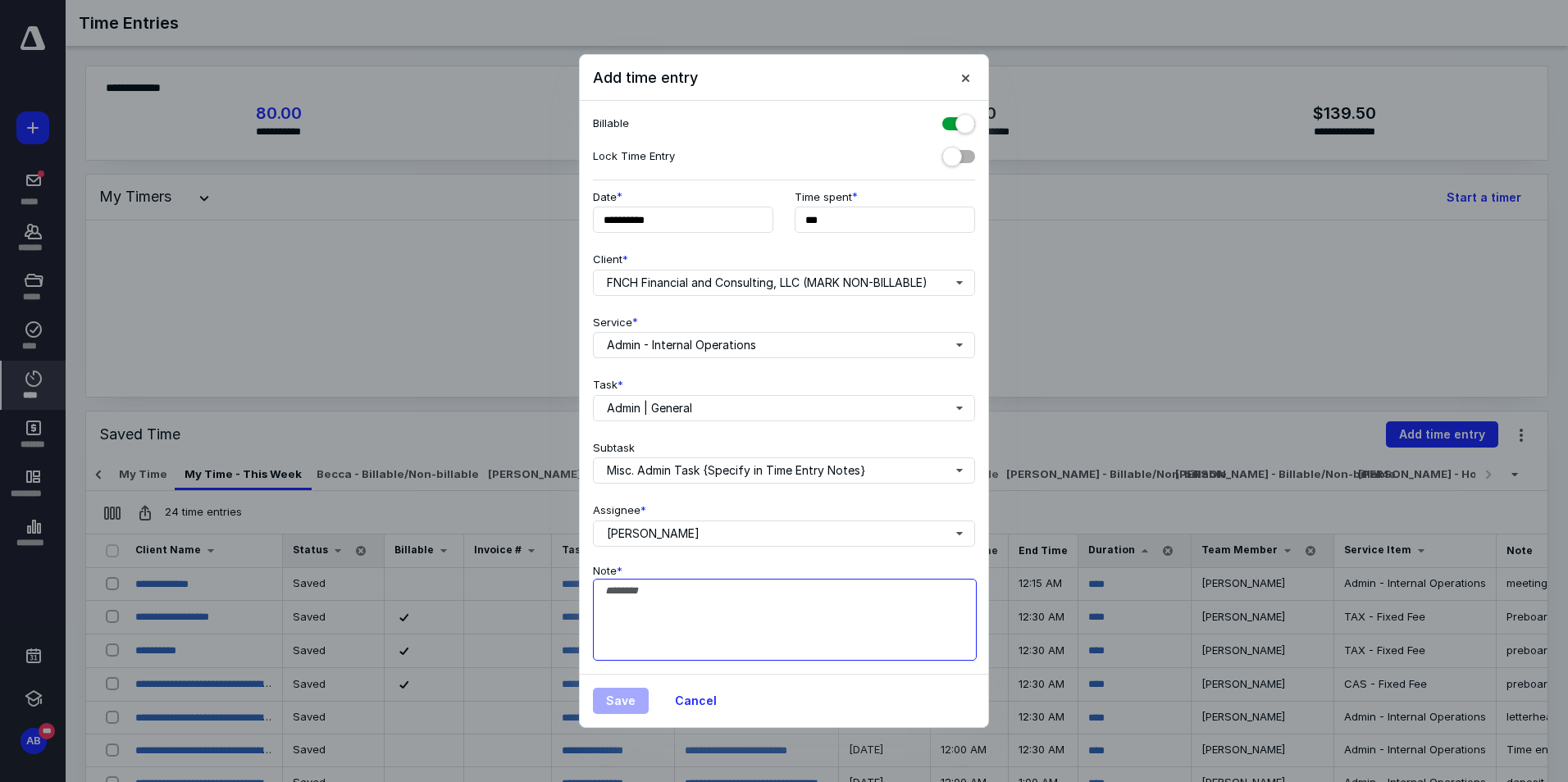 click on "Note *" at bounding box center [785, 620] 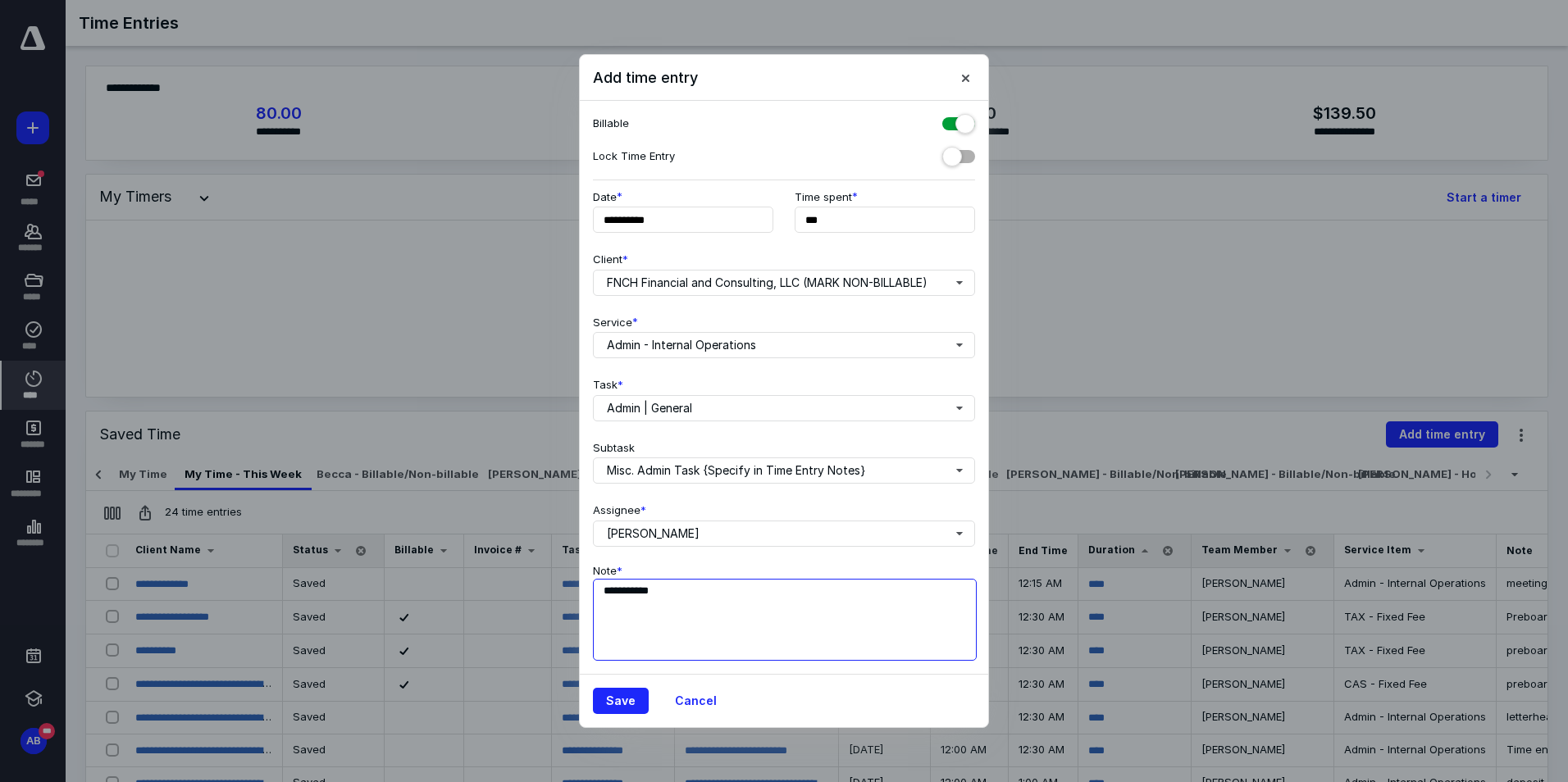 drag, startPoint x: 615, startPoint y: 594, endPoint x: 571, endPoint y: 593, distance: 44.01136 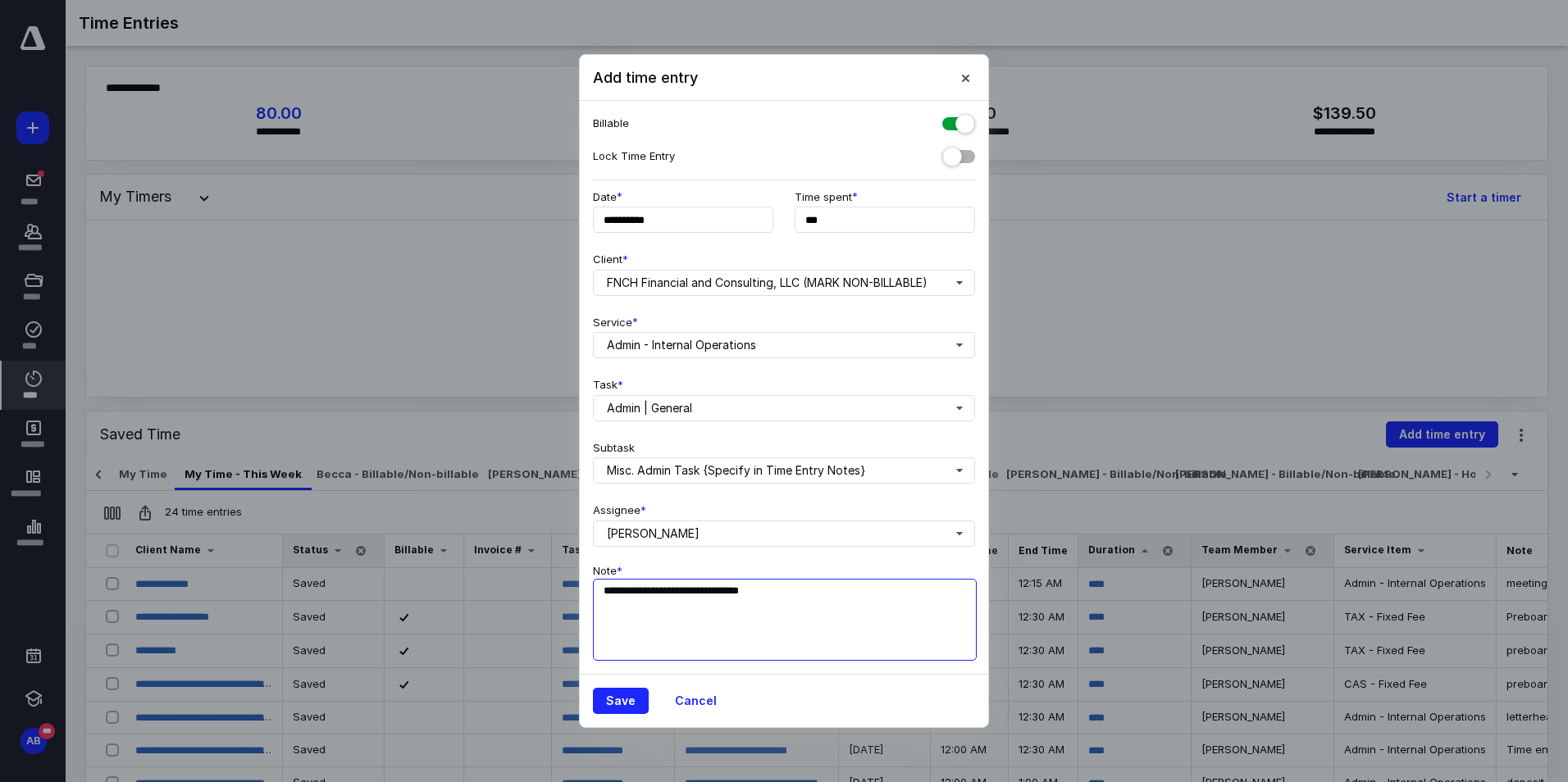 drag, startPoint x: 669, startPoint y: 584, endPoint x: 577, endPoint y: 600, distance: 93.38094 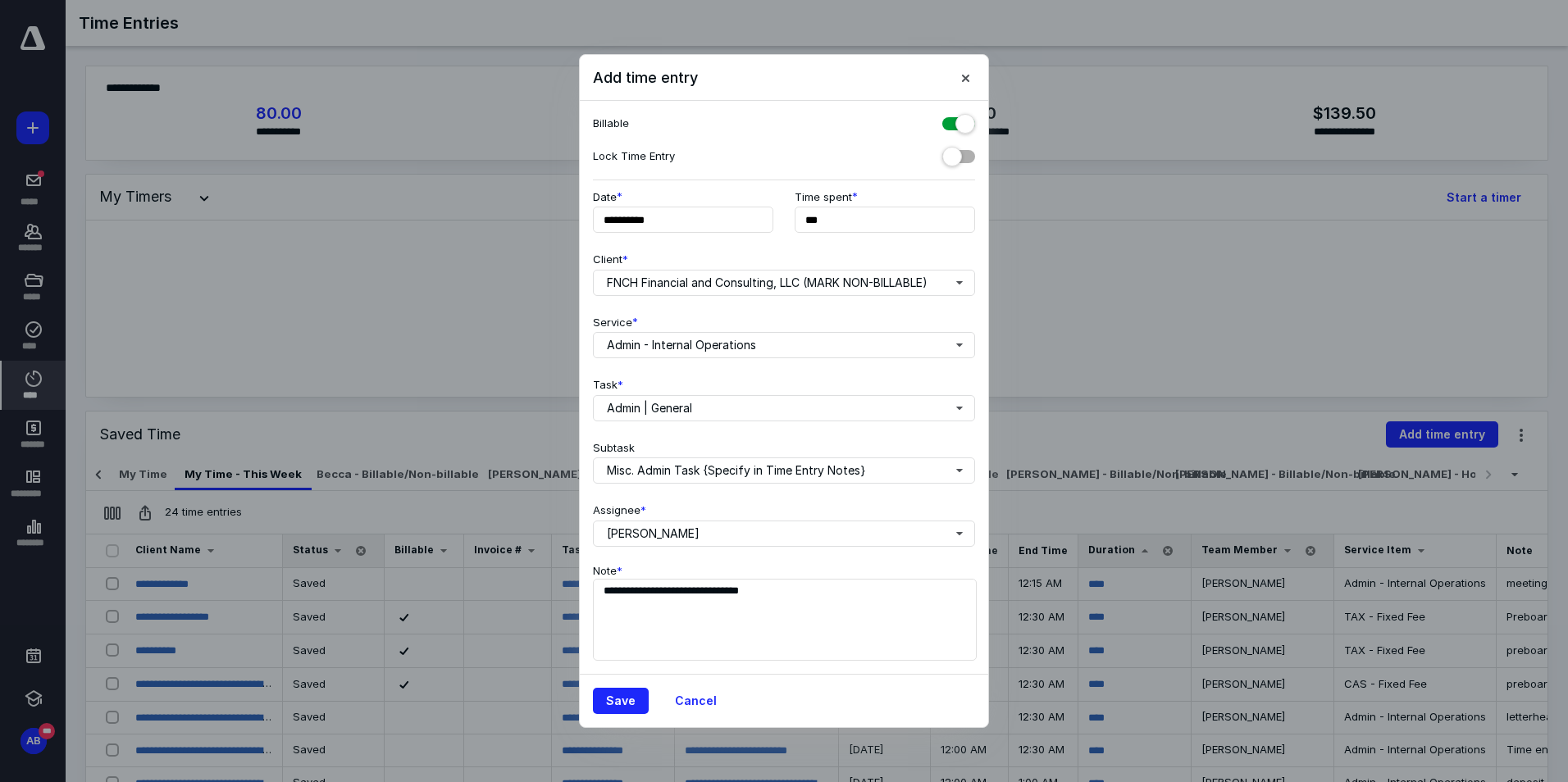 click on "**********" at bounding box center (784, 388) 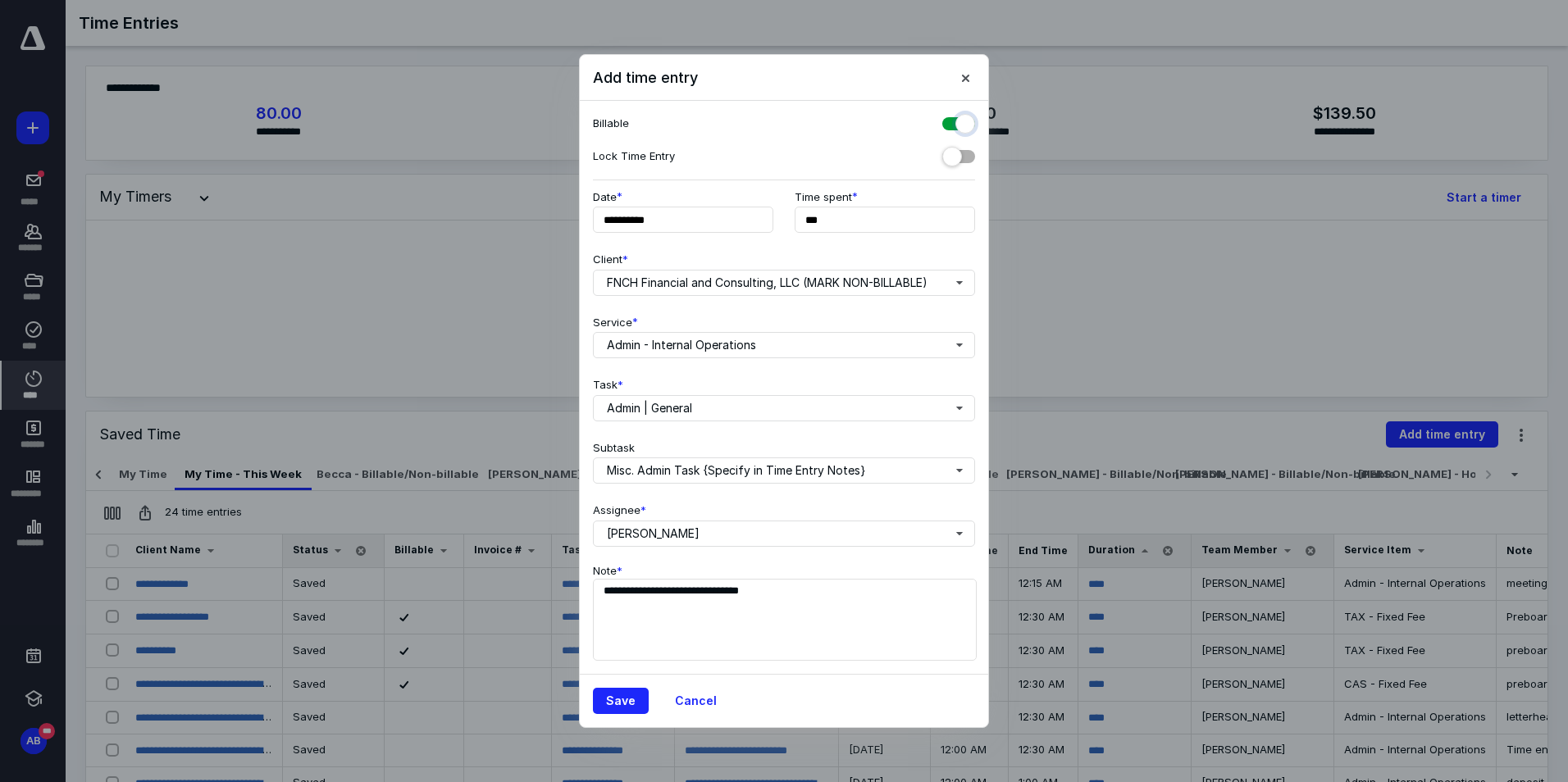 click at bounding box center [950, 121] 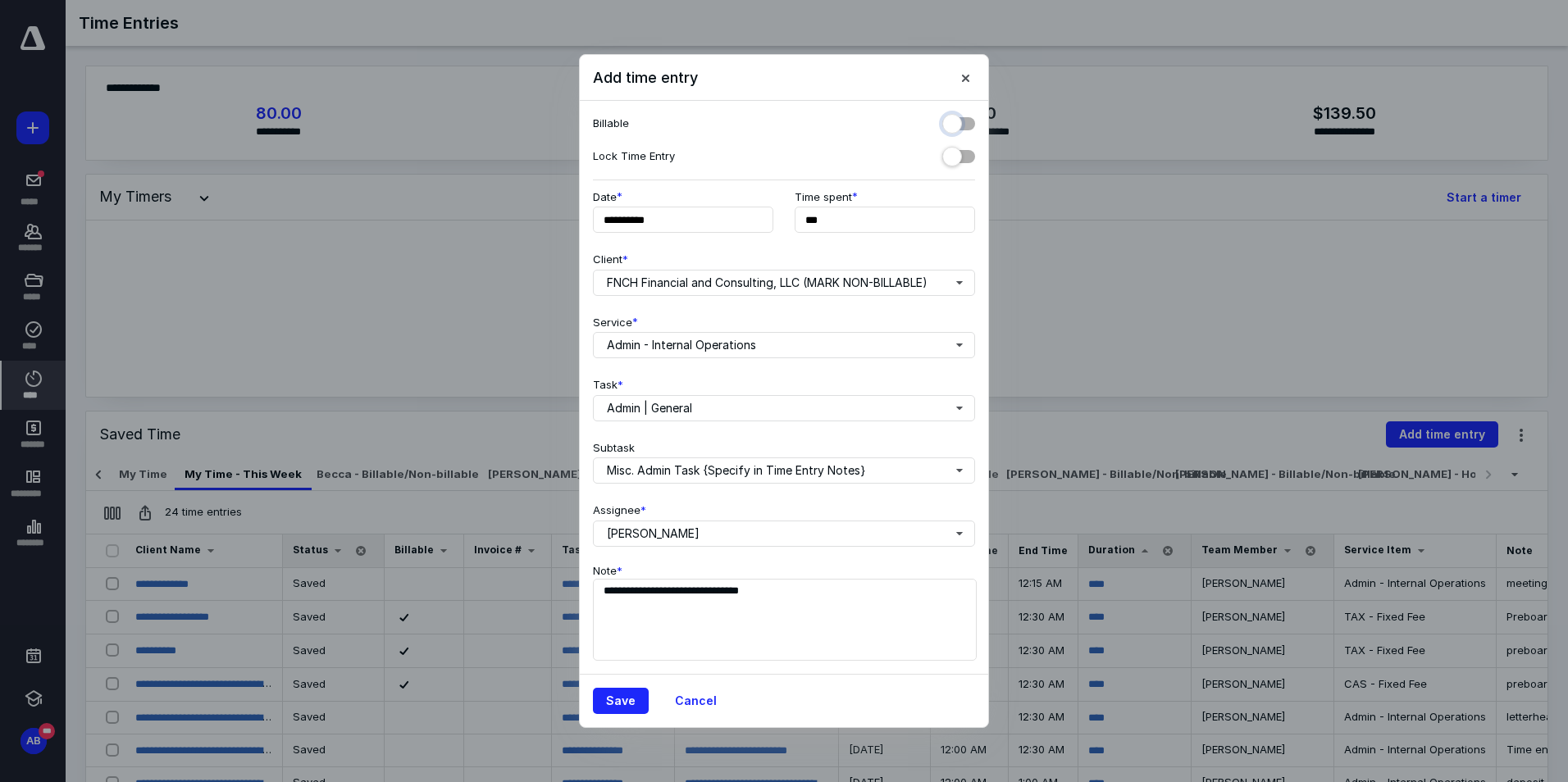 checkbox on "false" 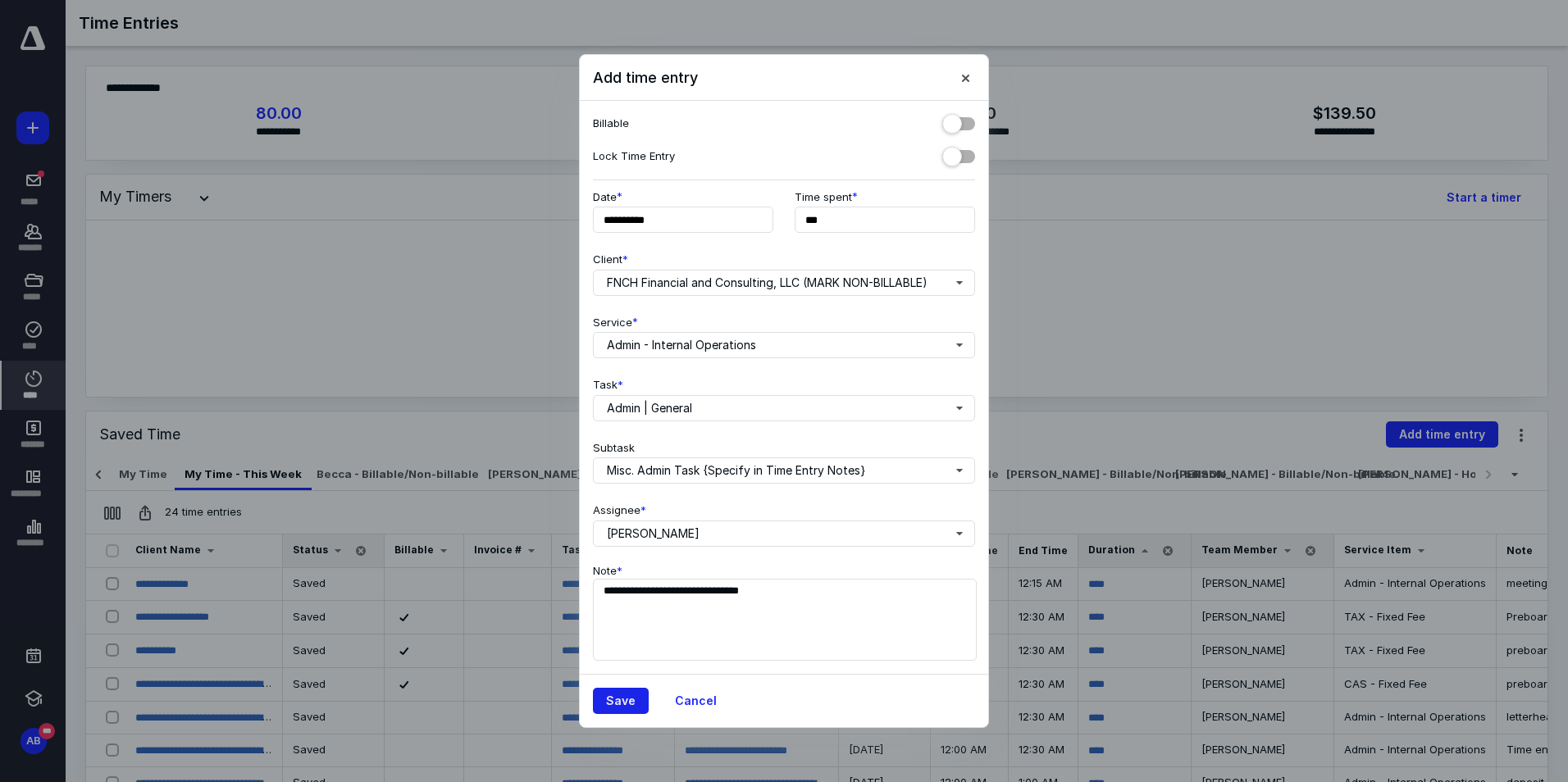 click on "Save" at bounding box center [621, 701] 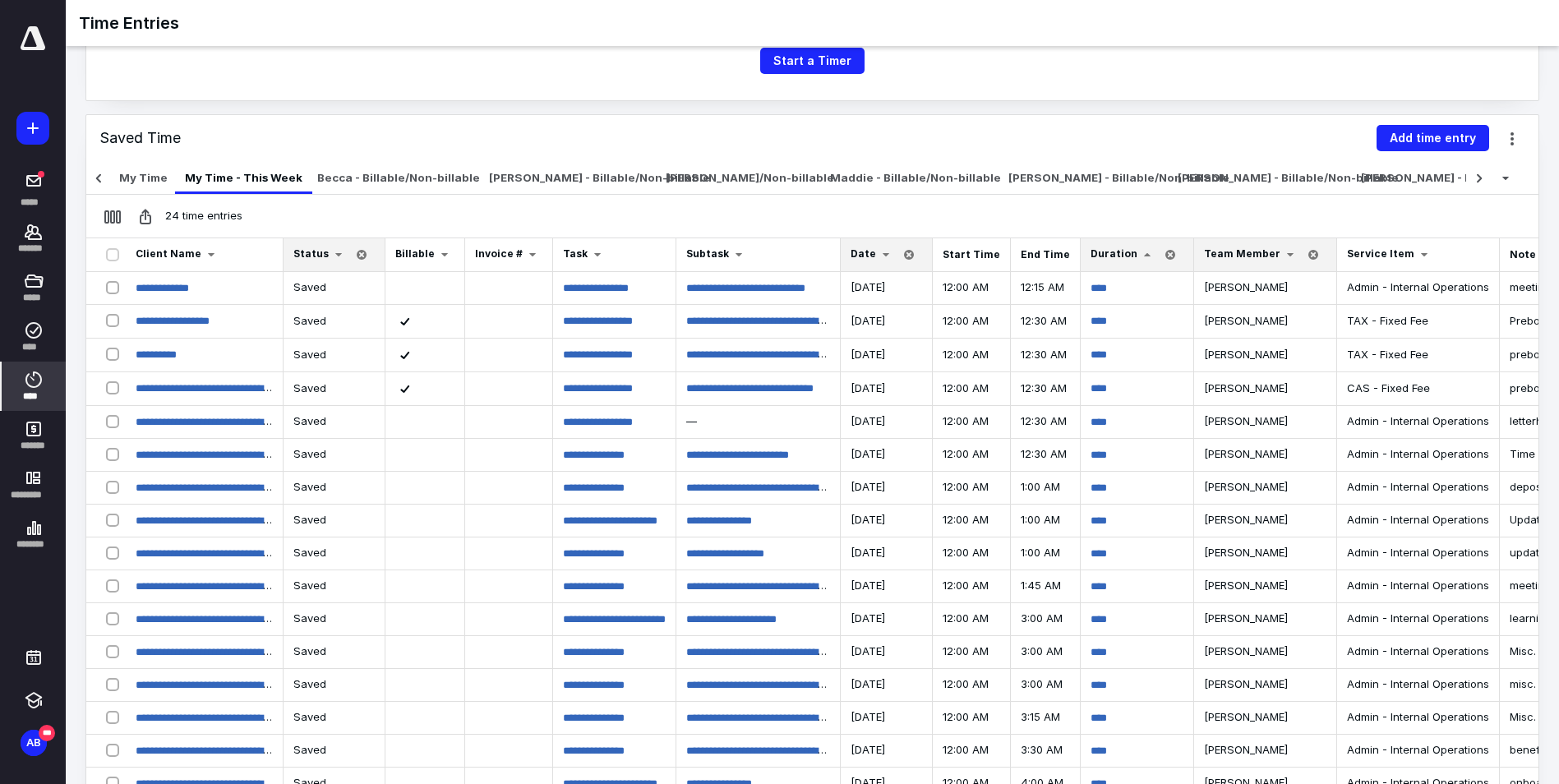 scroll, scrollTop: 302, scrollLeft: 0, axis: vertical 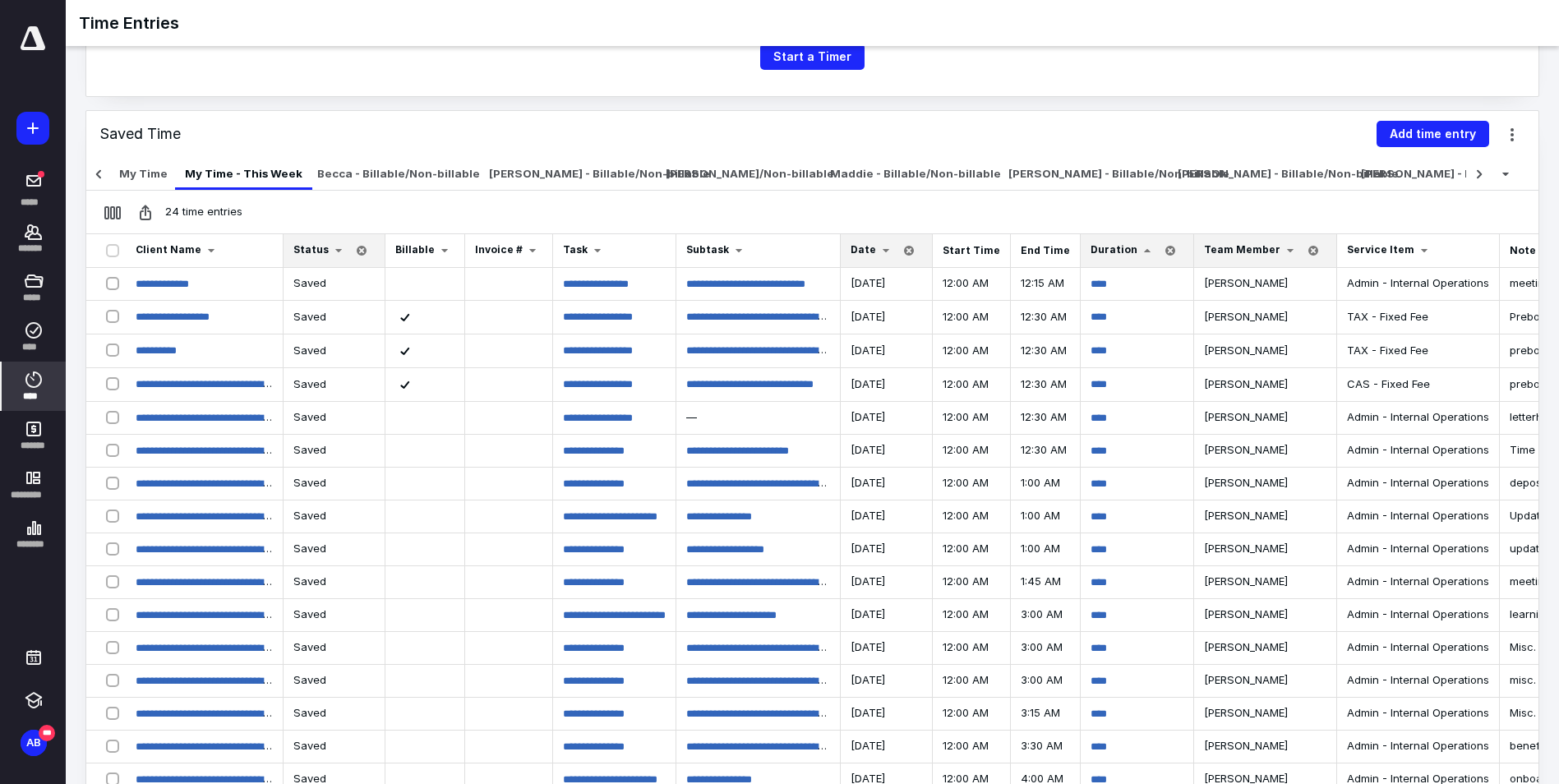 click at bounding box center (886, 251) 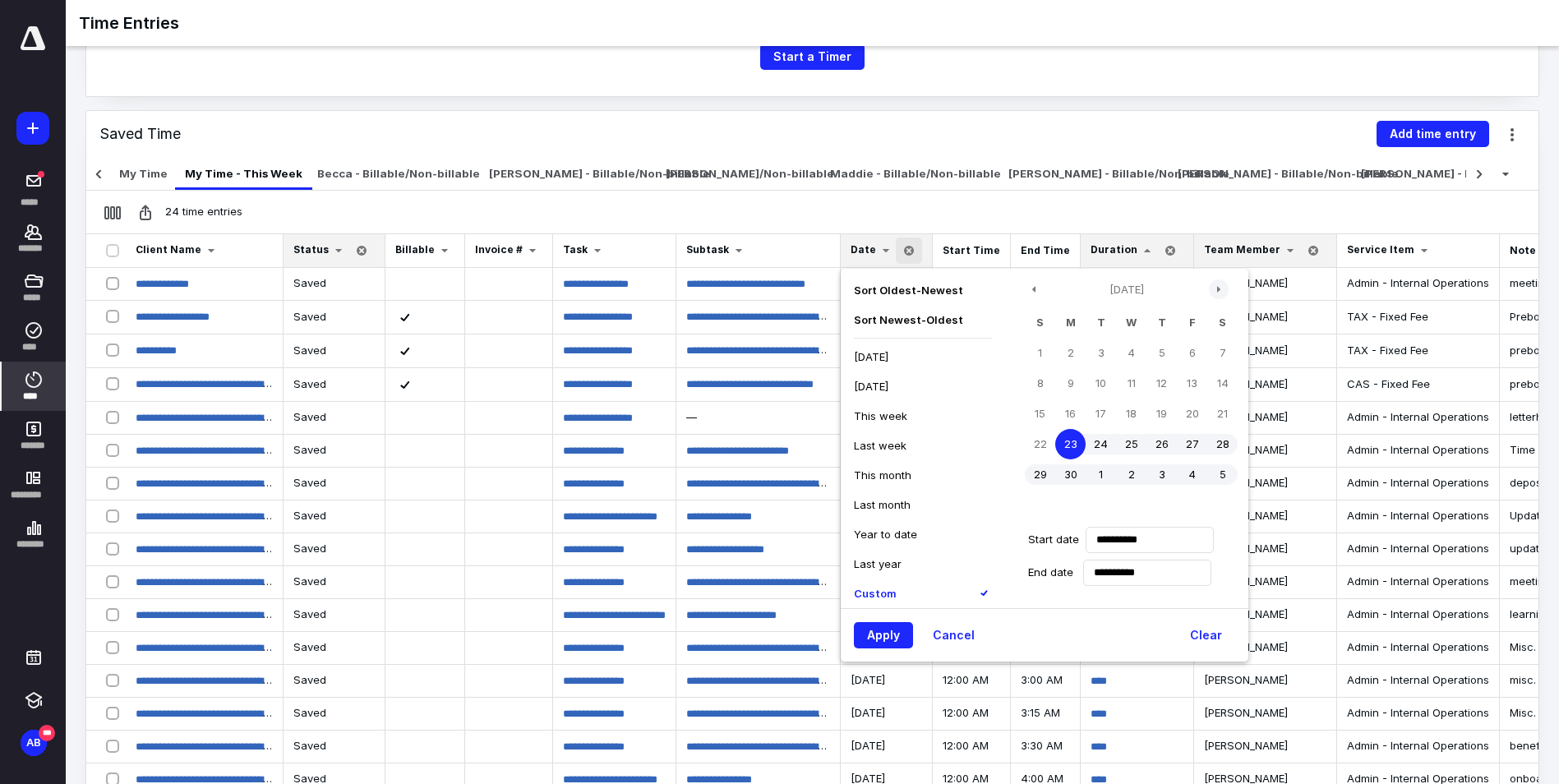click at bounding box center [1219, 289] 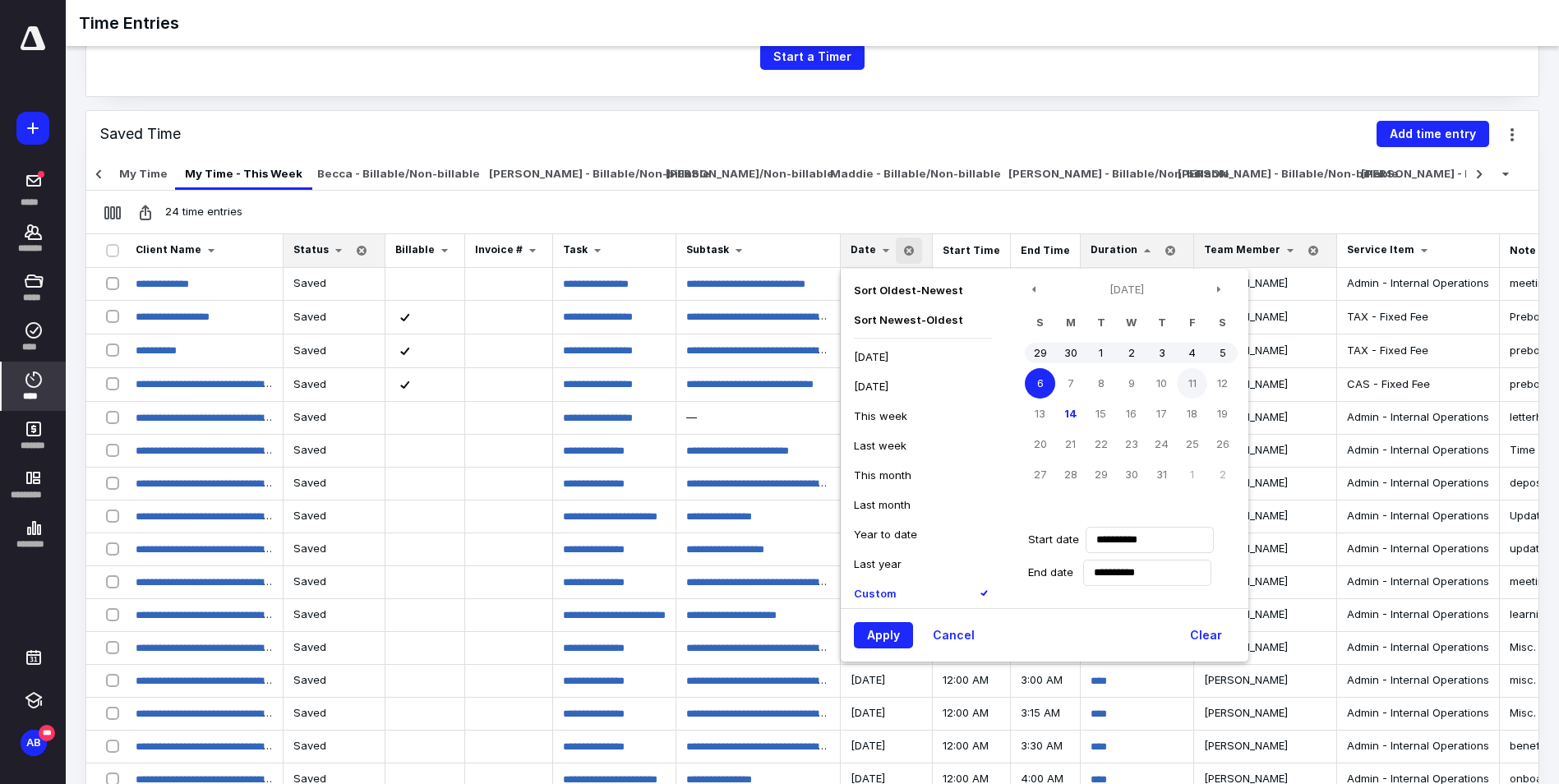 click on "11" at bounding box center [1192, 383] 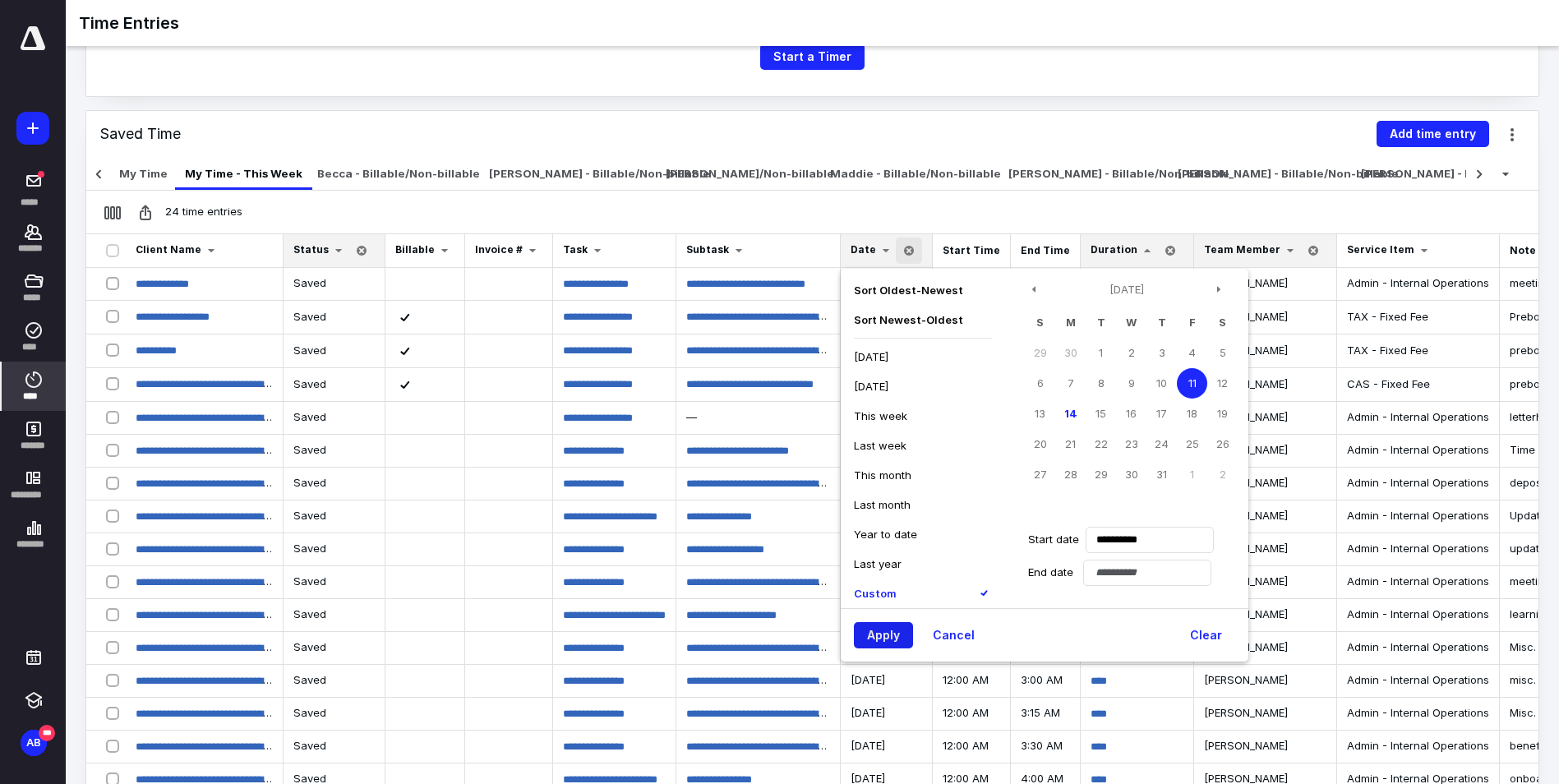click on "Apply" at bounding box center (883, 635) 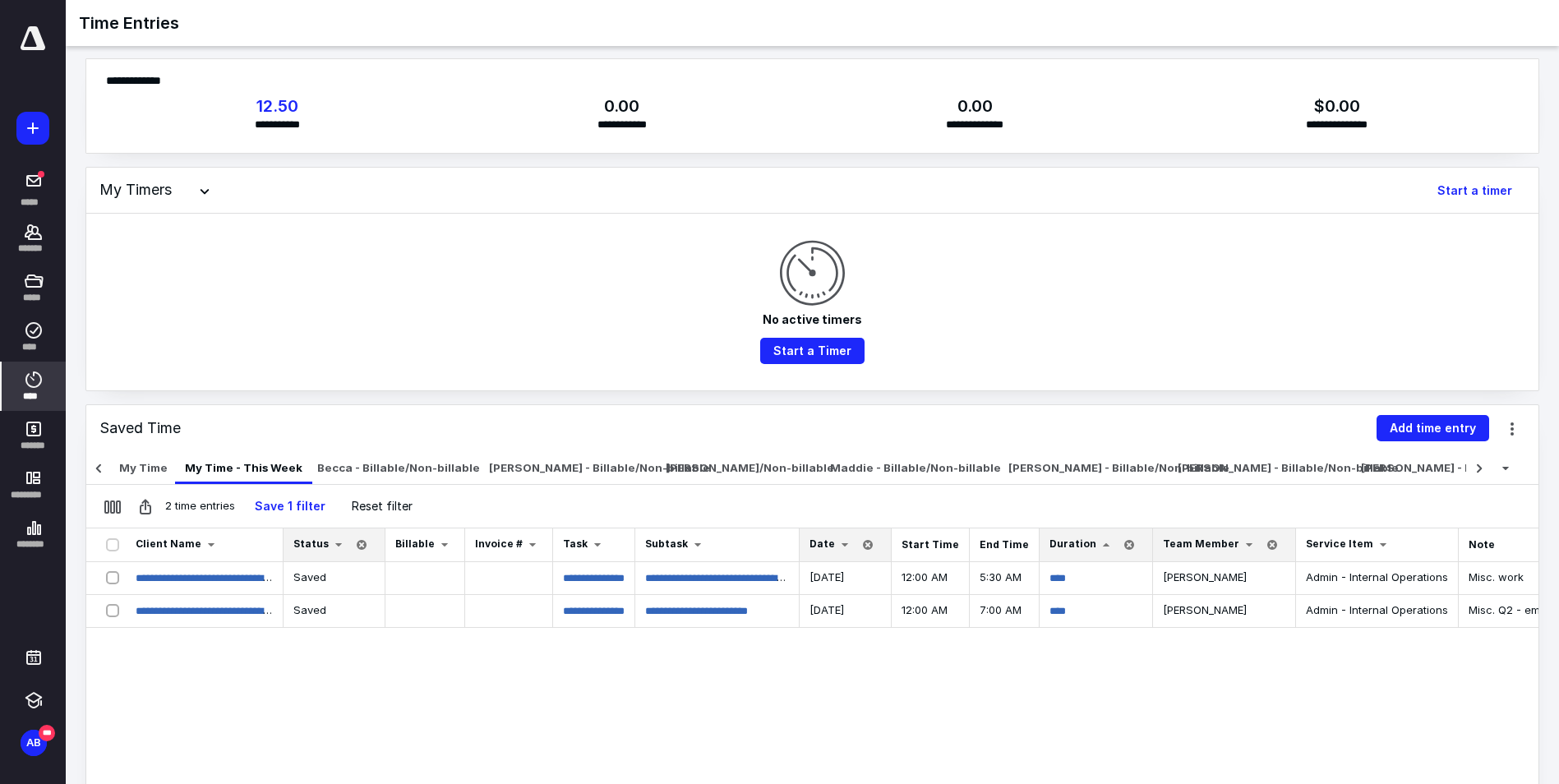 scroll, scrollTop: 0, scrollLeft: 0, axis: both 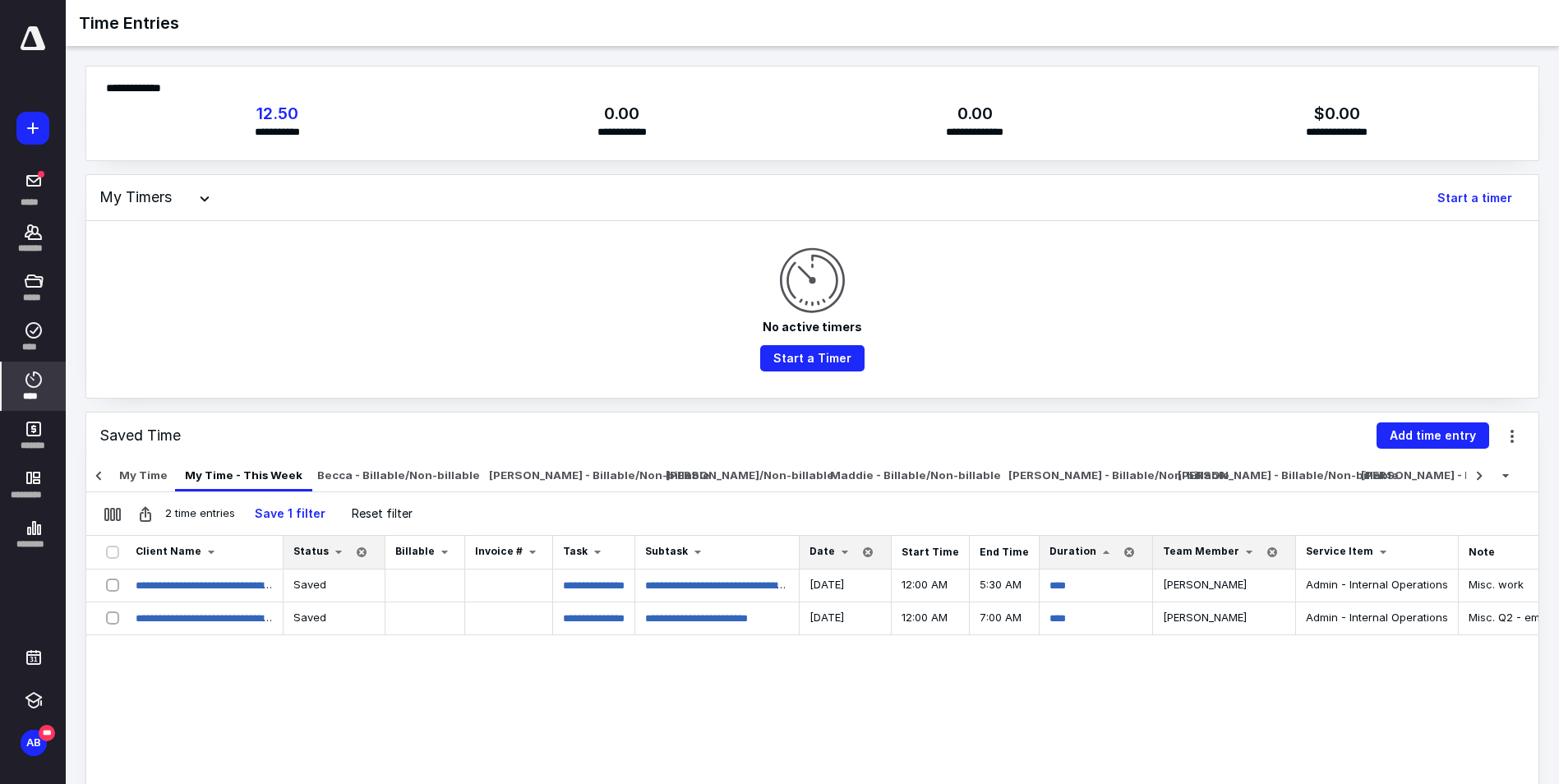 click at bounding box center [1106, 552] 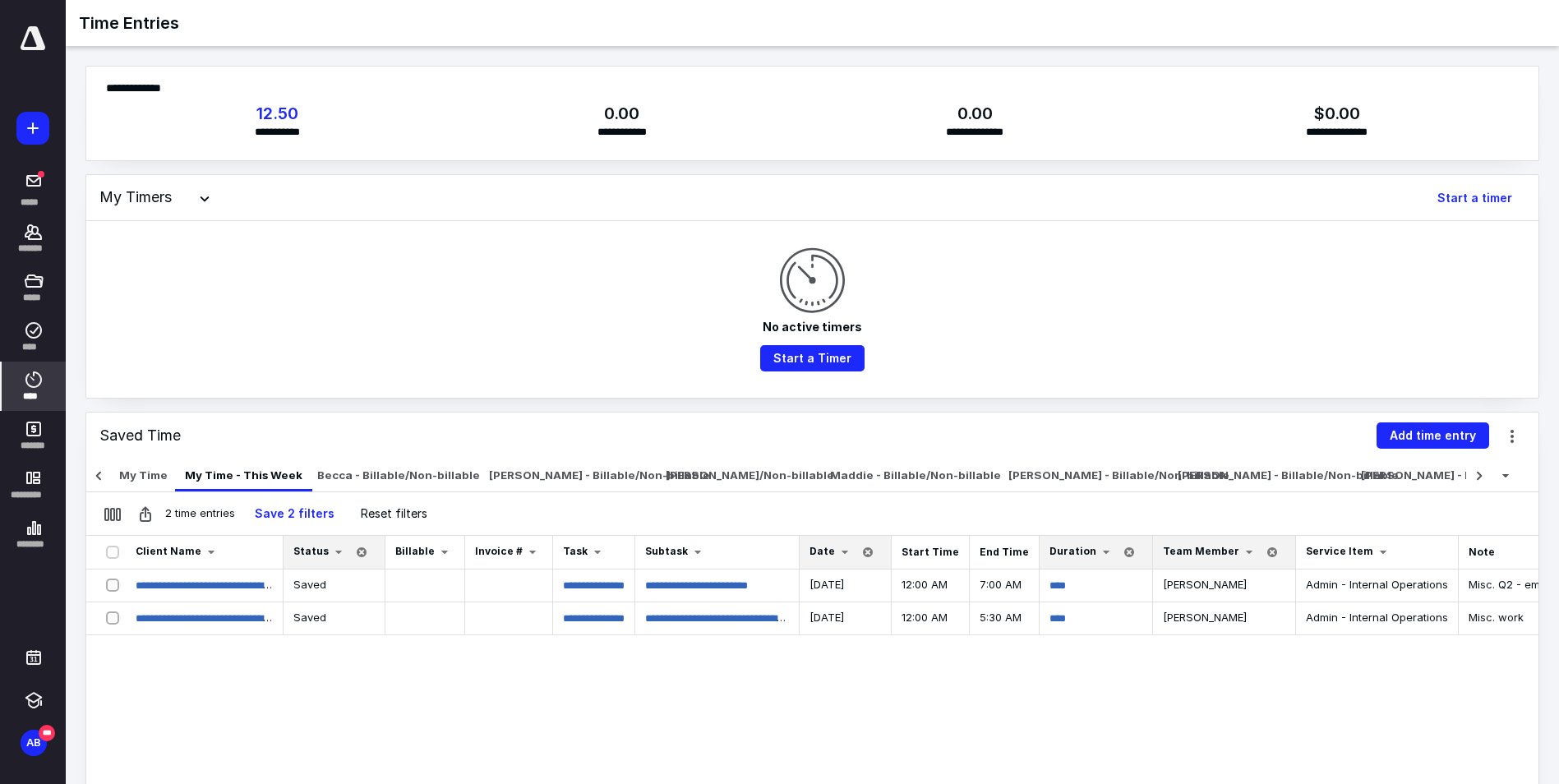 click on "Date" at bounding box center (822, 551) 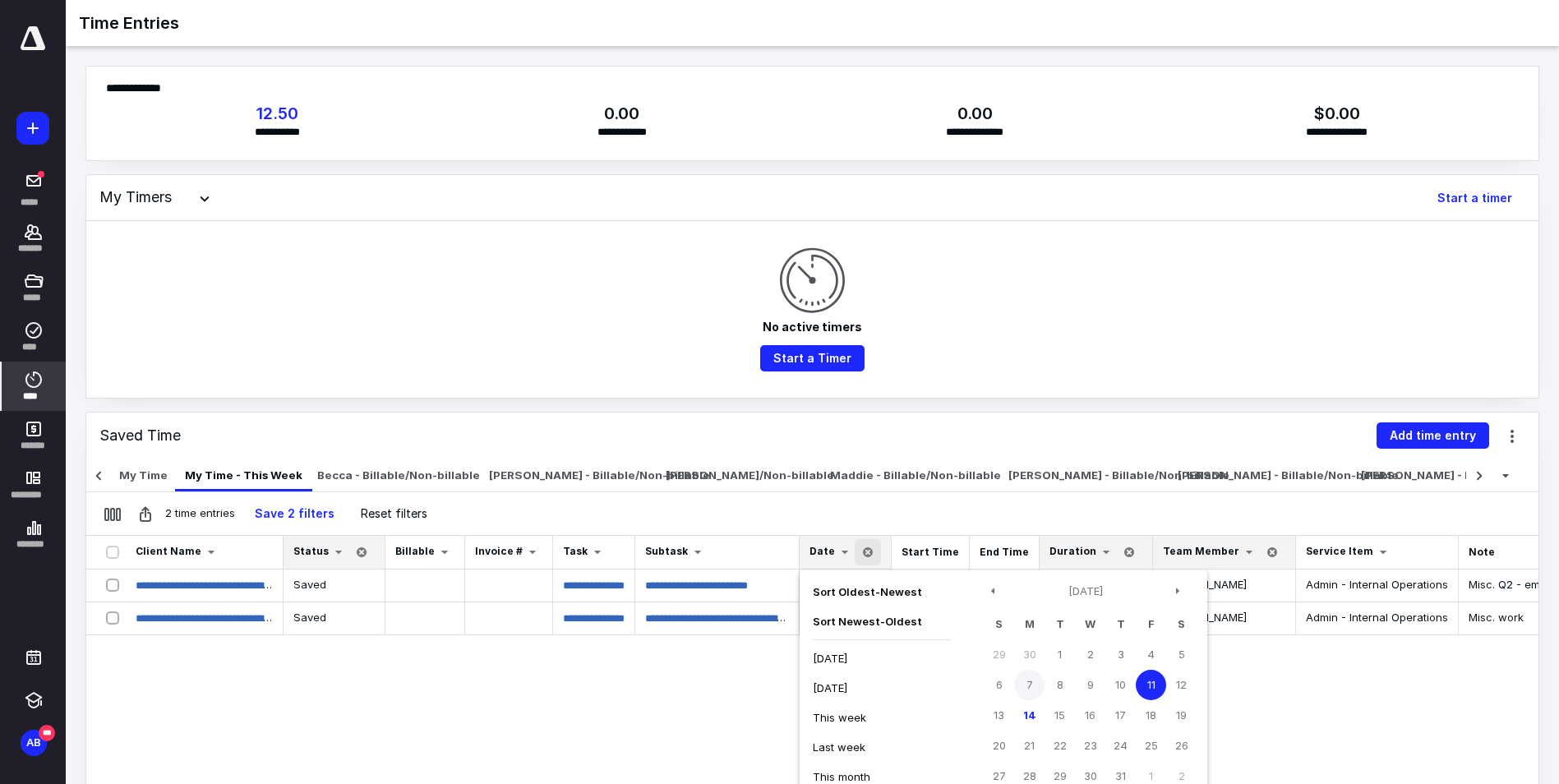 click on "7" at bounding box center (1029, 685) 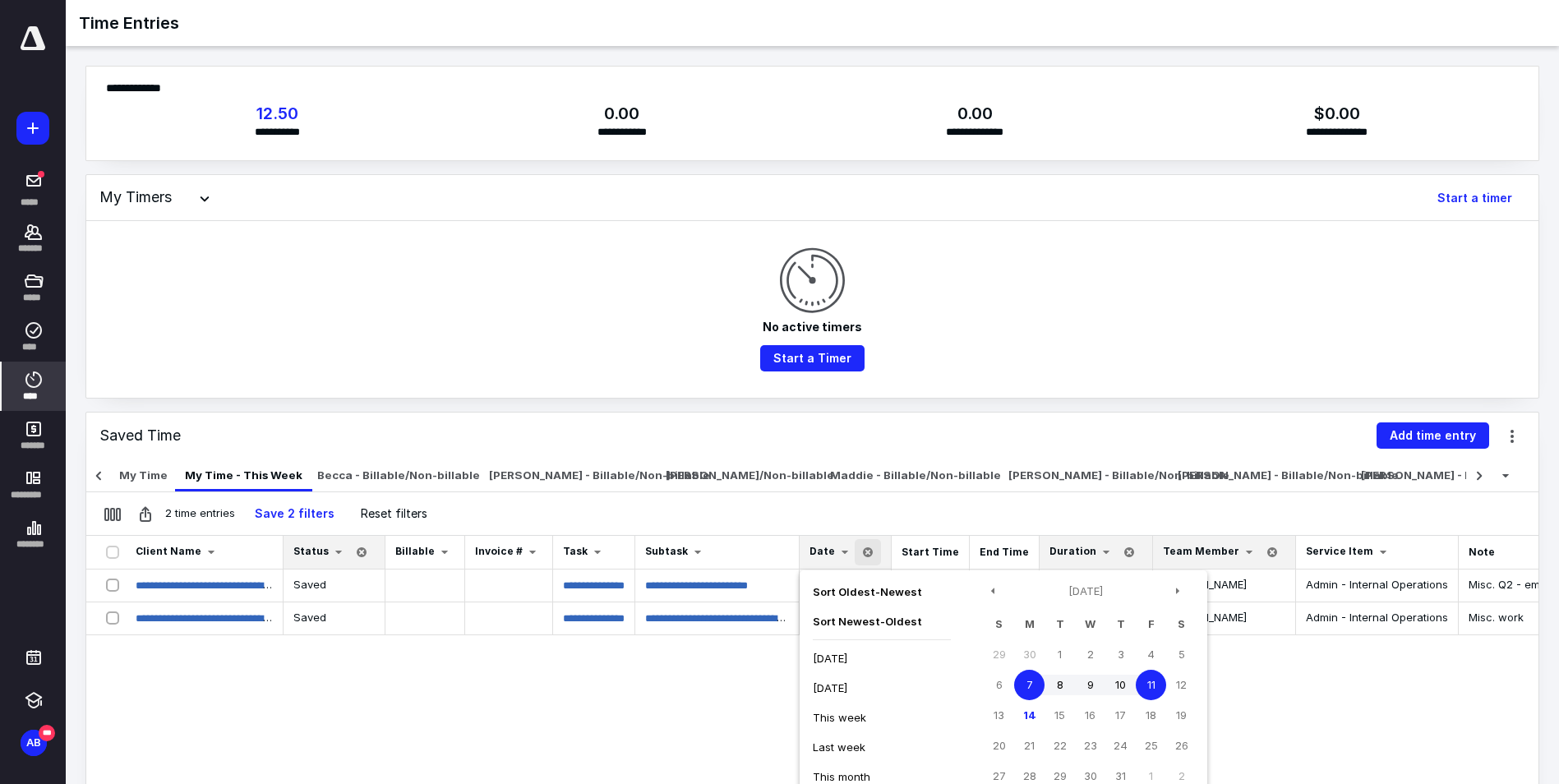 type on "**********" 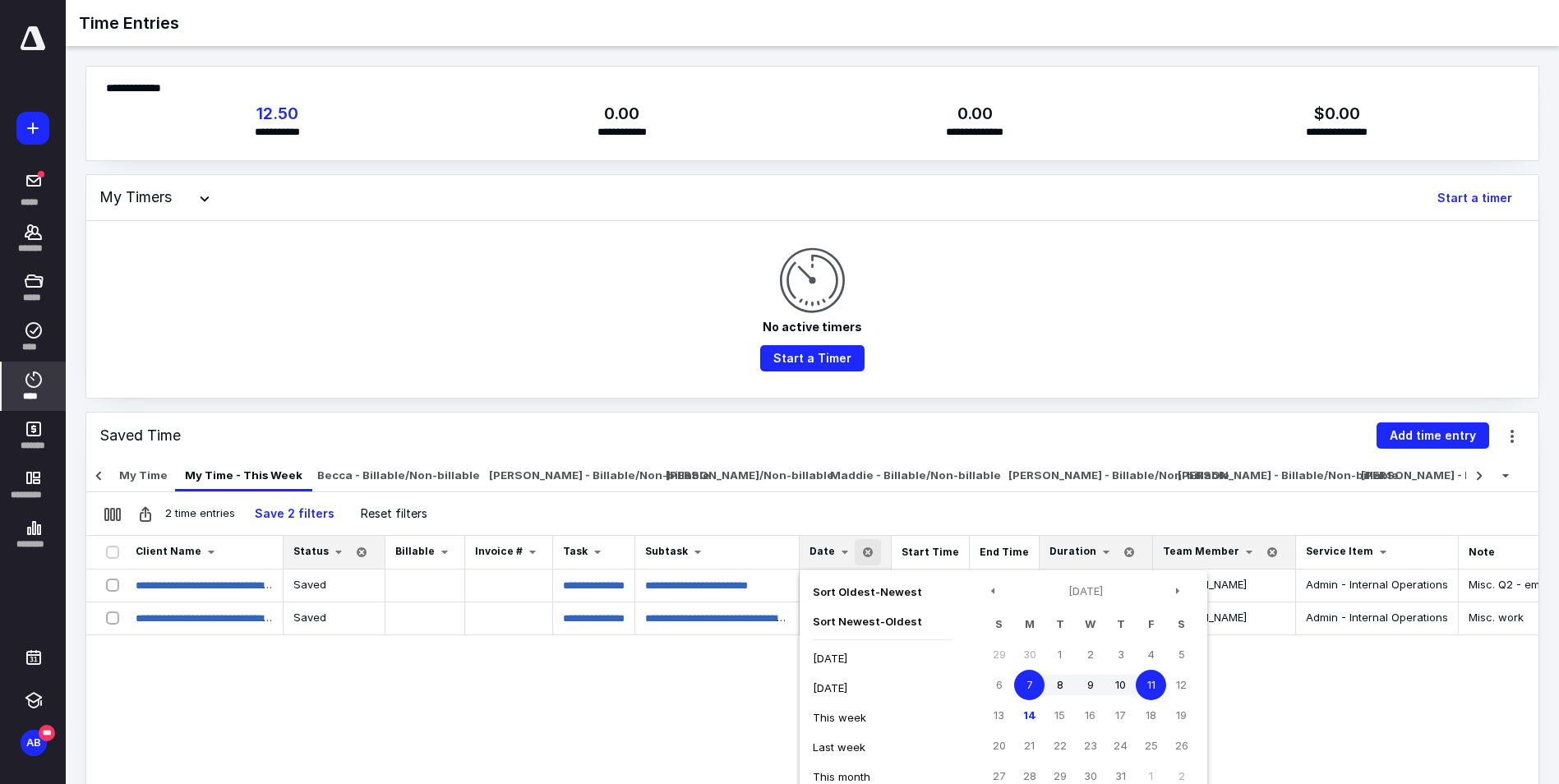 scroll, scrollTop: 302, scrollLeft: 0, axis: vertical 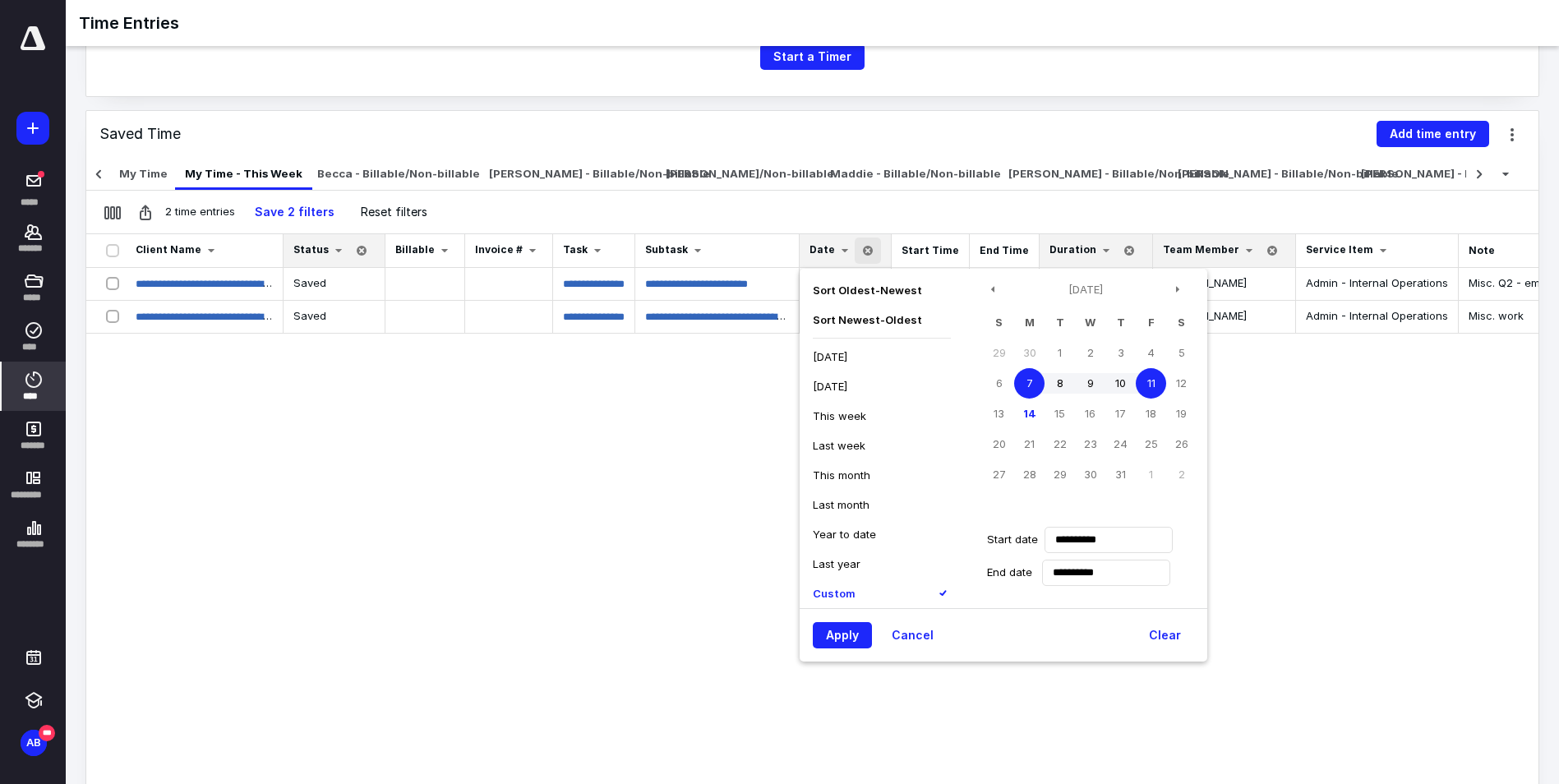 click on "Apply Cancel Clear" at bounding box center [1003, 634] 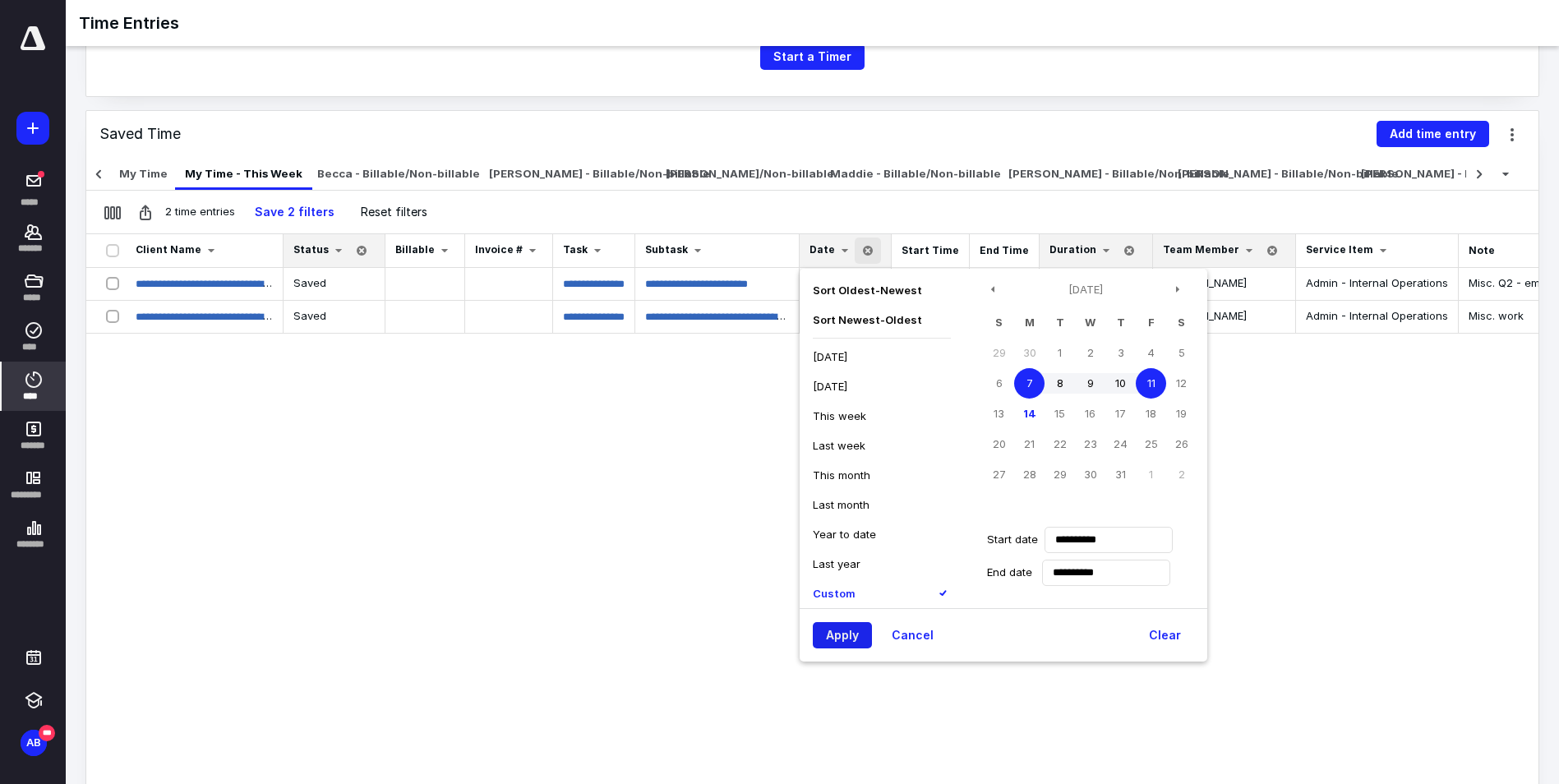 click on "Apply" at bounding box center (842, 635) 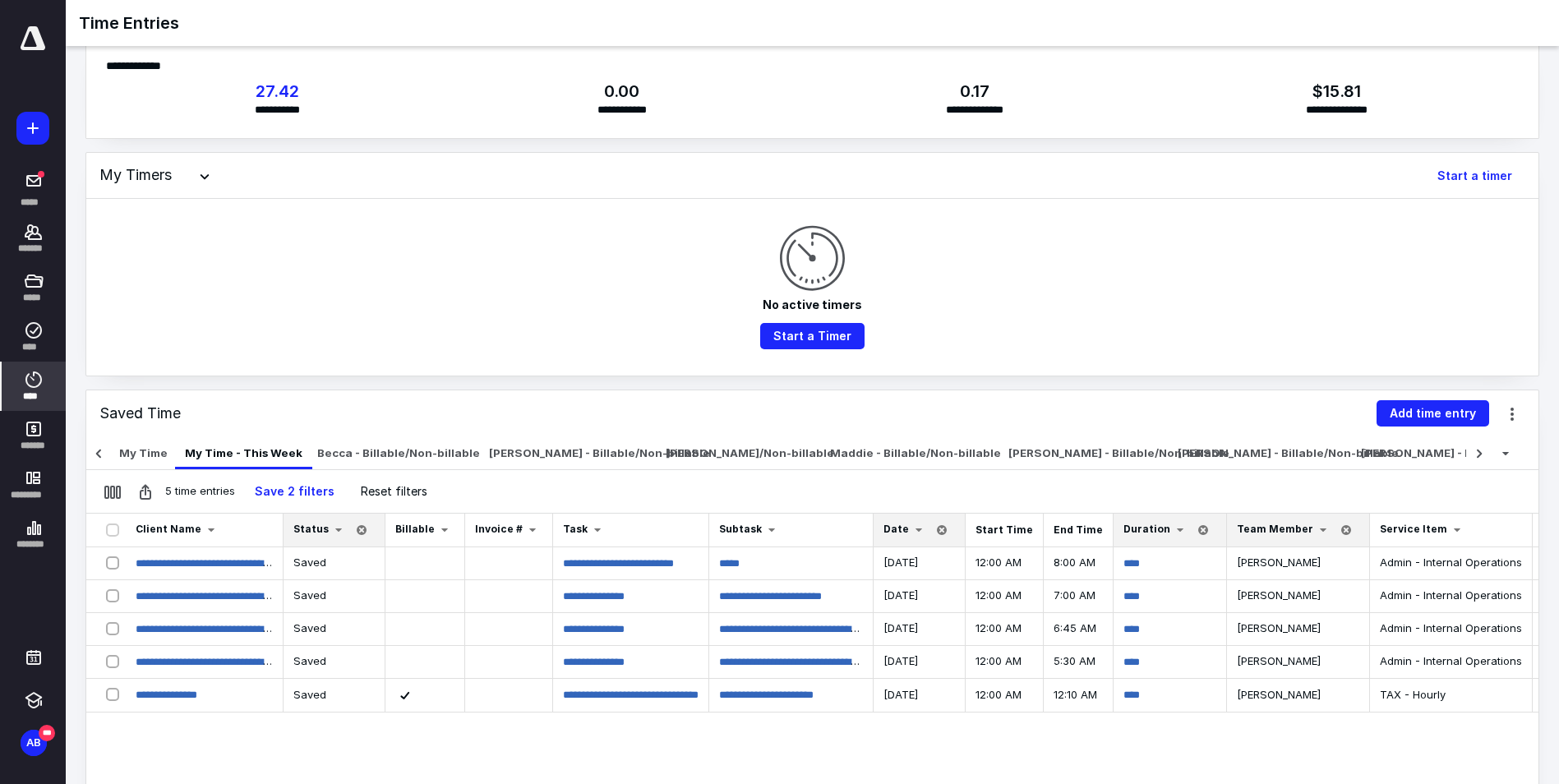 scroll, scrollTop: 0, scrollLeft: 0, axis: both 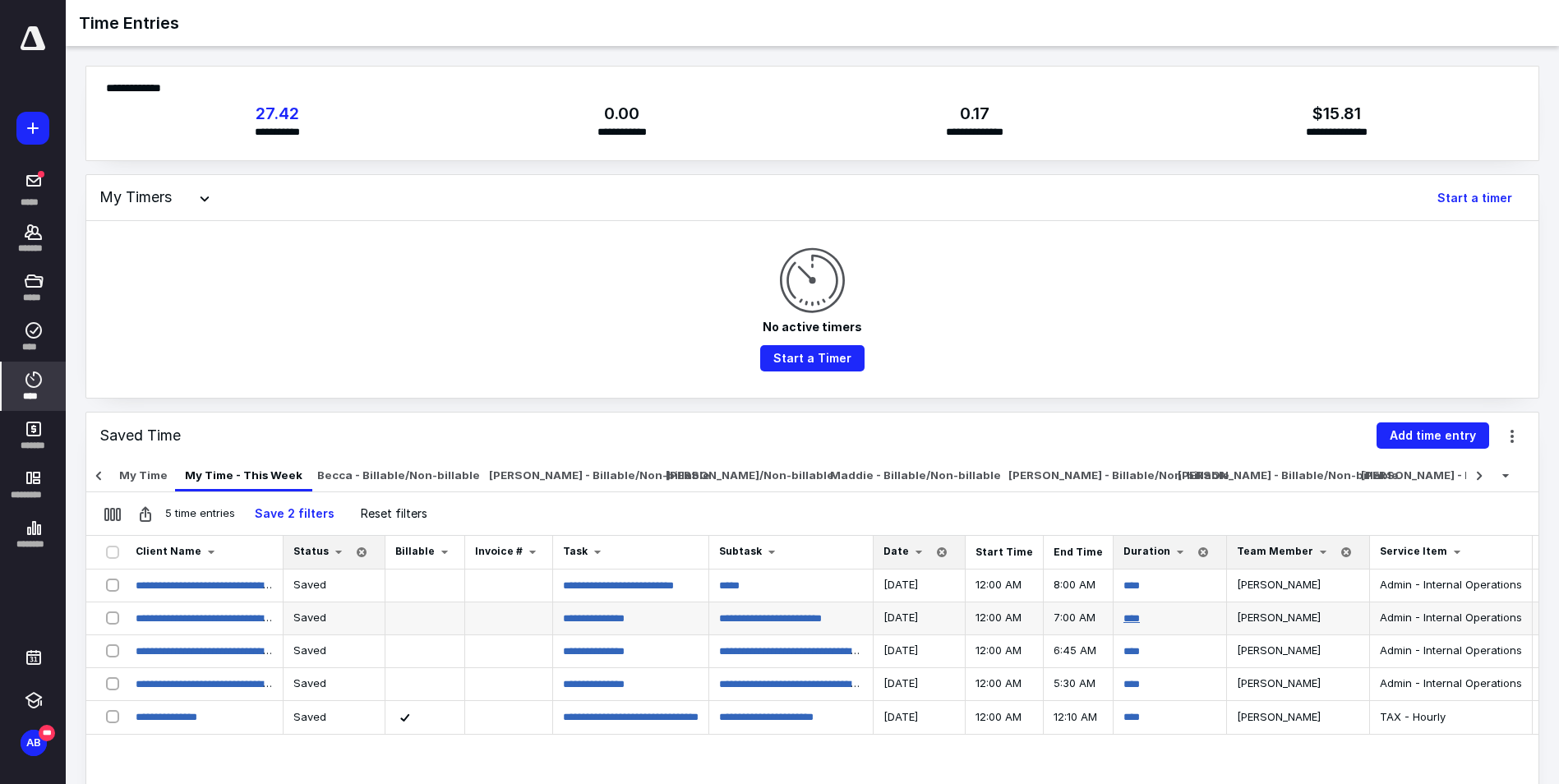 click on "****" at bounding box center (1132, 618) 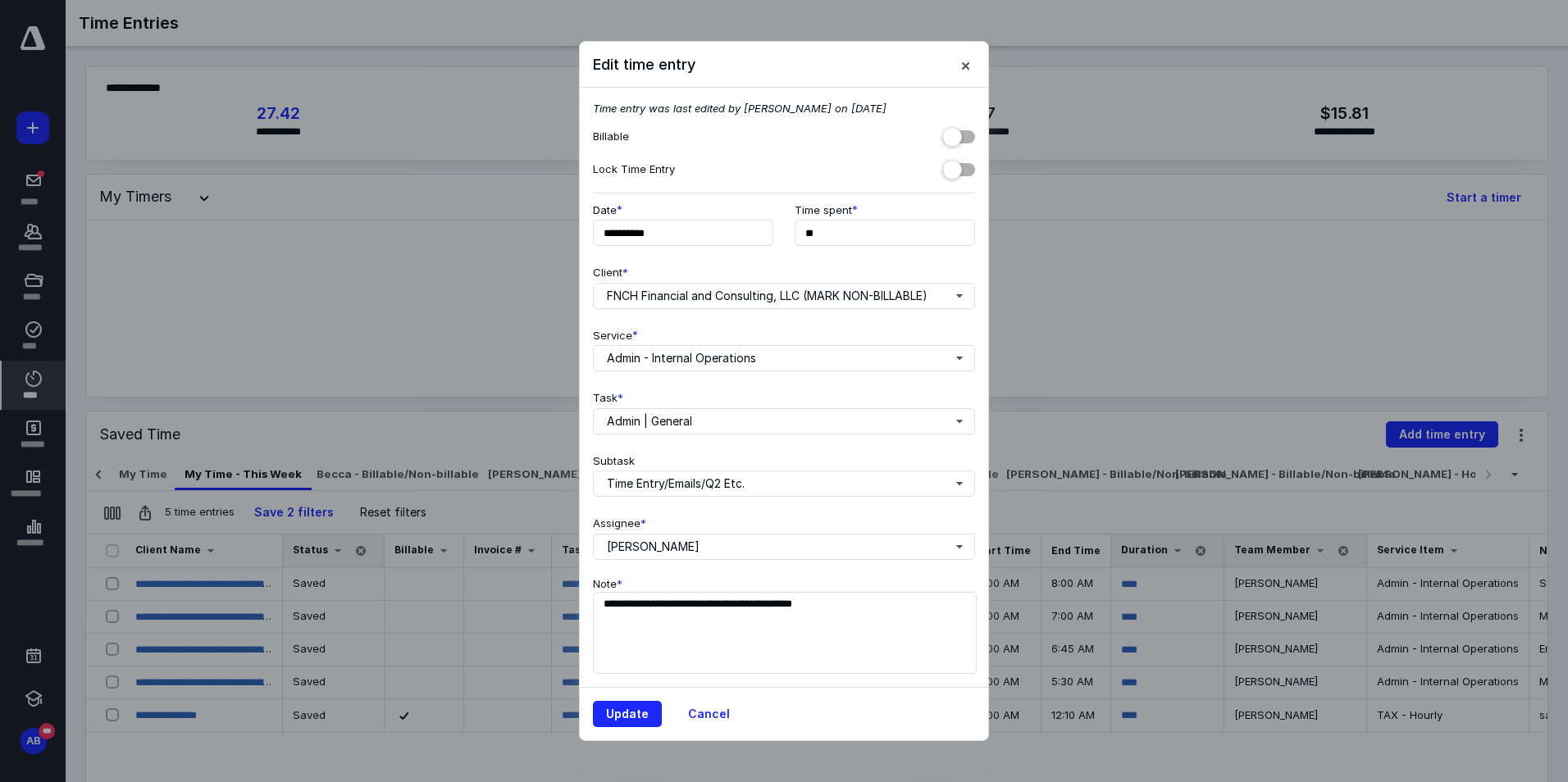 drag, startPoint x: 663, startPoint y: 207, endPoint x: 663, endPoint y: 218, distance: 11 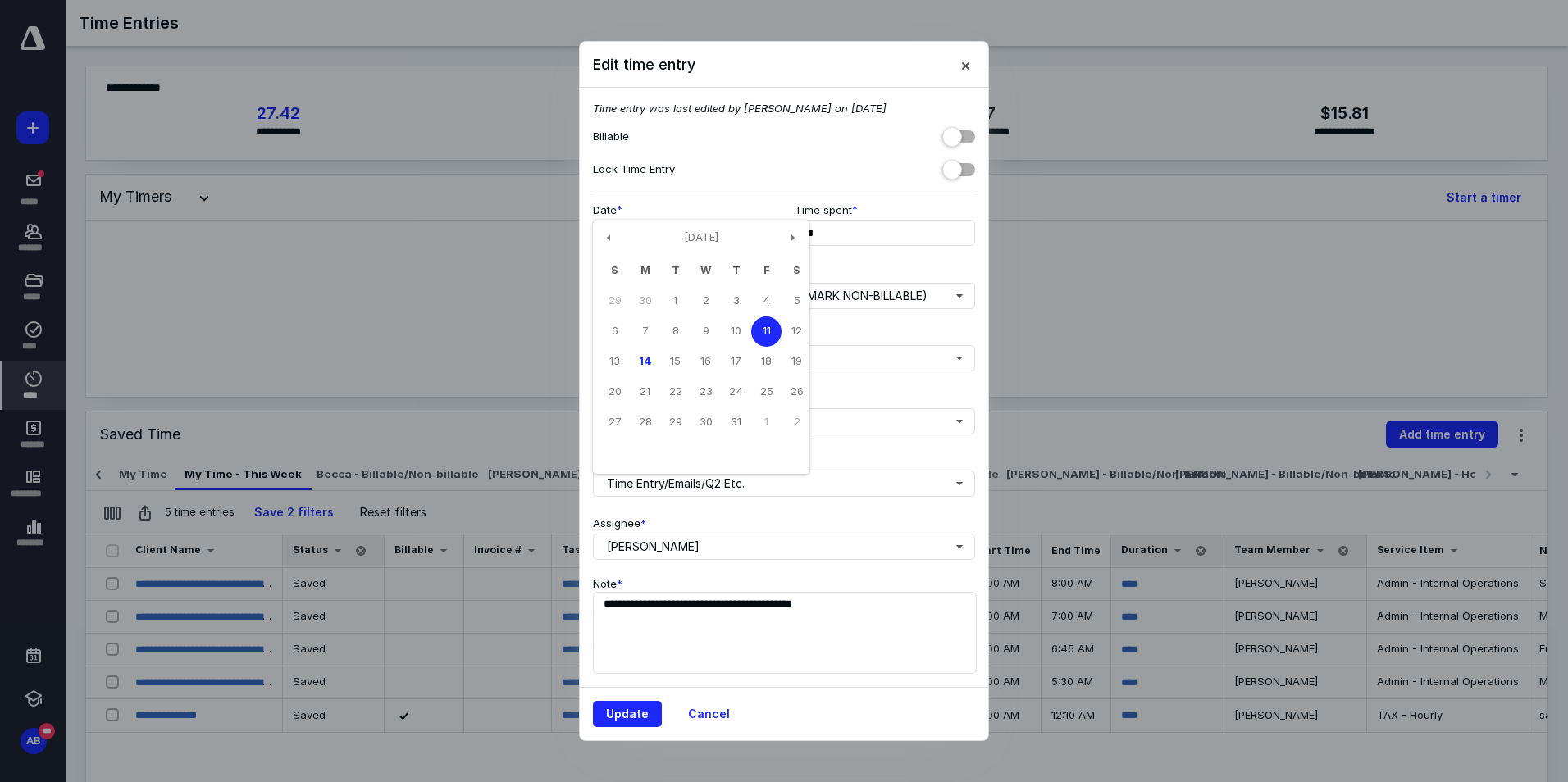 click on "**********" at bounding box center [683, 233] 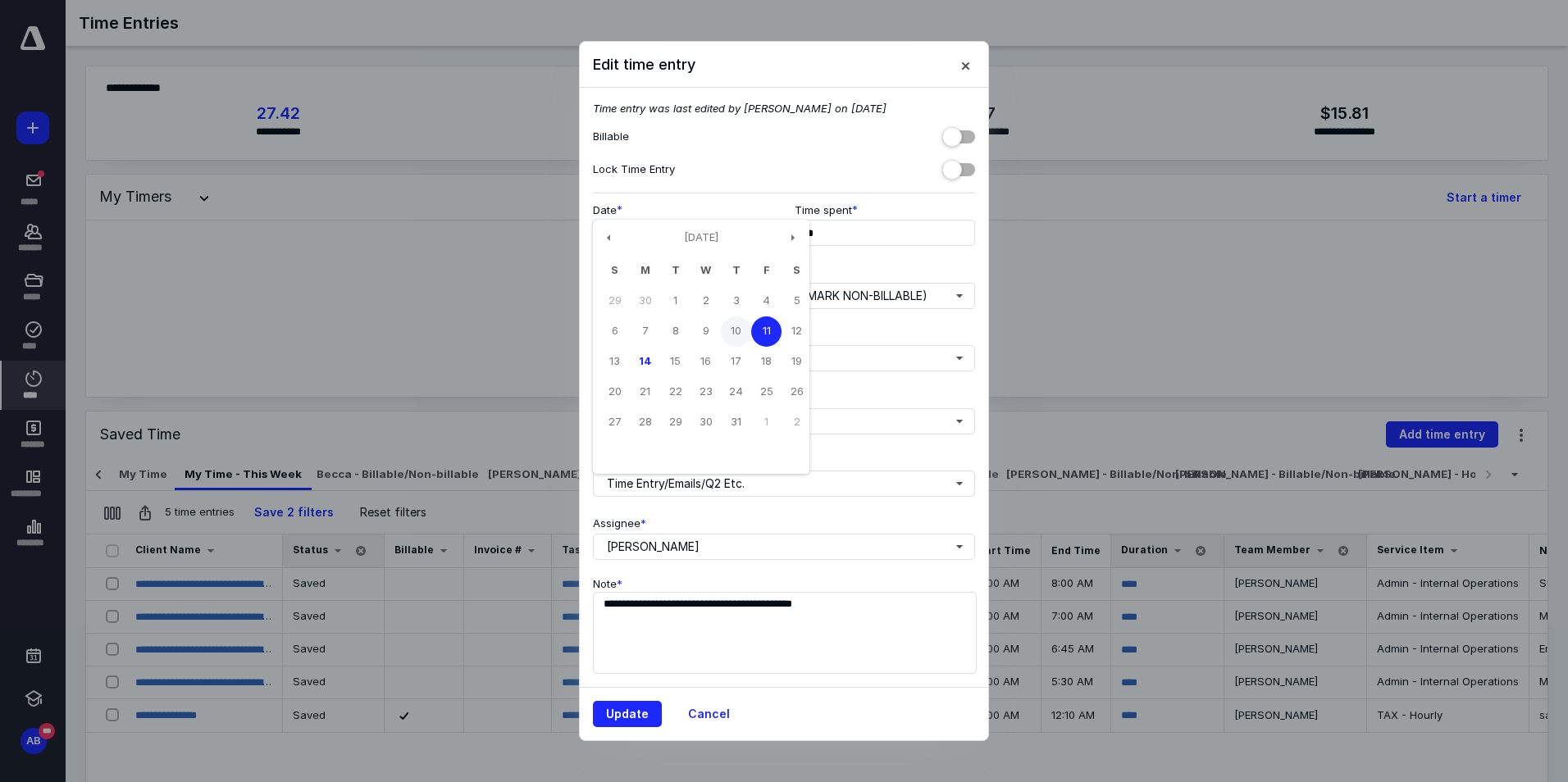click on "10" at bounding box center [736, 331] 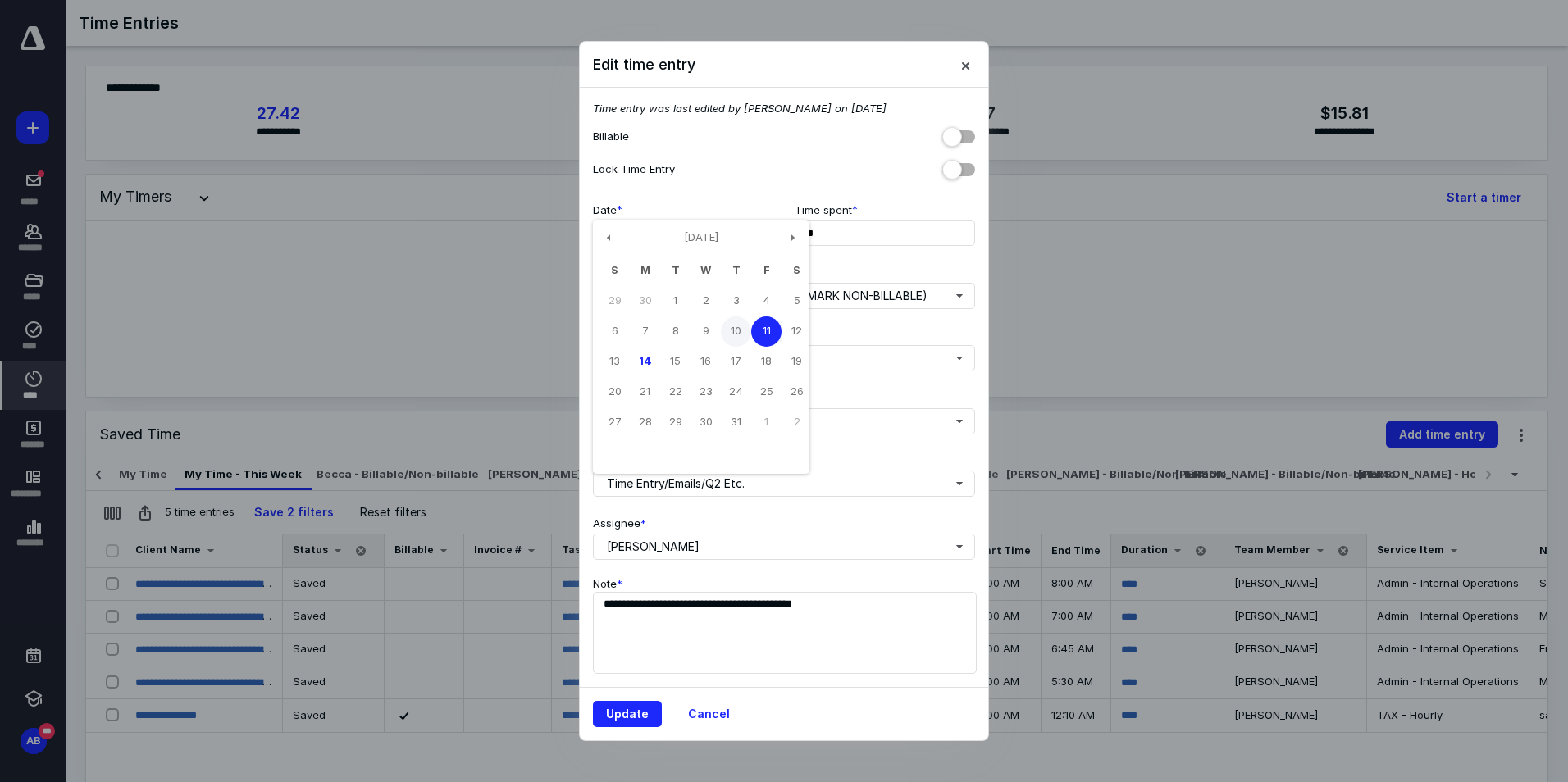 type on "**********" 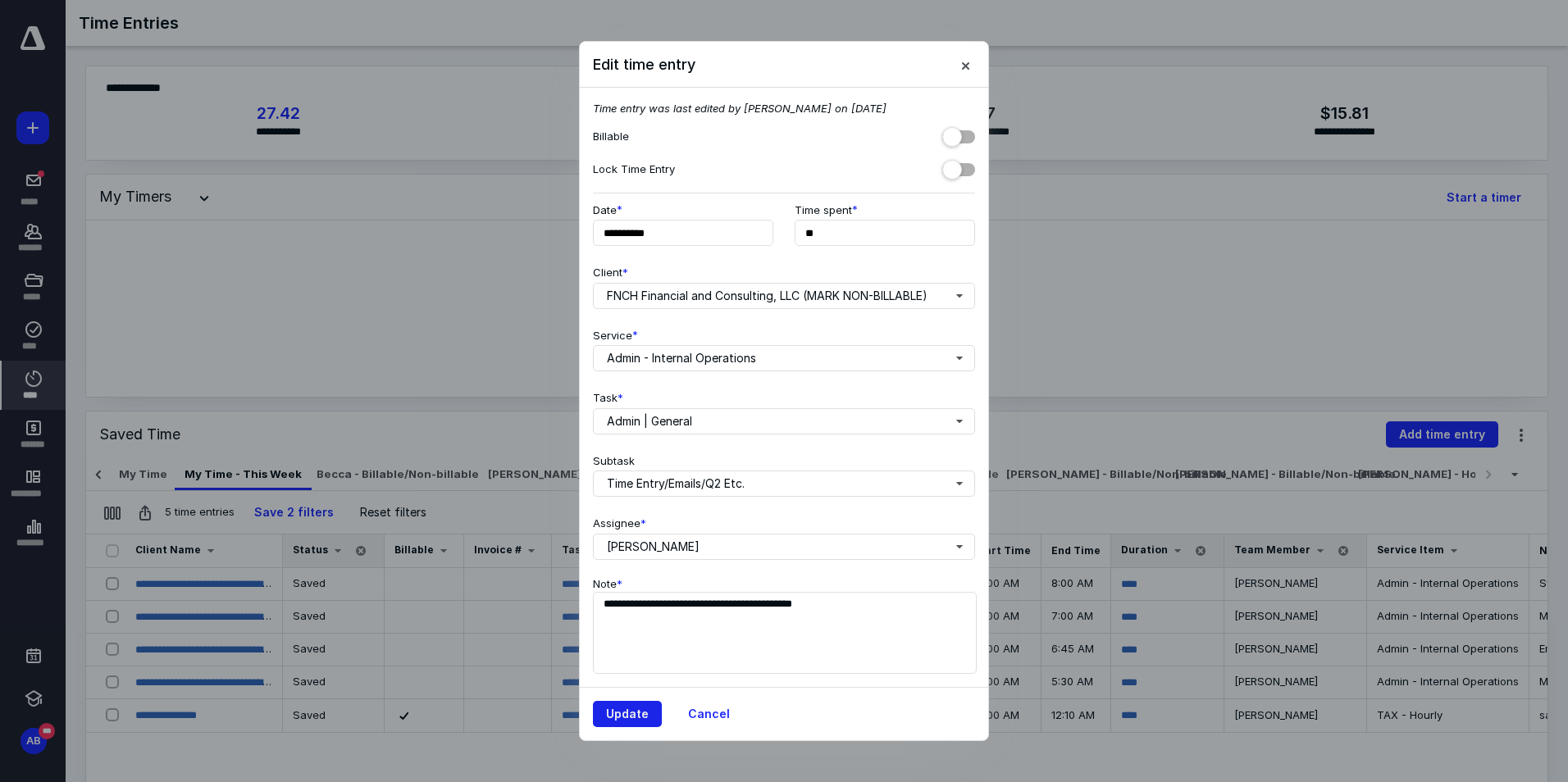 click on "Update" at bounding box center (627, 714) 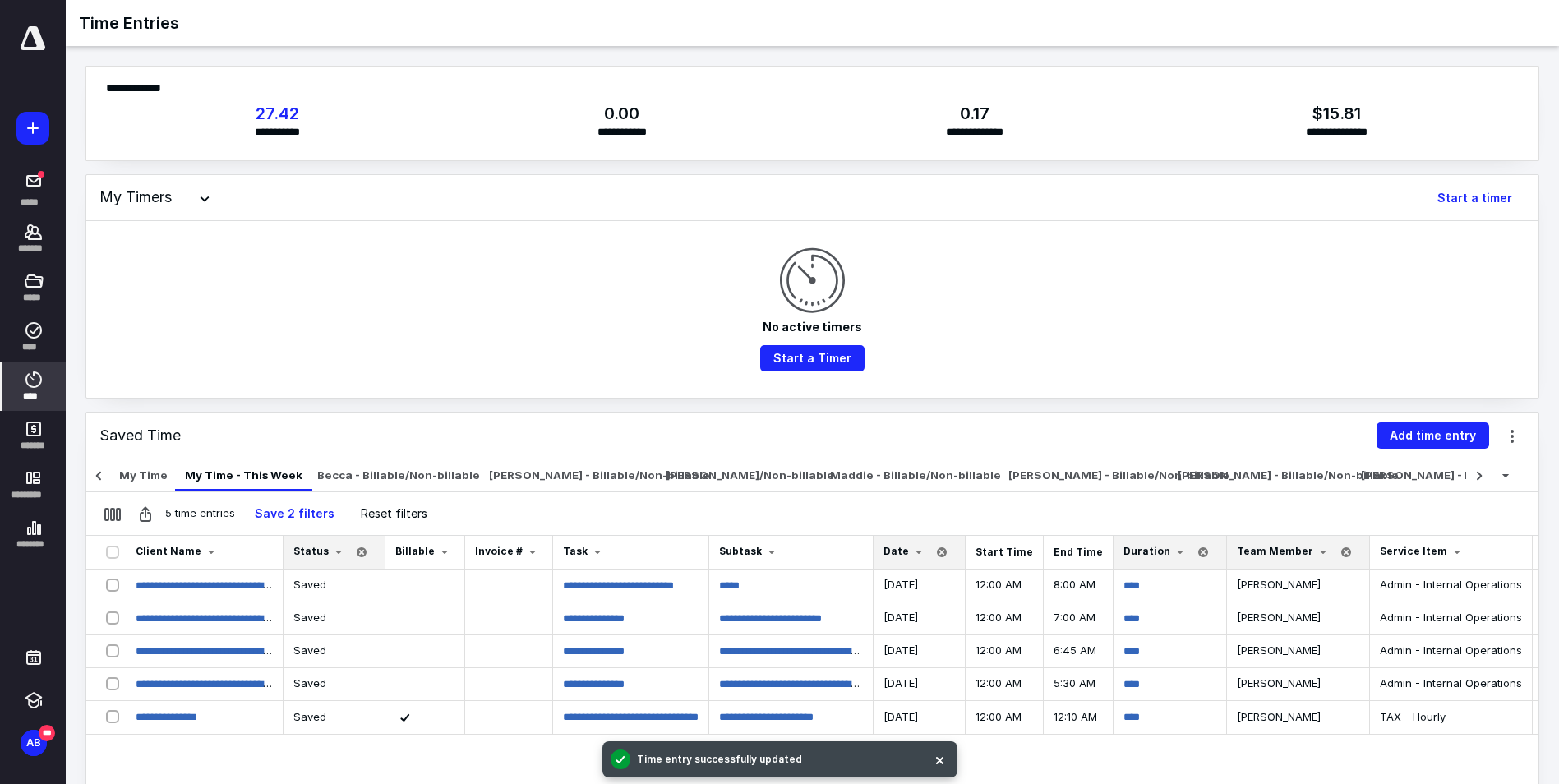 click at bounding box center [919, 552] 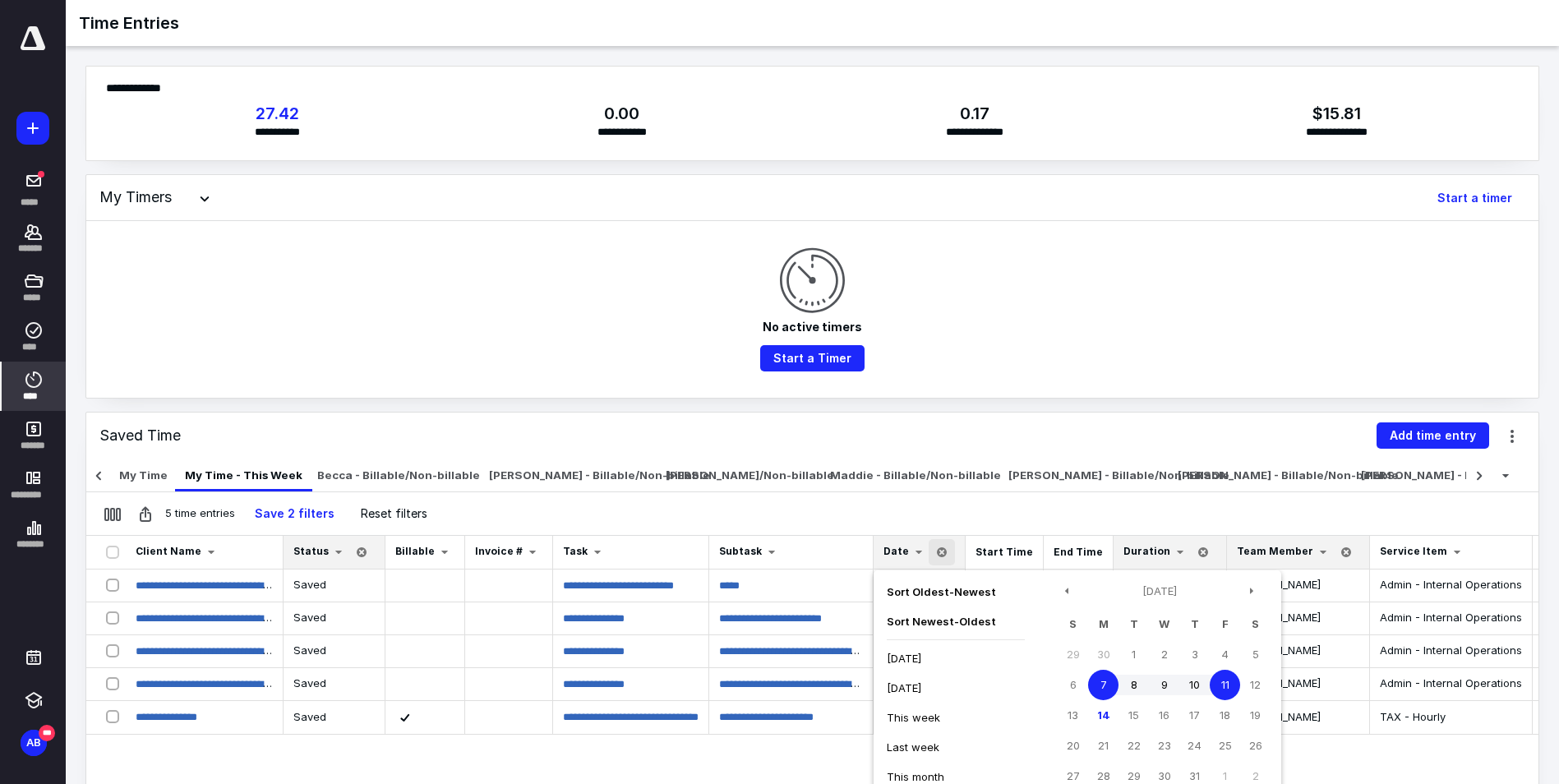 click on "Sort   Newest  -  Oldest" at bounding box center (956, 621) 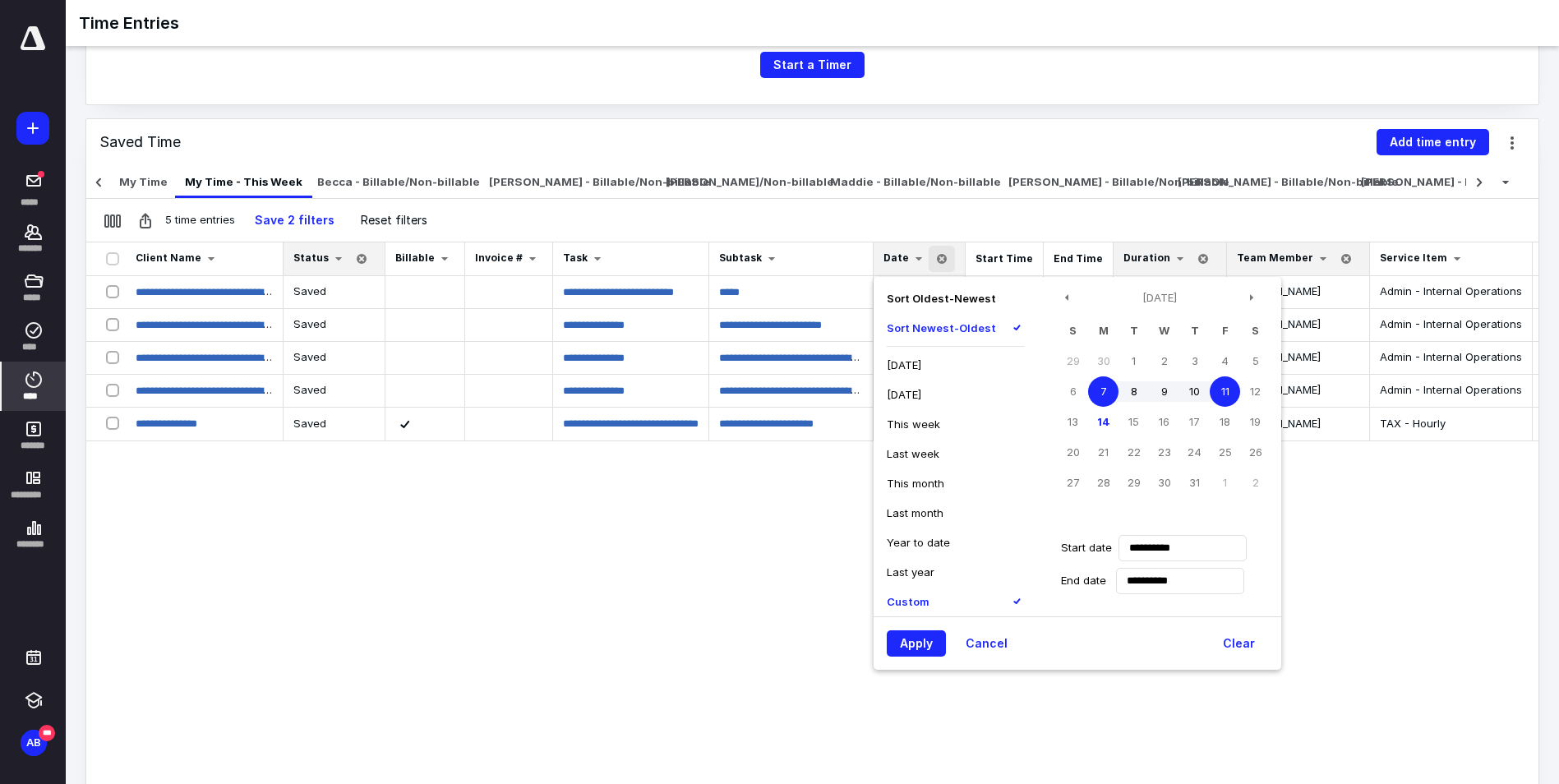 scroll, scrollTop: 302, scrollLeft: 0, axis: vertical 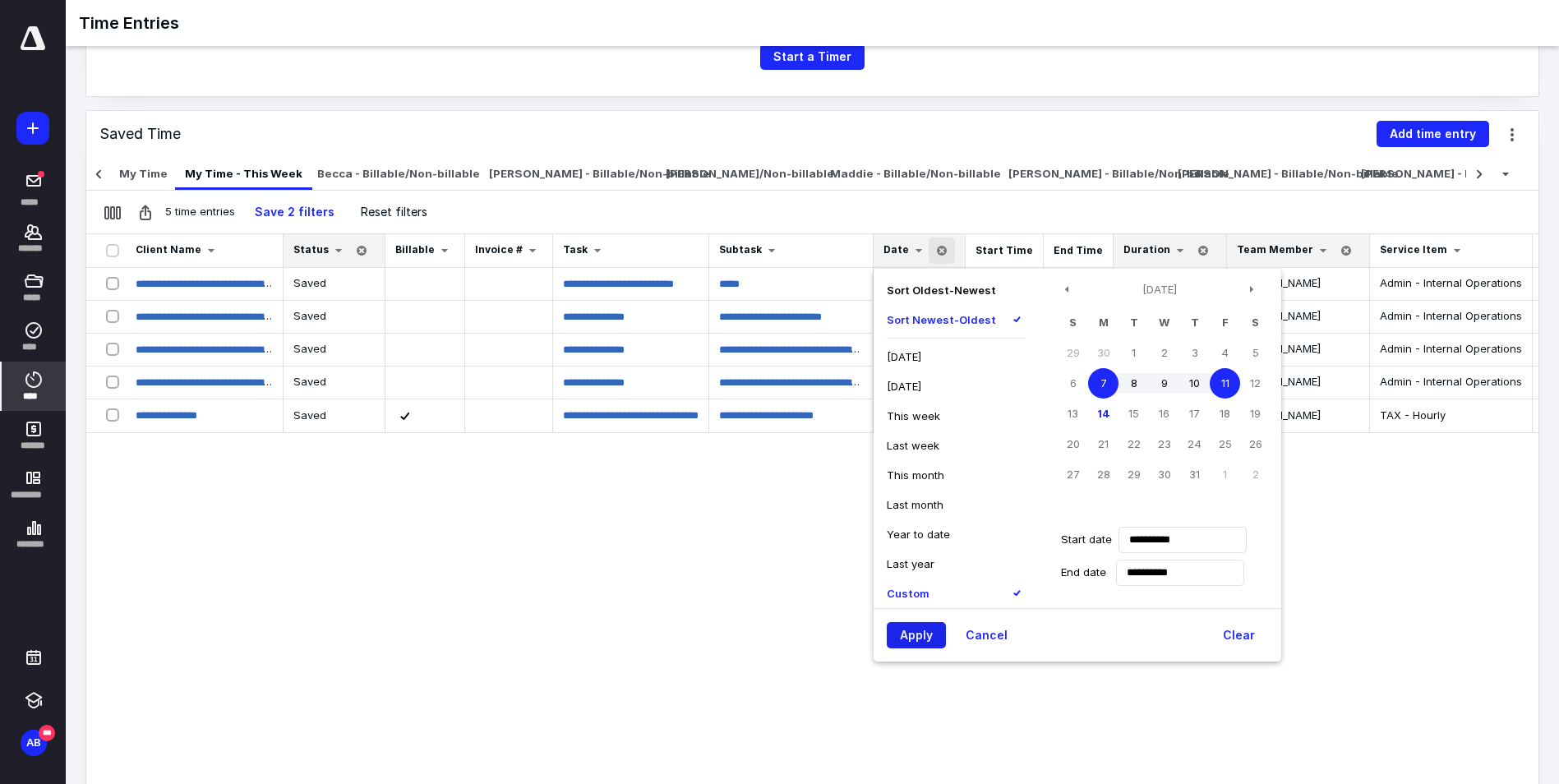 click on "Apply" at bounding box center [916, 635] 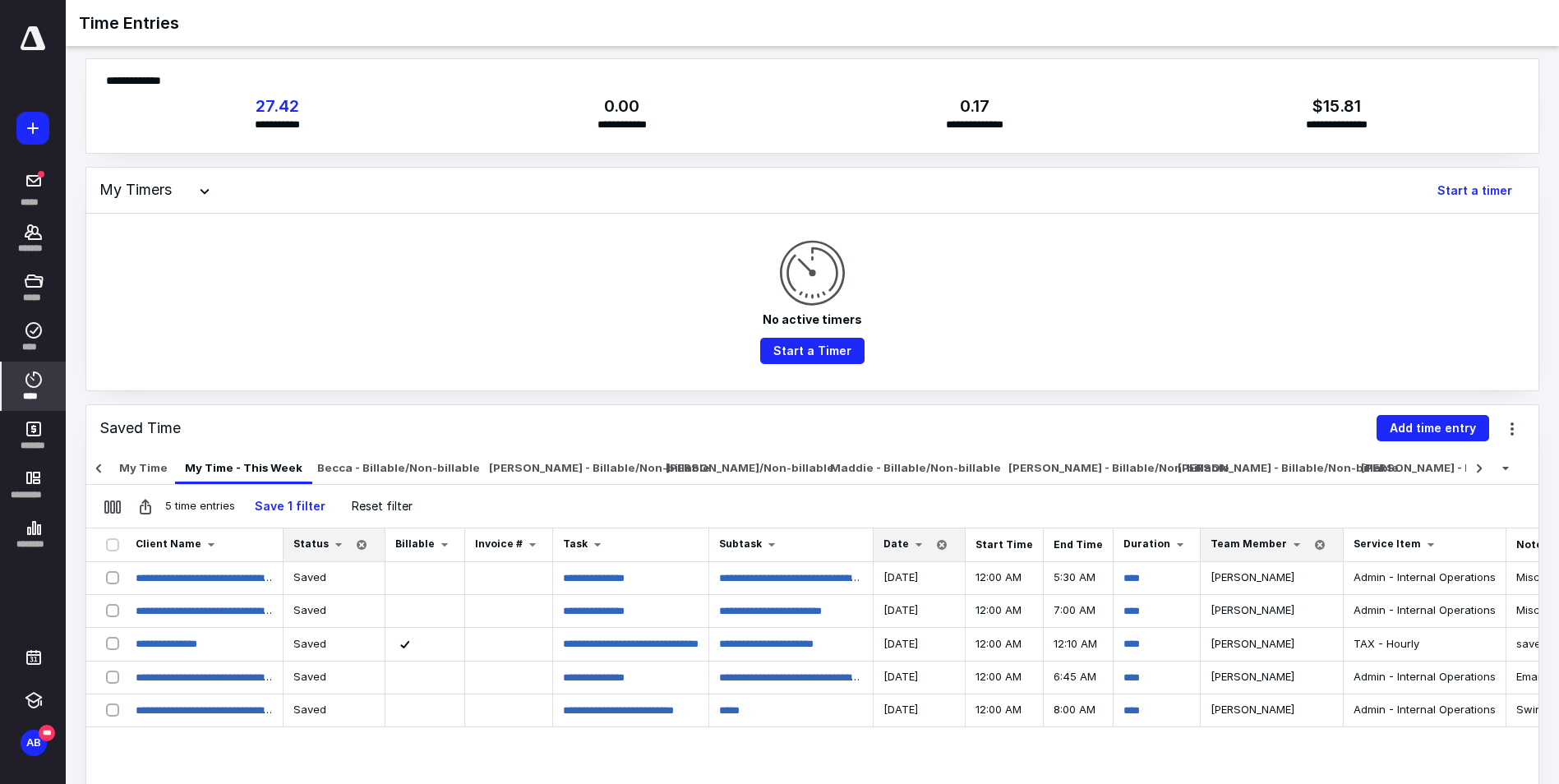 scroll, scrollTop: 0, scrollLeft: 0, axis: both 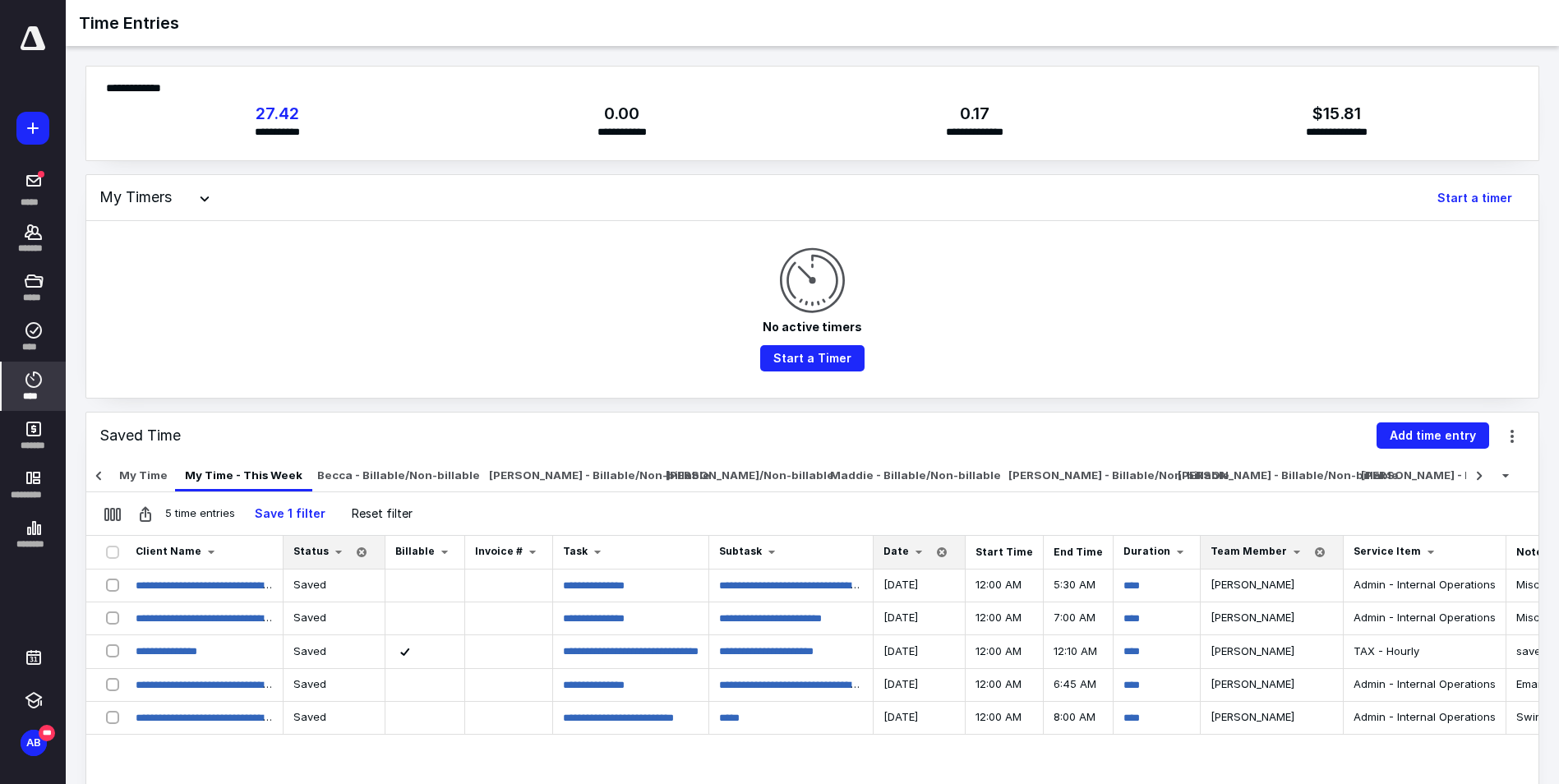 click on "Date" at bounding box center [896, 551] 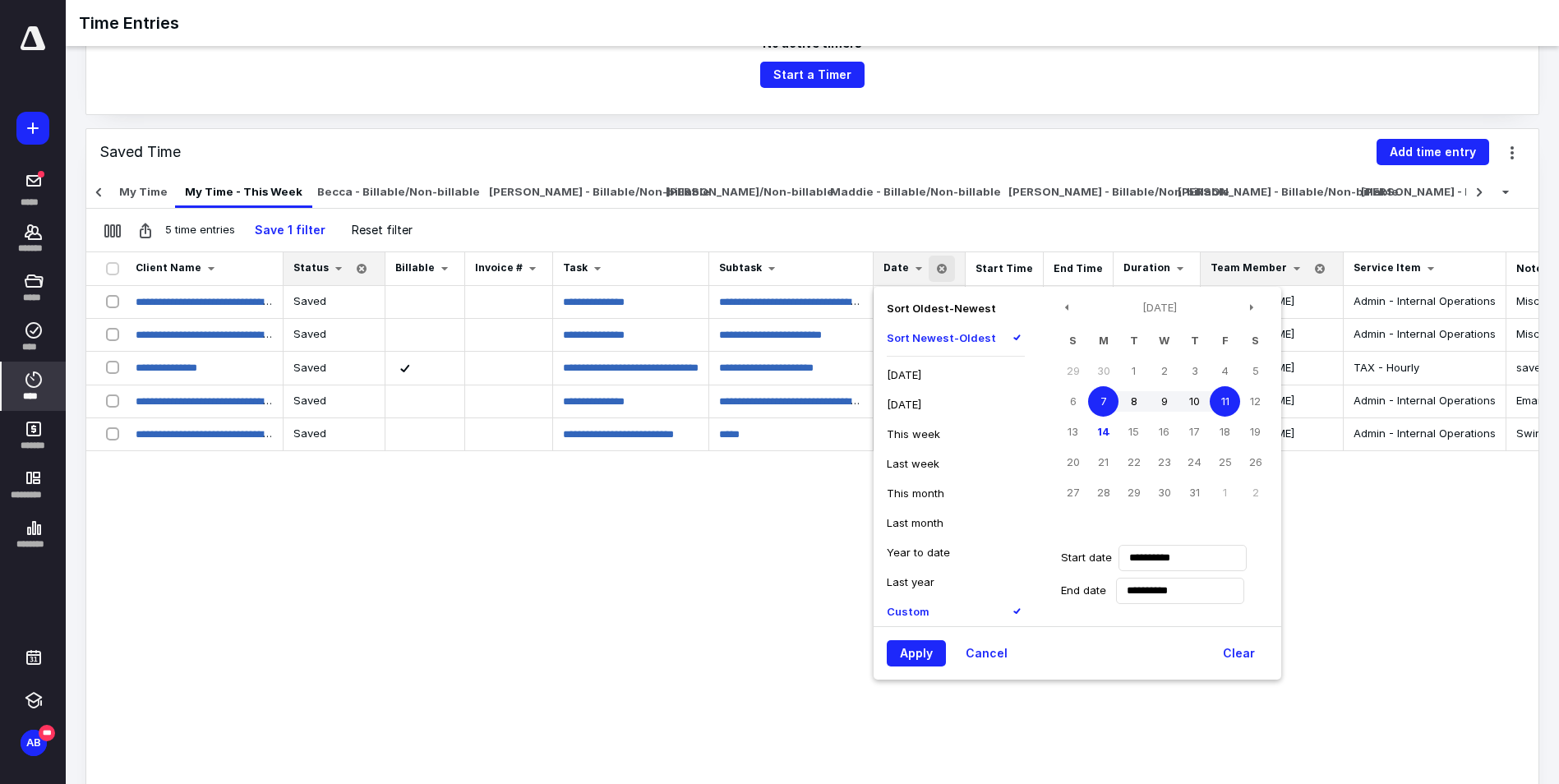 scroll, scrollTop: 302, scrollLeft: 0, axis: vertical 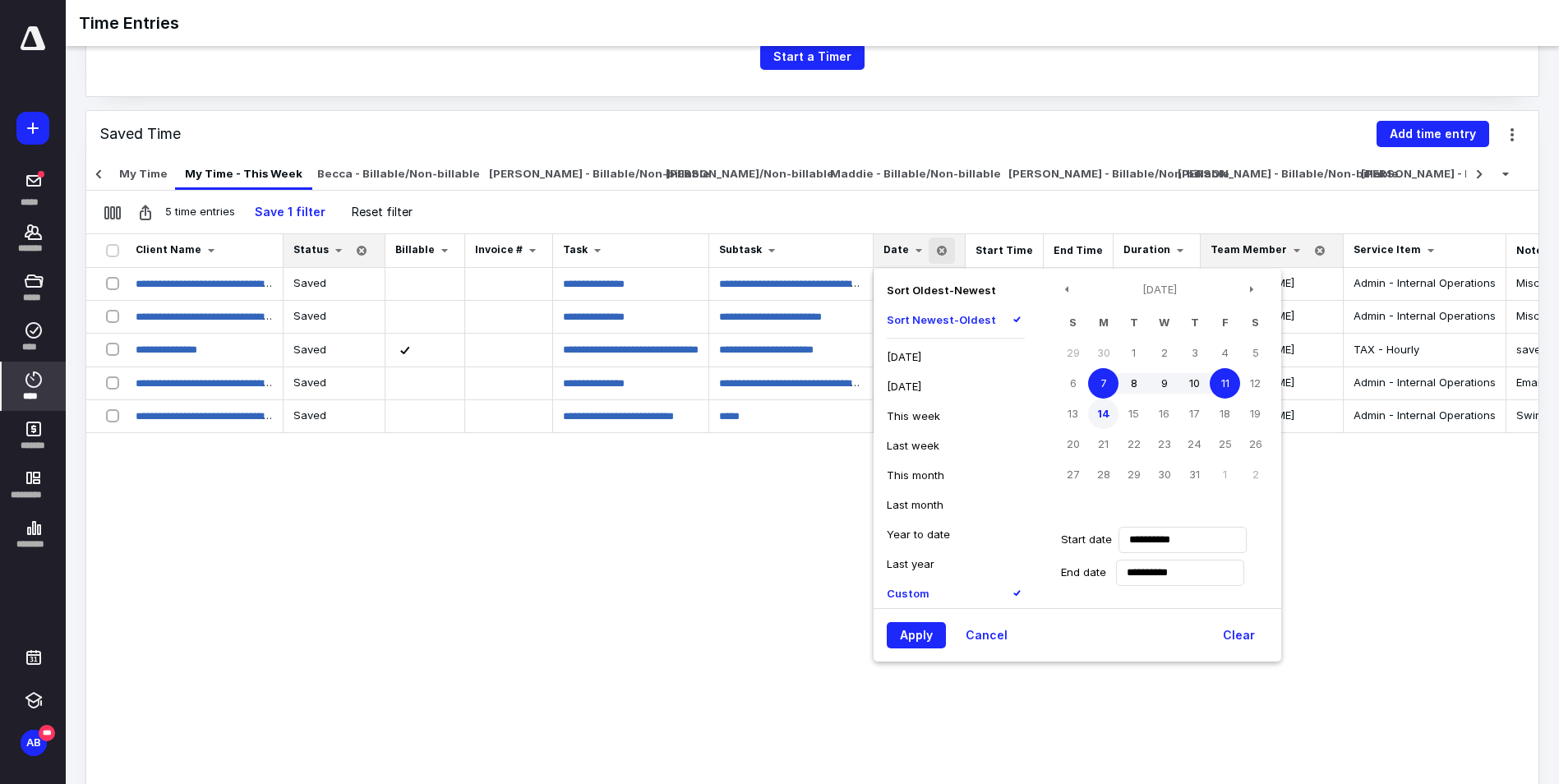 click on "14" at bounding box center [1103, 413] 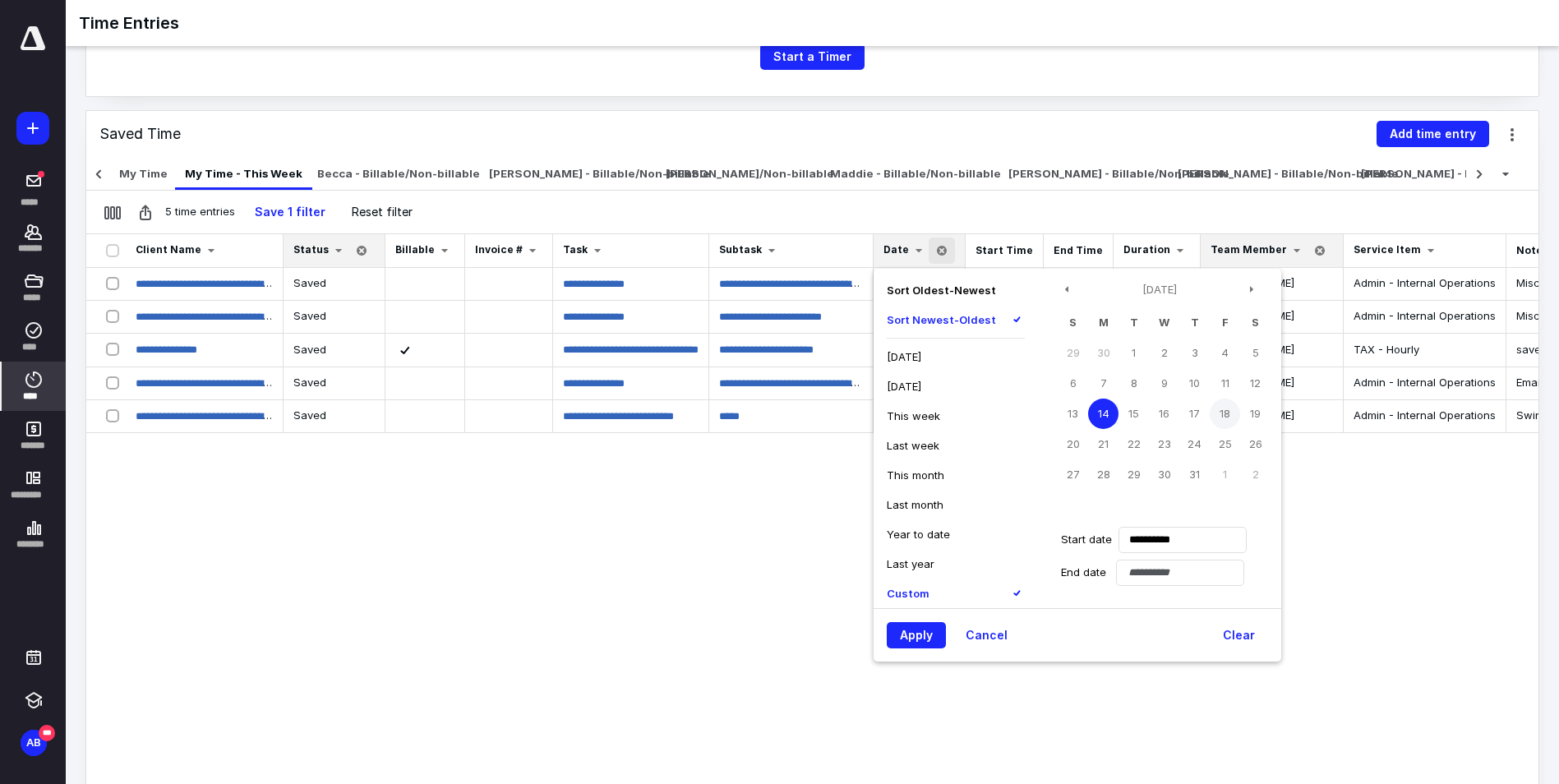 click on "18" at bounding box center [1225, 413] 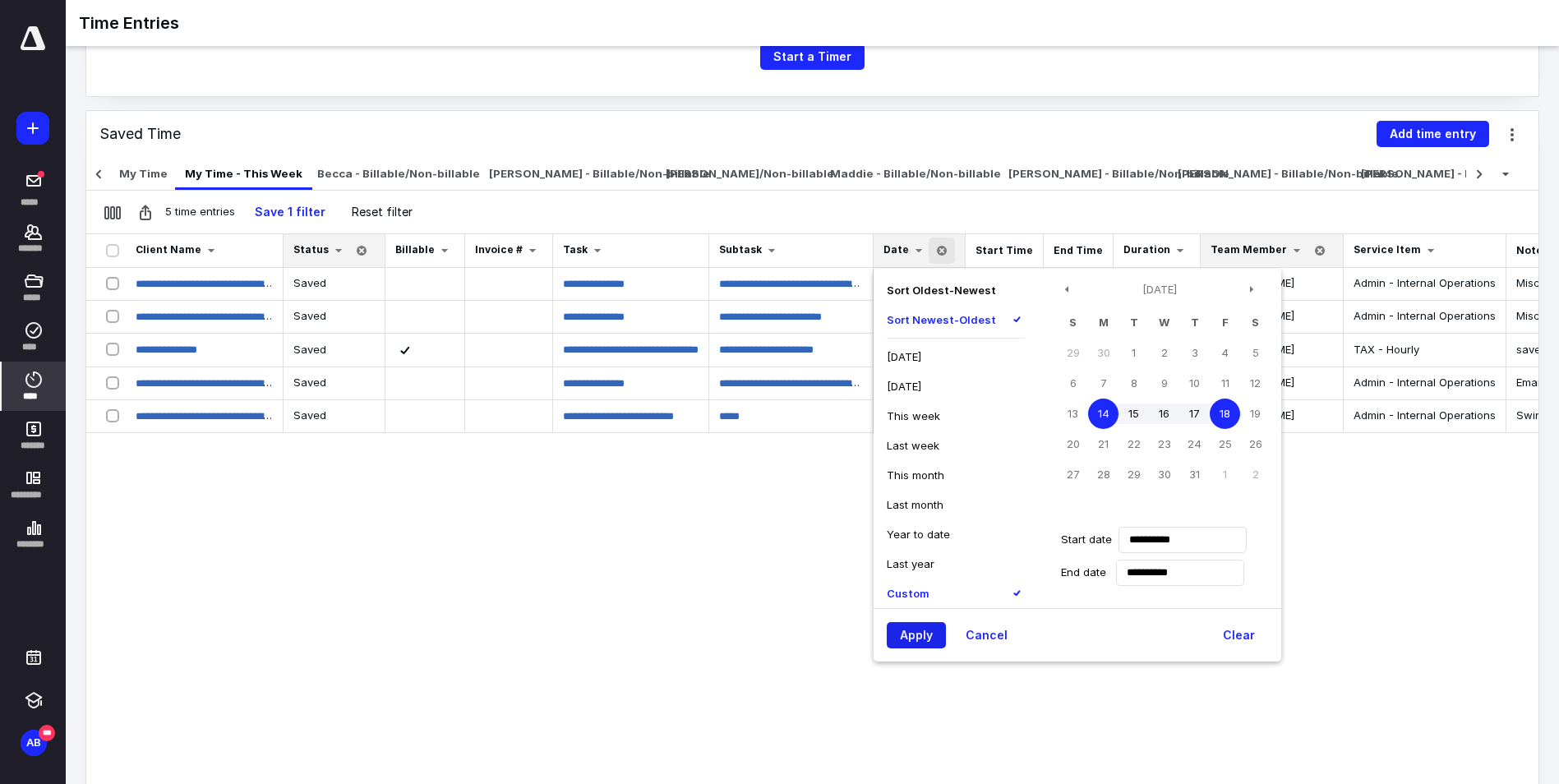 click on "Apply" at bounding box center [916, 635] 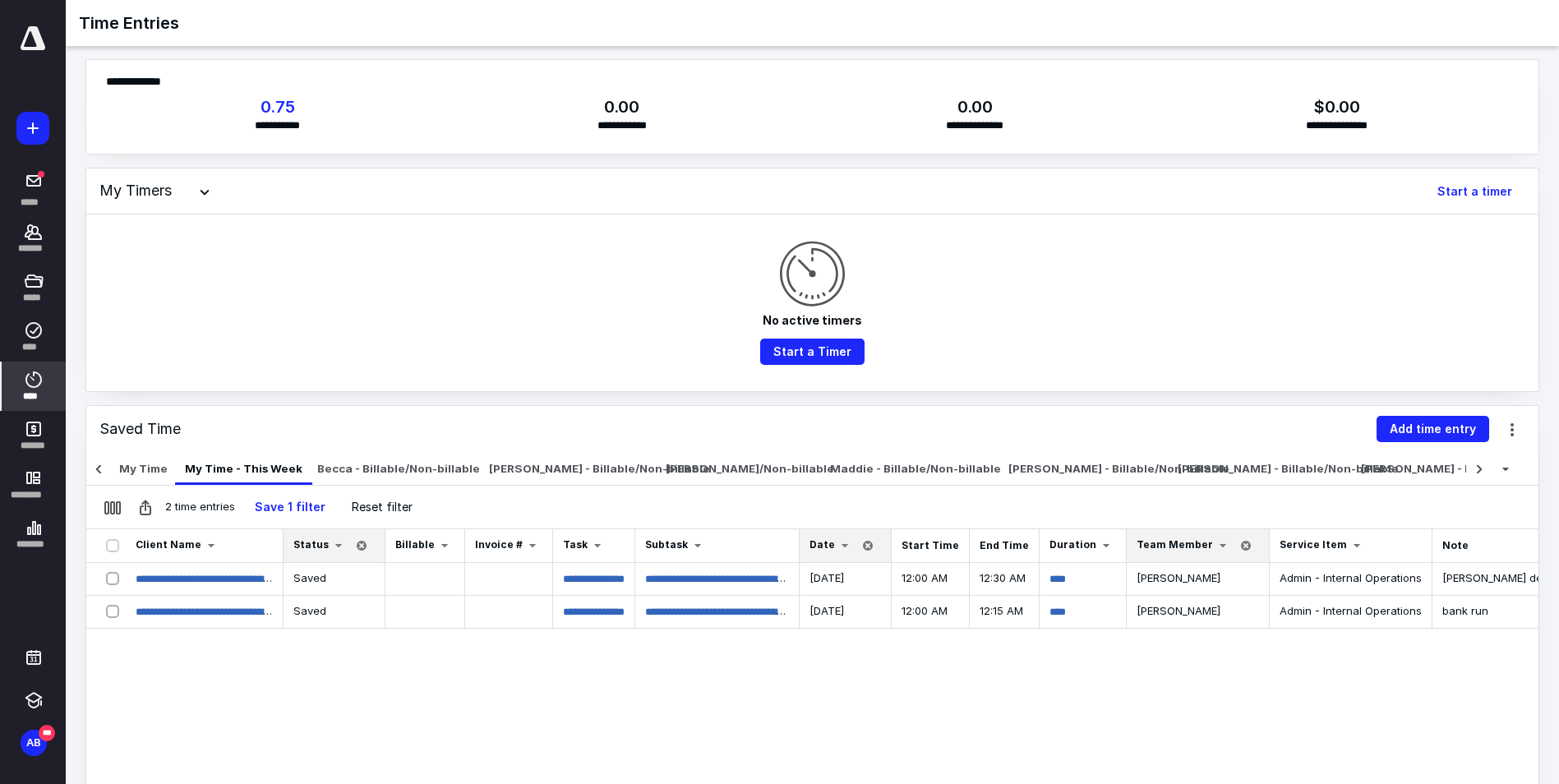 scroll, scrollTop: 0, scrollLeft: 0, axis: both 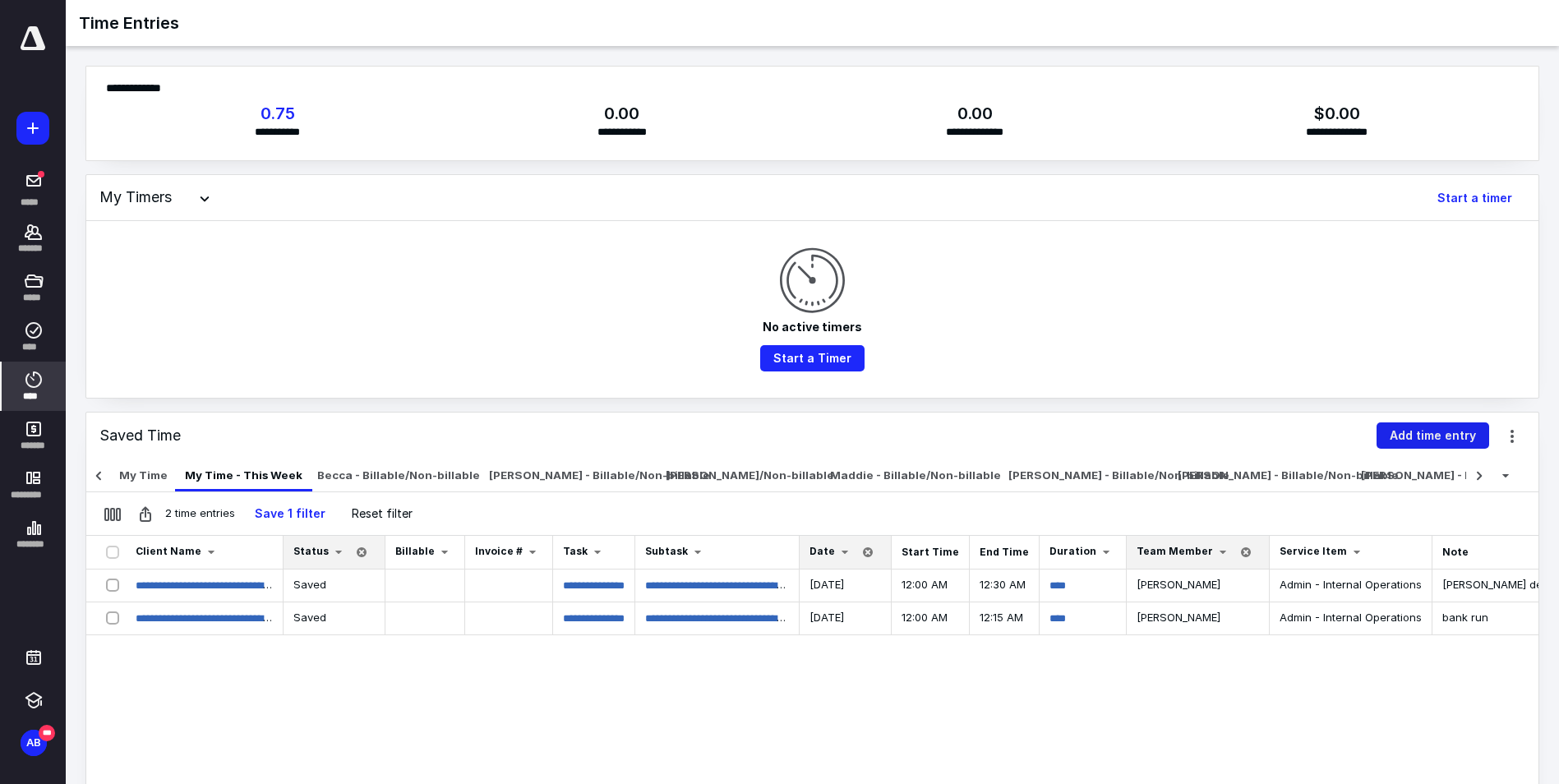 click on "Add time entry" at bounding box center [1432, 436] 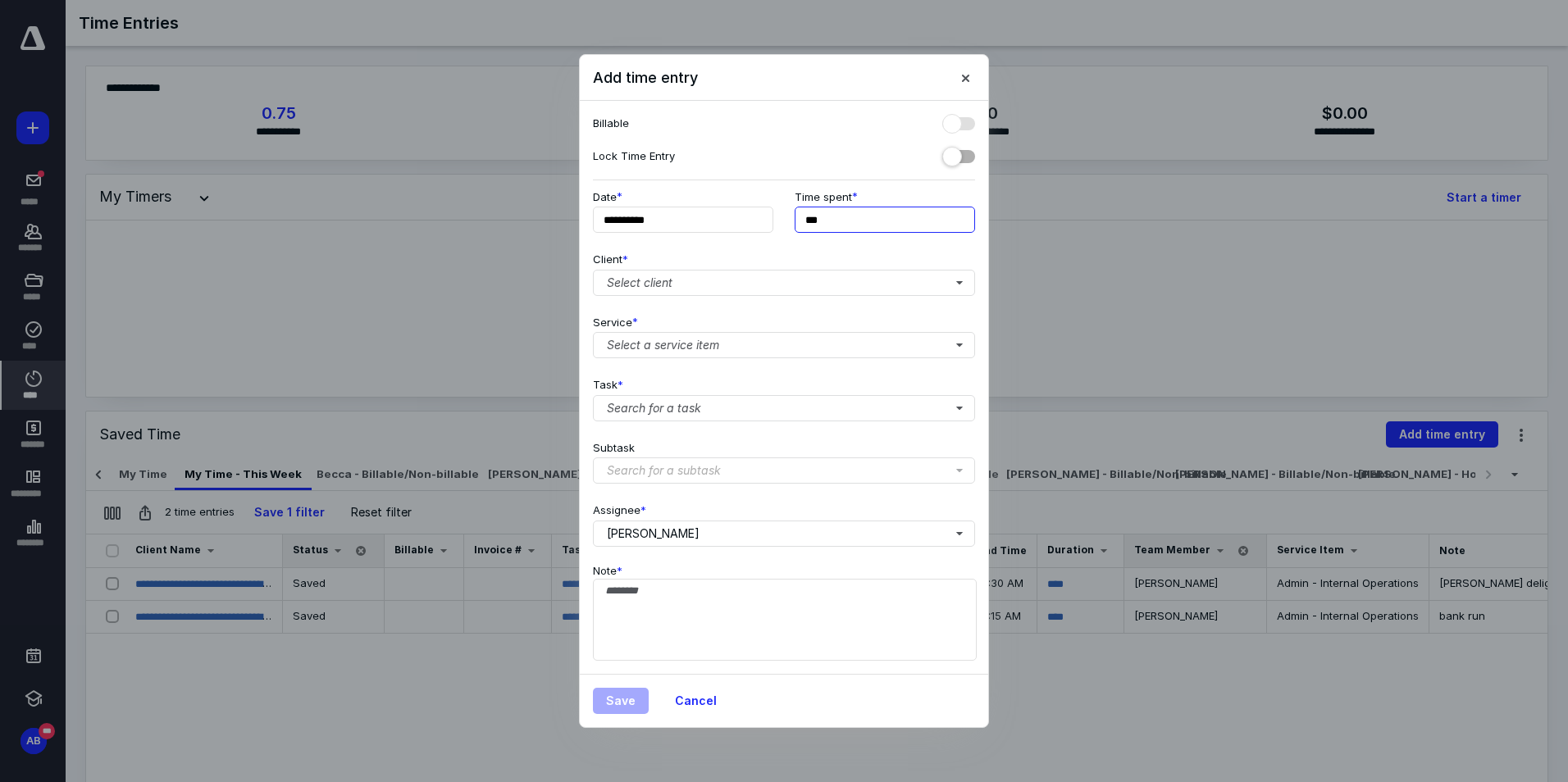 drag, startPoint x: 831, startPoint y: 232, endPoint x: 746, endPoint y: 238, distance: 85.2115 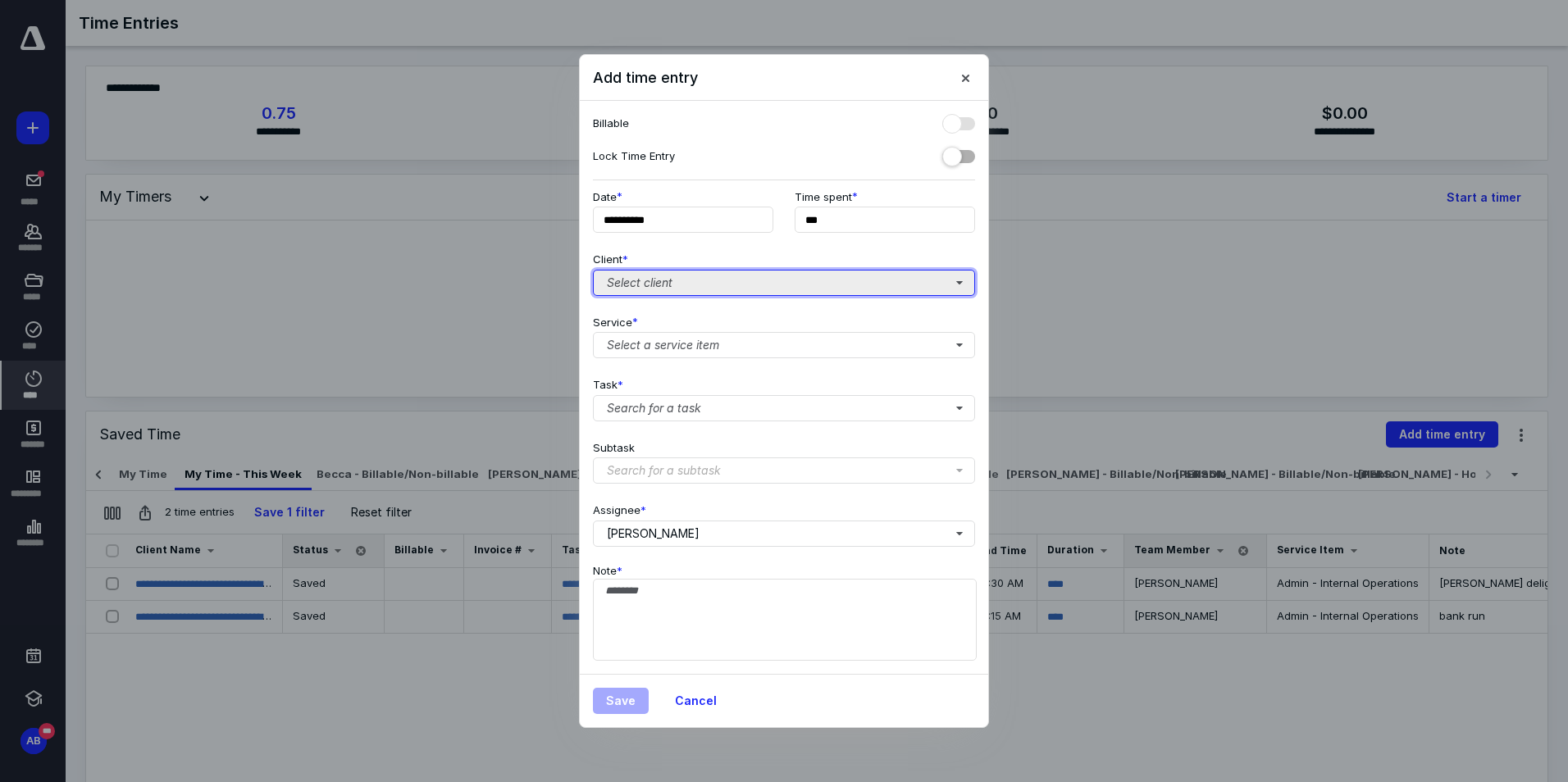 type on "**" 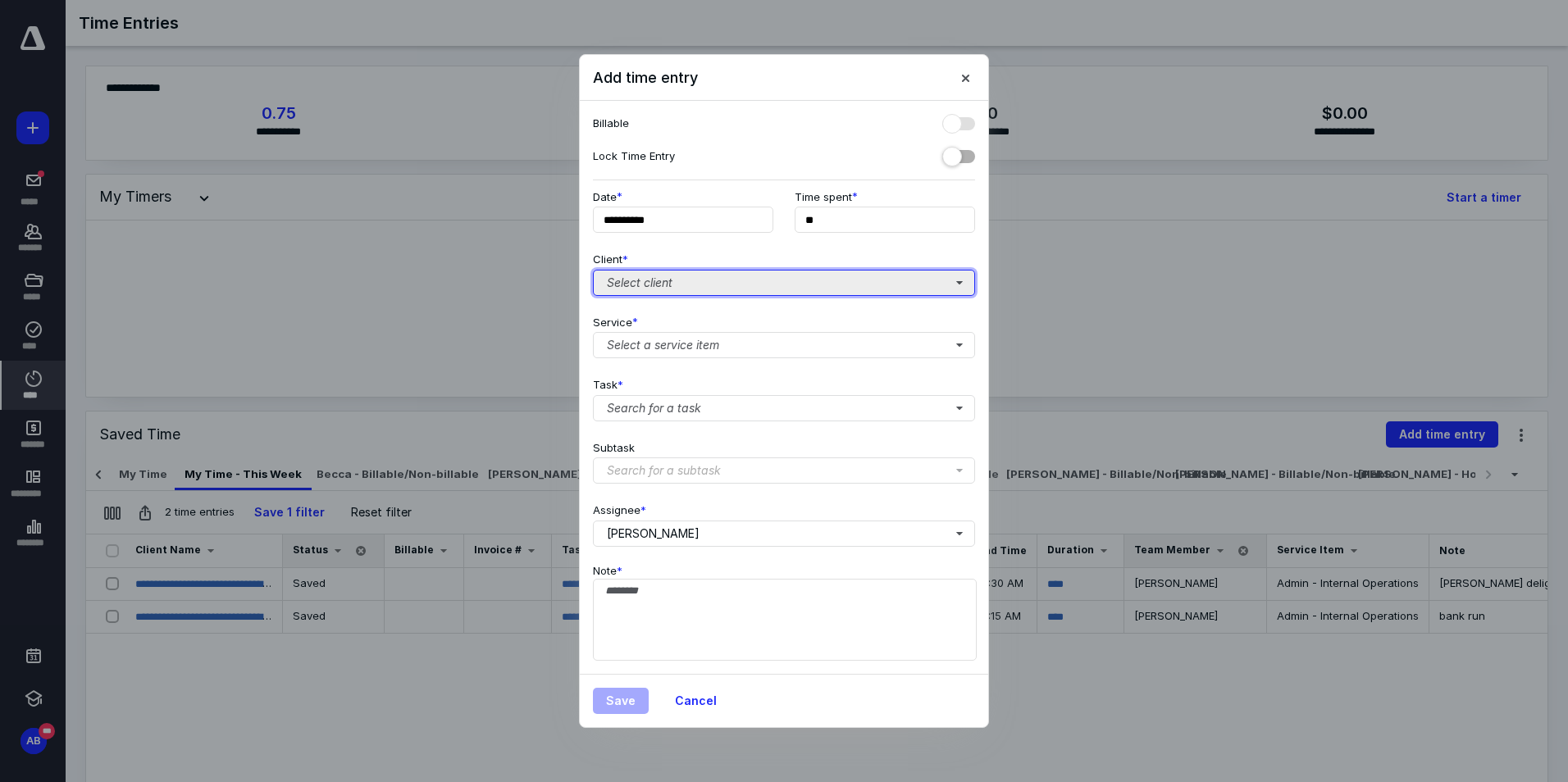 click on "Select client" at bounding box center [784, 283] 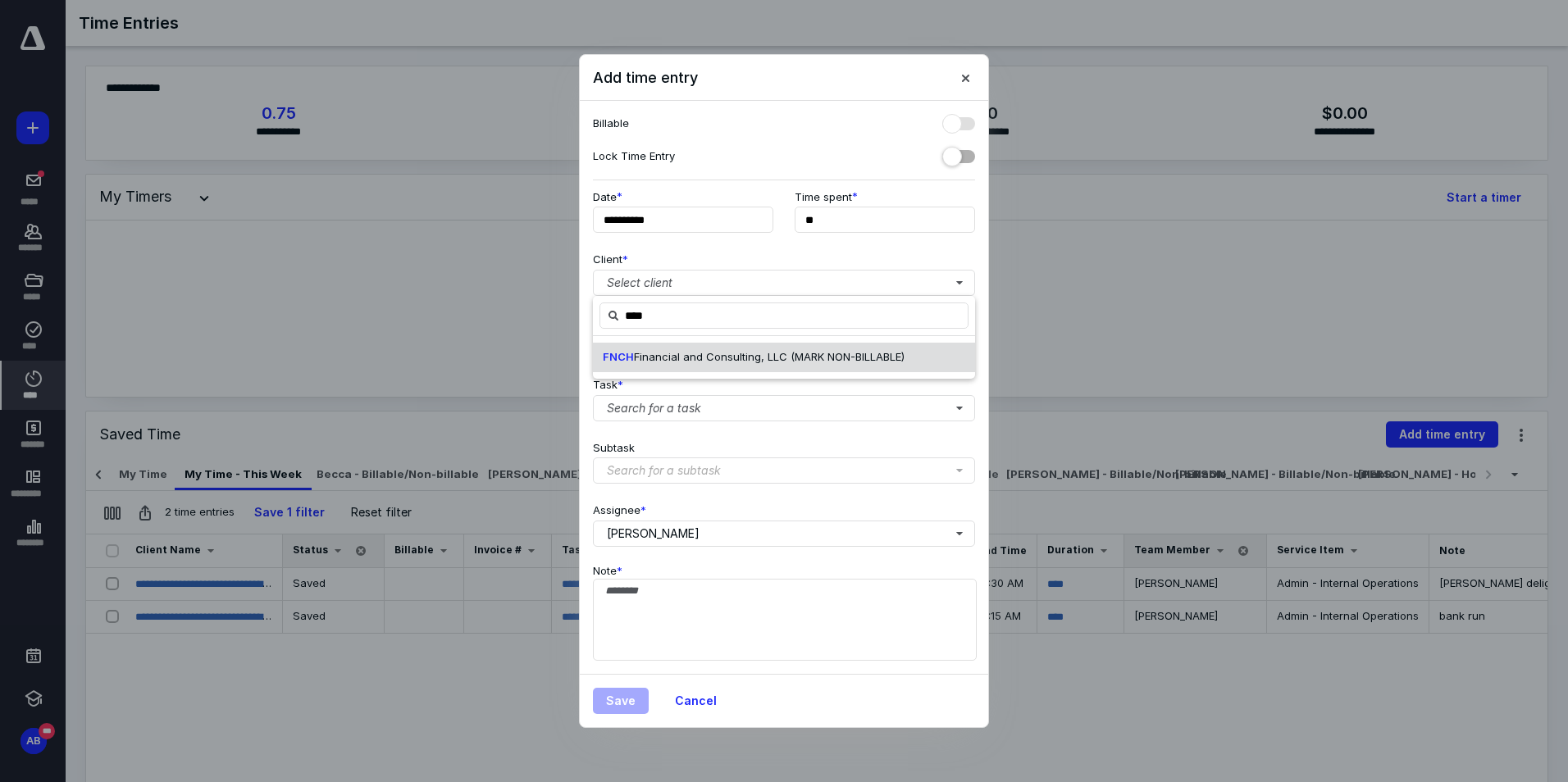 click on "Financial and Consulting, LLC (MARK NON-BILLABLE)" at bounding box center [769, 357] 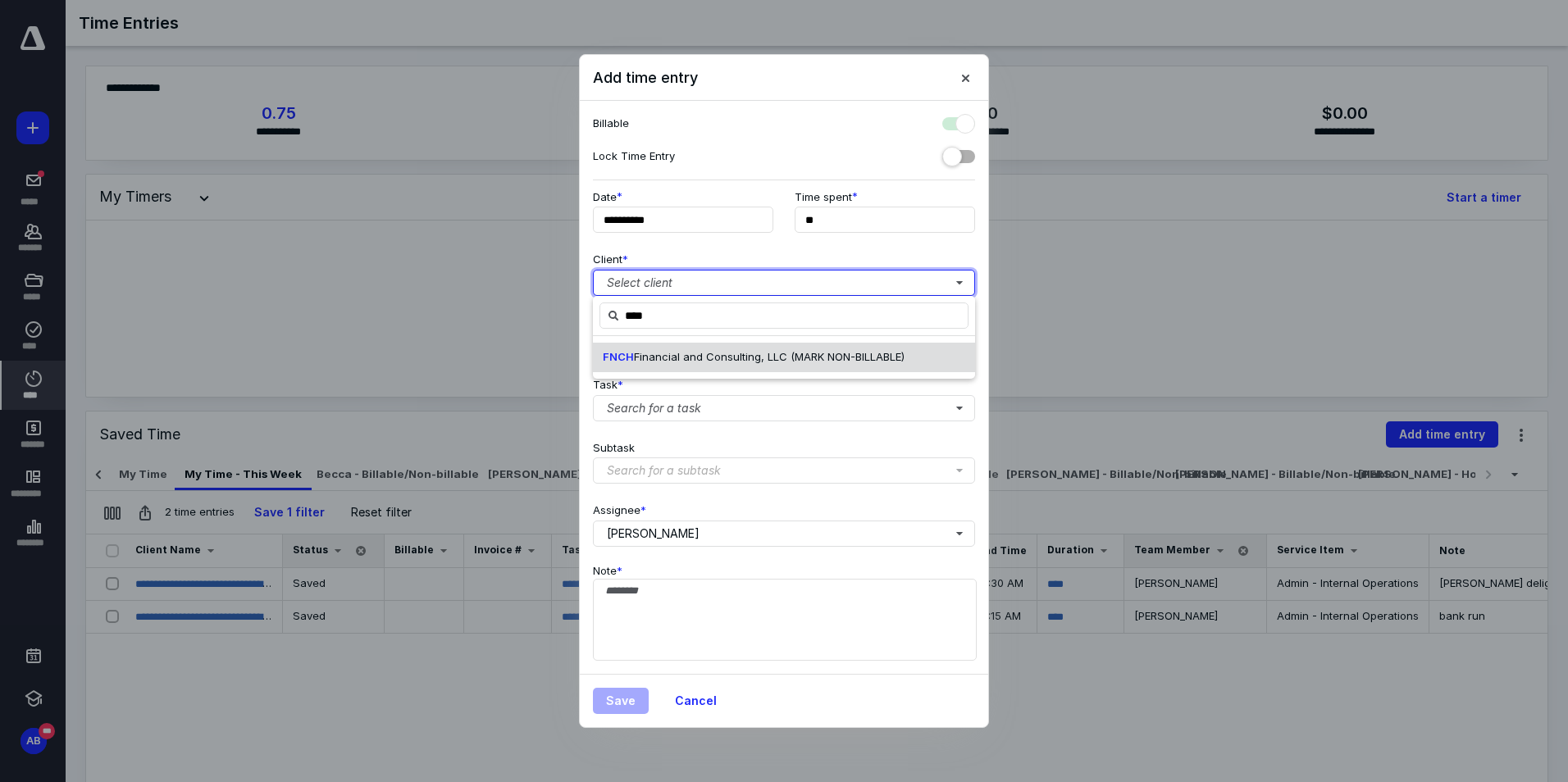 checkbox on "true" 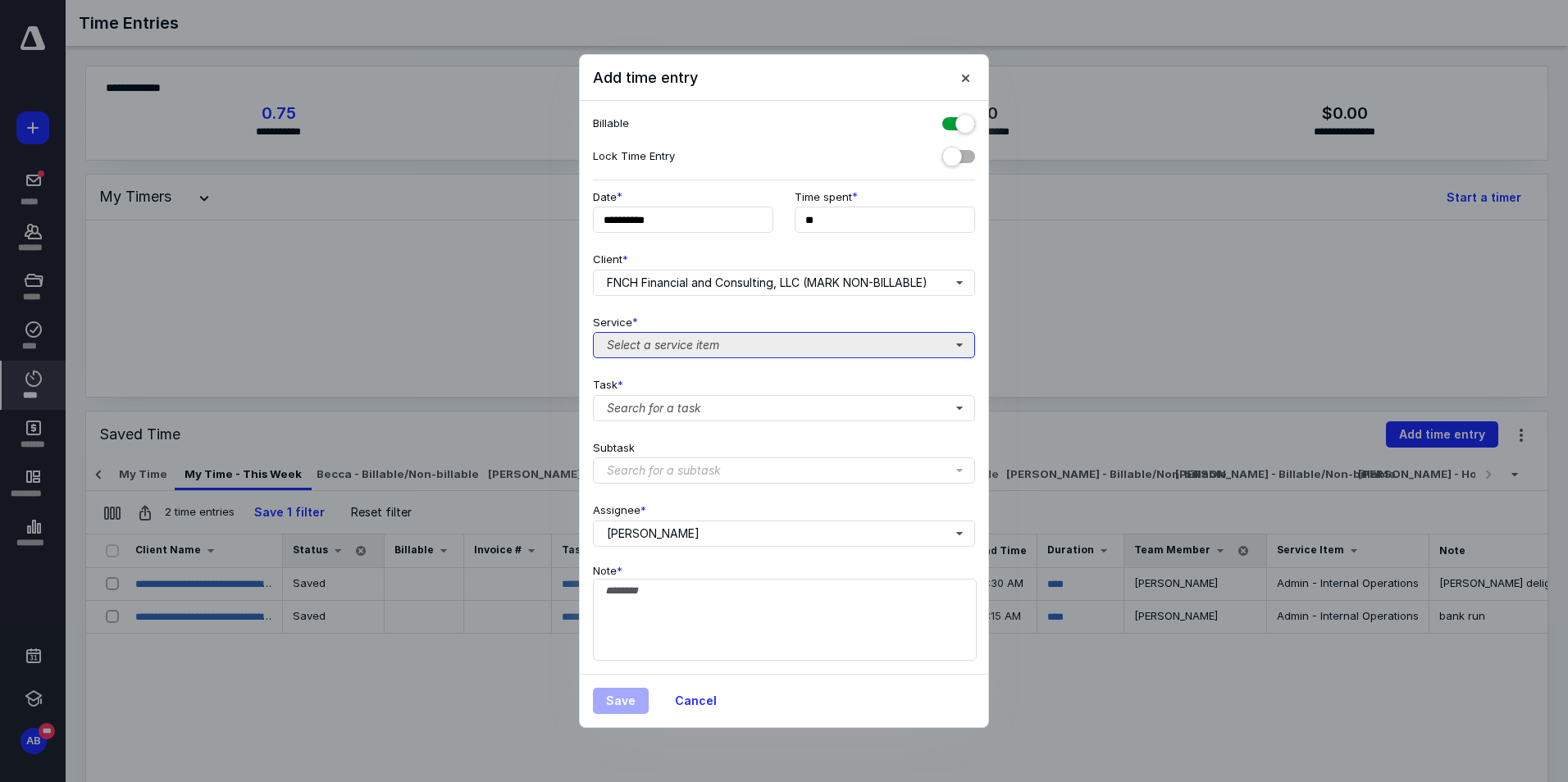 click on "Select a service item" at bounding box center (784, 345) 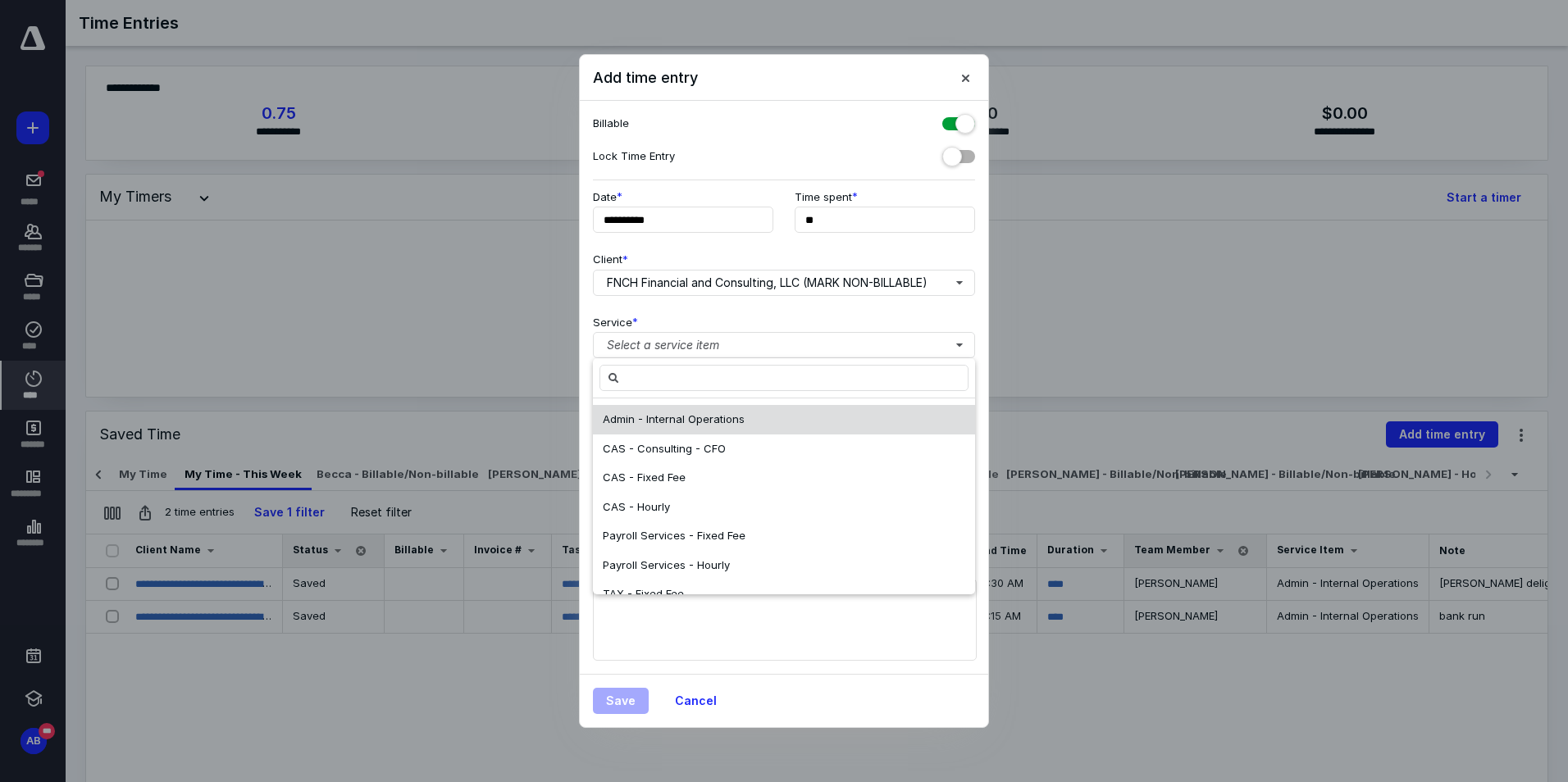click on "Admin - Internal Operations" at bounding box center [784, 420] 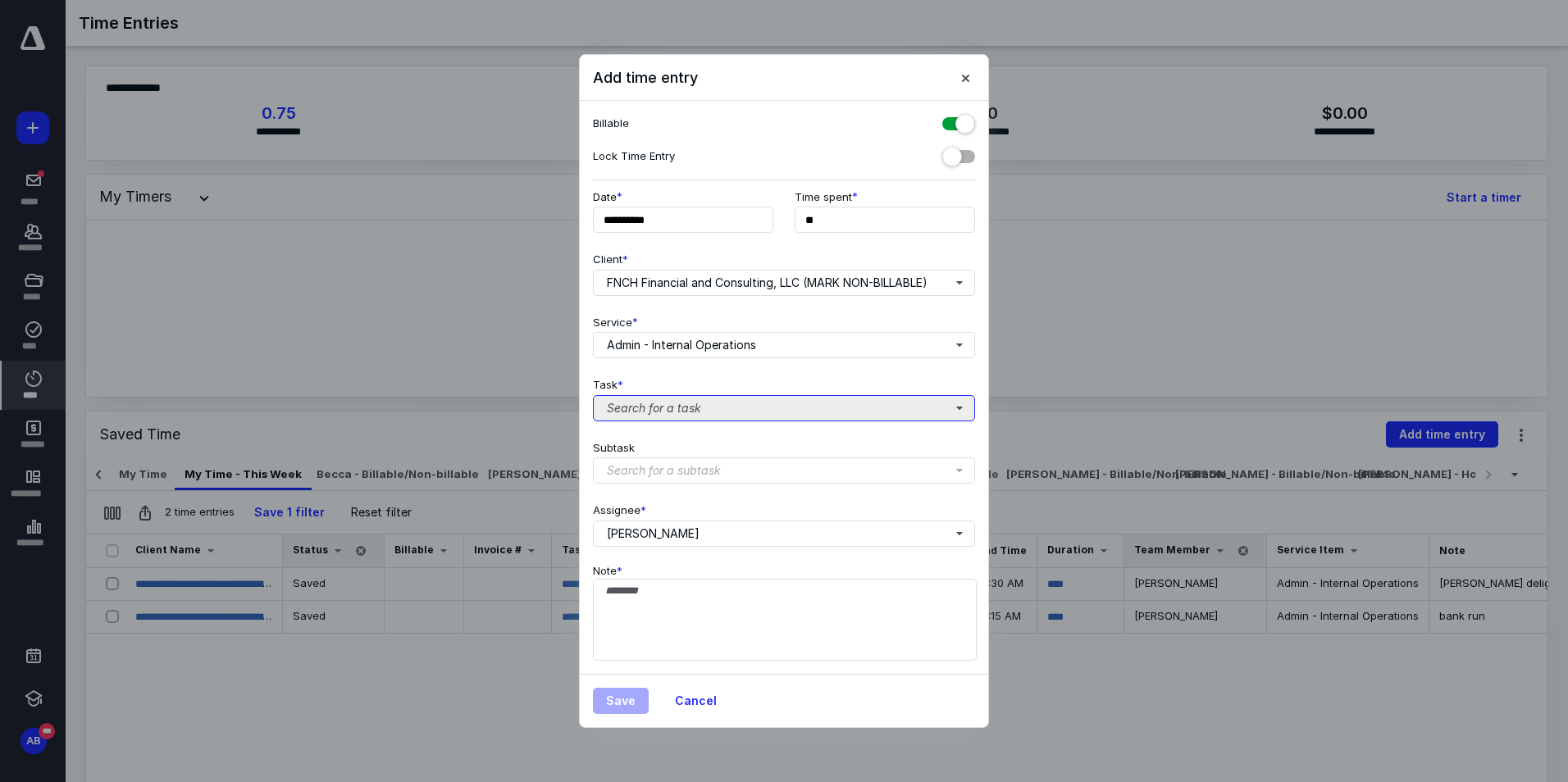 click on "Search for a task" at bounding box center (784, 408) 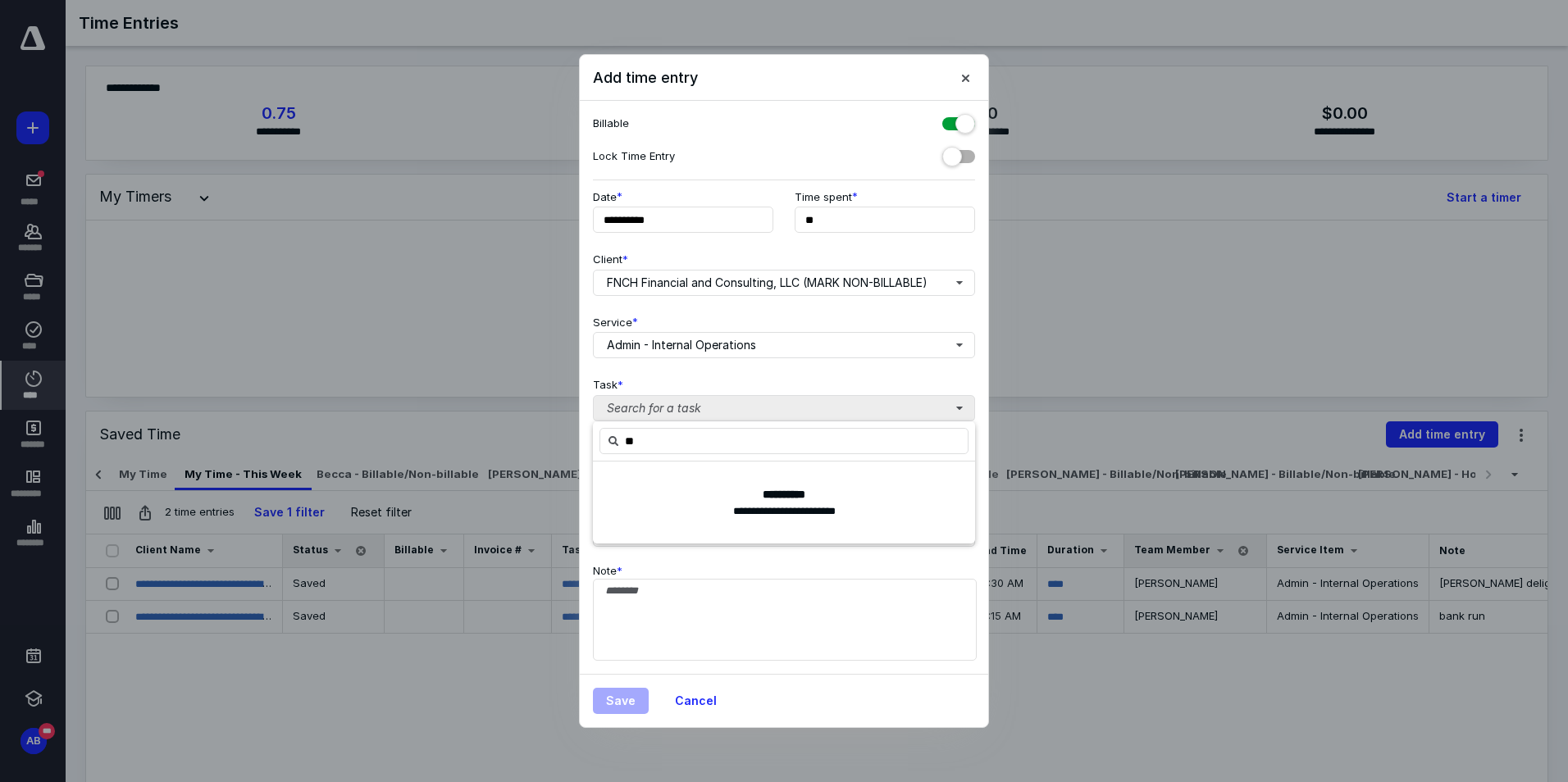 type on "*" 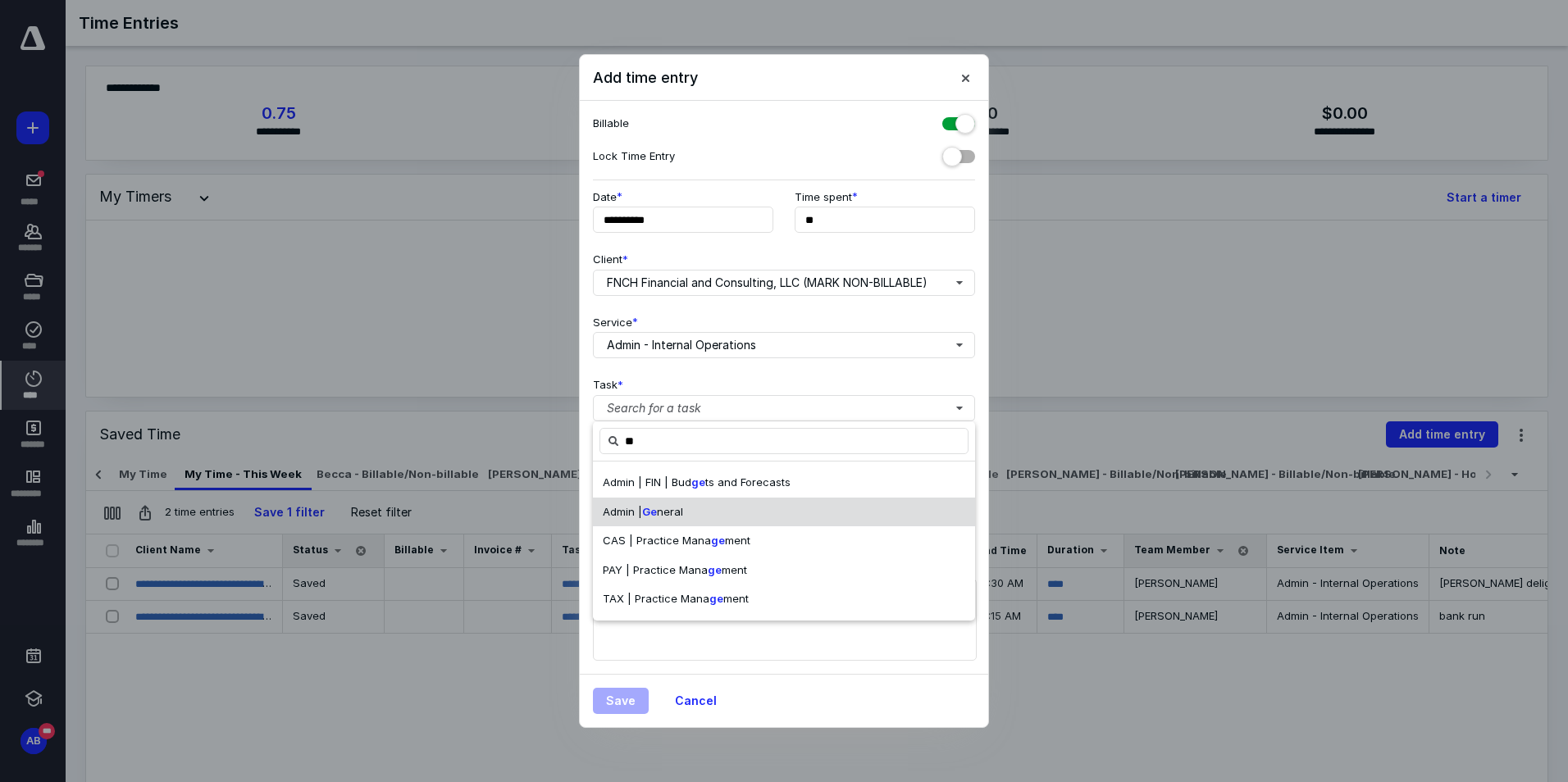 click on "Admin |  [PERSON_NAME]" at bounding box center [784, 512] 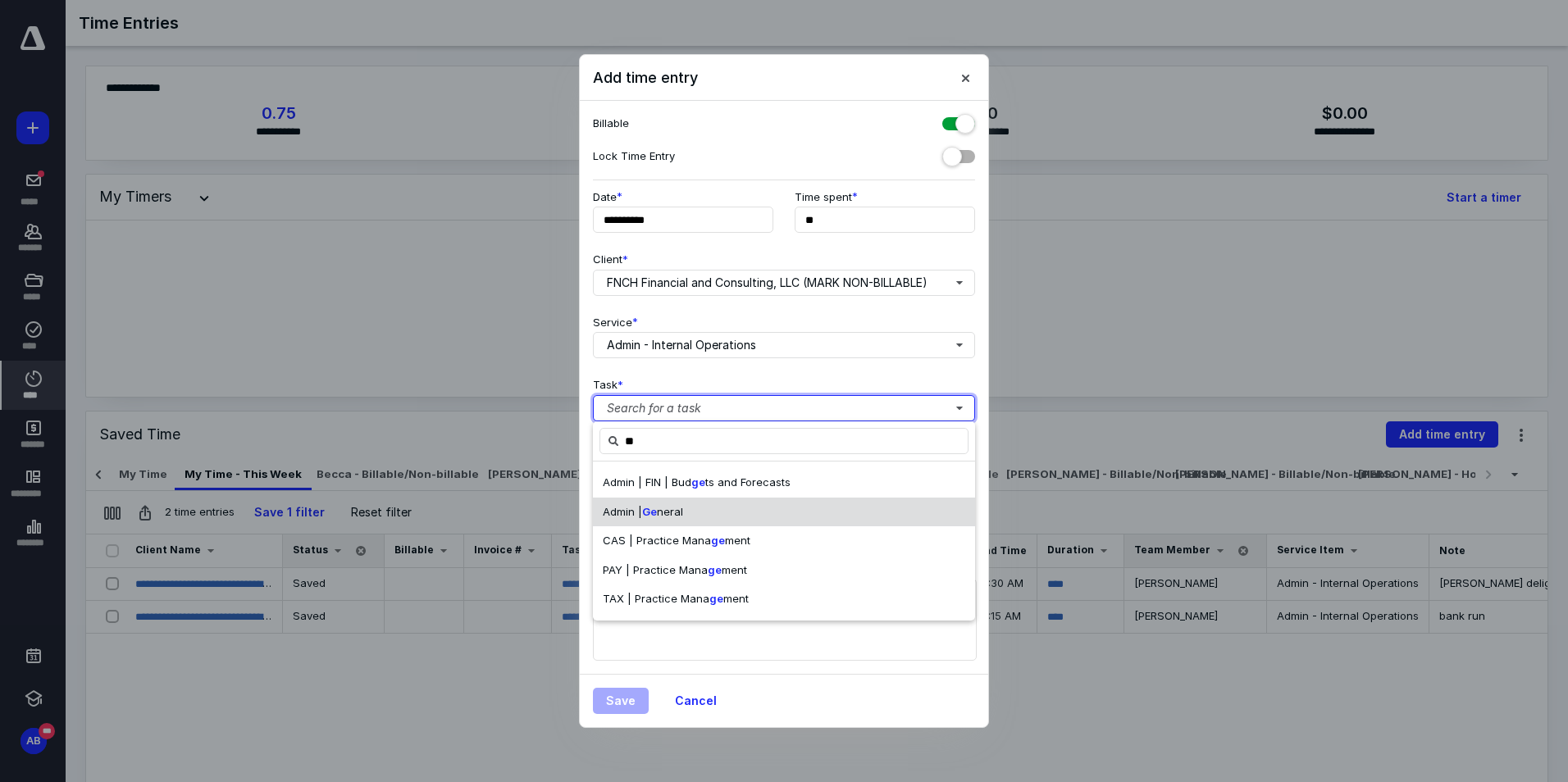 type 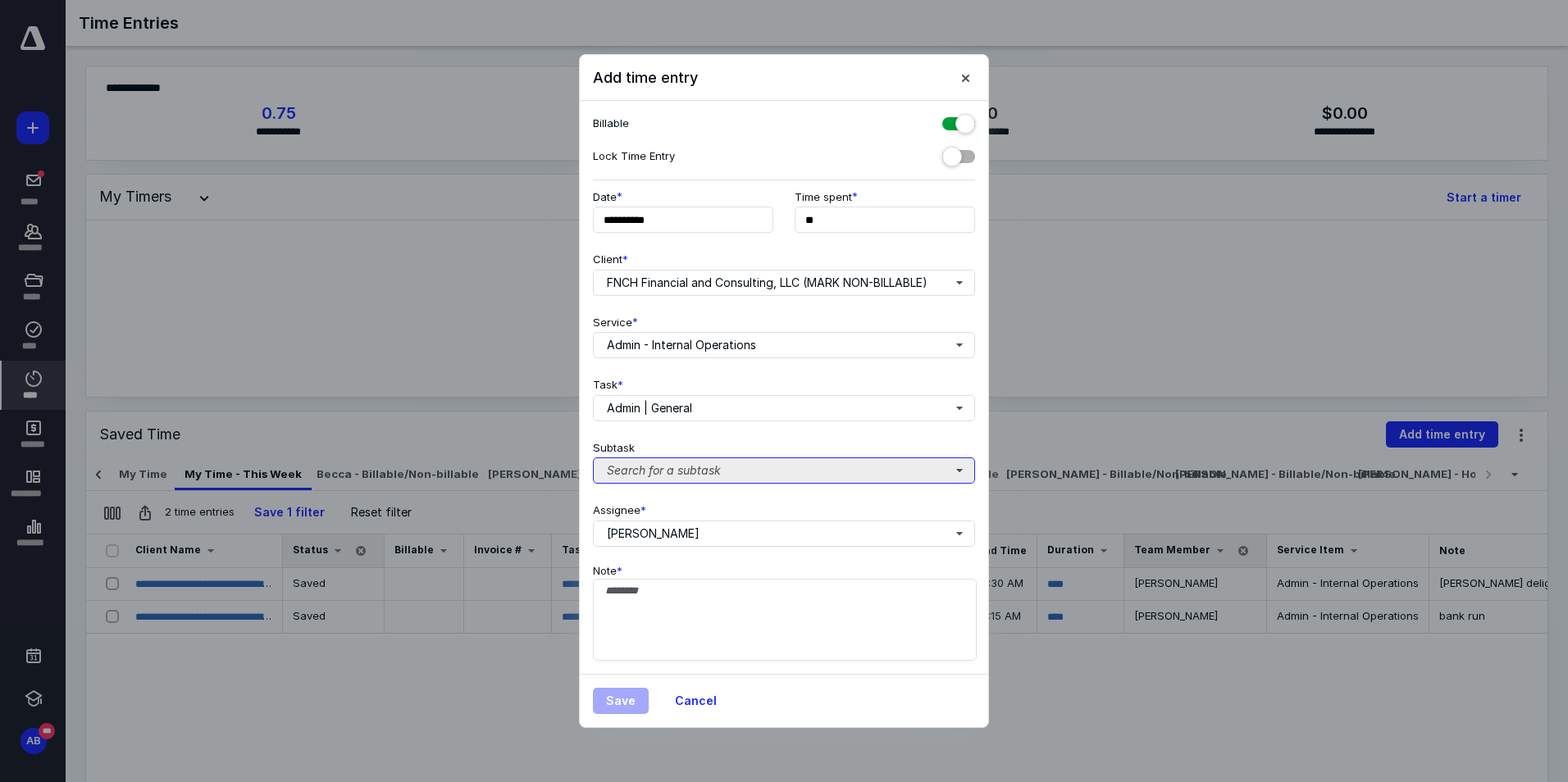 click on "Search for a subtask" at bounding box center (784, 471) 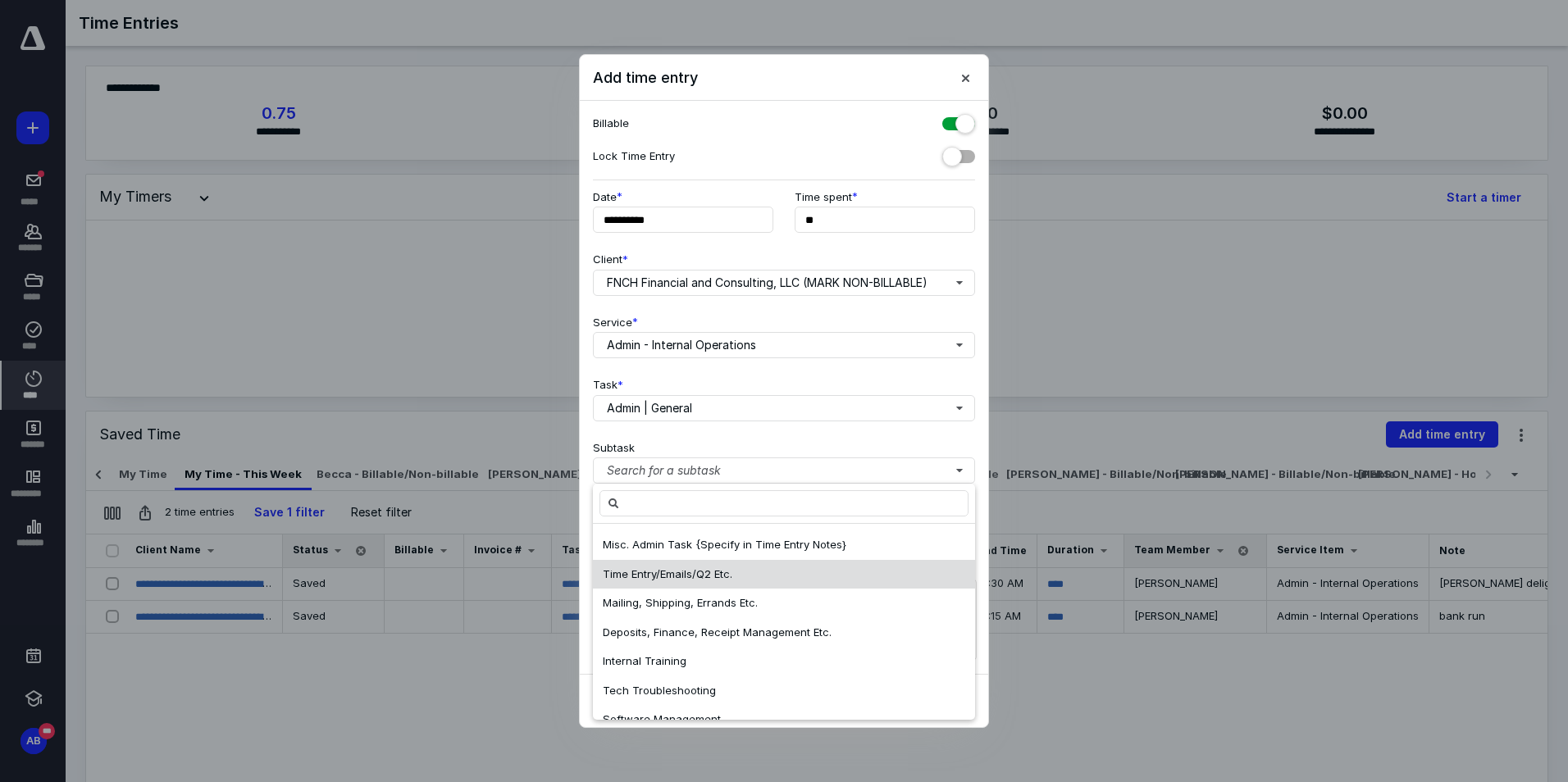 click on "Time Entry/Emails/Q2 Etc." at bounding box center (784, 575) 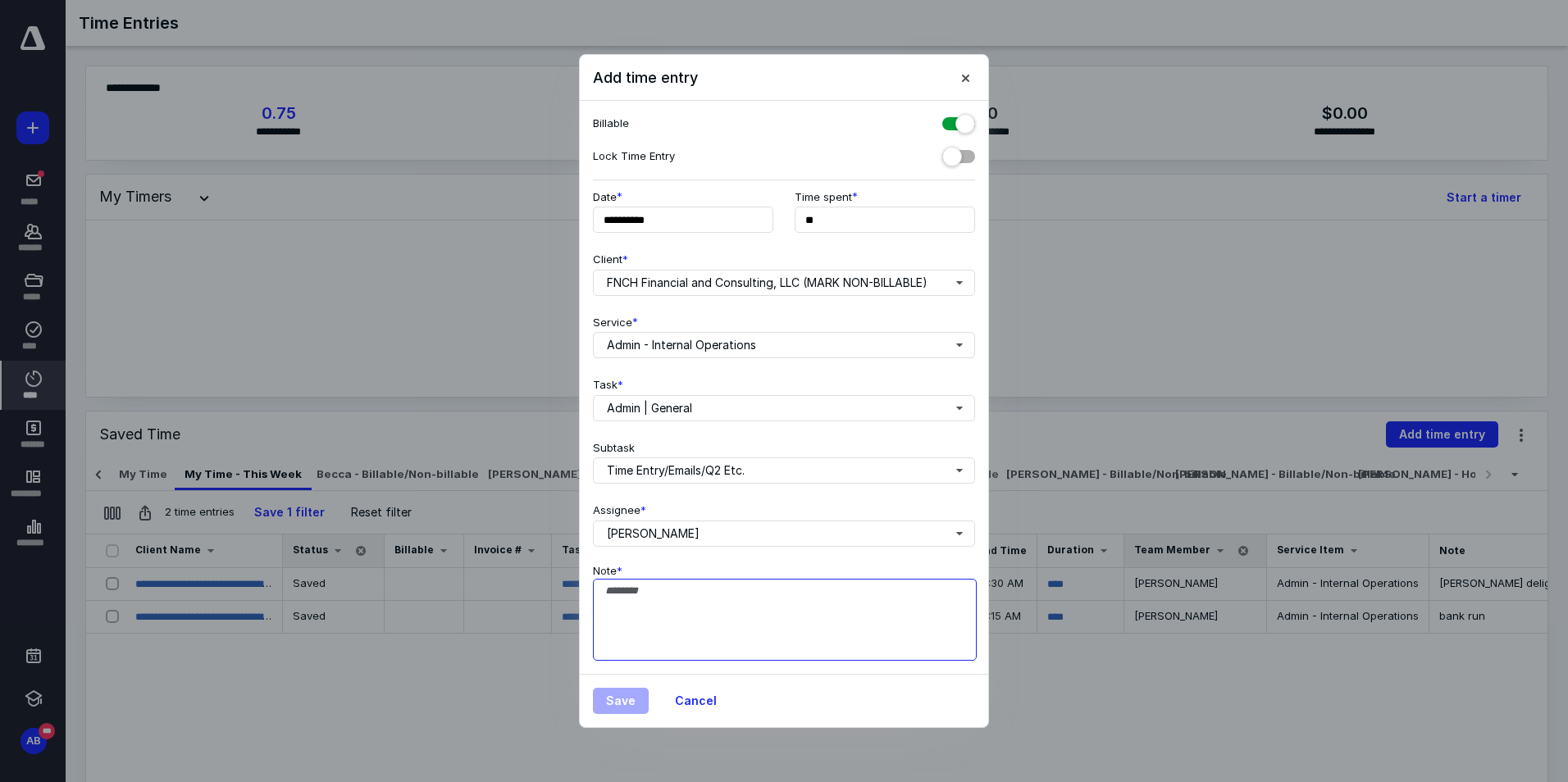 click on "Note *" at bounding box center (785, 620) 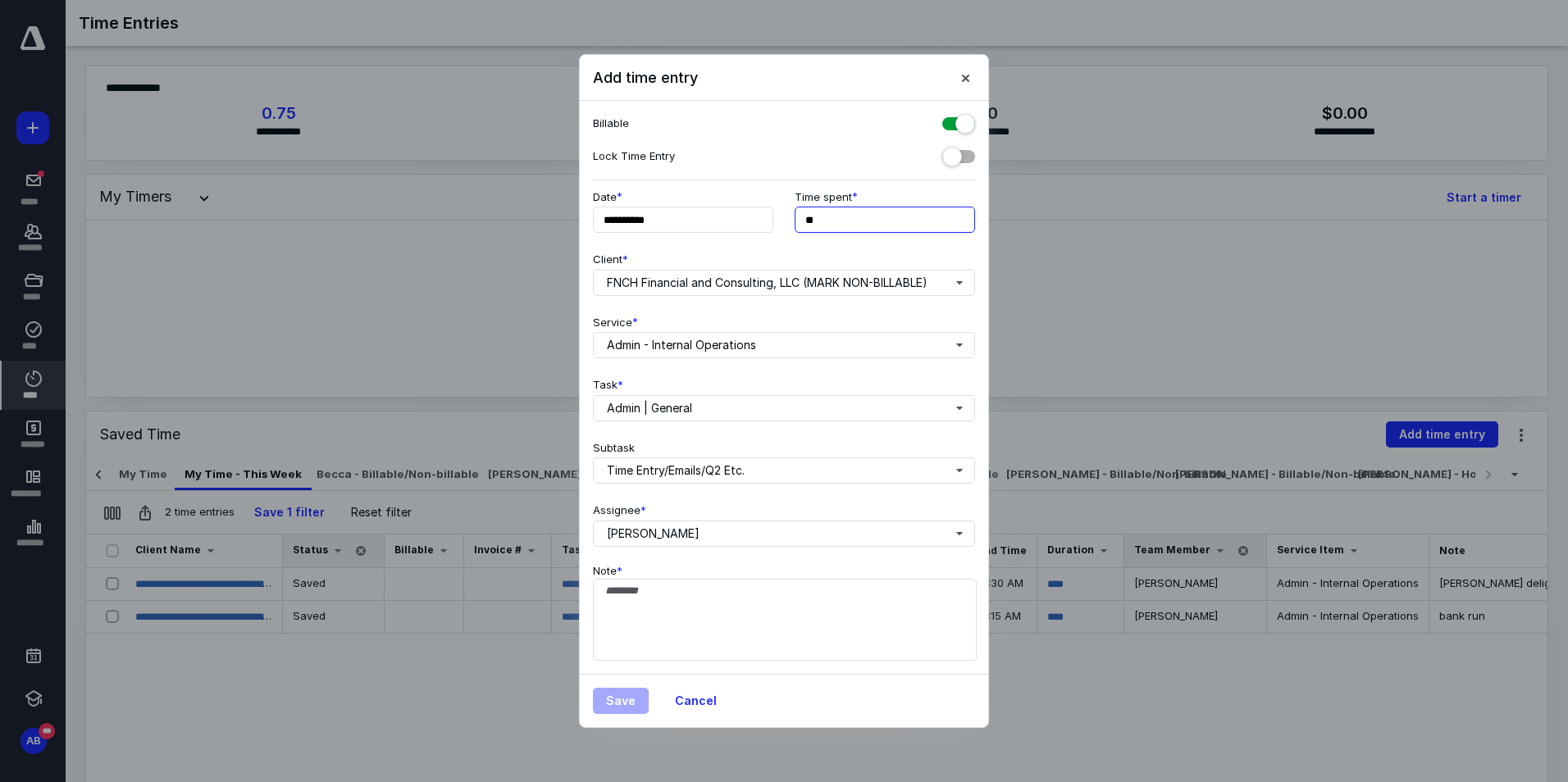 click on "**" at bounding box center [885, 220] 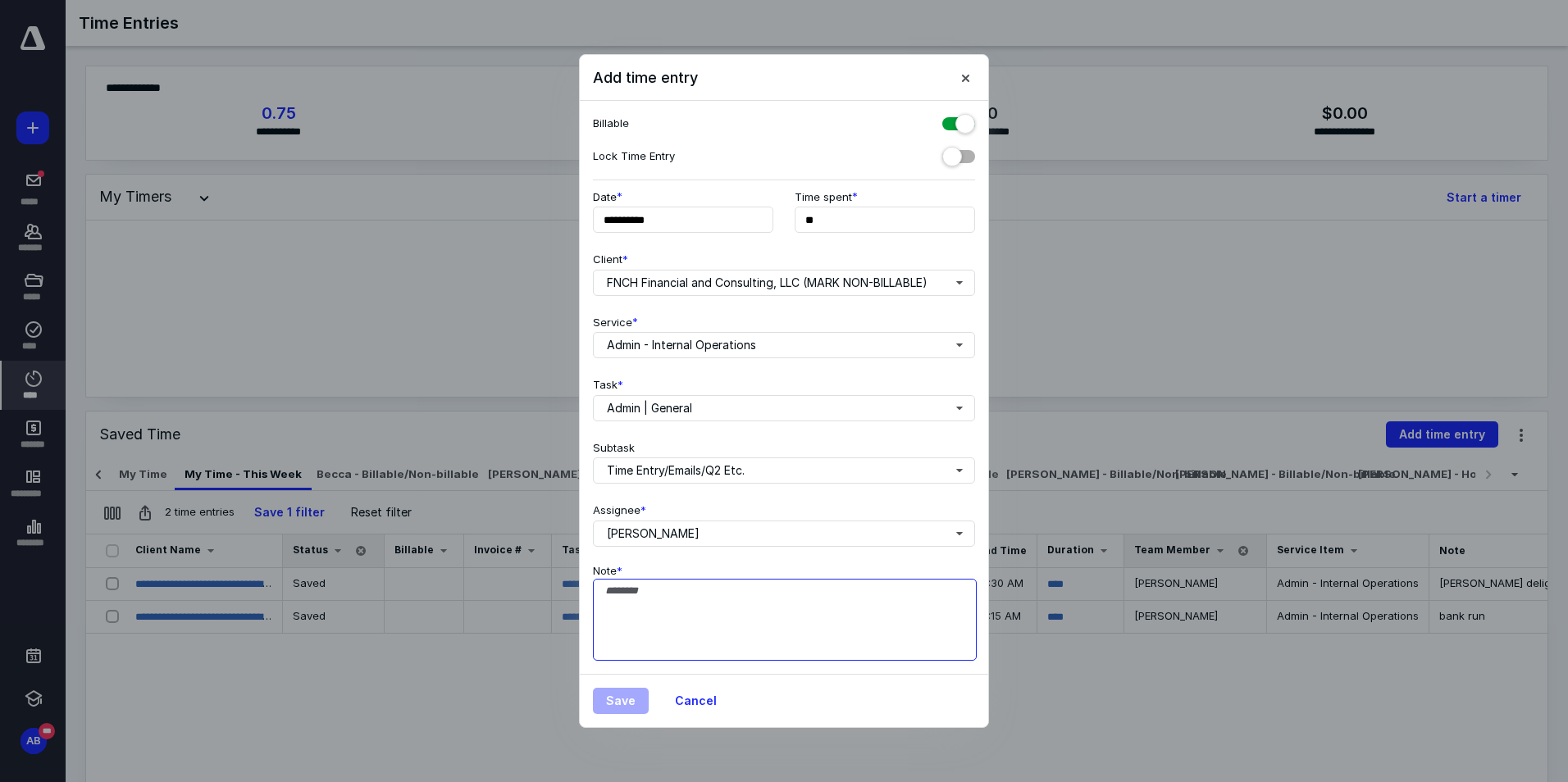 click on "Note *" at bounding box center (785, 620) 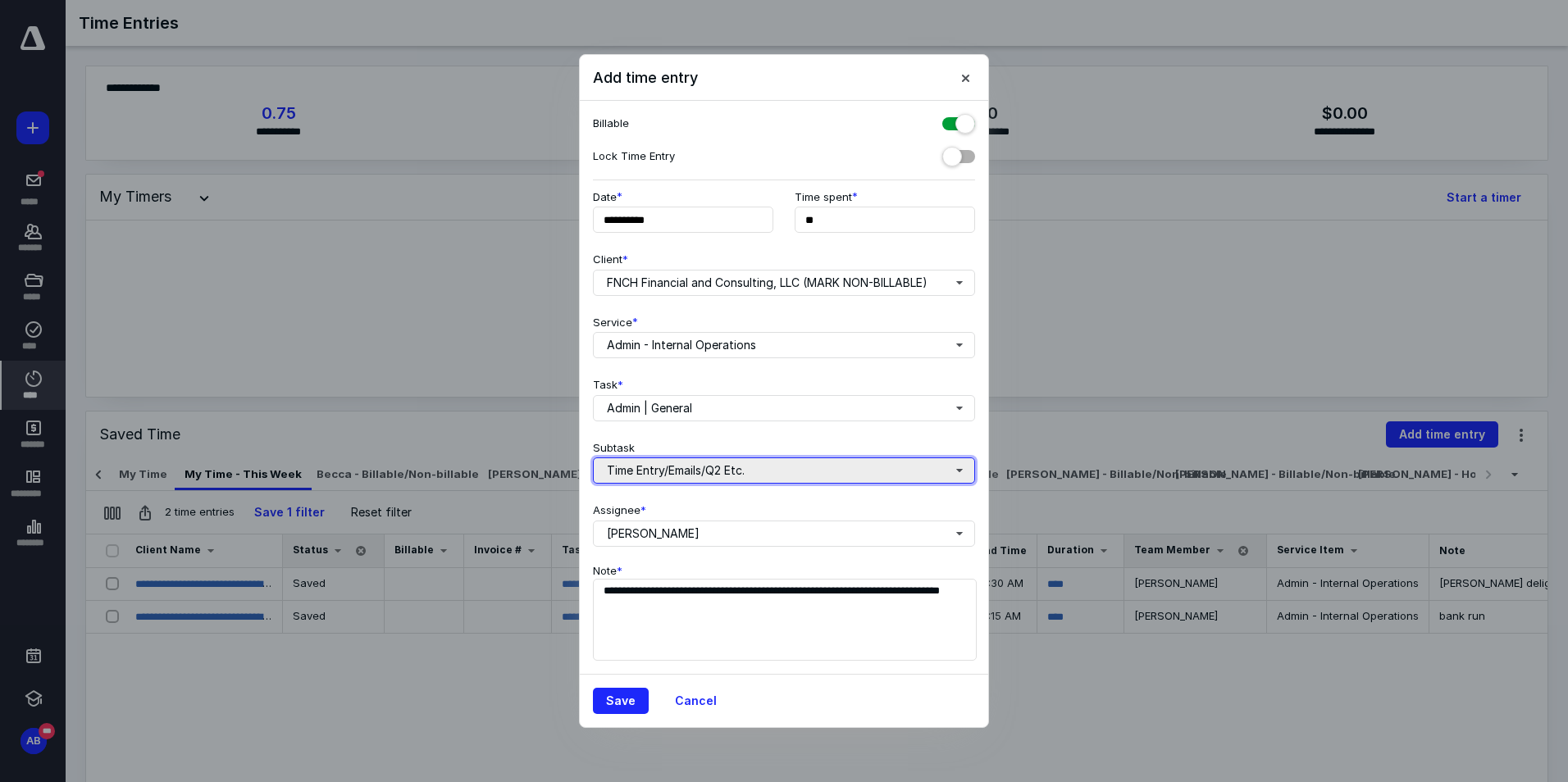click on "Time Entry/Emails/Q2 Etc." at bounding box center (784, 471) 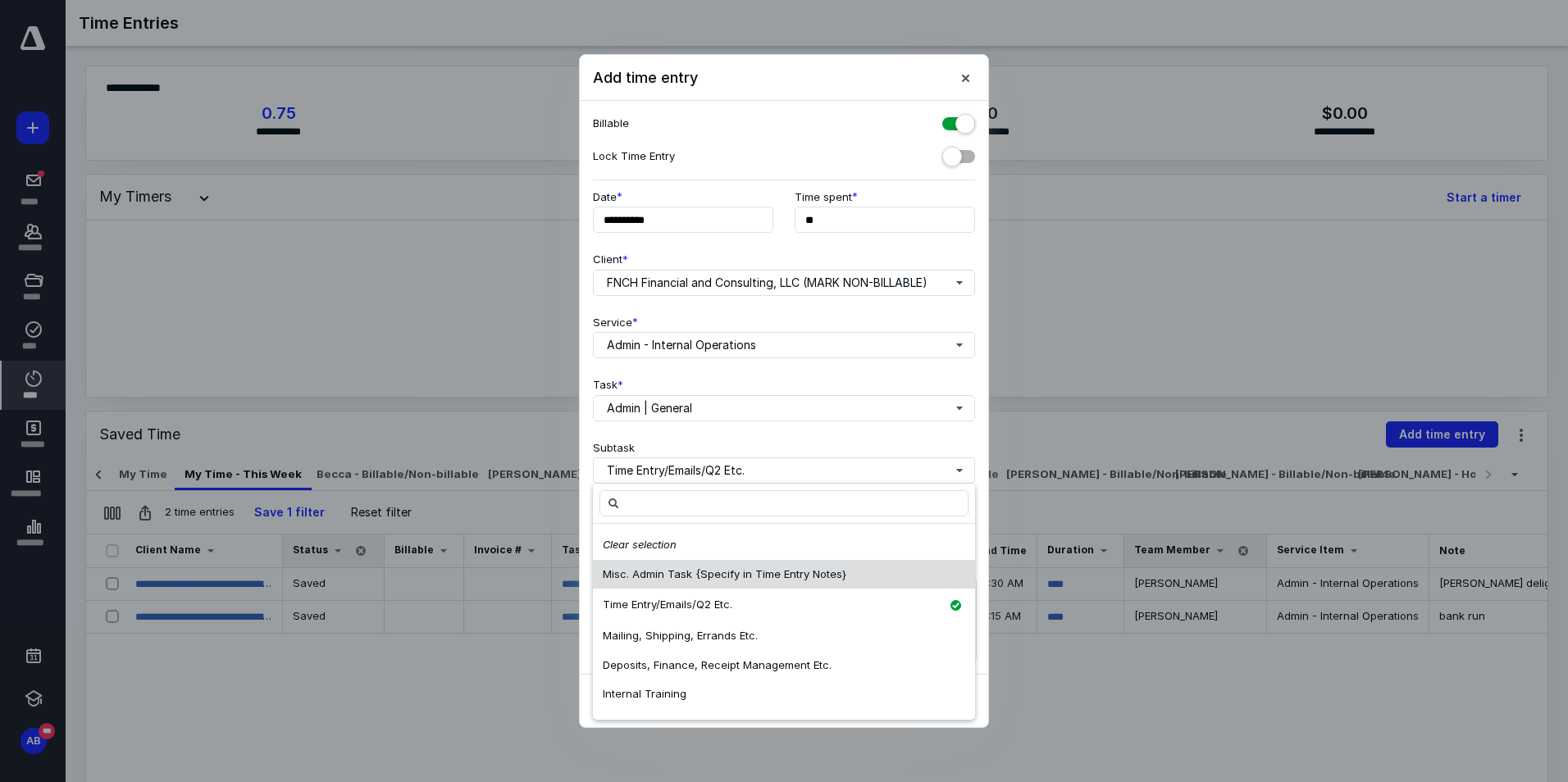 click on "Misc. Admin Task {Specify in Time Entry Notes}" at bounding box center [724, 575] 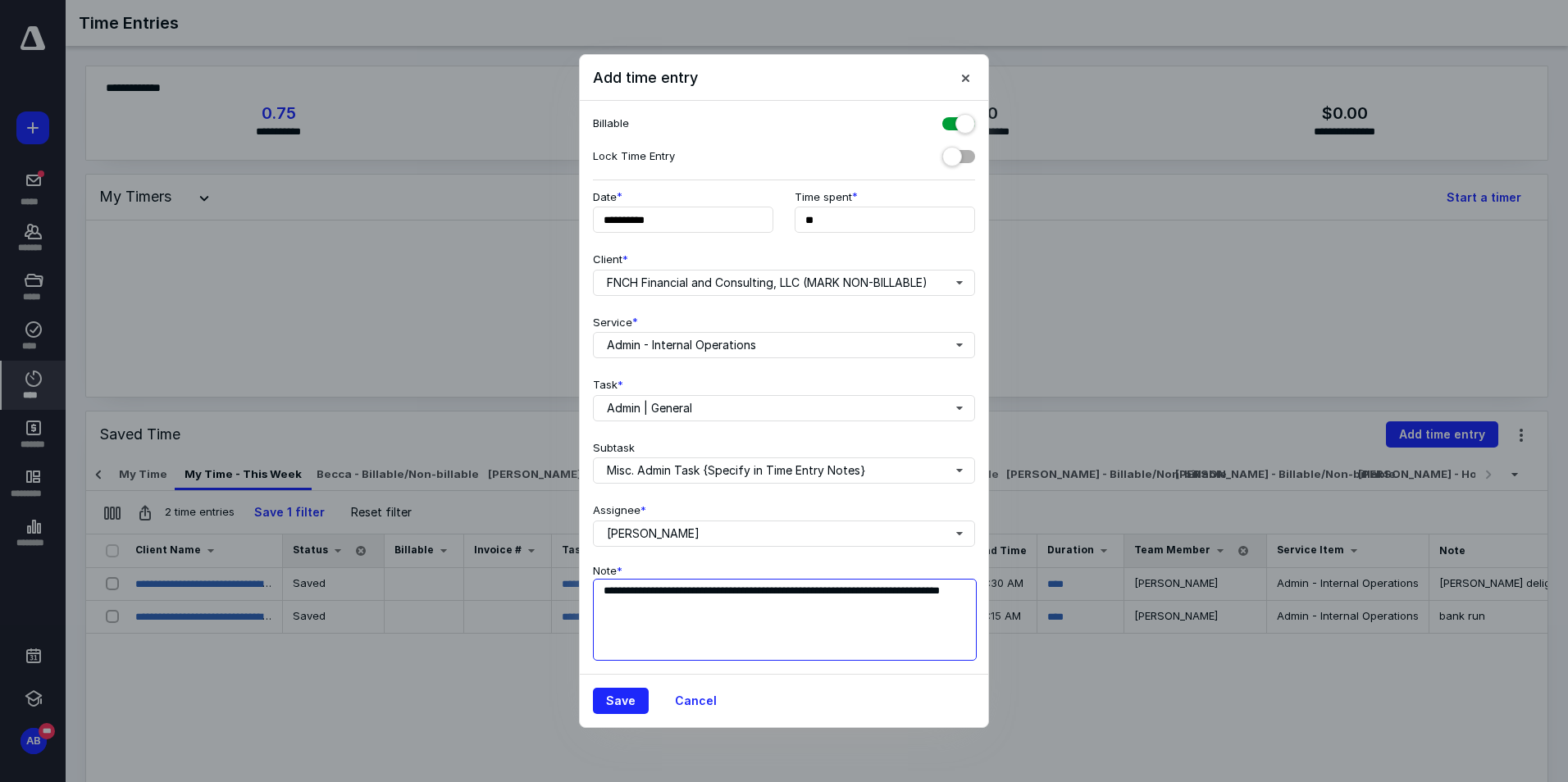 click on "**********" at bounding box center [785, 620] 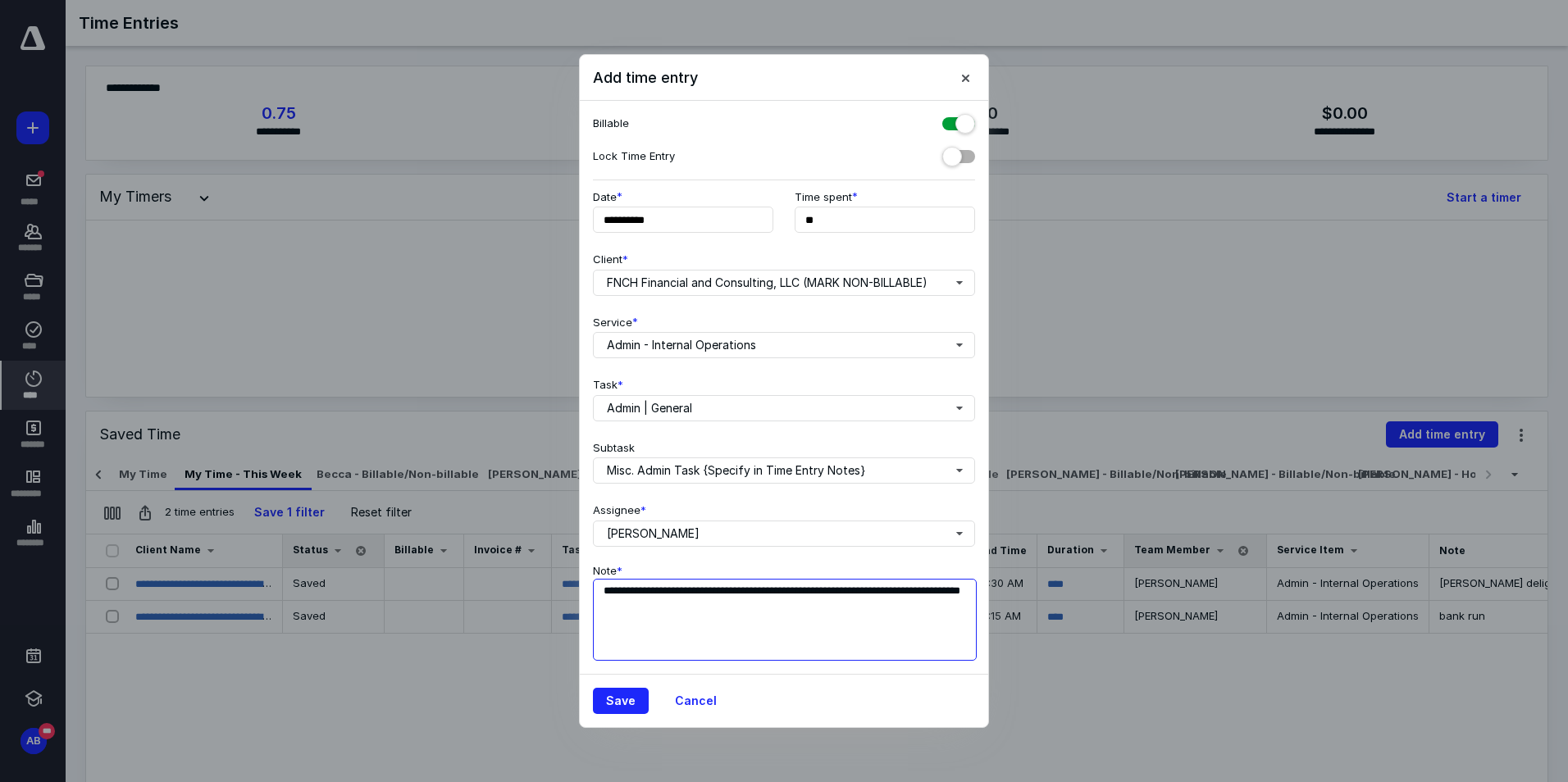 type on "**********" 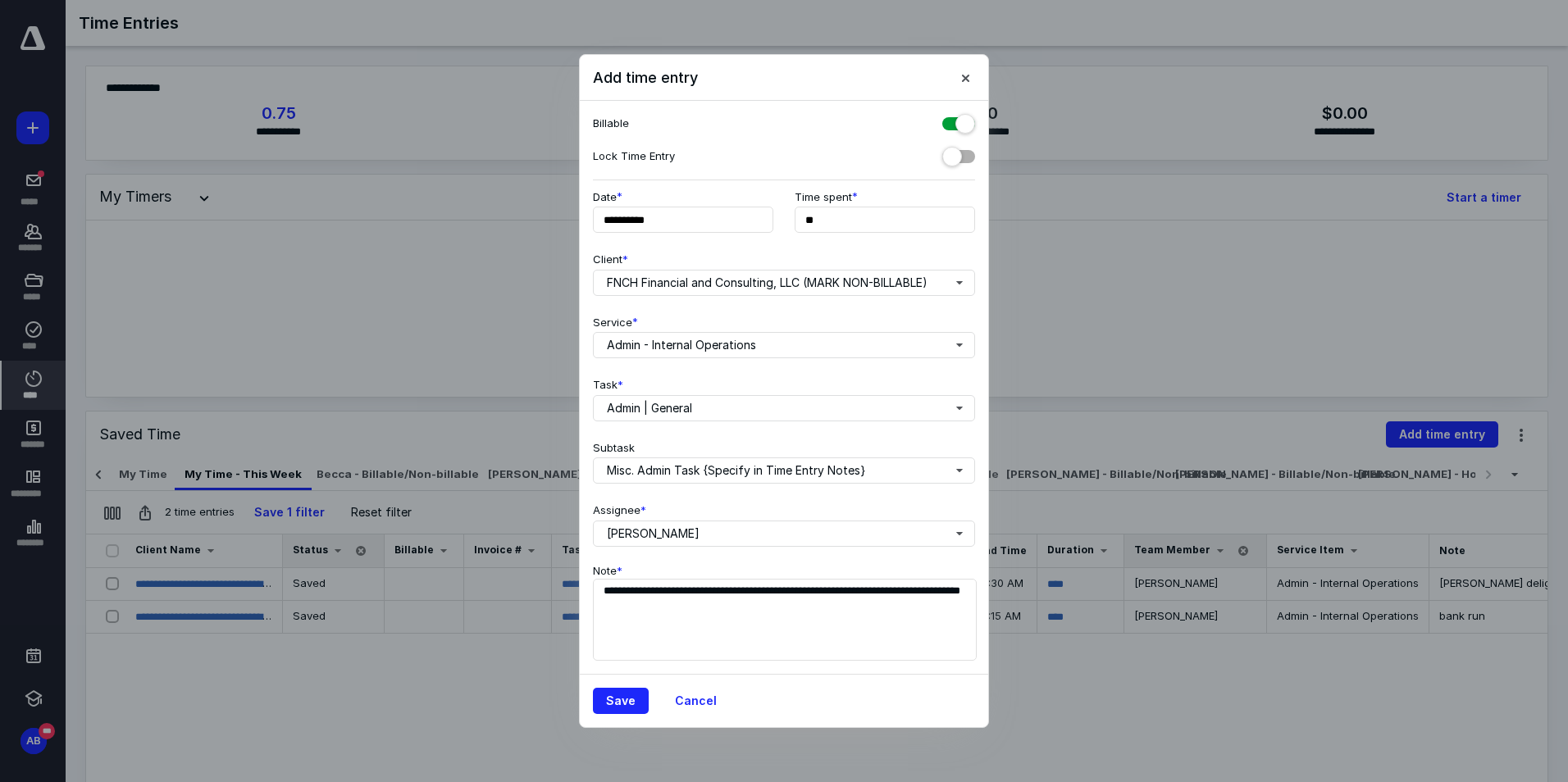 click at bounding box center (959, 120) 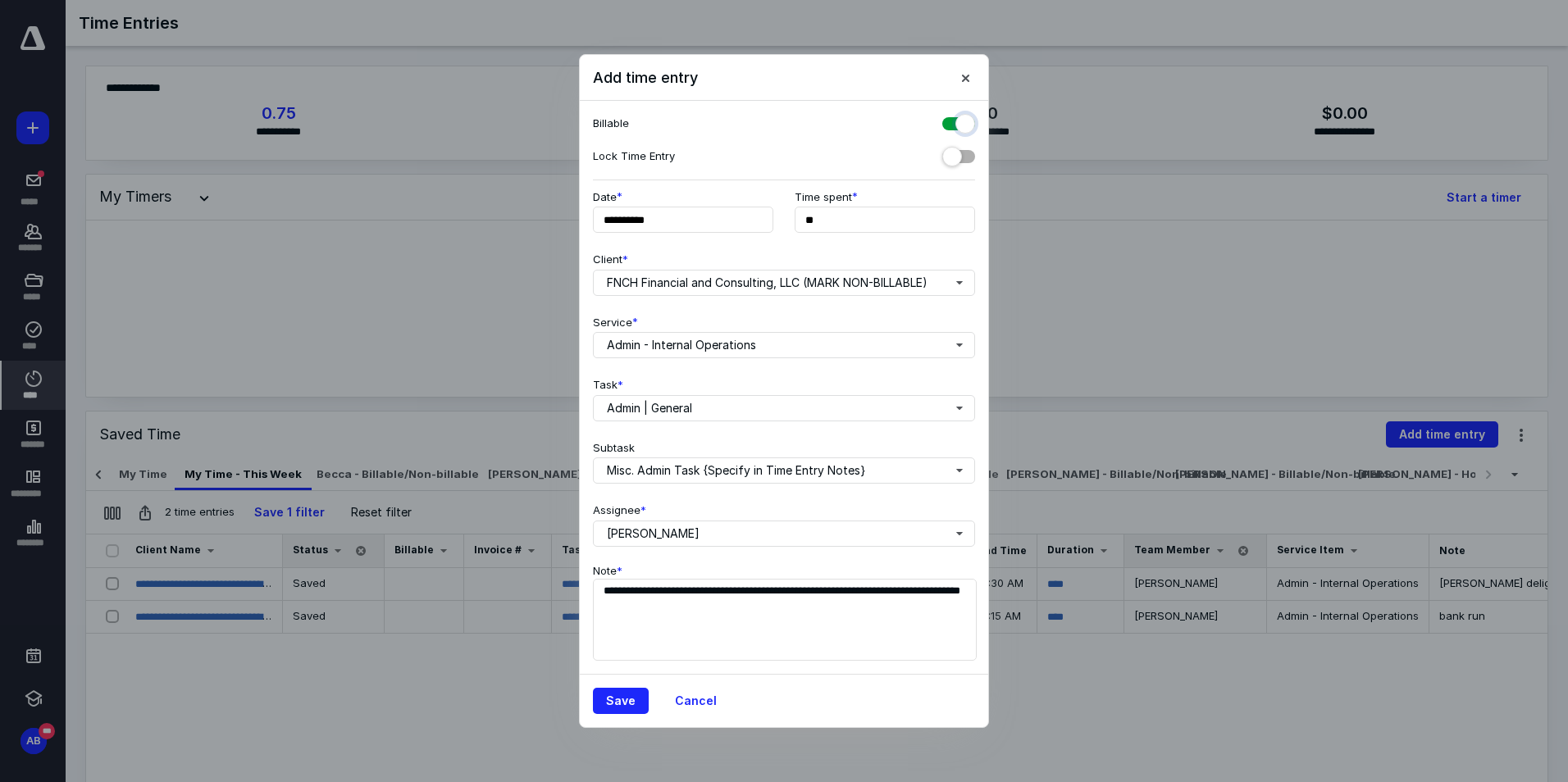 click at bounding box center (950, 121) 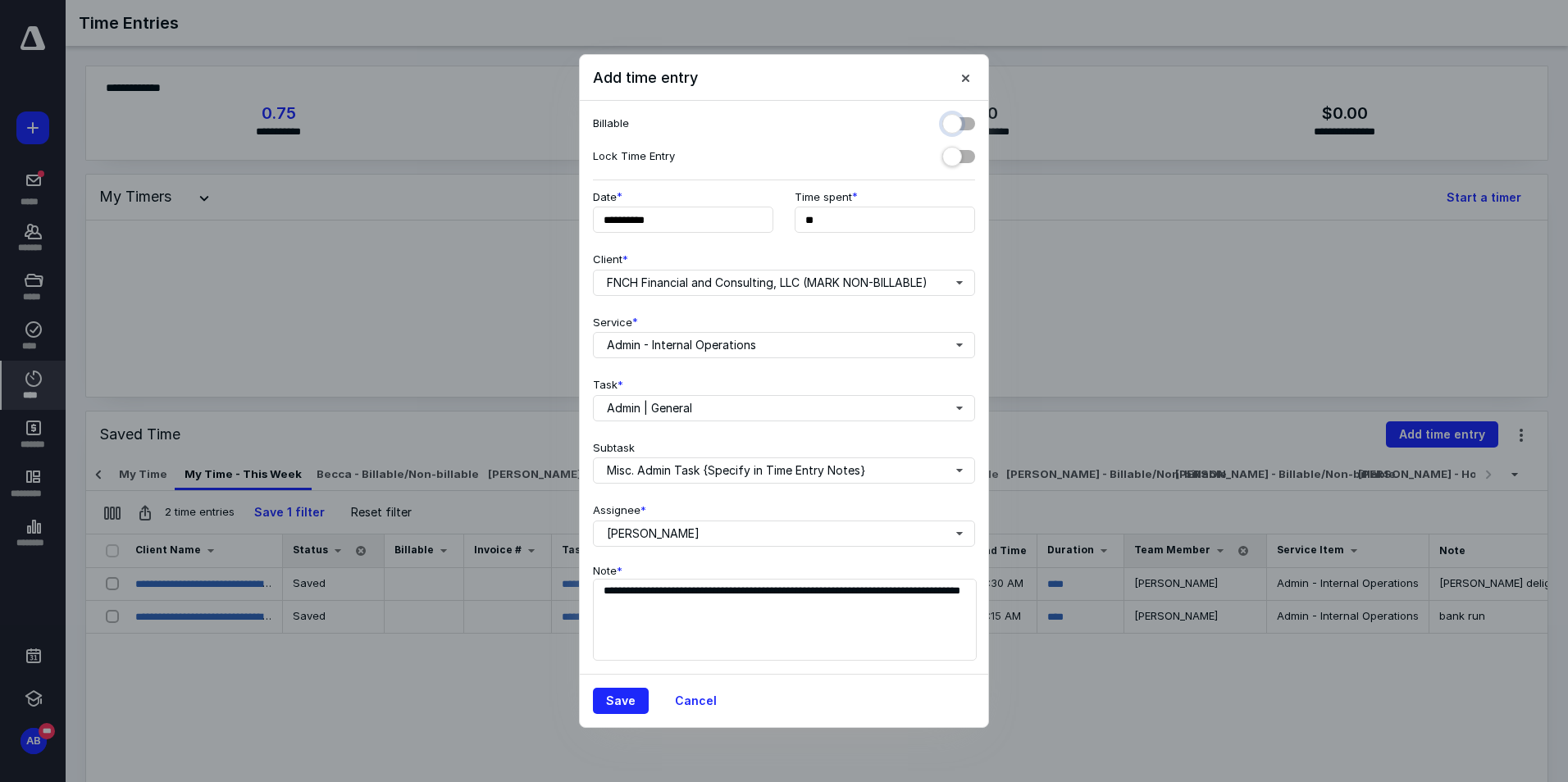 checkbox on "false" 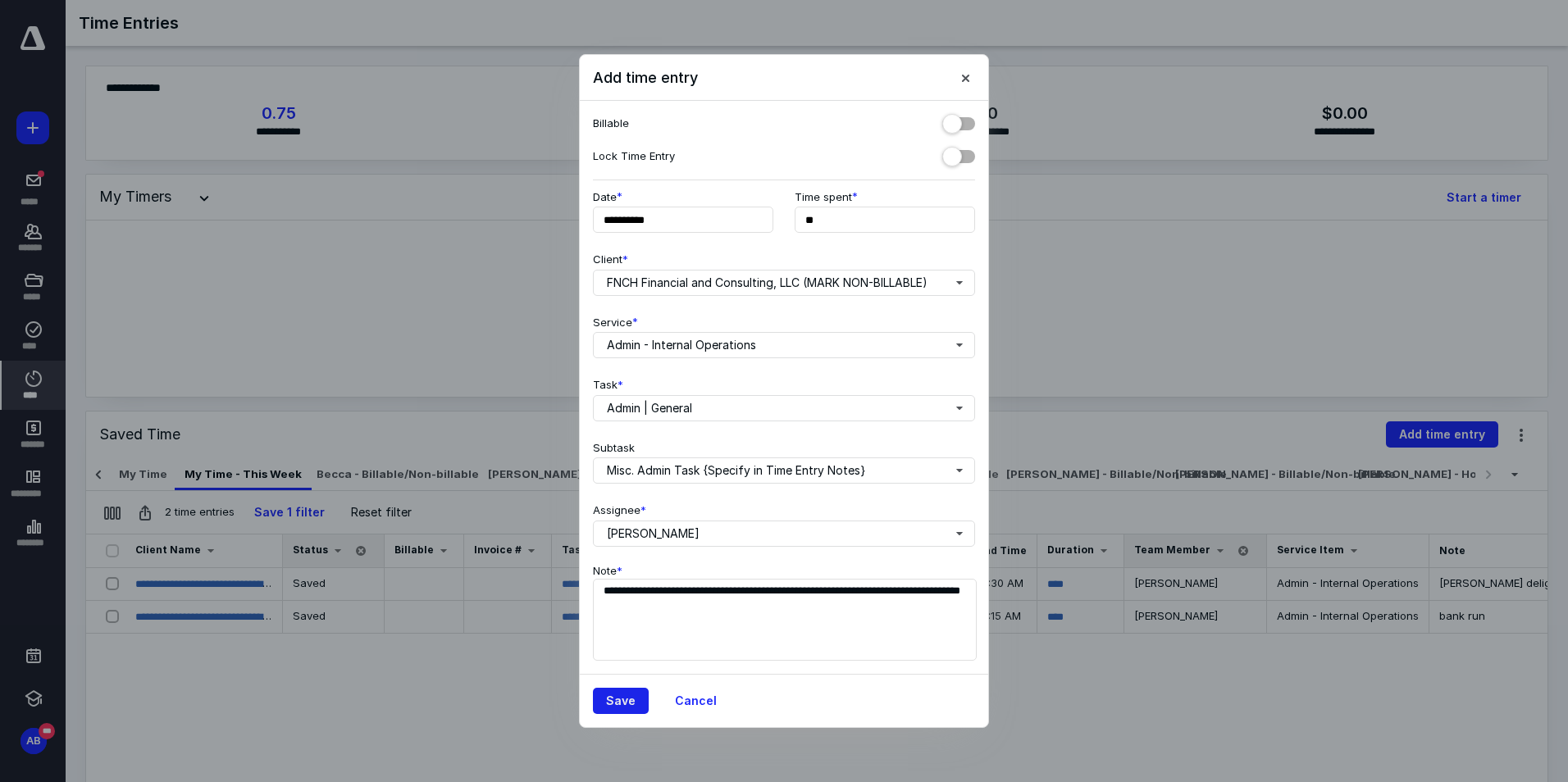 click on "Save" at bounding box center (621, 701) 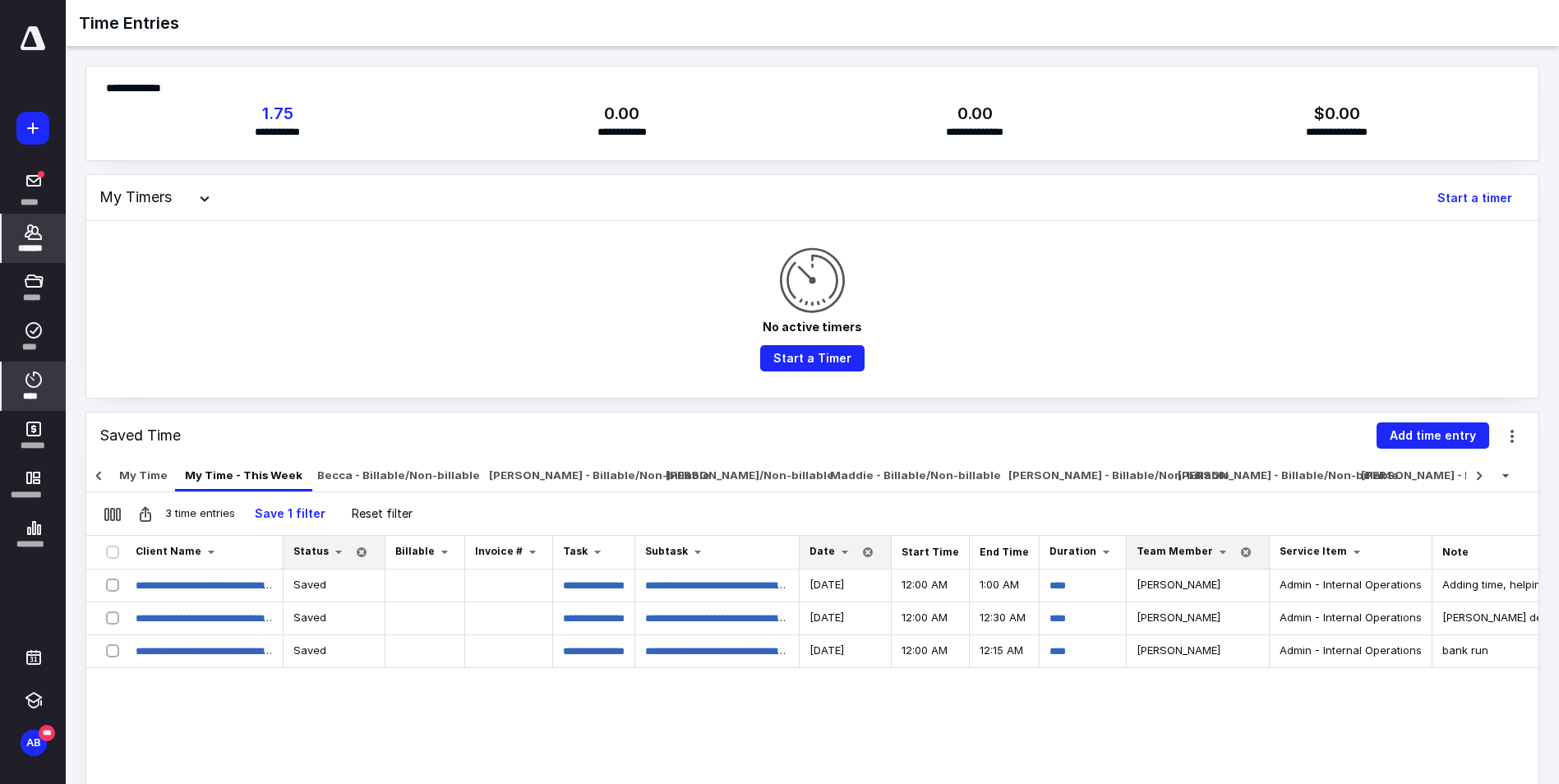 click on "*******" at bounding box center [34, 238] 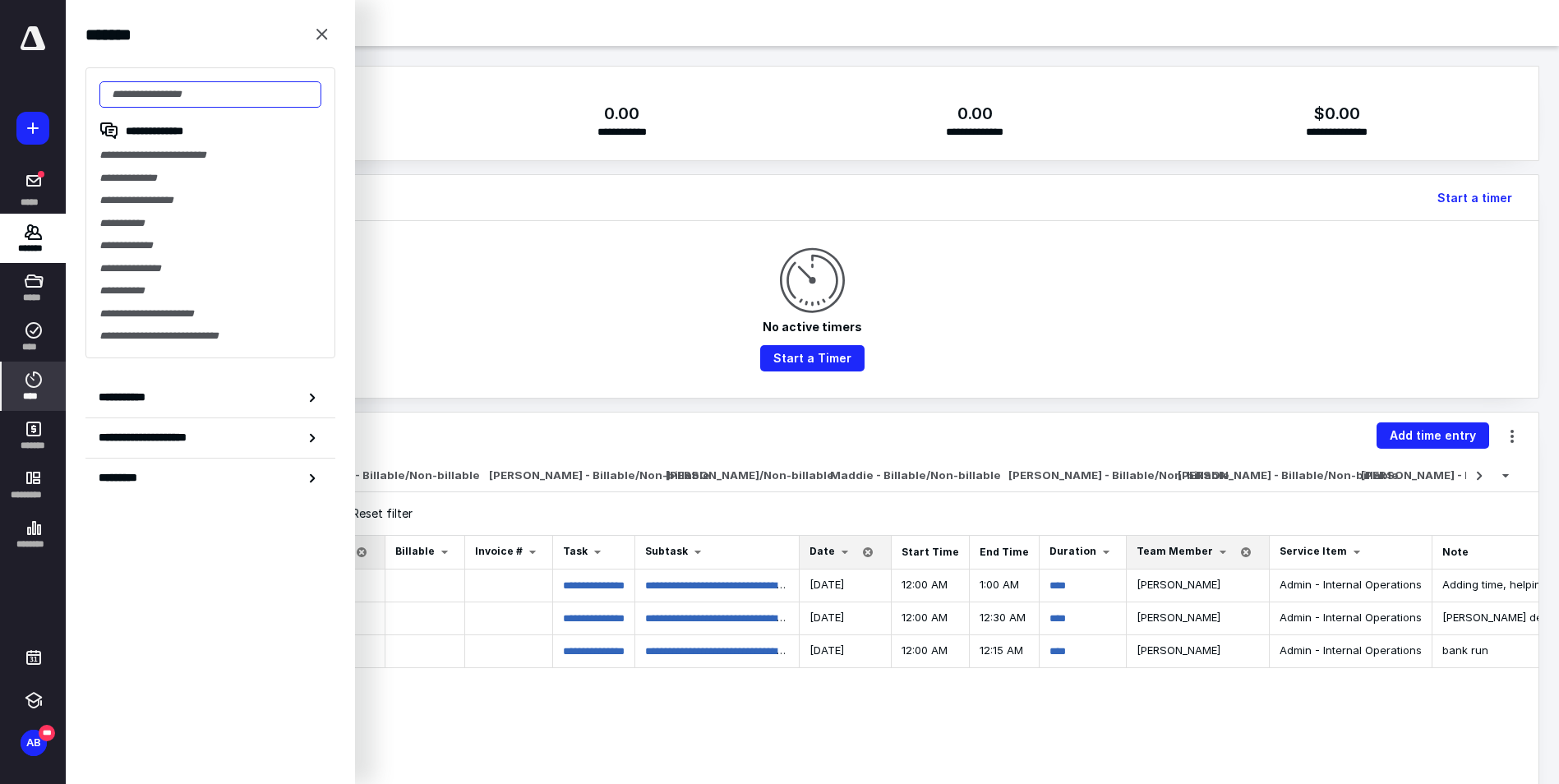 click at bounding box center [210, 95] 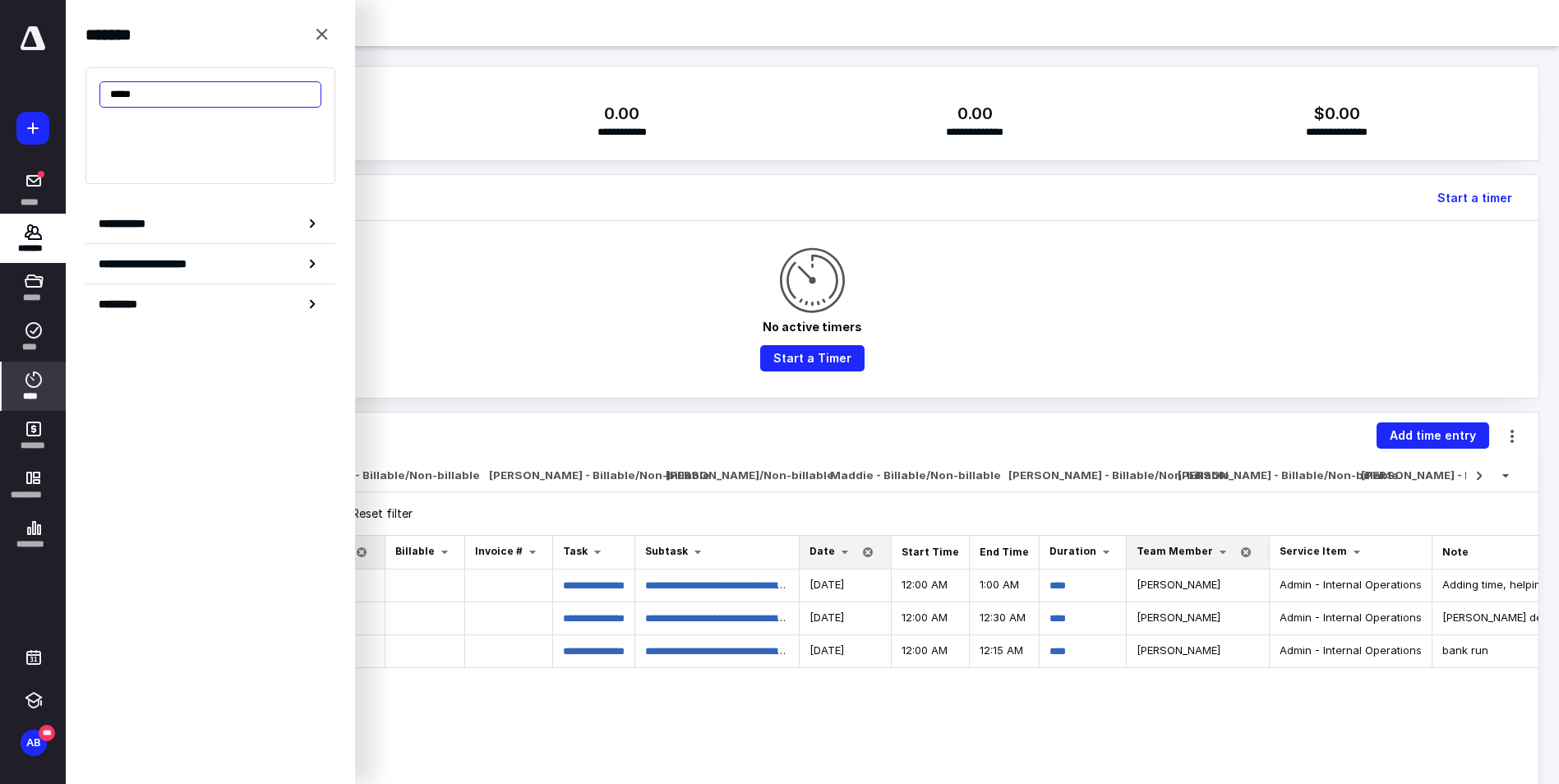 type on "*****" 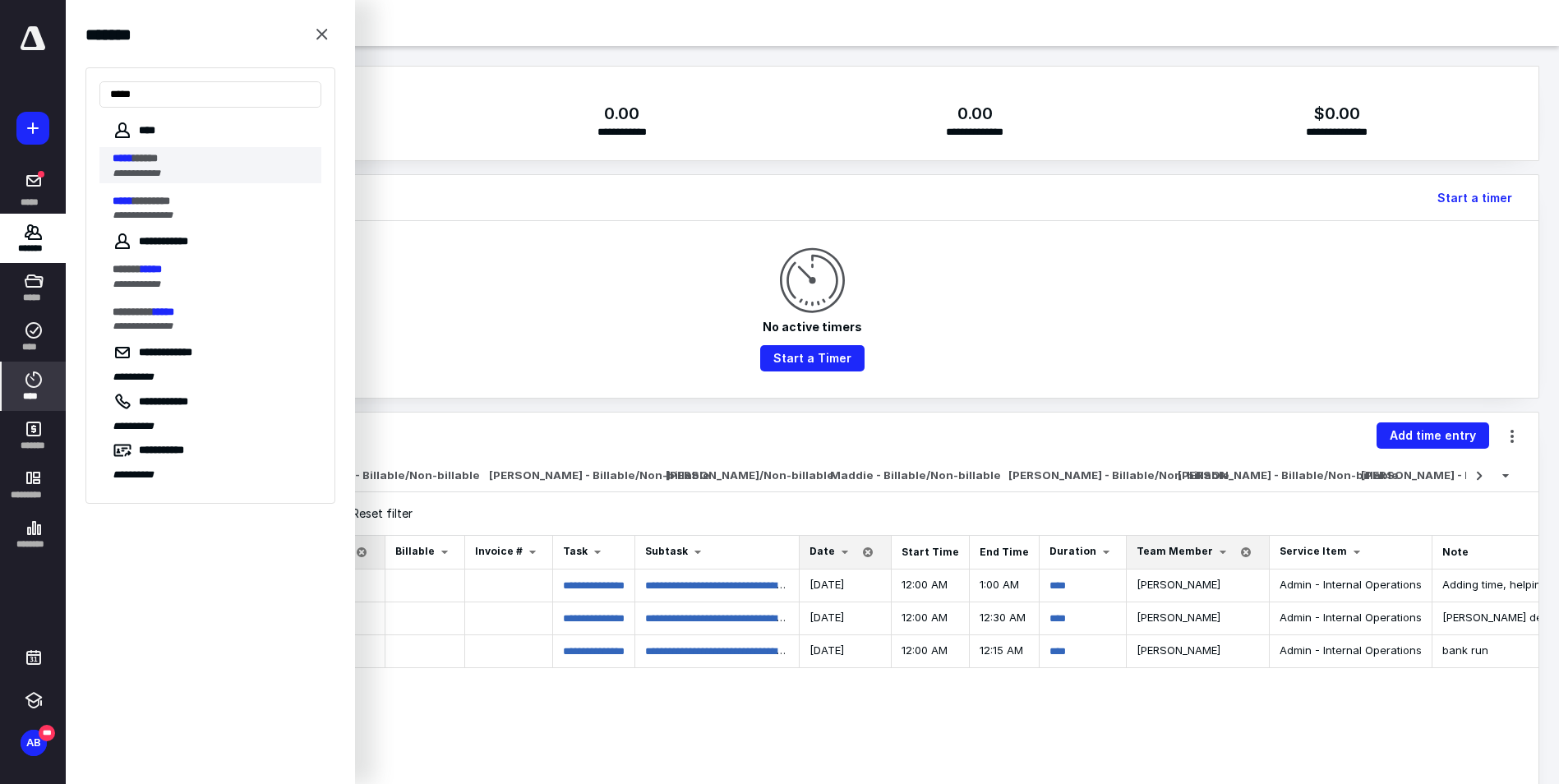 click on "**********" at bounding box center (212, 173) 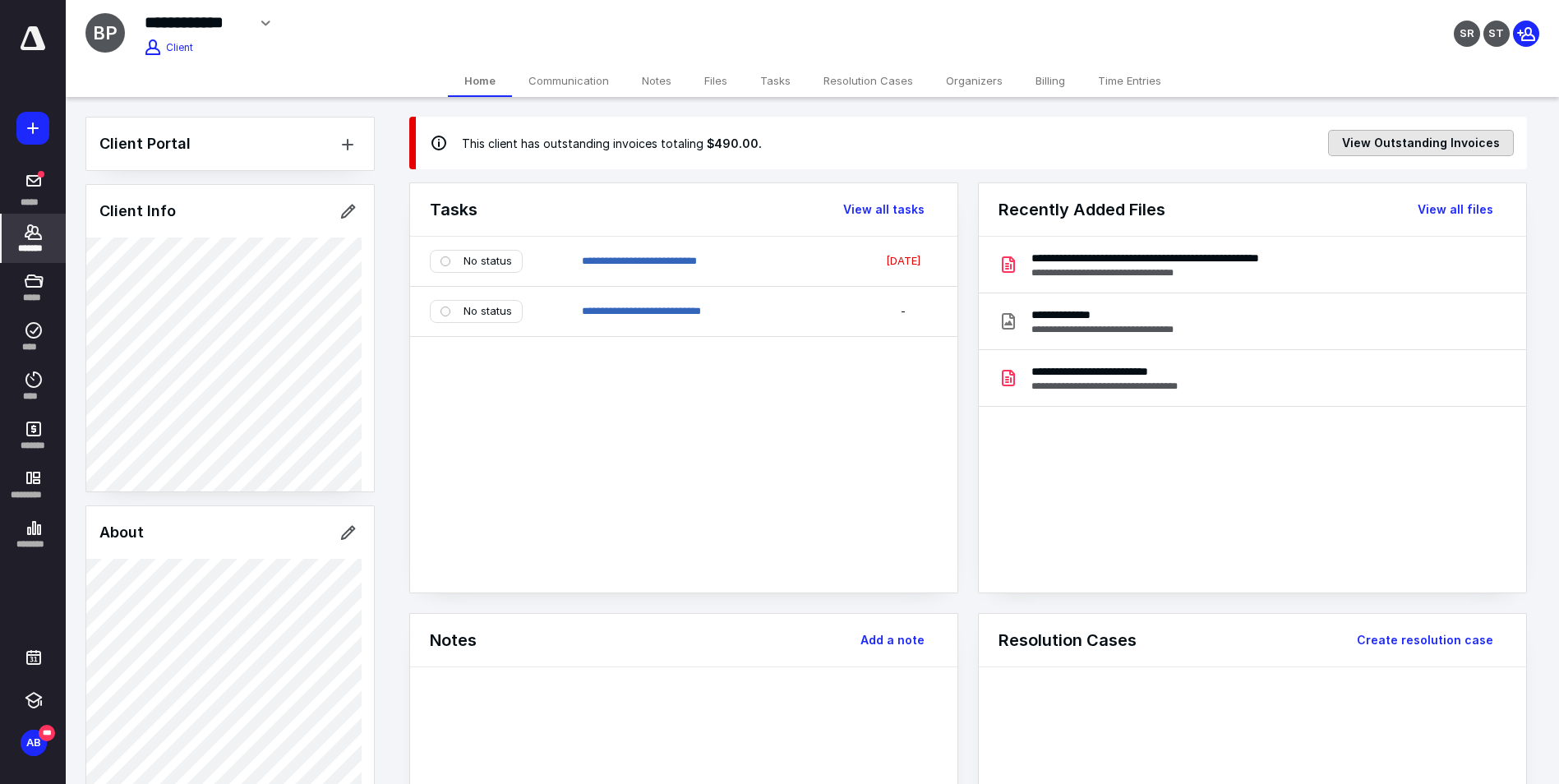 click on "View Outstanding Invoices" at bounding box center (1421, 143) 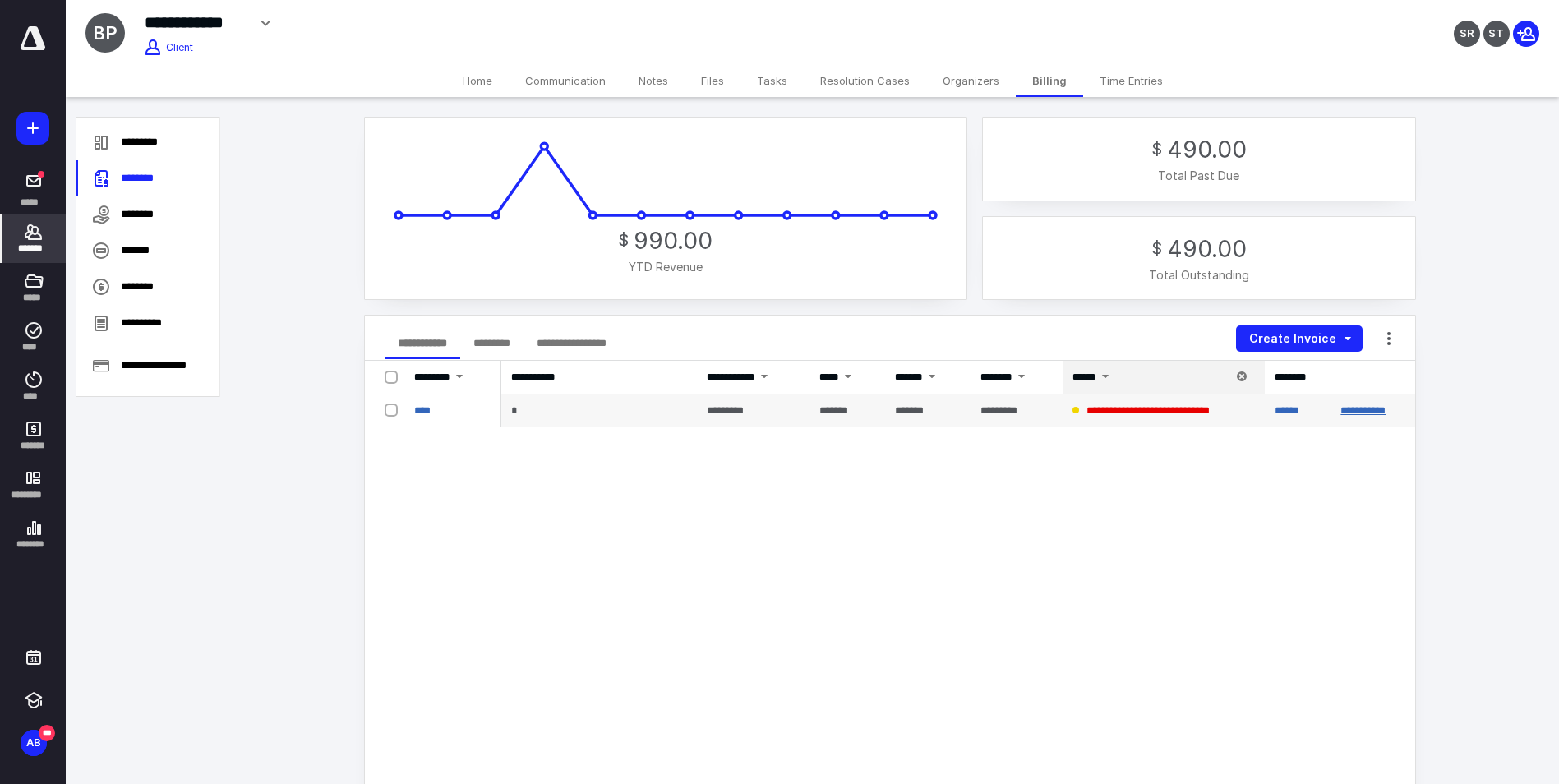 click on "**********" at bounding box center (1363, 410) 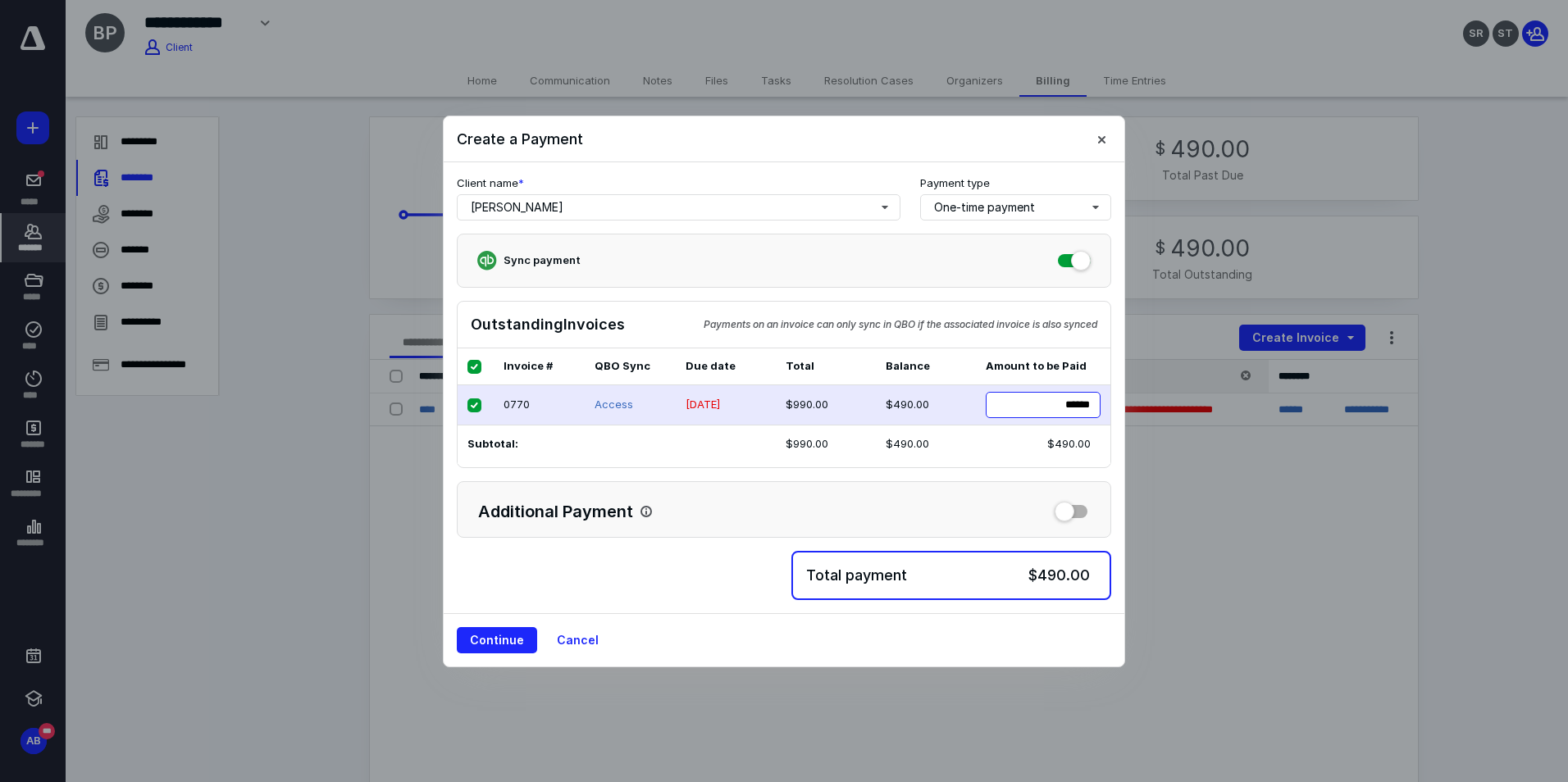 drag, startPoint x: 1020, startPoint y: 402, endPoint x: 1123, endPoint y: 403, distance: 103.005 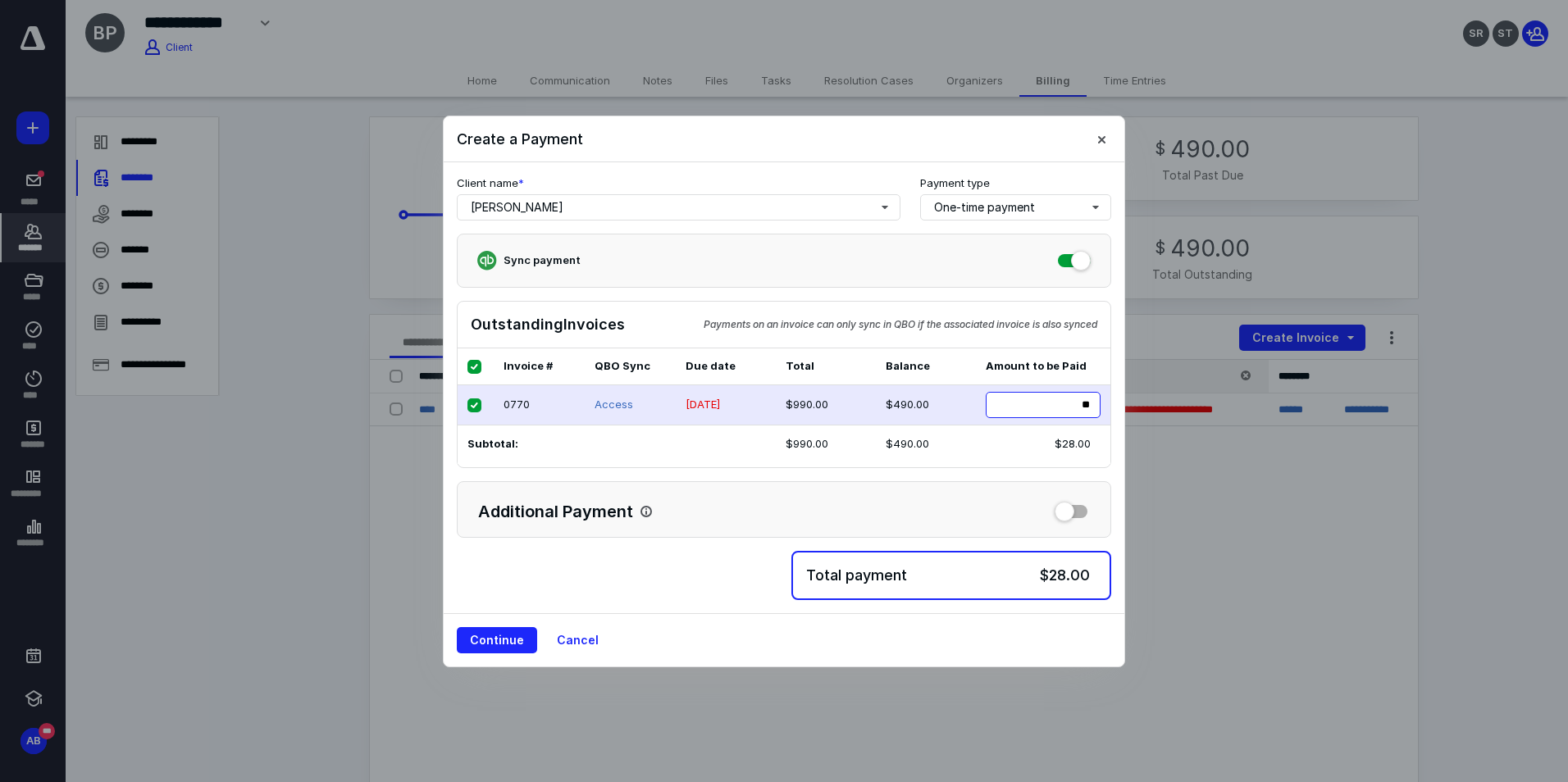 type on "***" 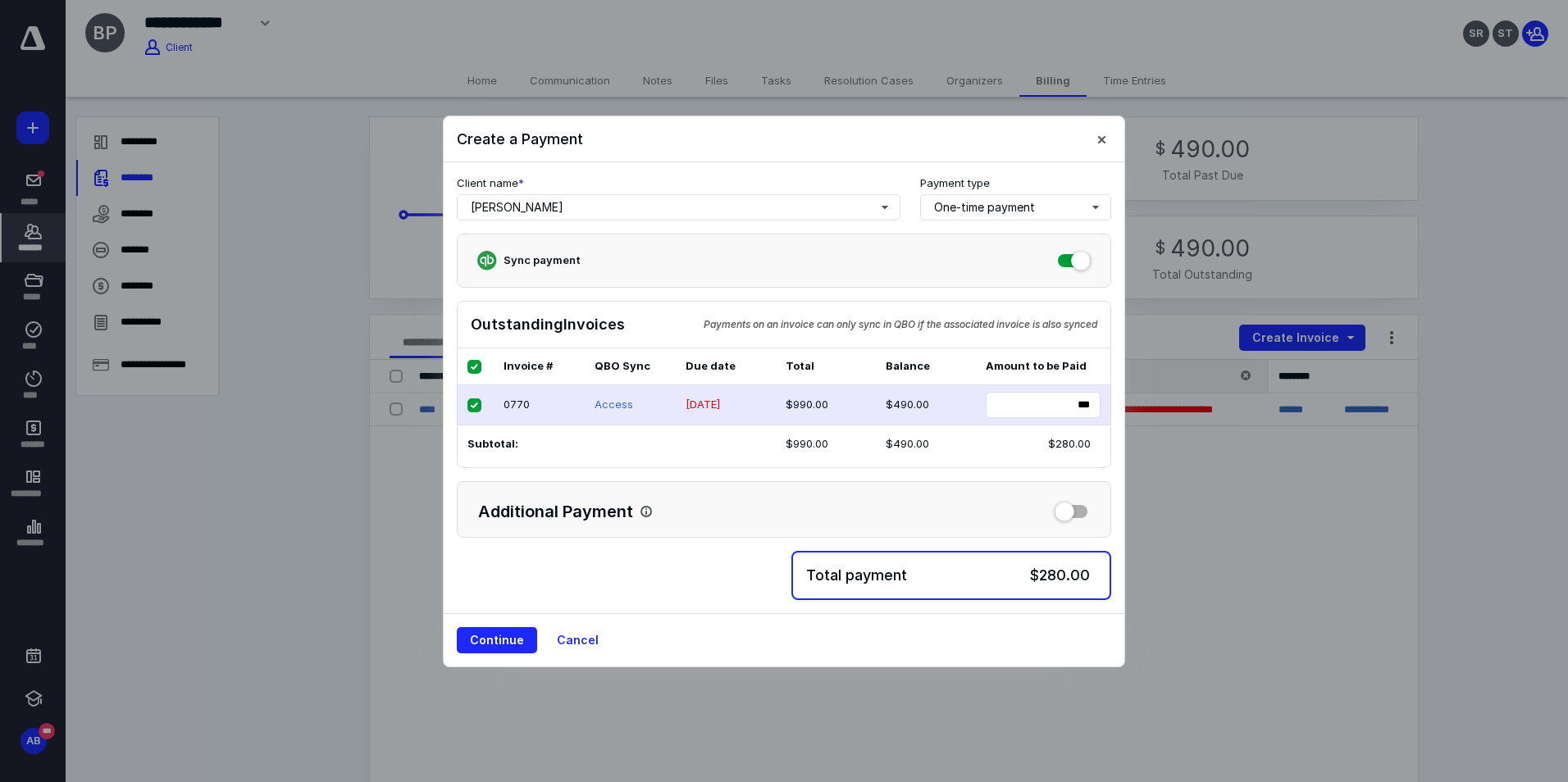 click on "Additional Payment" at bounding box center (784, 509) 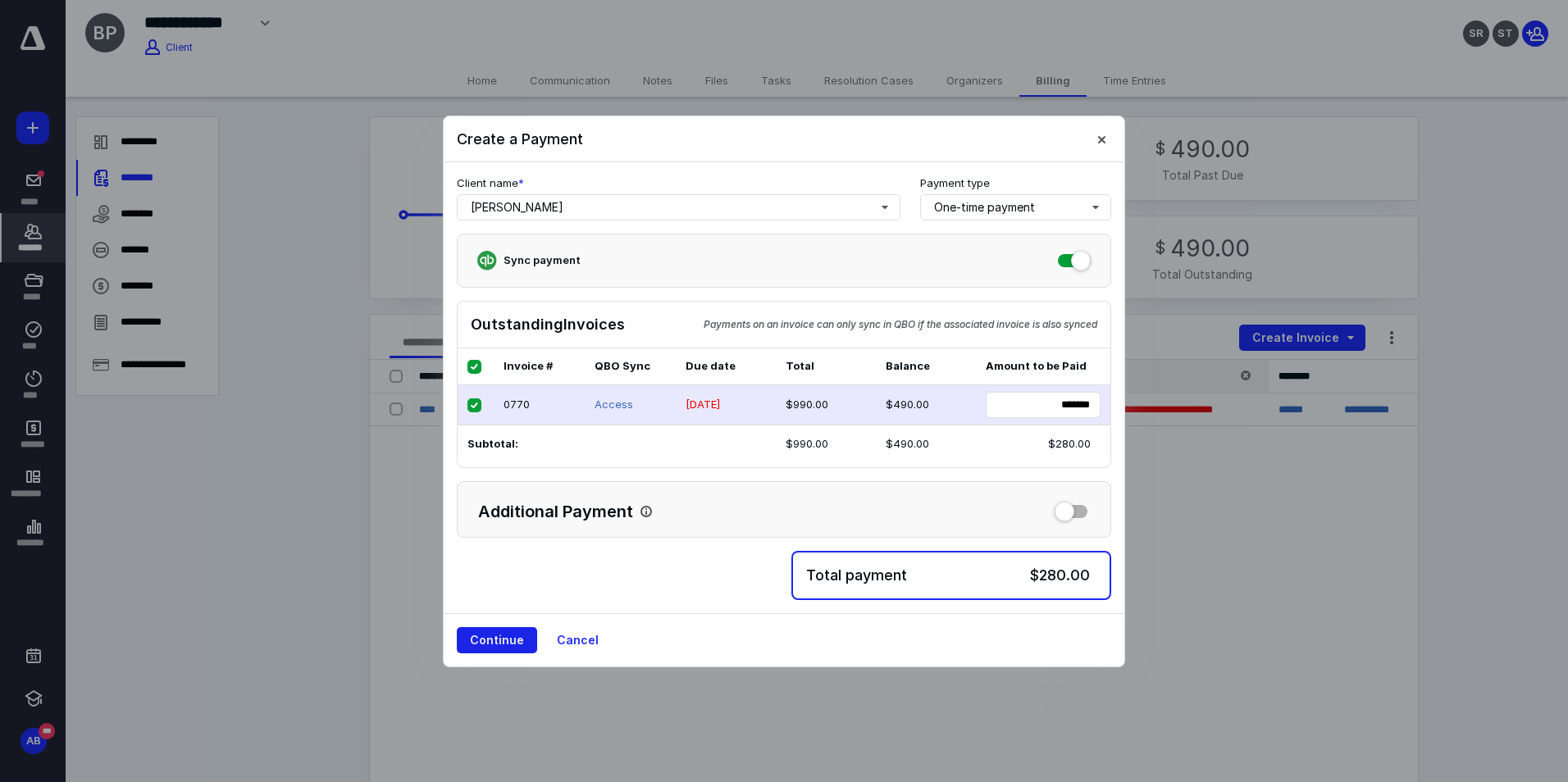 click on "Continue" at bounding box center [497, 640] 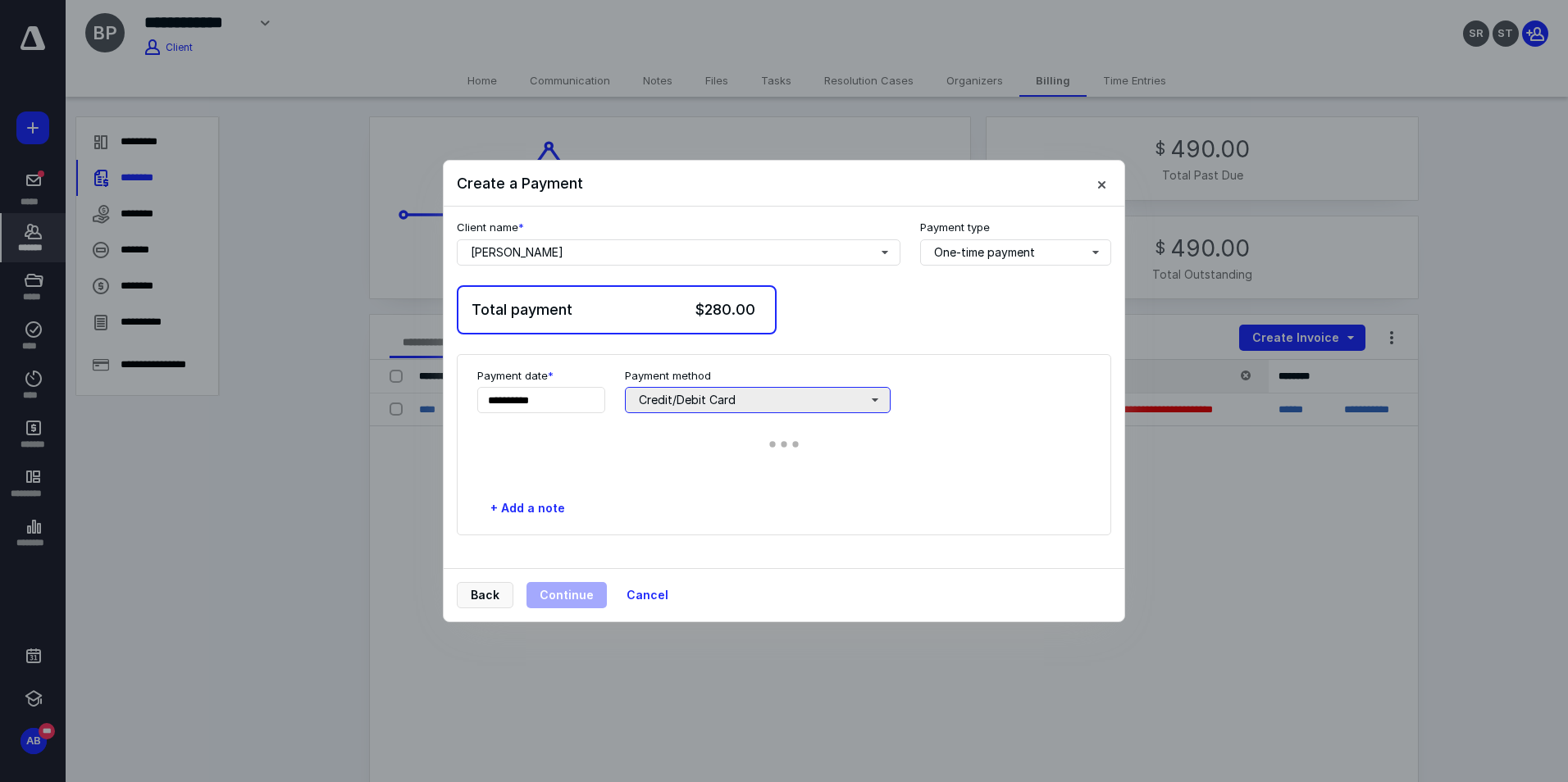 click on "Credit/Debit Card" at bounding box center (758, 400) 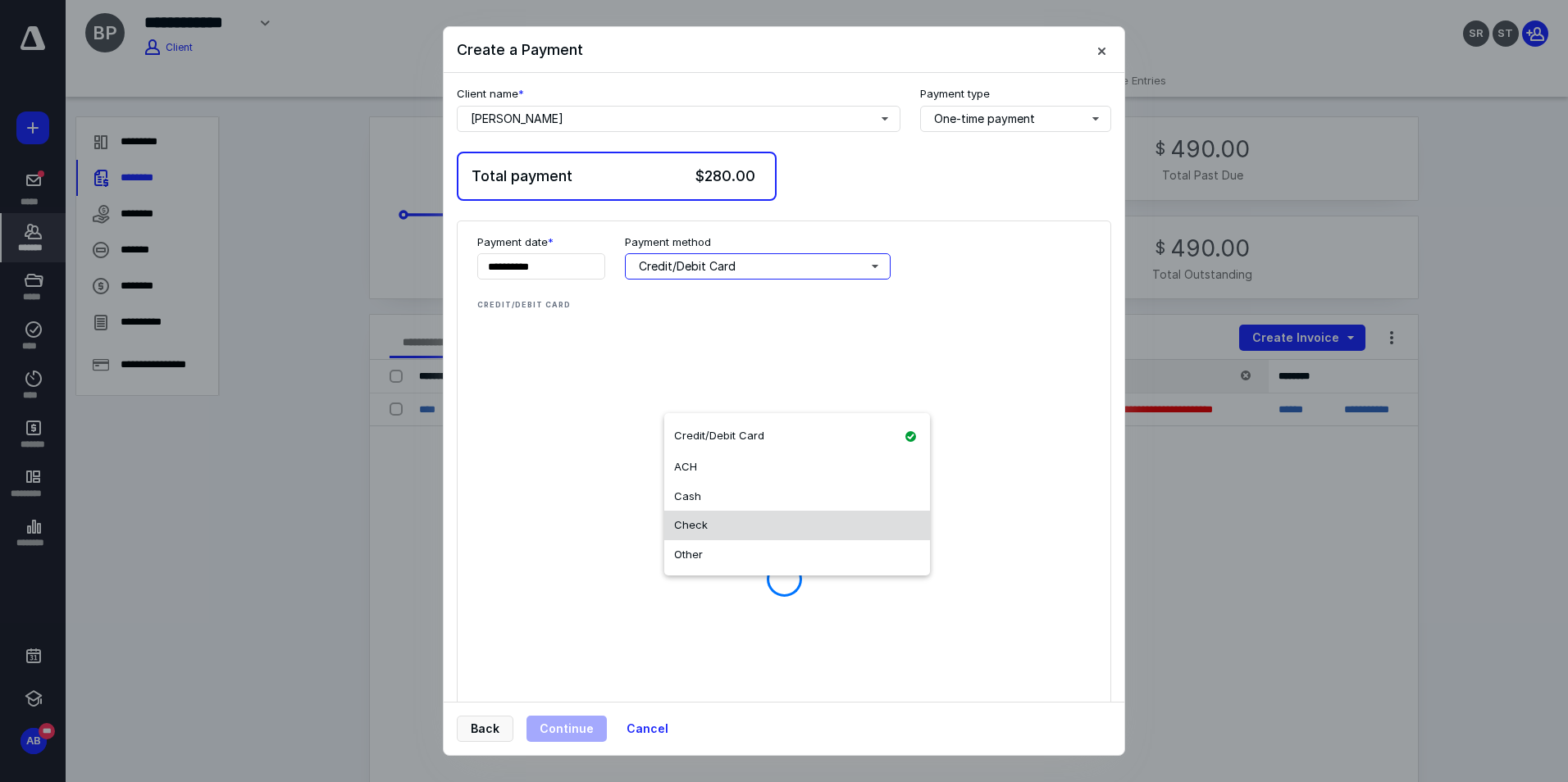 click on "Check" at bounding box center [797, 525] 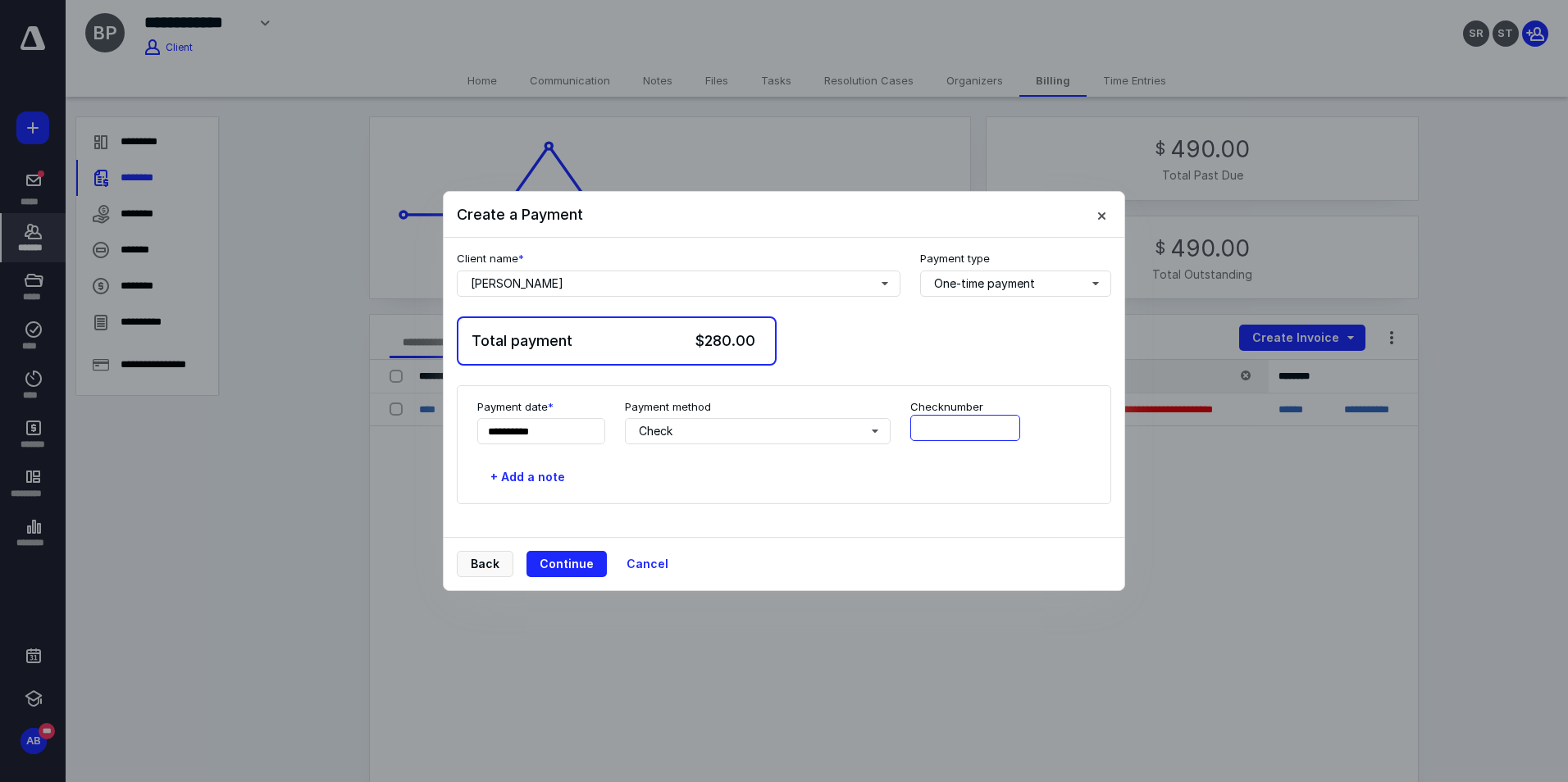 click at bounding box center (965, 428) 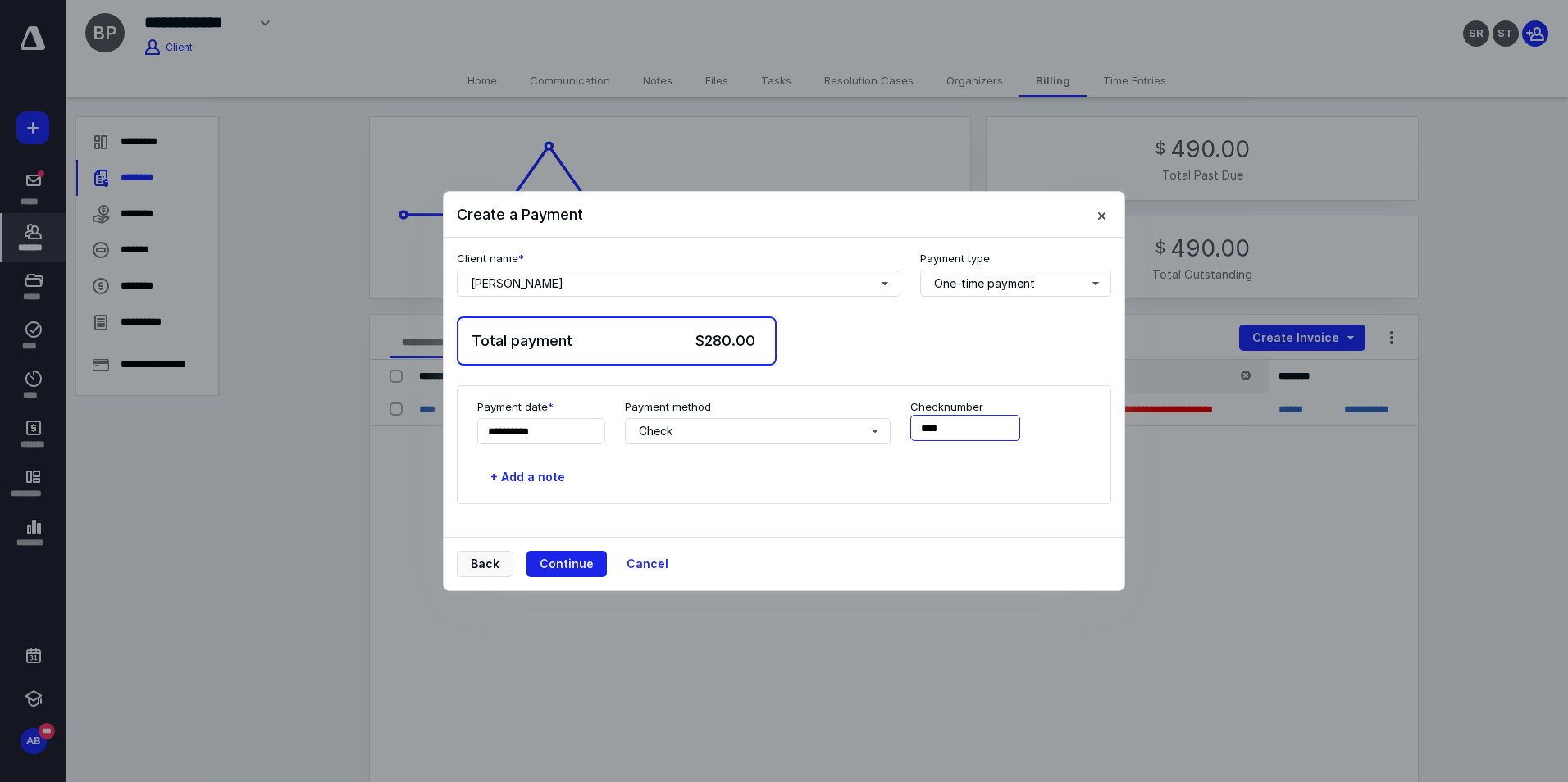 type on "****" 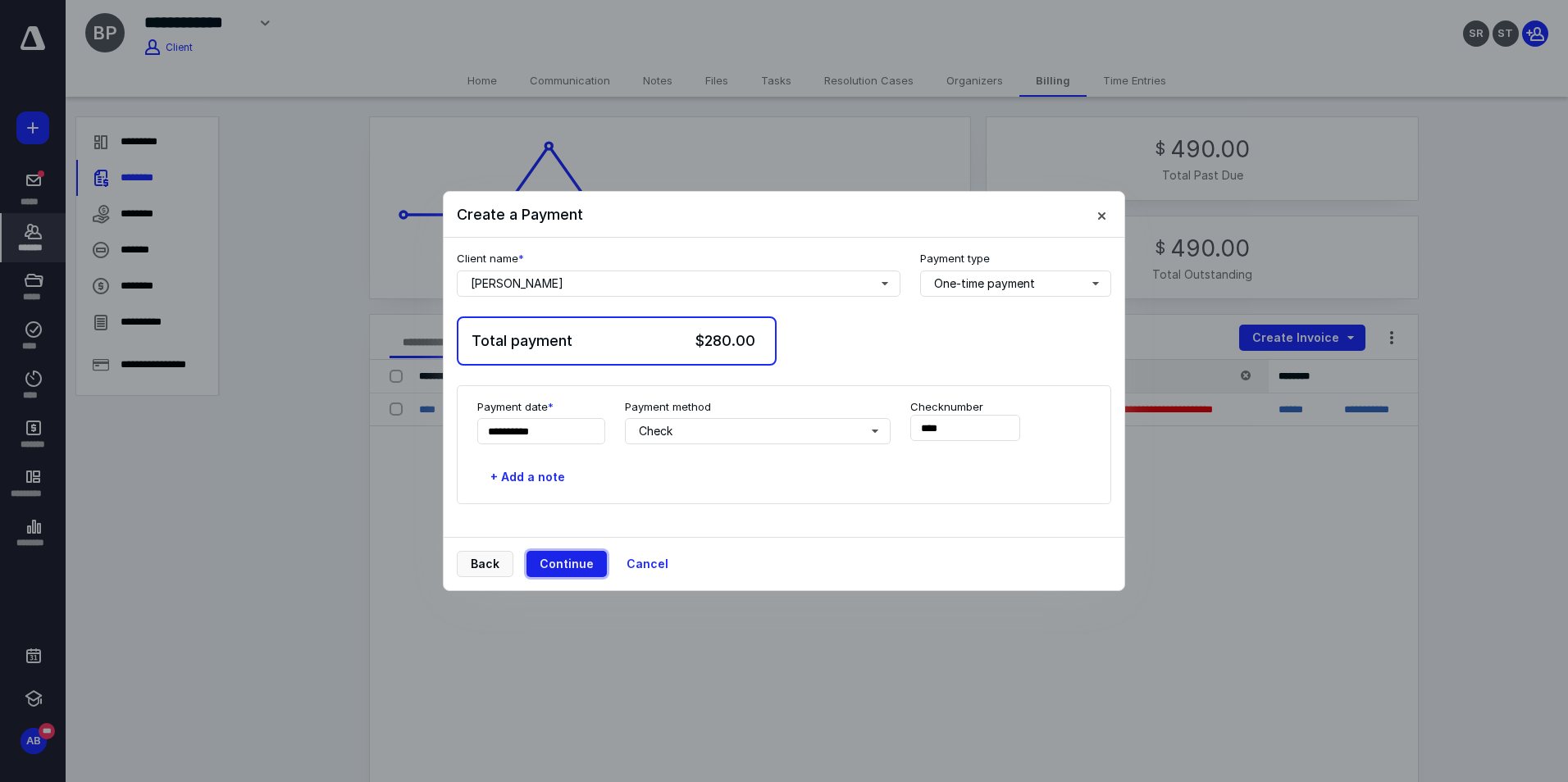 click on "Continue" at bounding box center [567, 564] 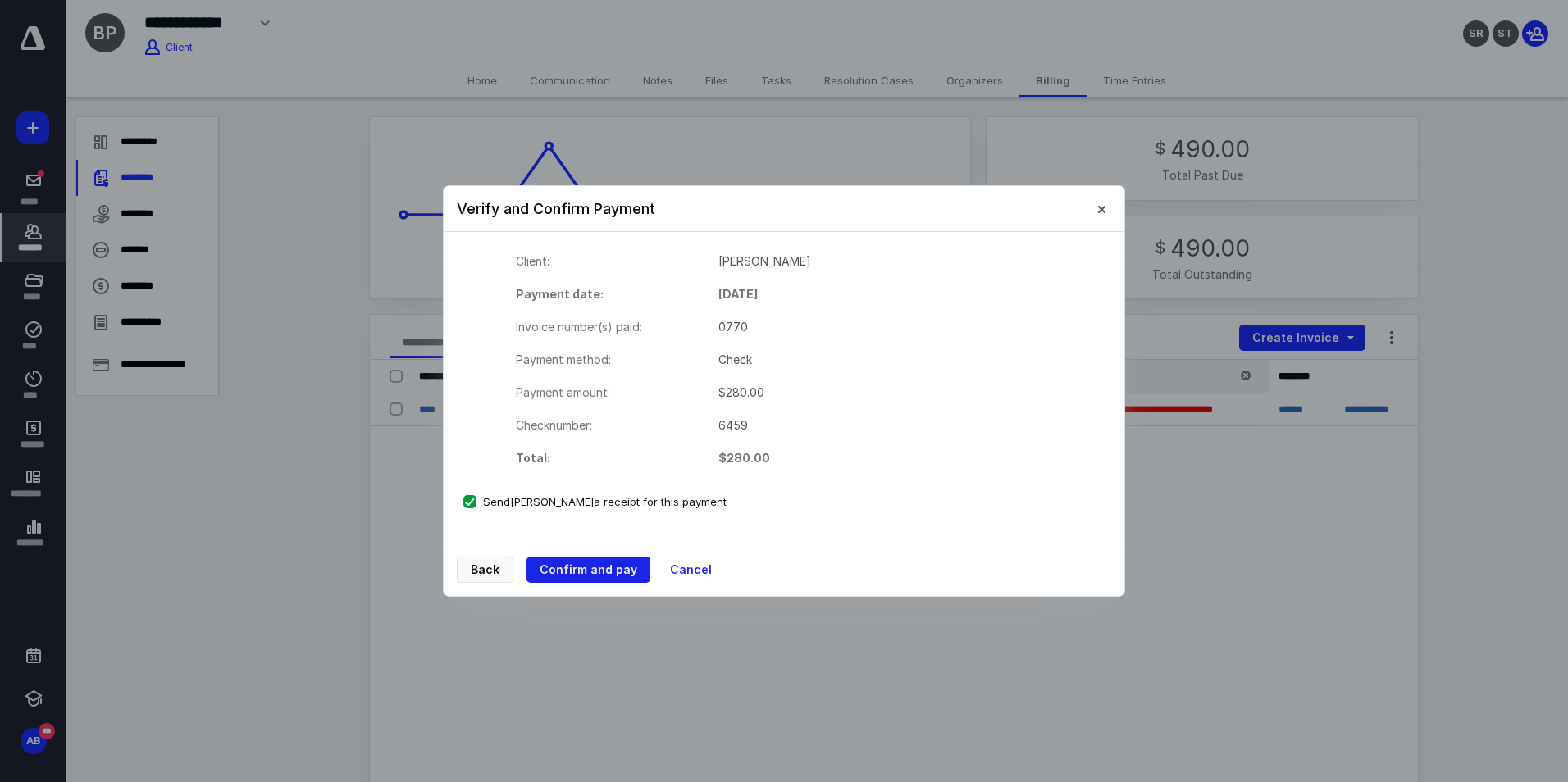 click on "Confirm and pay" at bounding box center (588, 570) 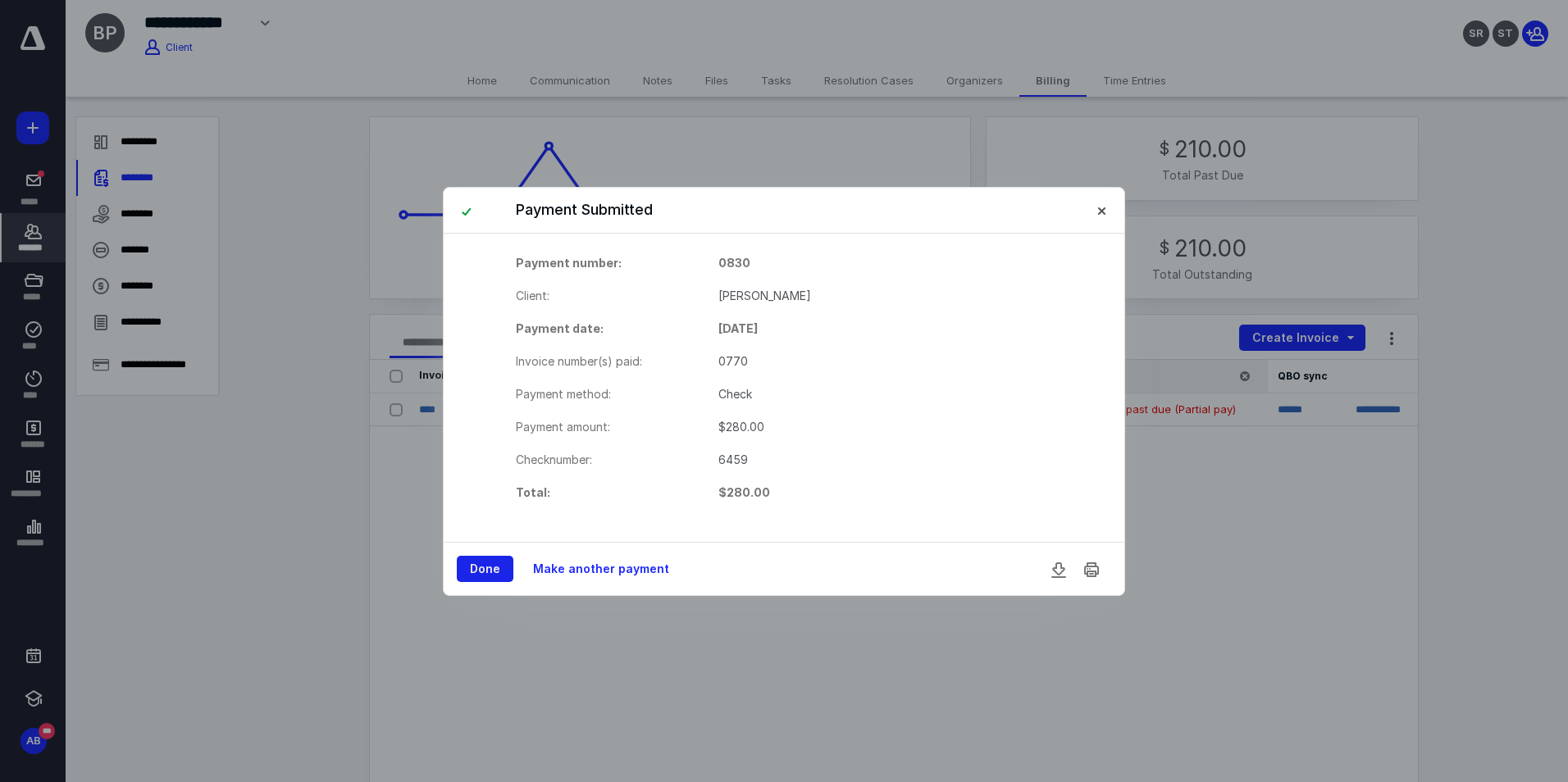 click on "Done" at bounding box center (485, 569) 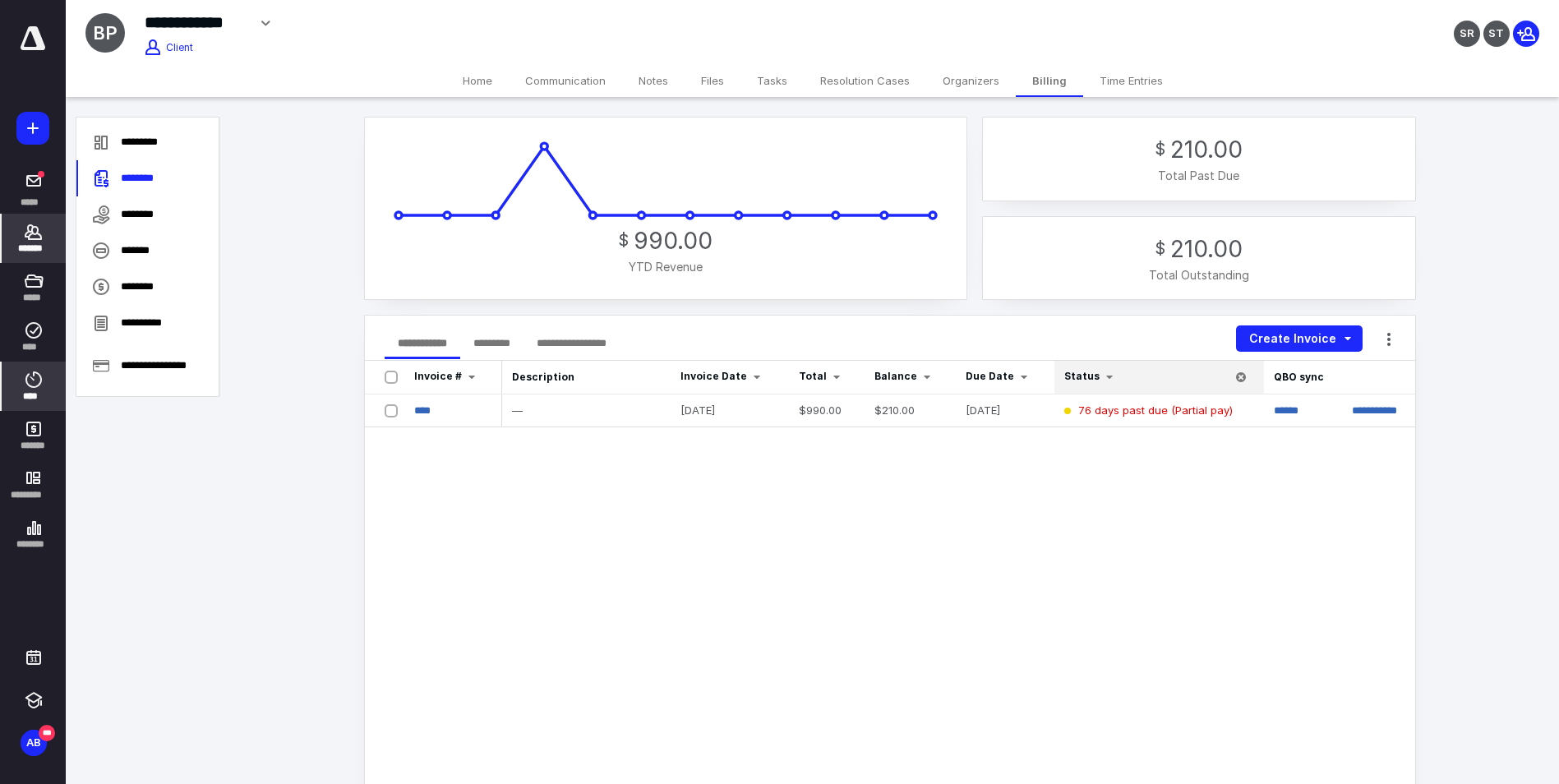click 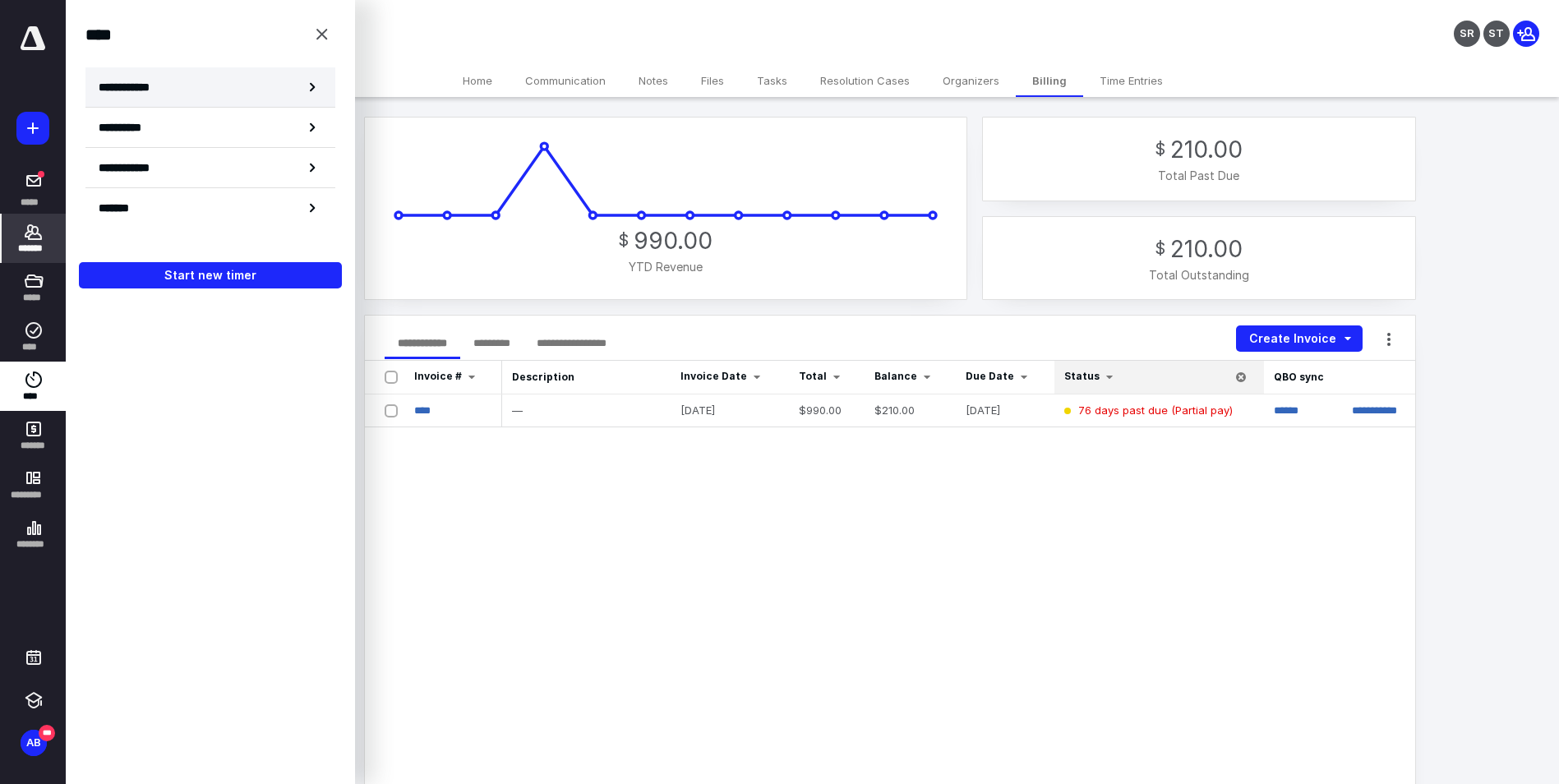 click on "**********" at bounding box center [210, 87] 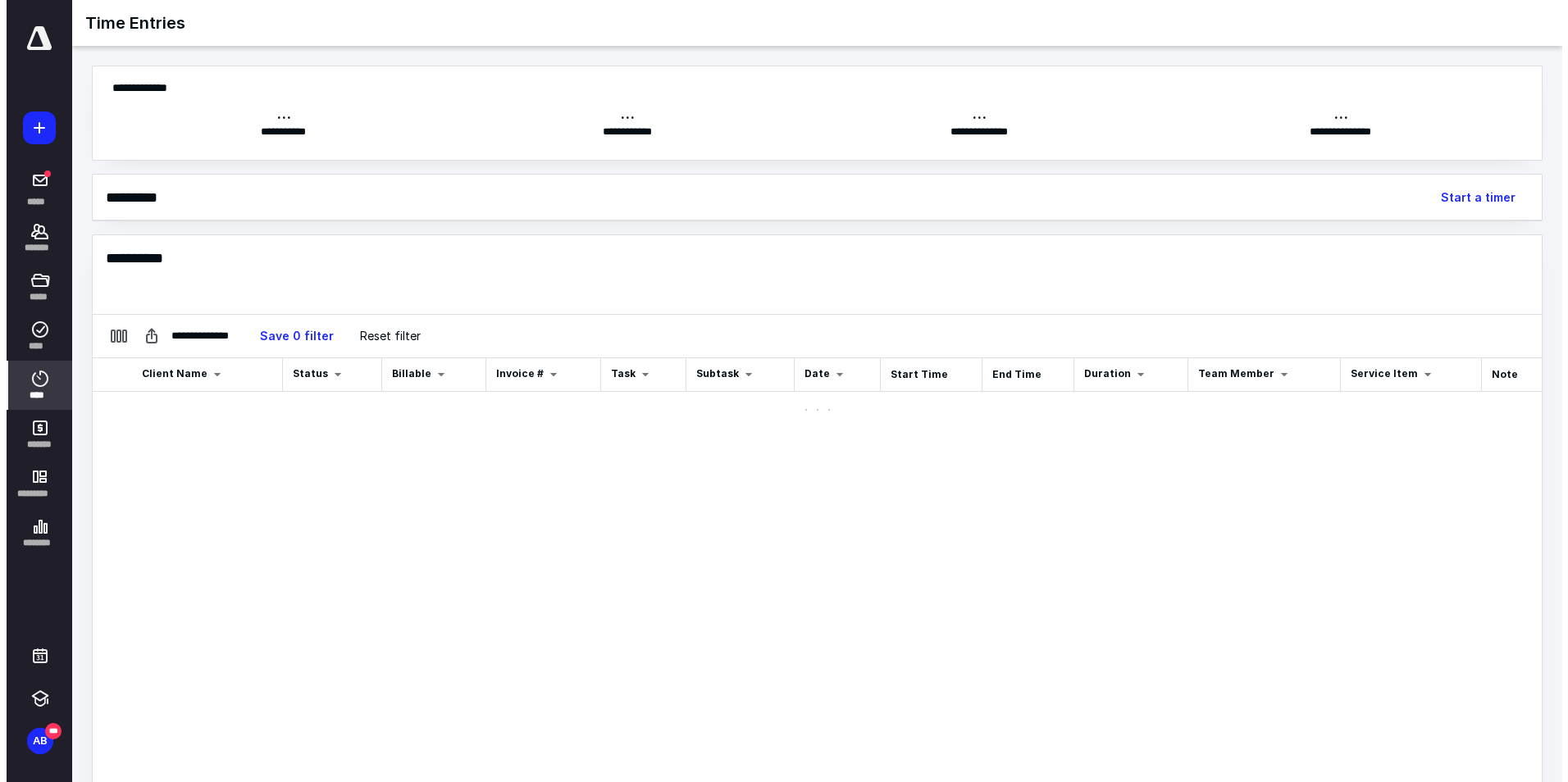 scroll, scrollTop: 0, scrollLeft: 307, axis: horizontal 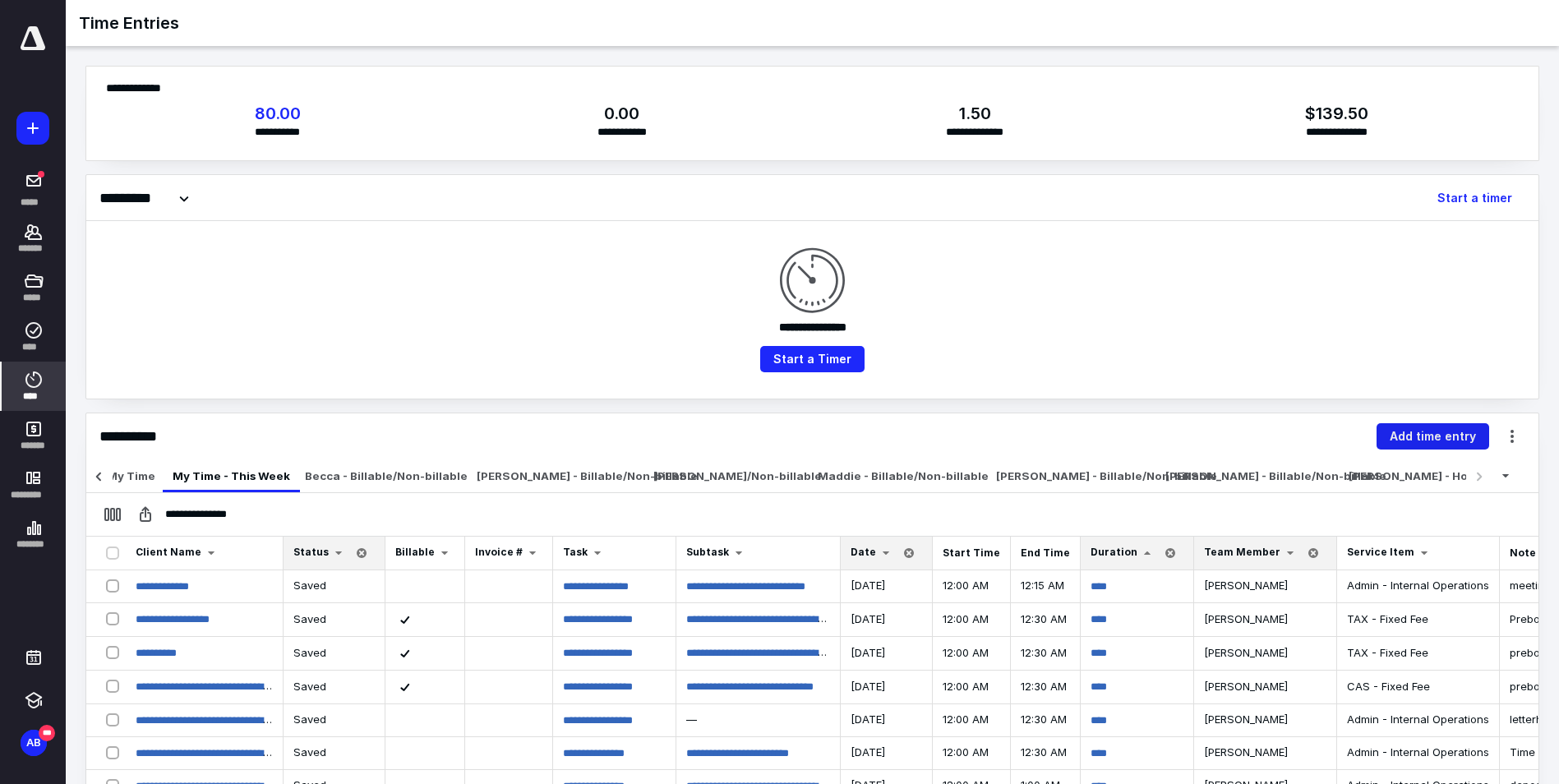 click on "Add time entry" at bounding box center [1432, 436] 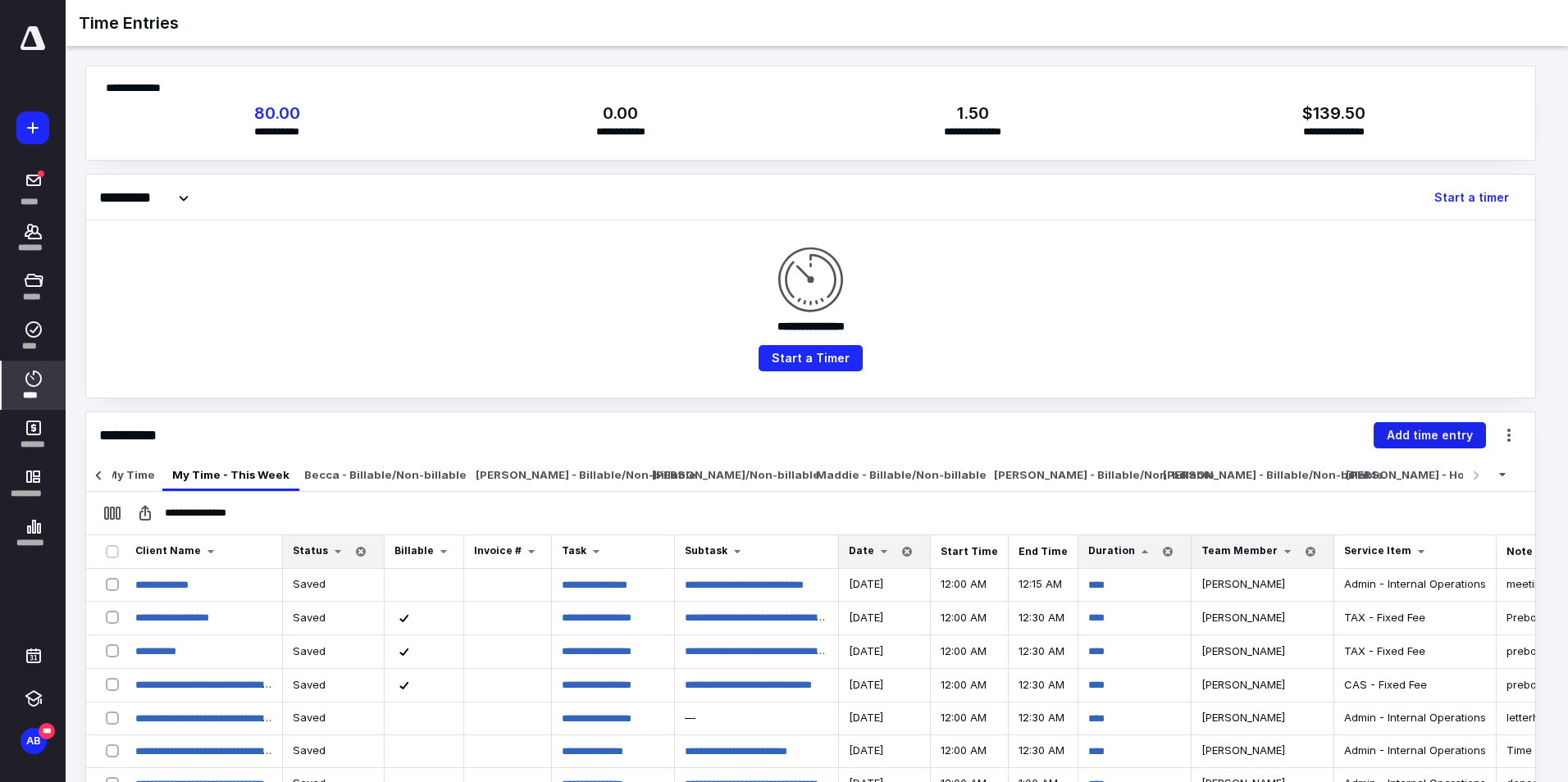 scroll, scrollTop: 0, scrollLeft: 294, axis: horizontal 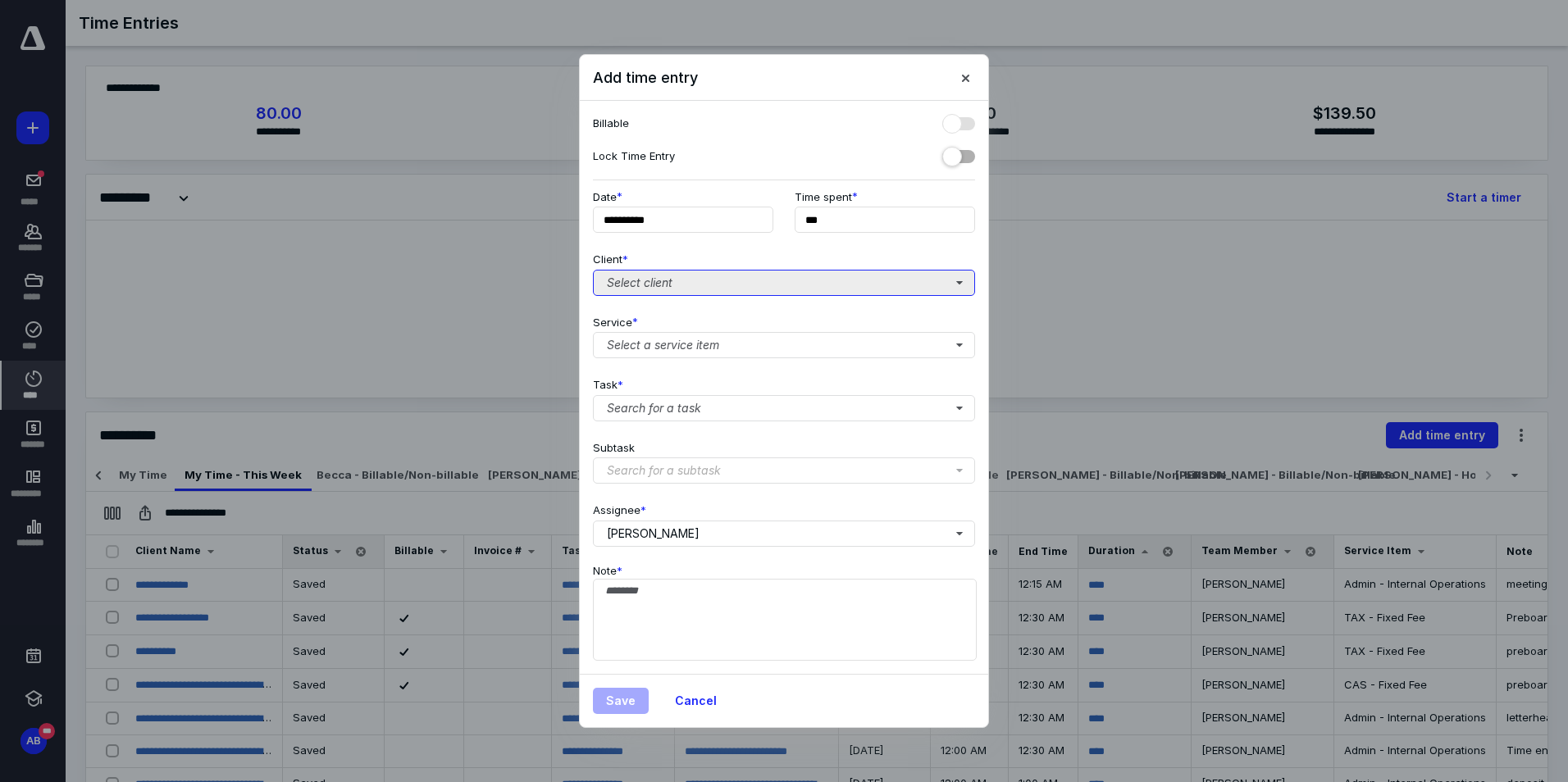 click on "Select client" at bounding box center [784, 283] 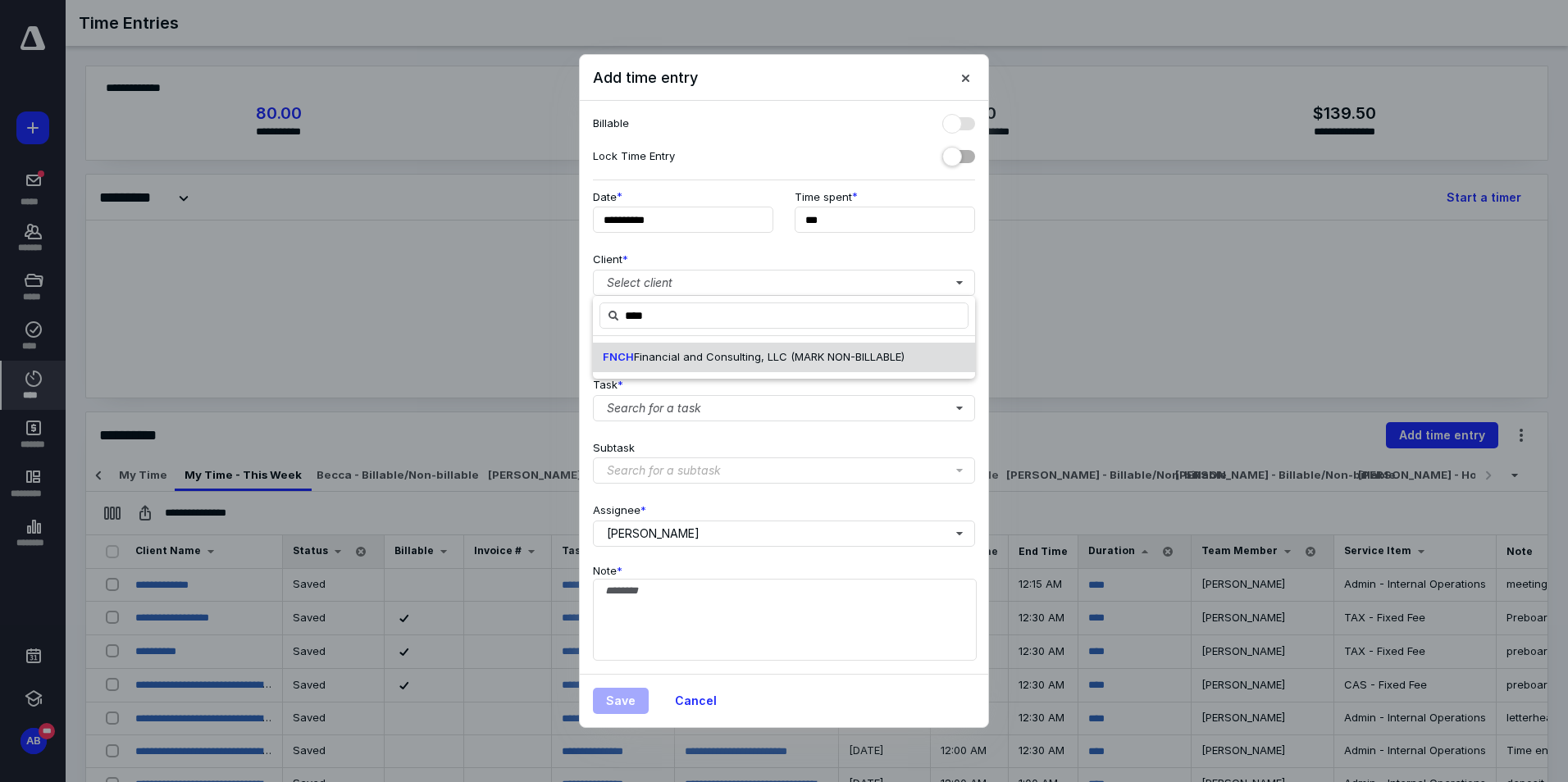 click on "Financial and Consulting, LLC (MARK NON-BILLABLE)" at bounding box center [769, 357] 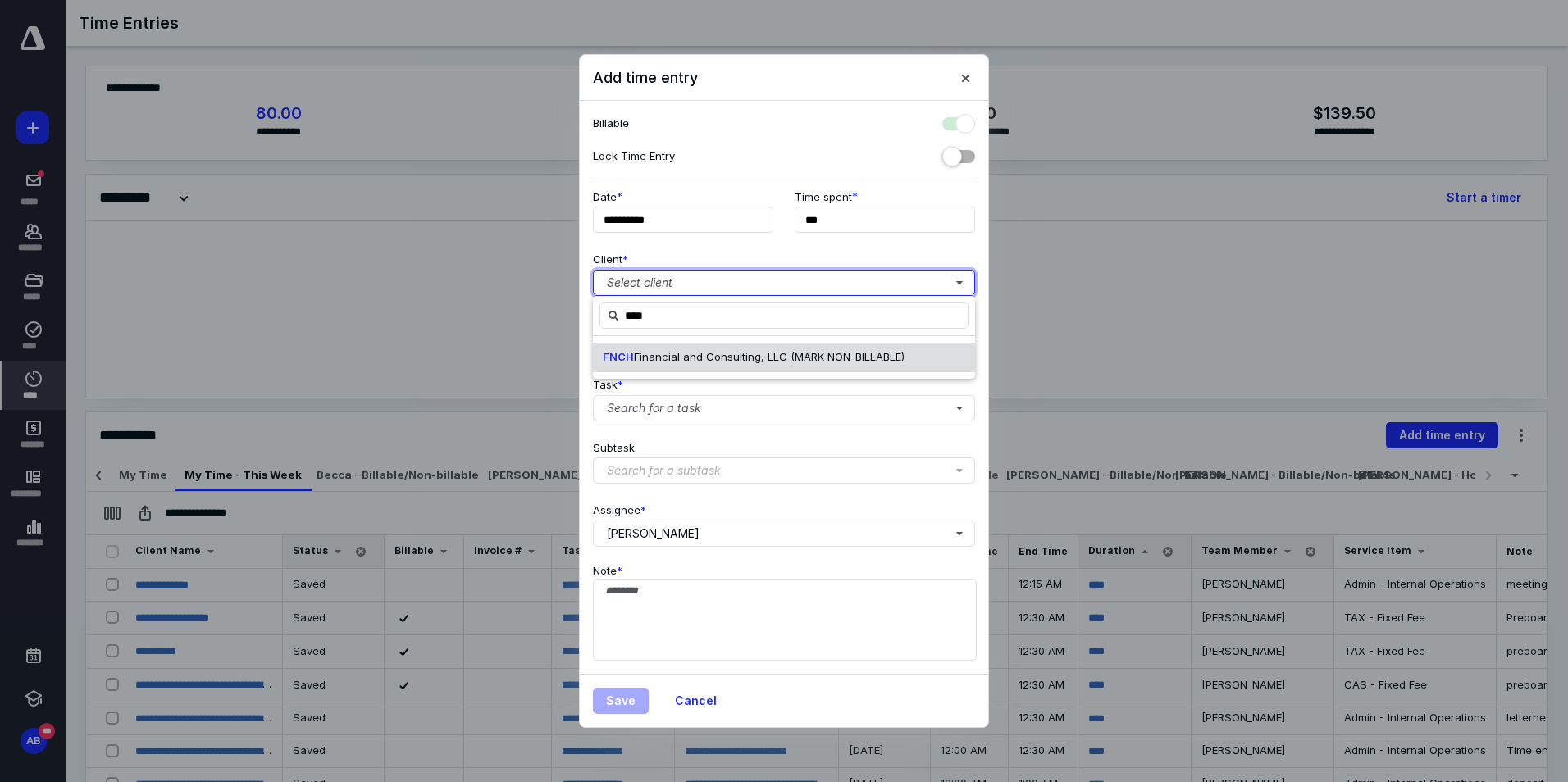 checkbox on "true" 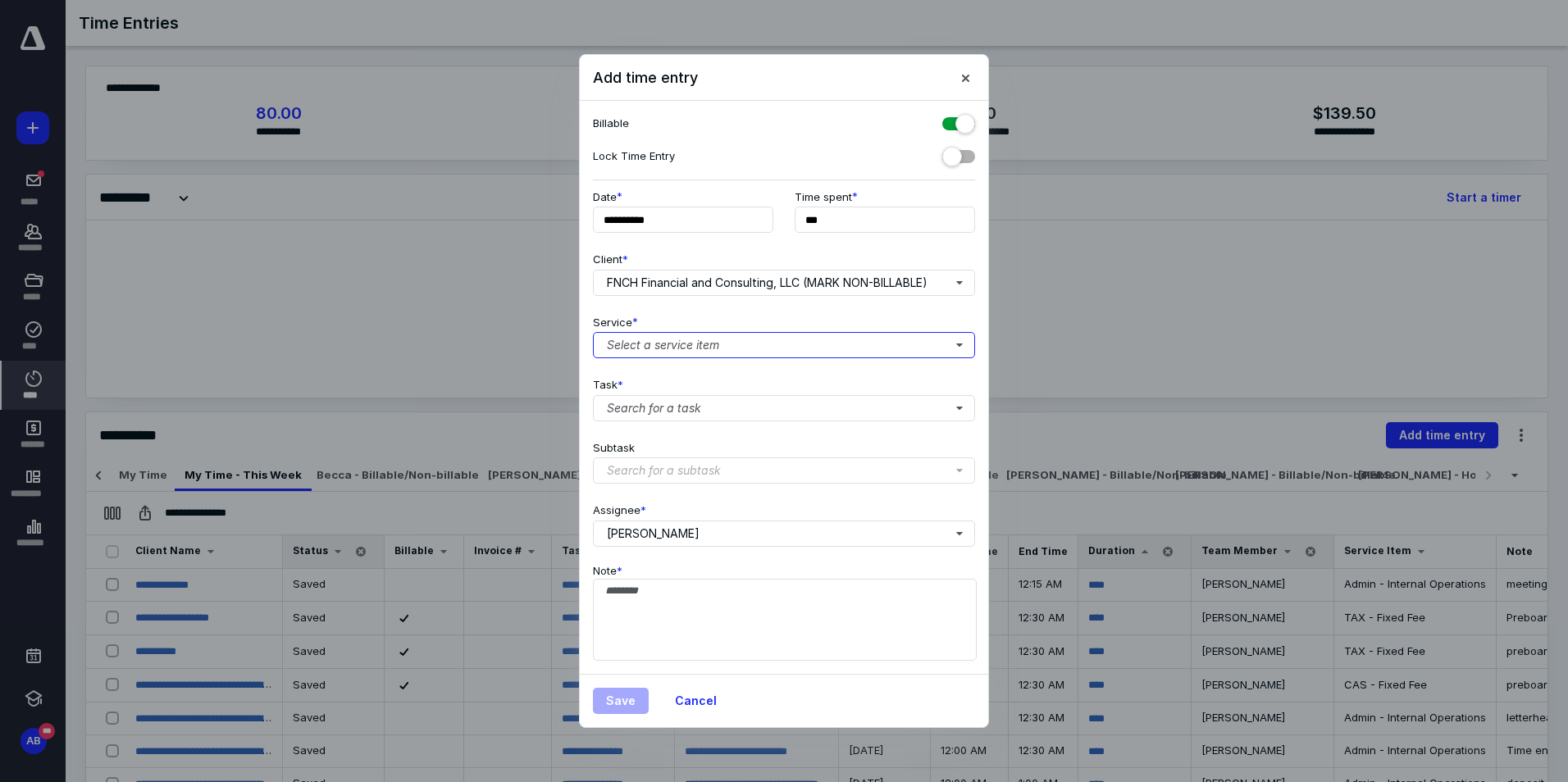 click on "Select a service item" at bounding box center [784, 345] 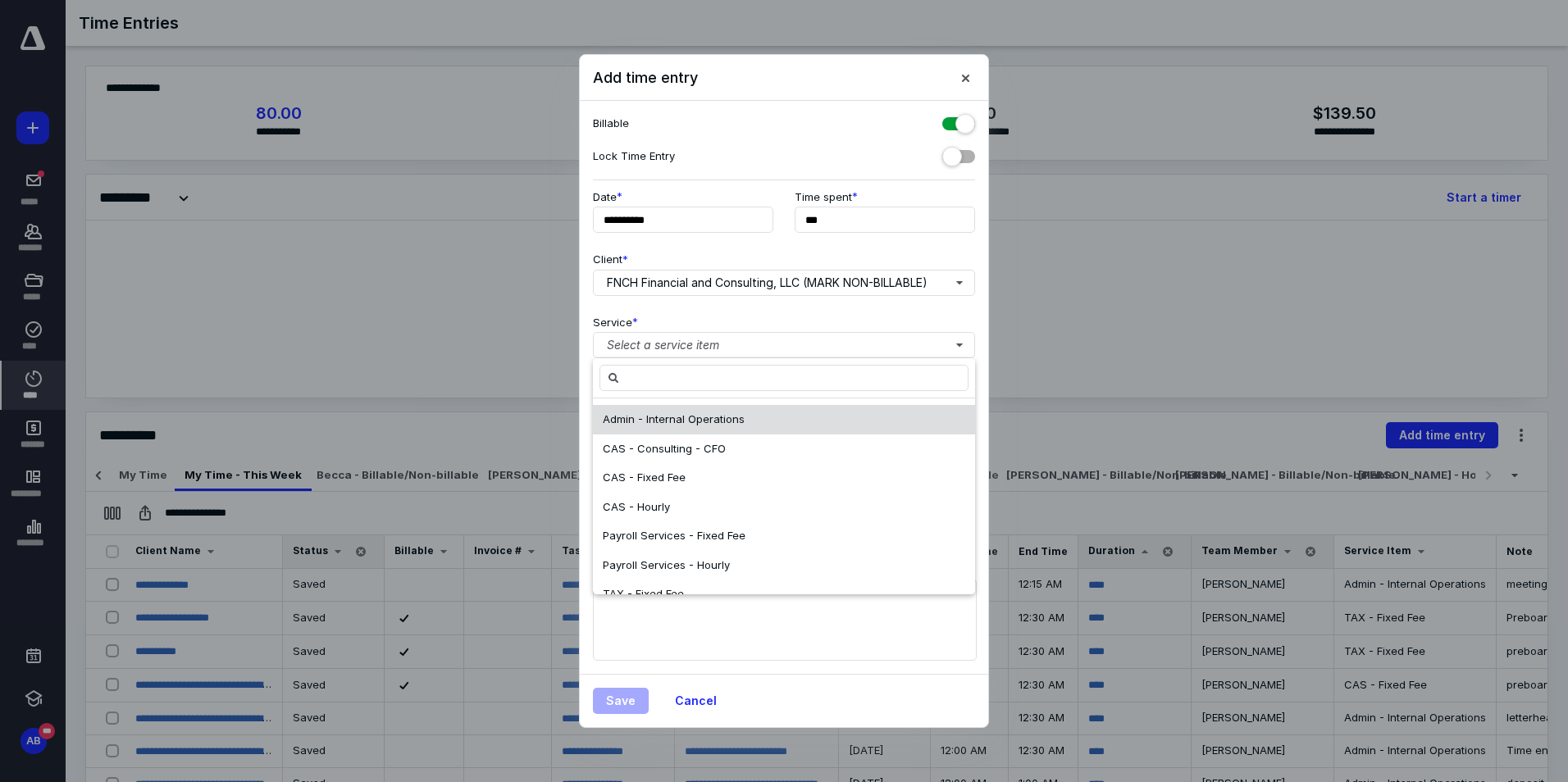 click on "Admin - Internal Operations" at bounding box center [673, 419] 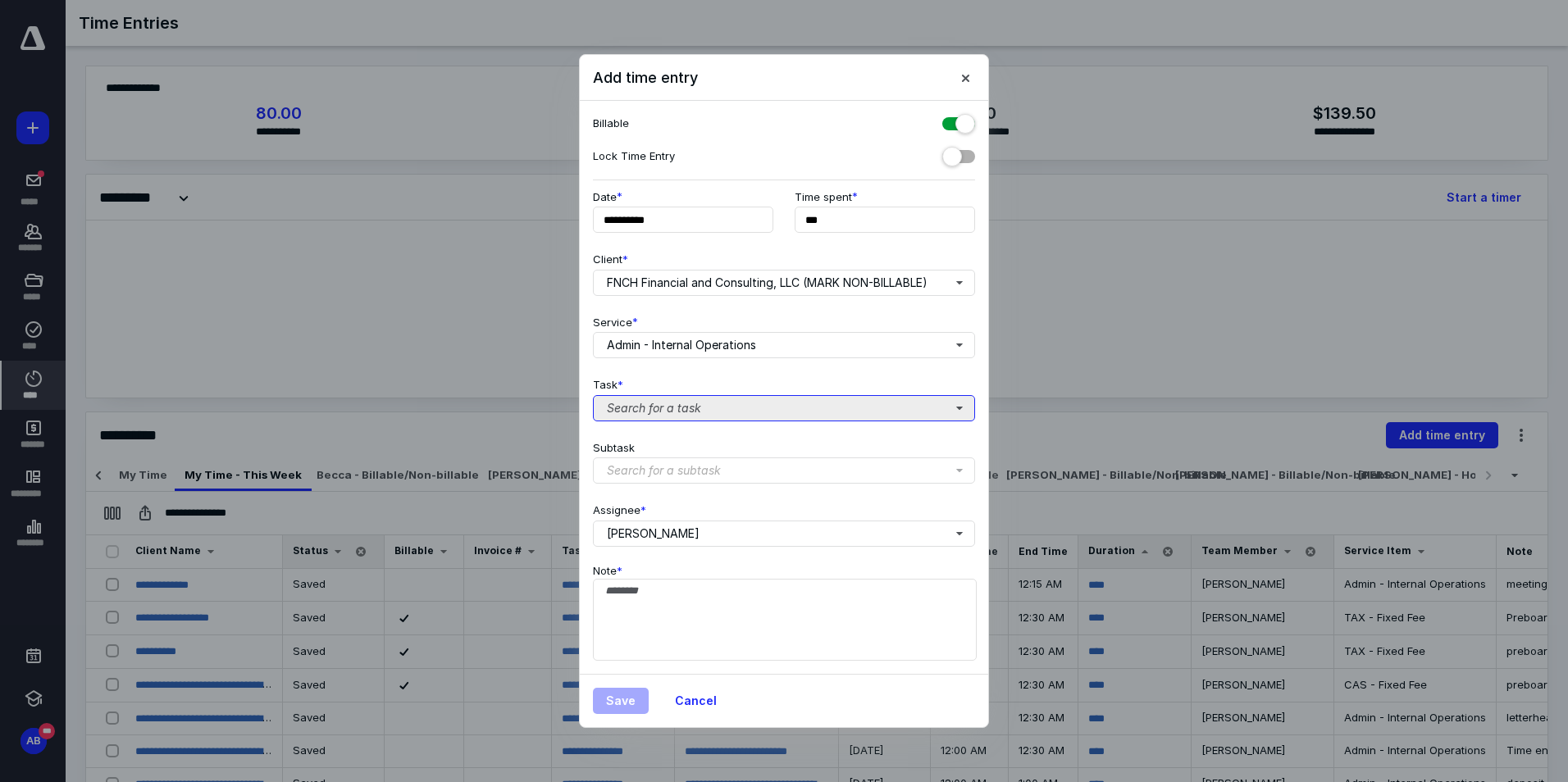 click on "Search for a task" at bounding box center (784, 408) 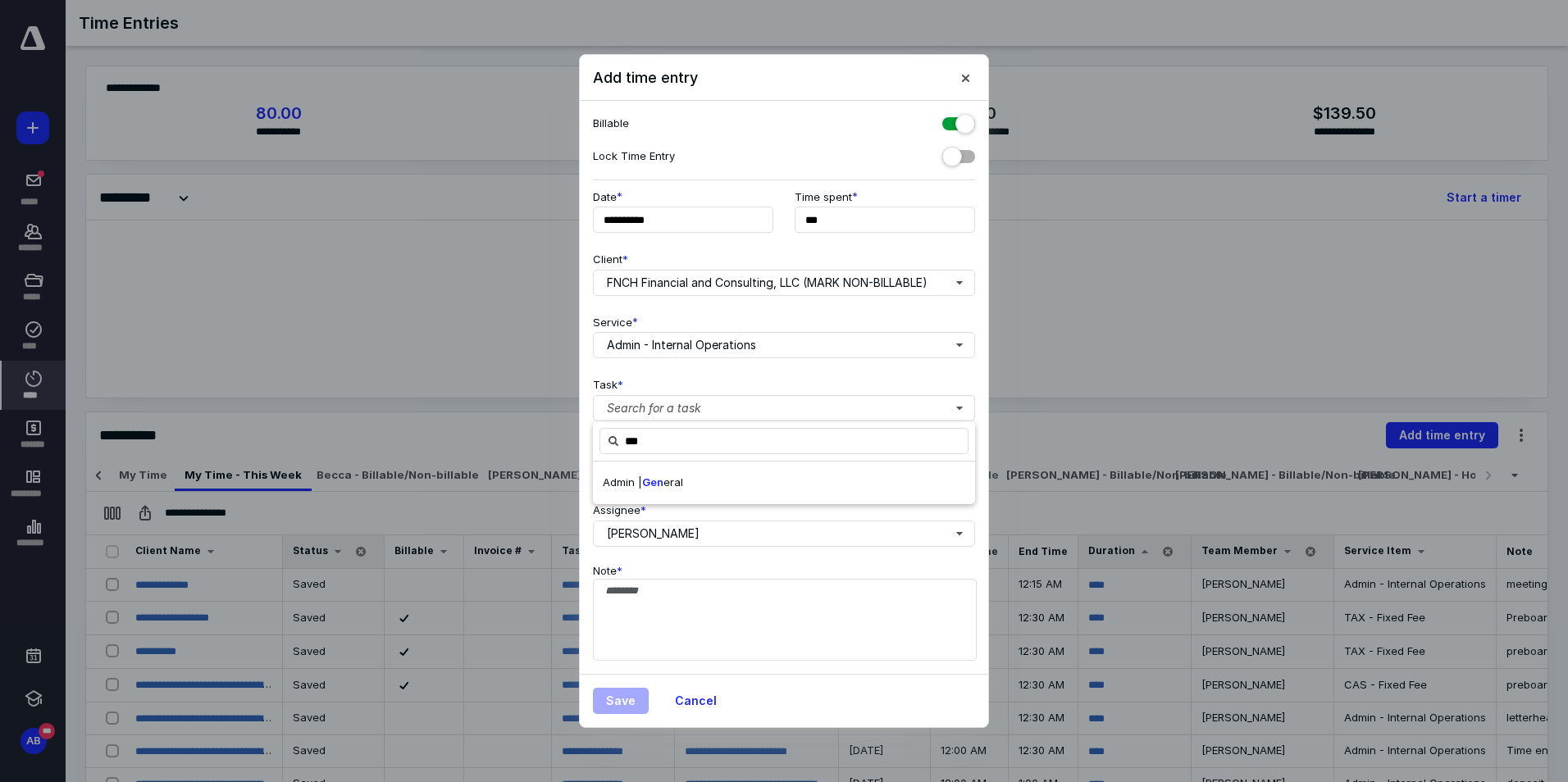 click on "Admin |  Gen eral" at bounding box center [784, 483] 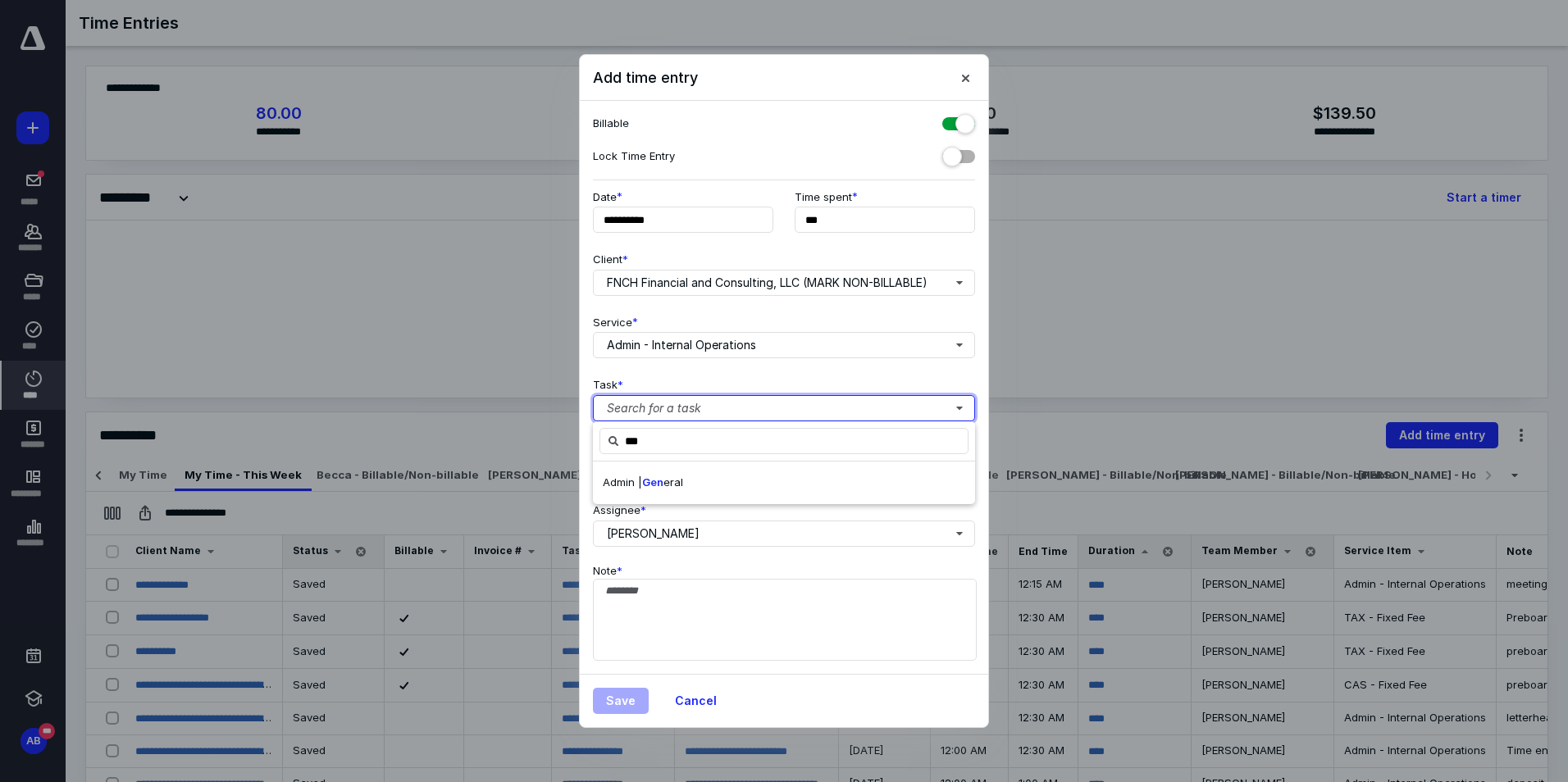 type 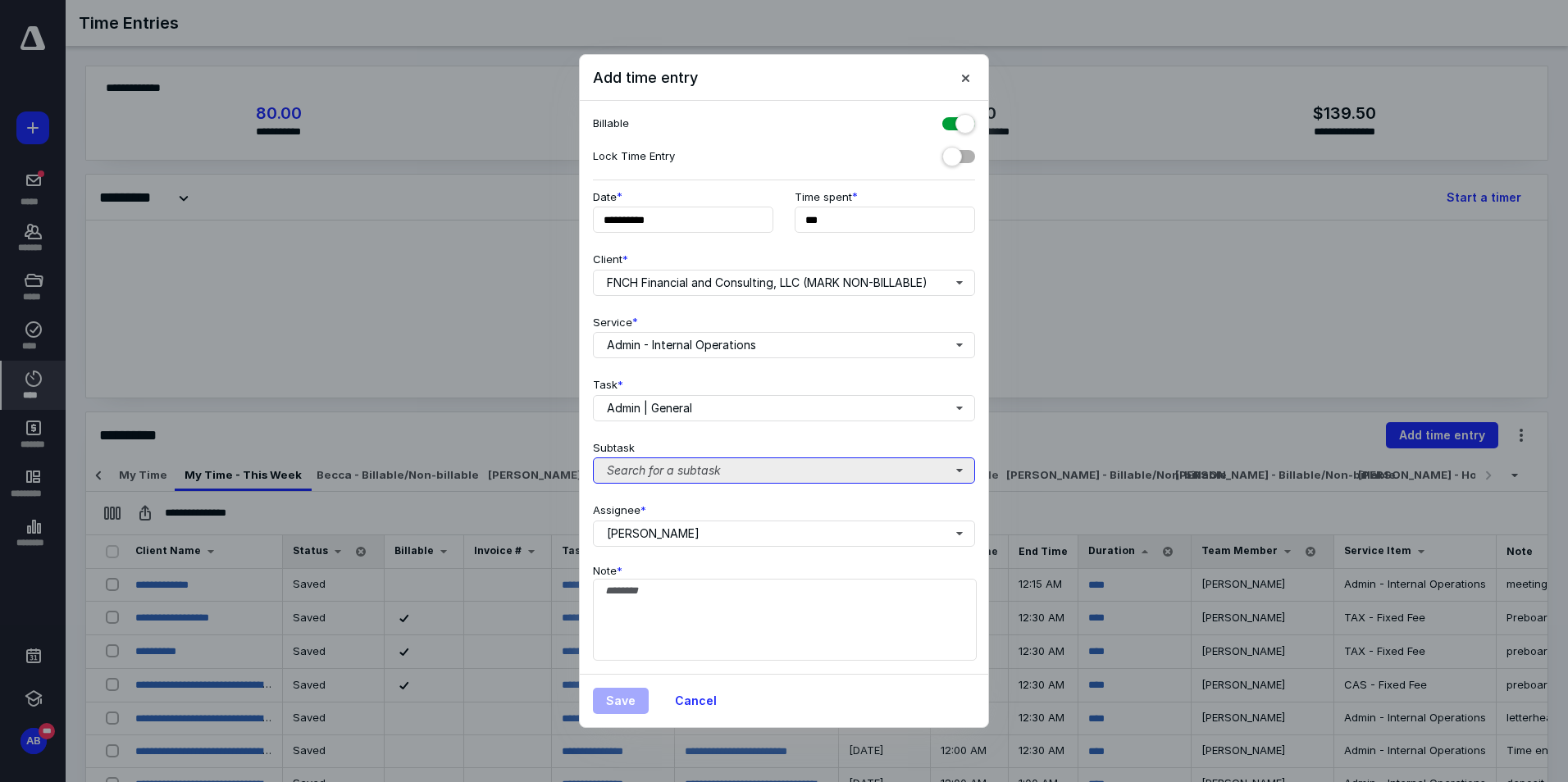 click on "Search for a subtask" at bounding box center [784, 471] 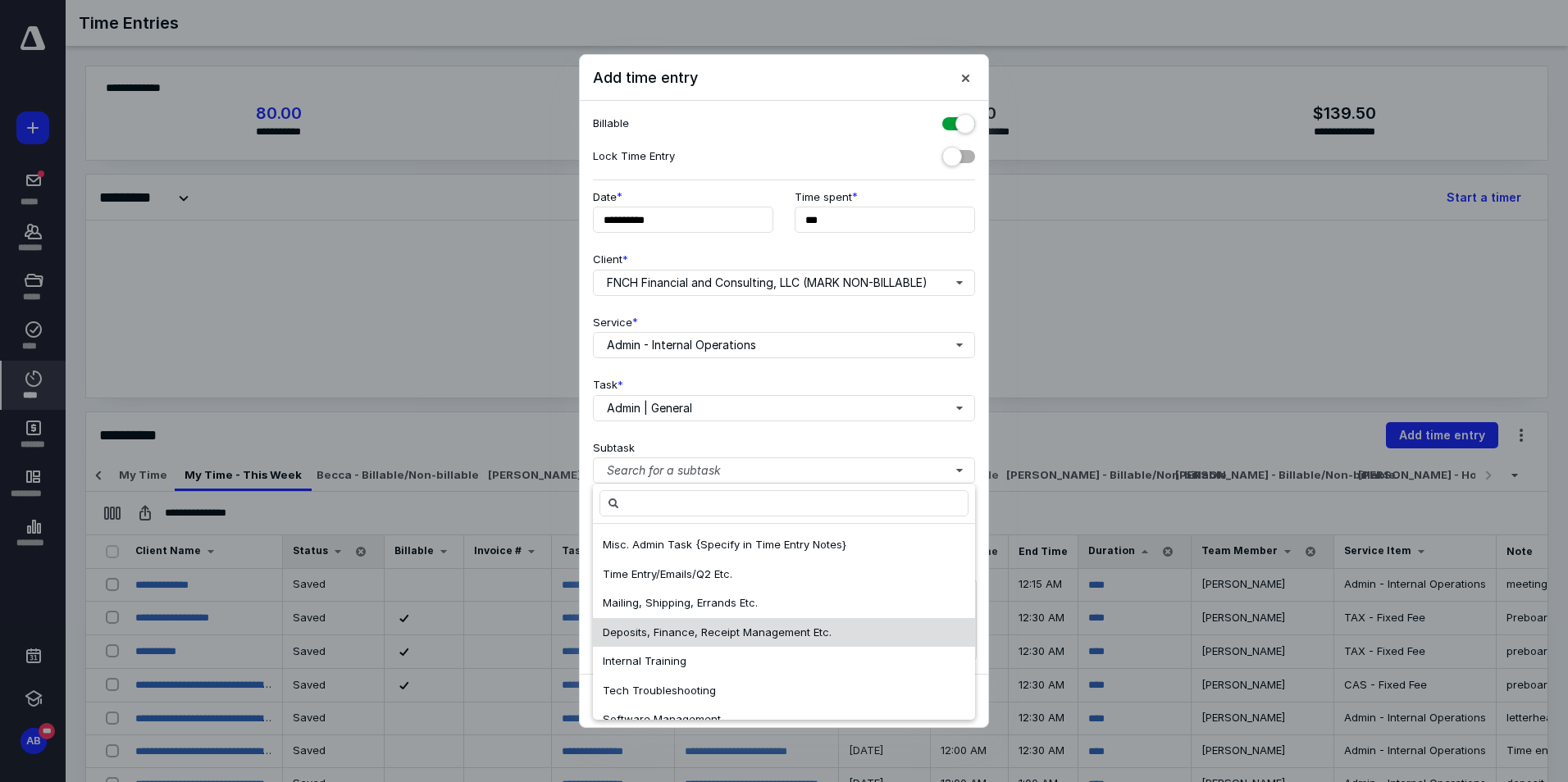 click on "Deposits, Finance, Receipt Management Etc." at bounding box center [717, 632] 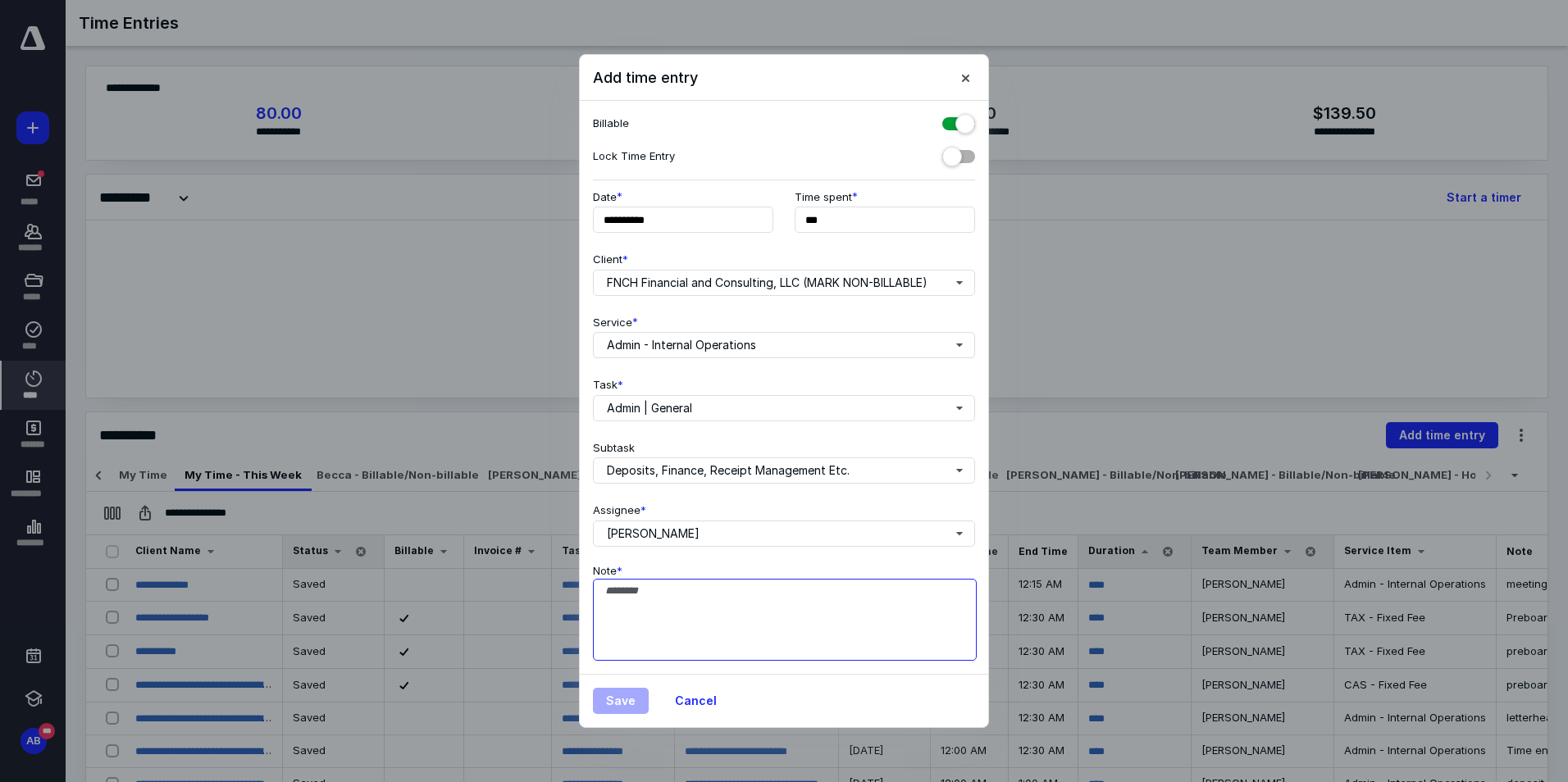 click on "Note *" at bounding box center [785, 620] 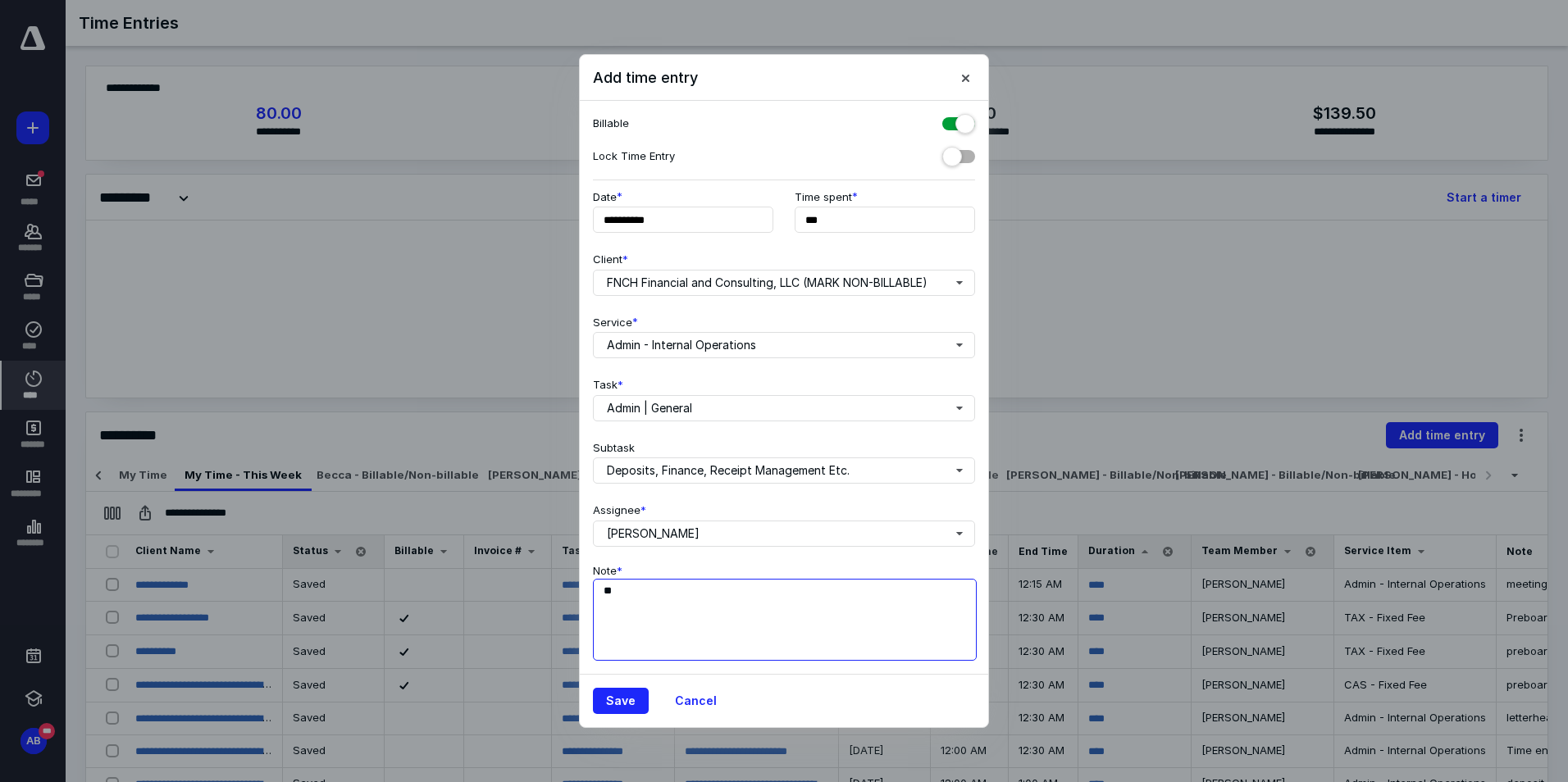 type on "*" 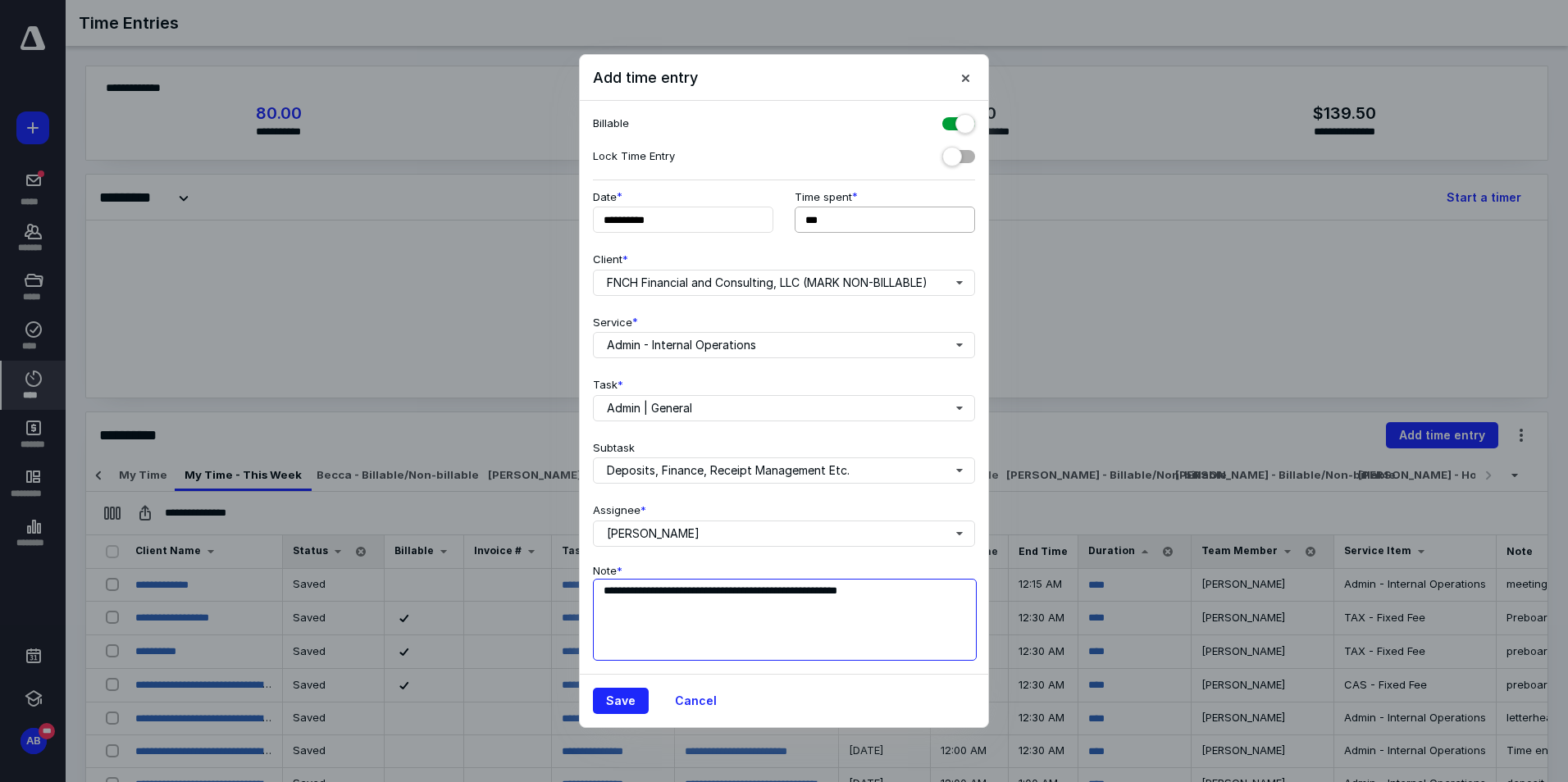 type on "**********" 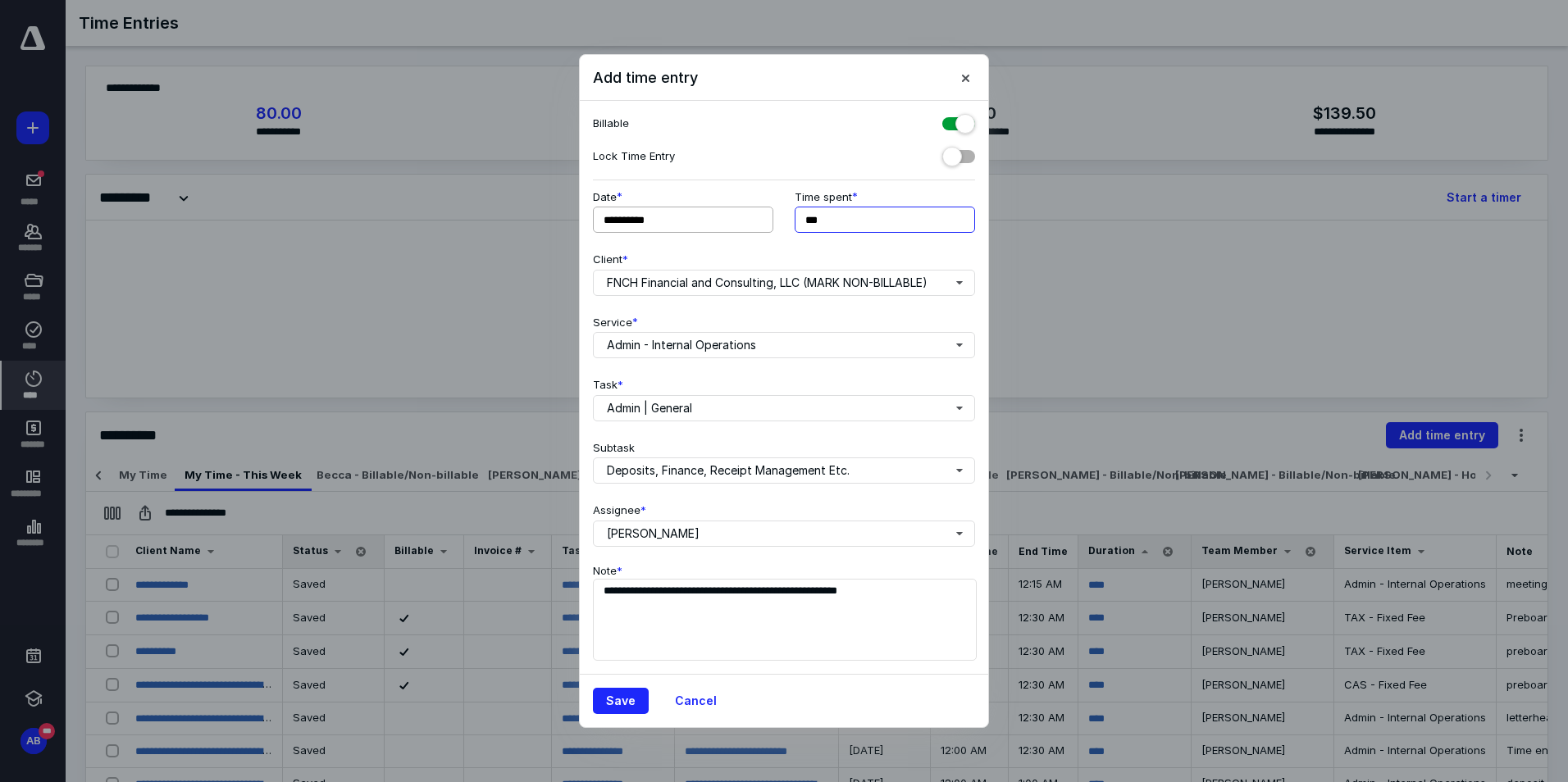 drag, startPoint x: 862, startPoint y: 212, endPoint x: 743, endPoint y: 224, distance: 119.6035 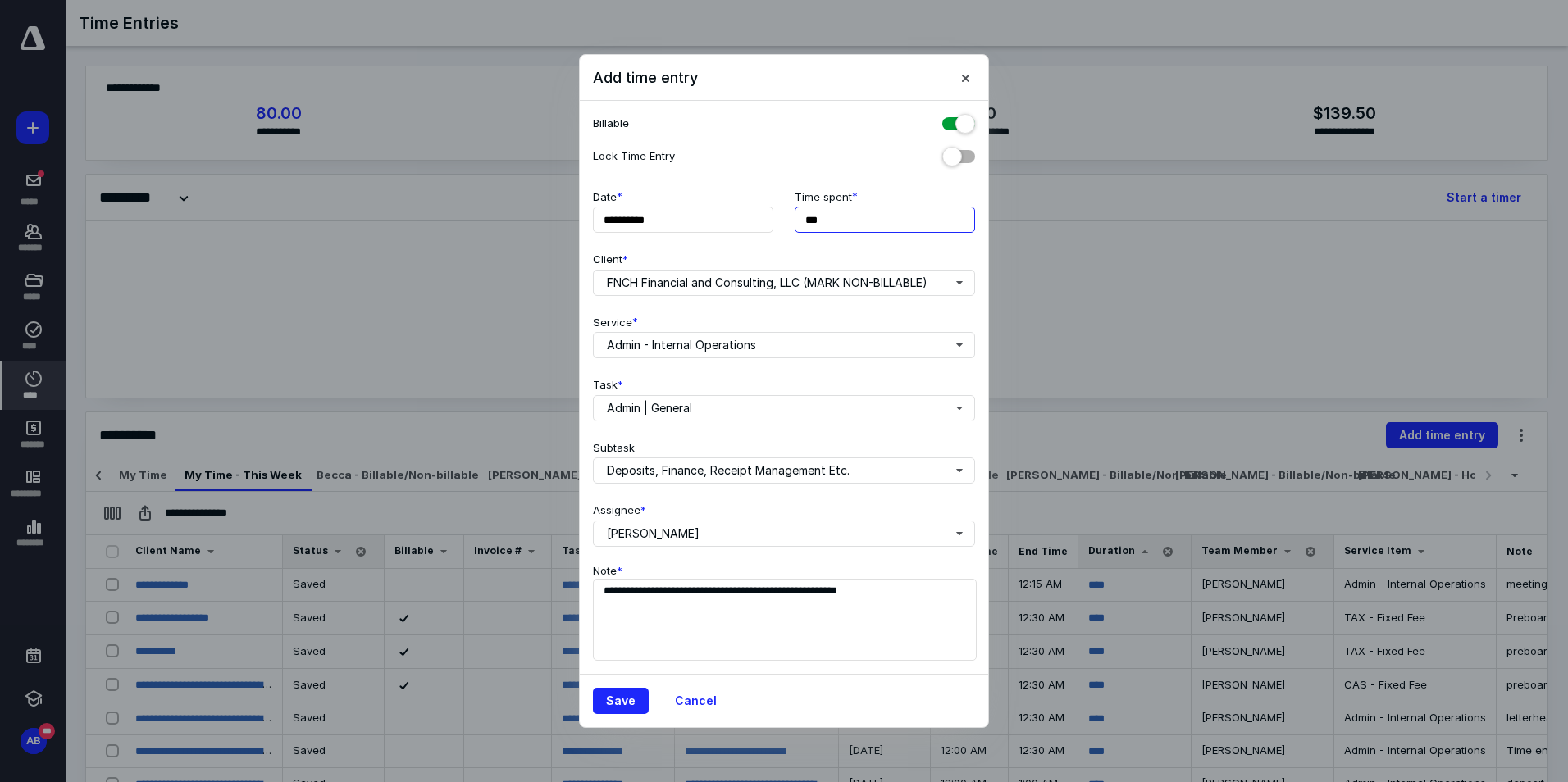 type on "***" 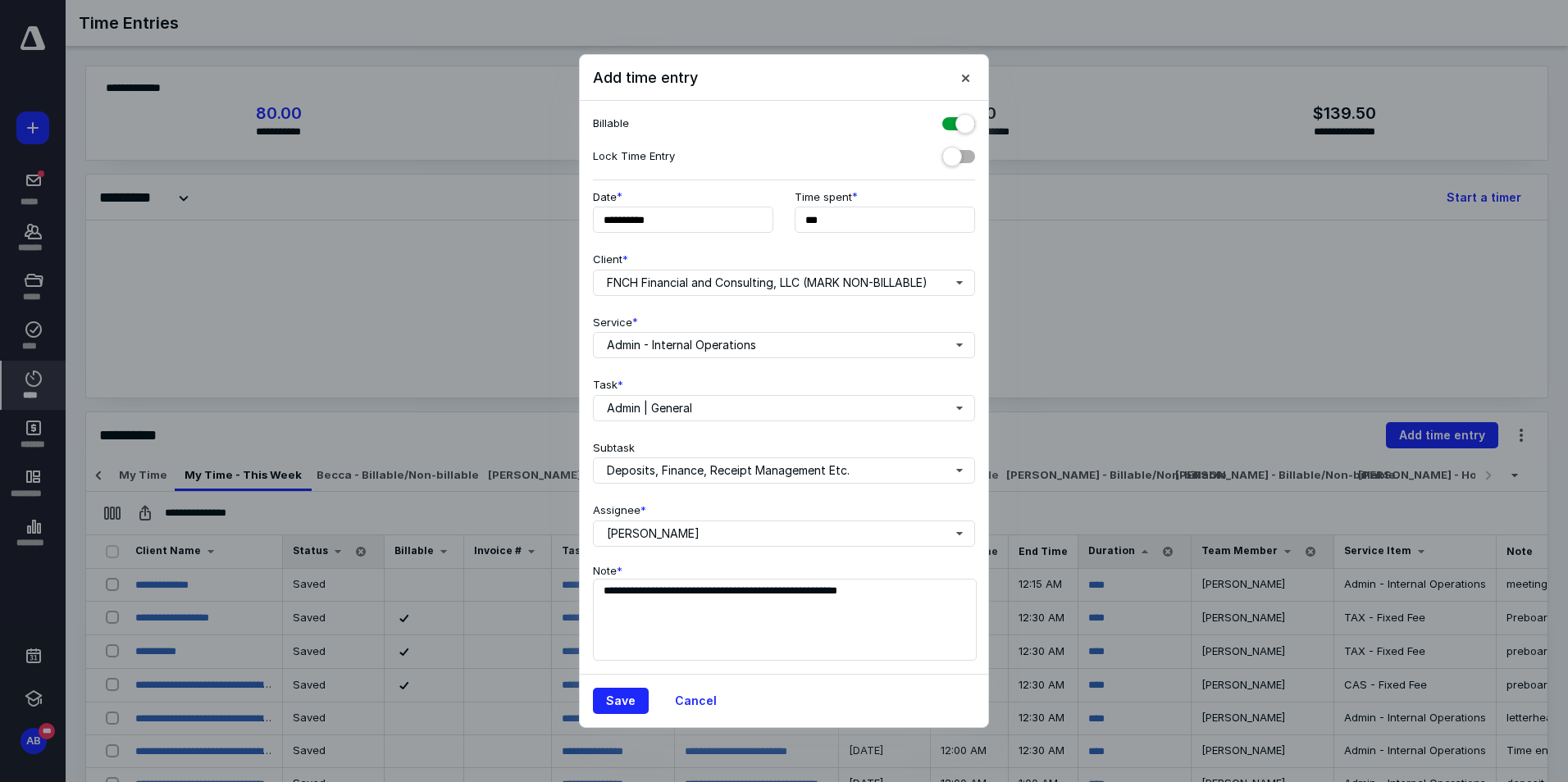 click on "**********" at bounding box center [784, 388] 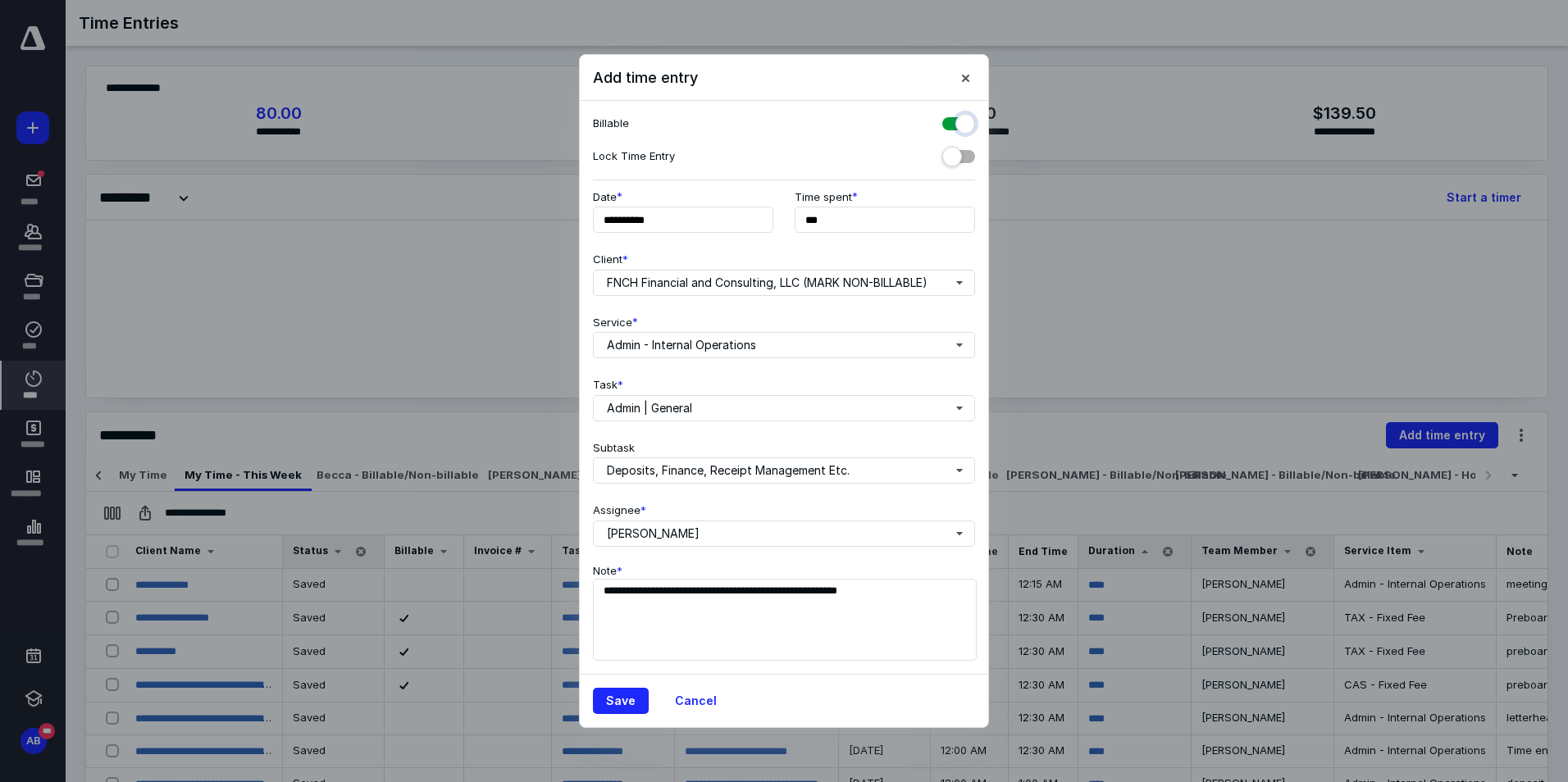click at bounding box center [950, 121] 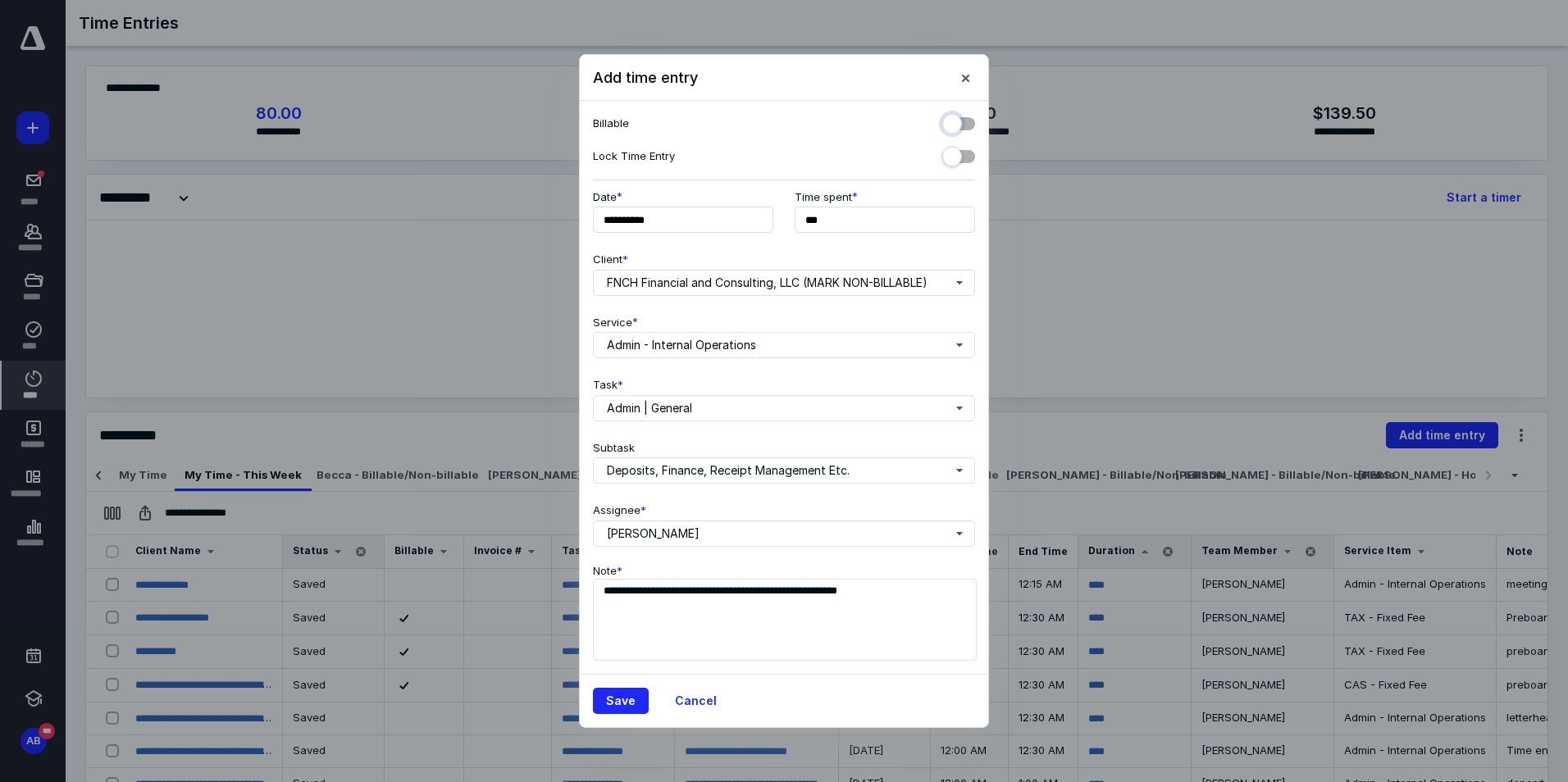 checkbox on "false" 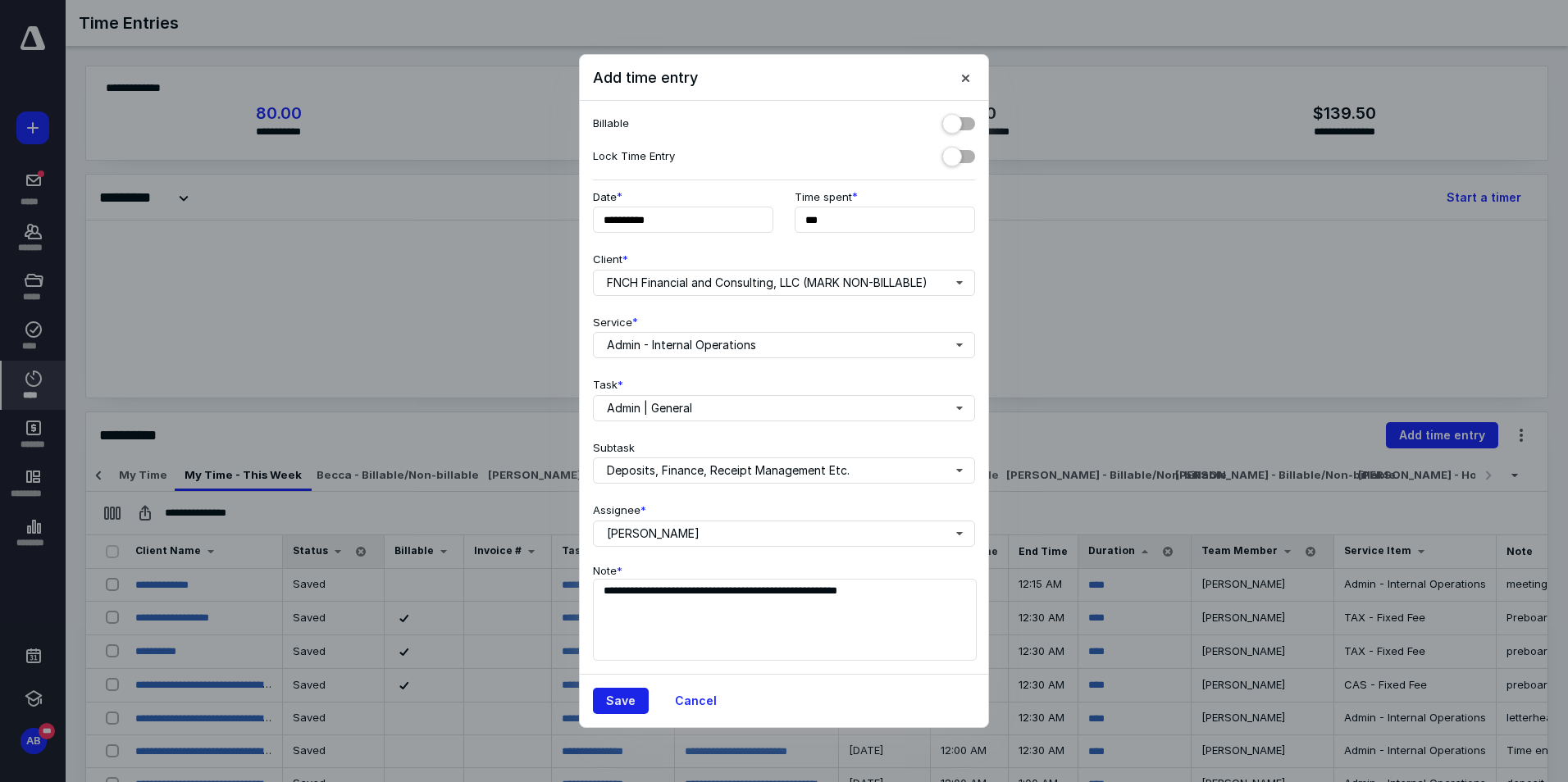 click on "Save" at bounding box center (621, 701) 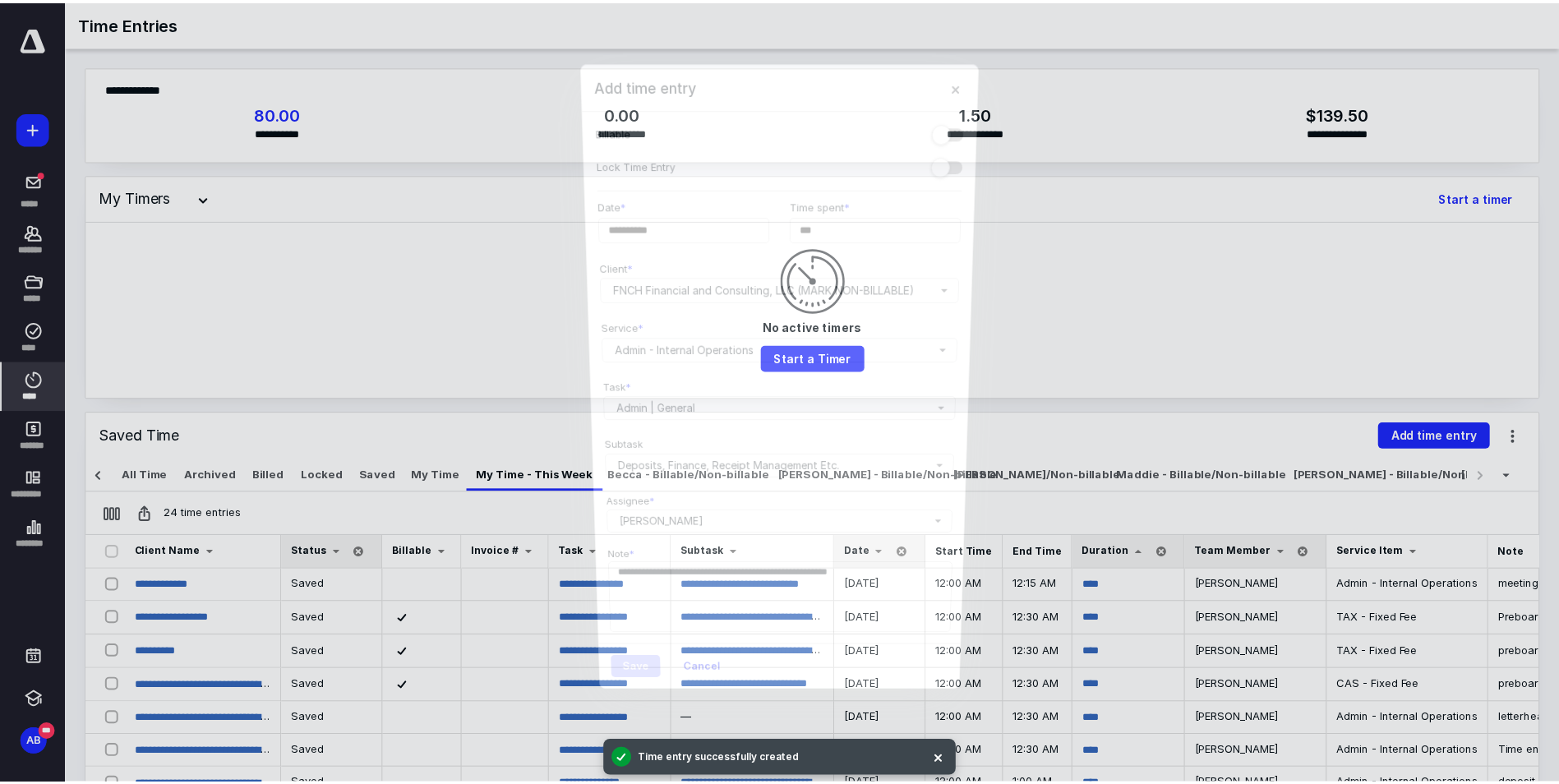 scroll, scrollTop: 0, scrollLeft: 295, axis: horizontal 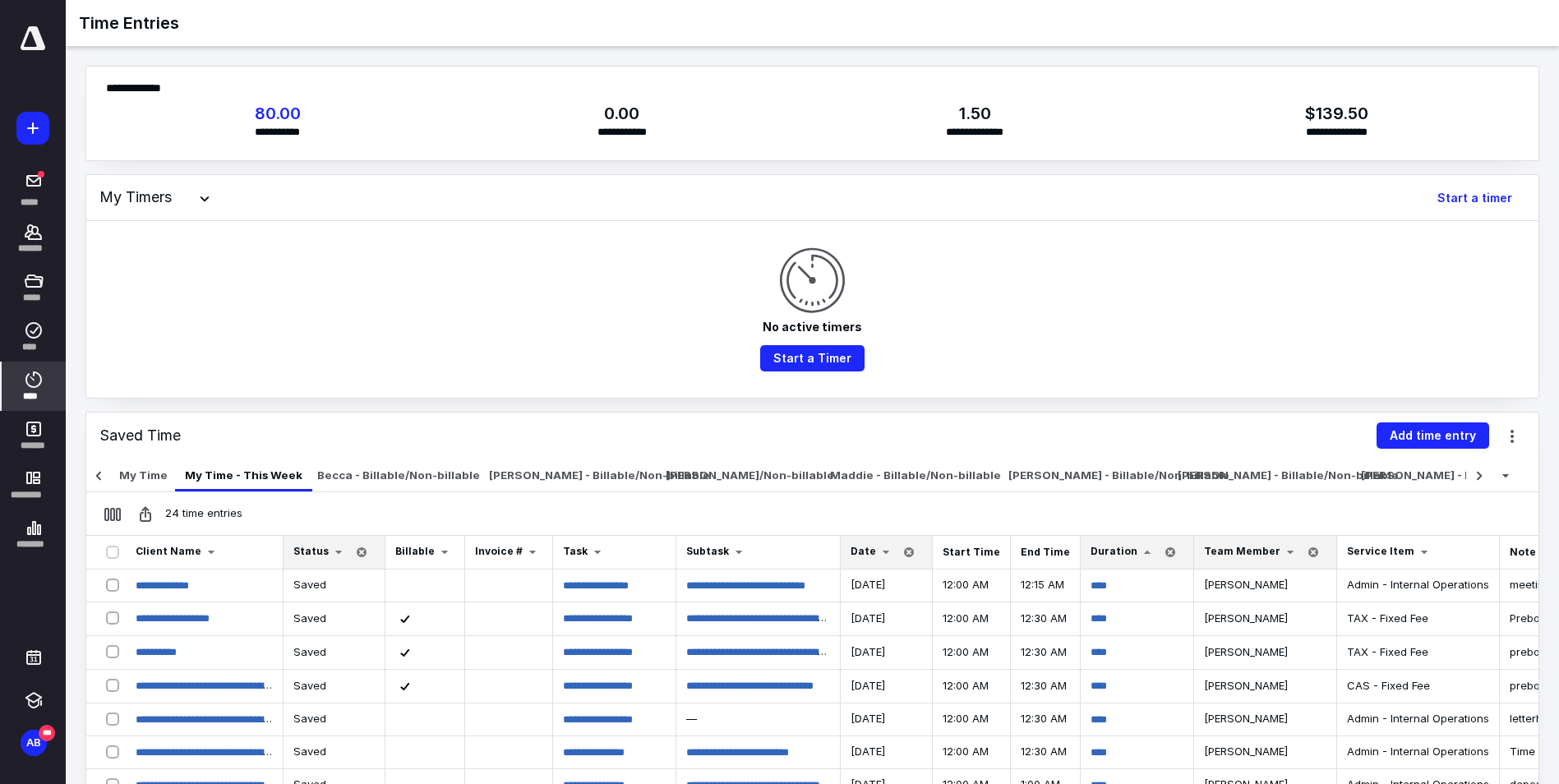 click at bounding box center [886, 552] 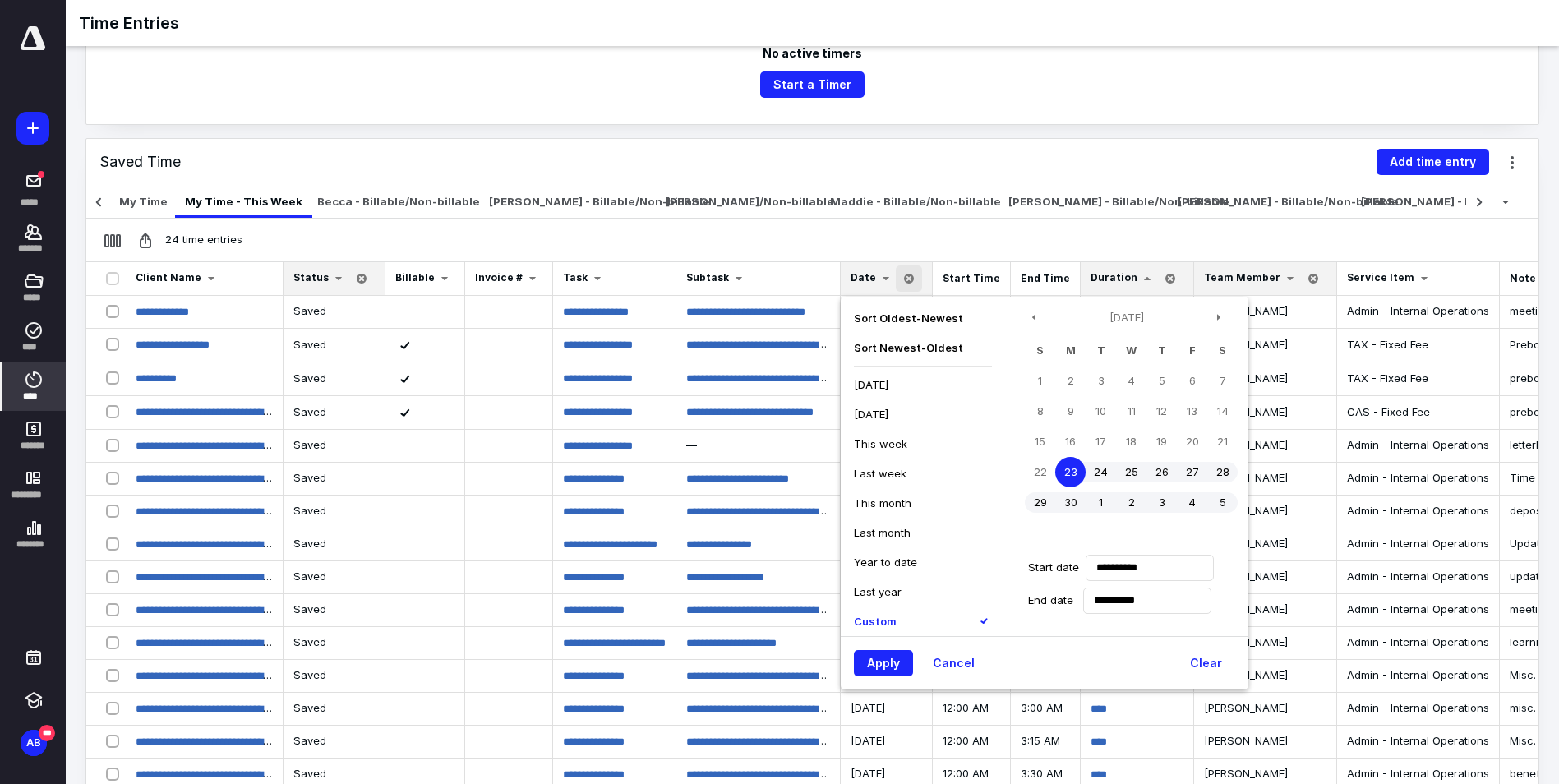 scroll, scrollTop: 302, scrollLeft: 0, axis: vertical 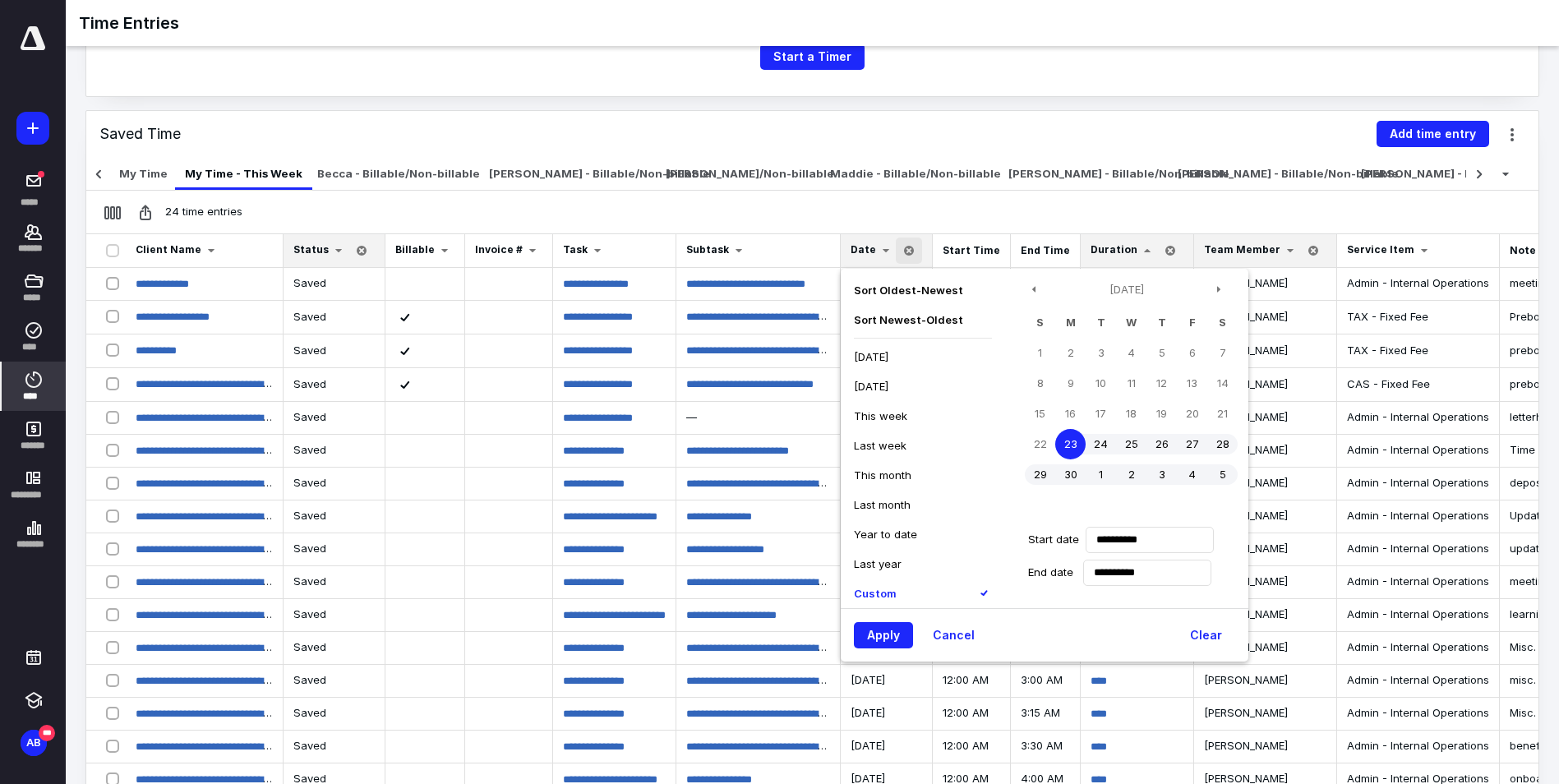 click on "This week" at bounding box center [880, 416] 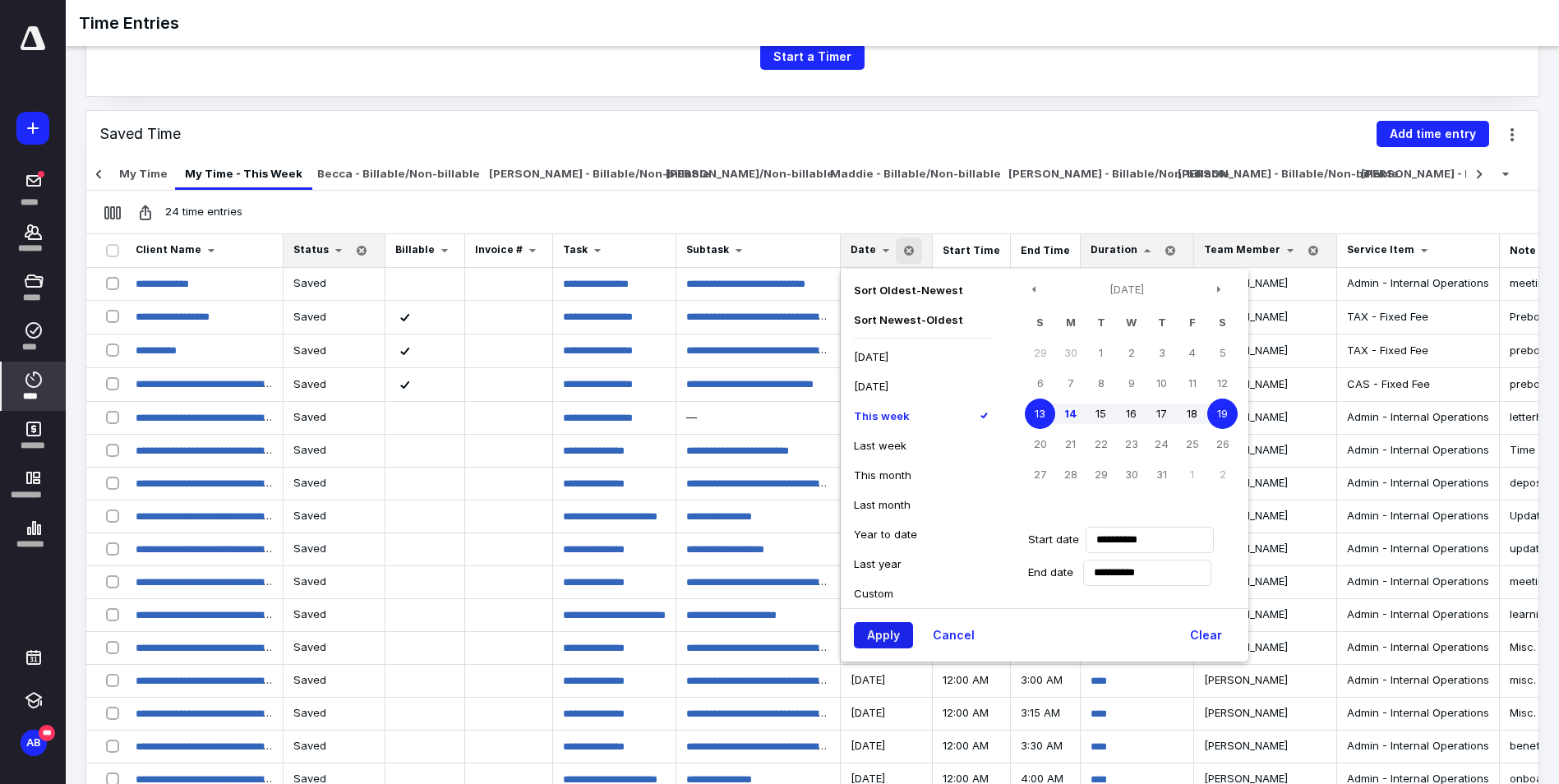 click on "Apply" at bounding box center [883, 635] 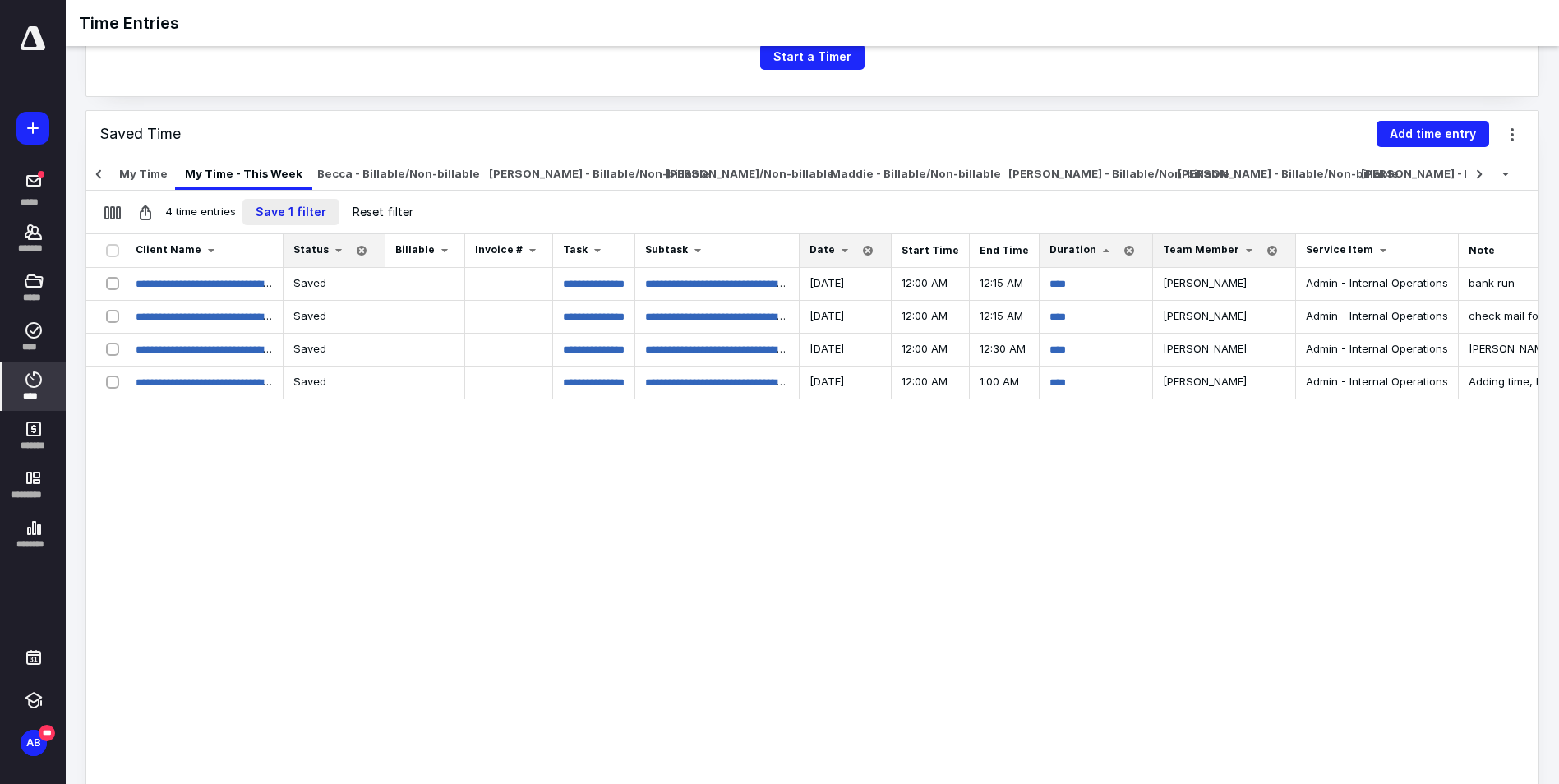 click on "Save 1 filter" at bounding box center (291, 212) 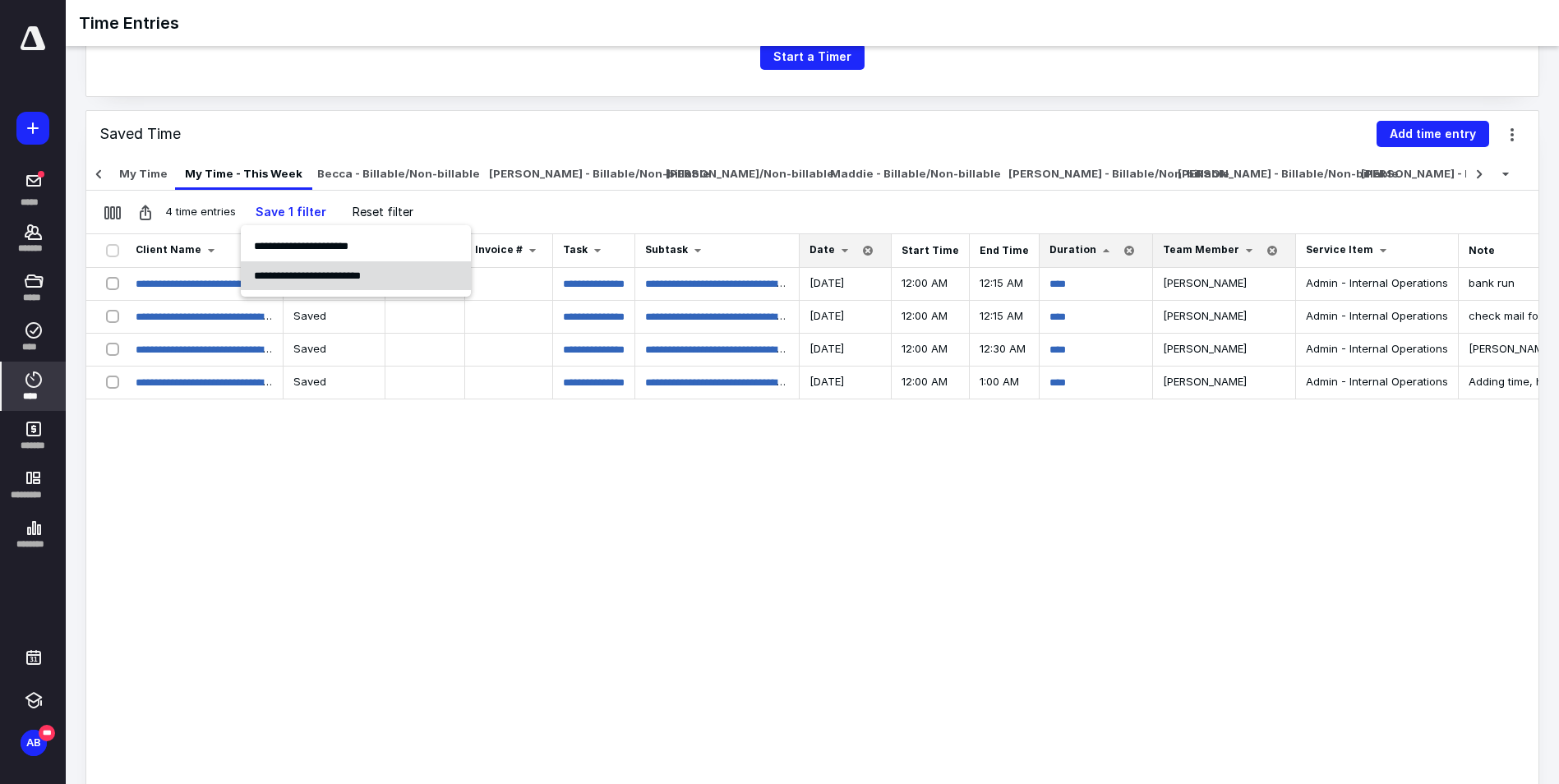 click on "**********" at bounding box center (307, 275) 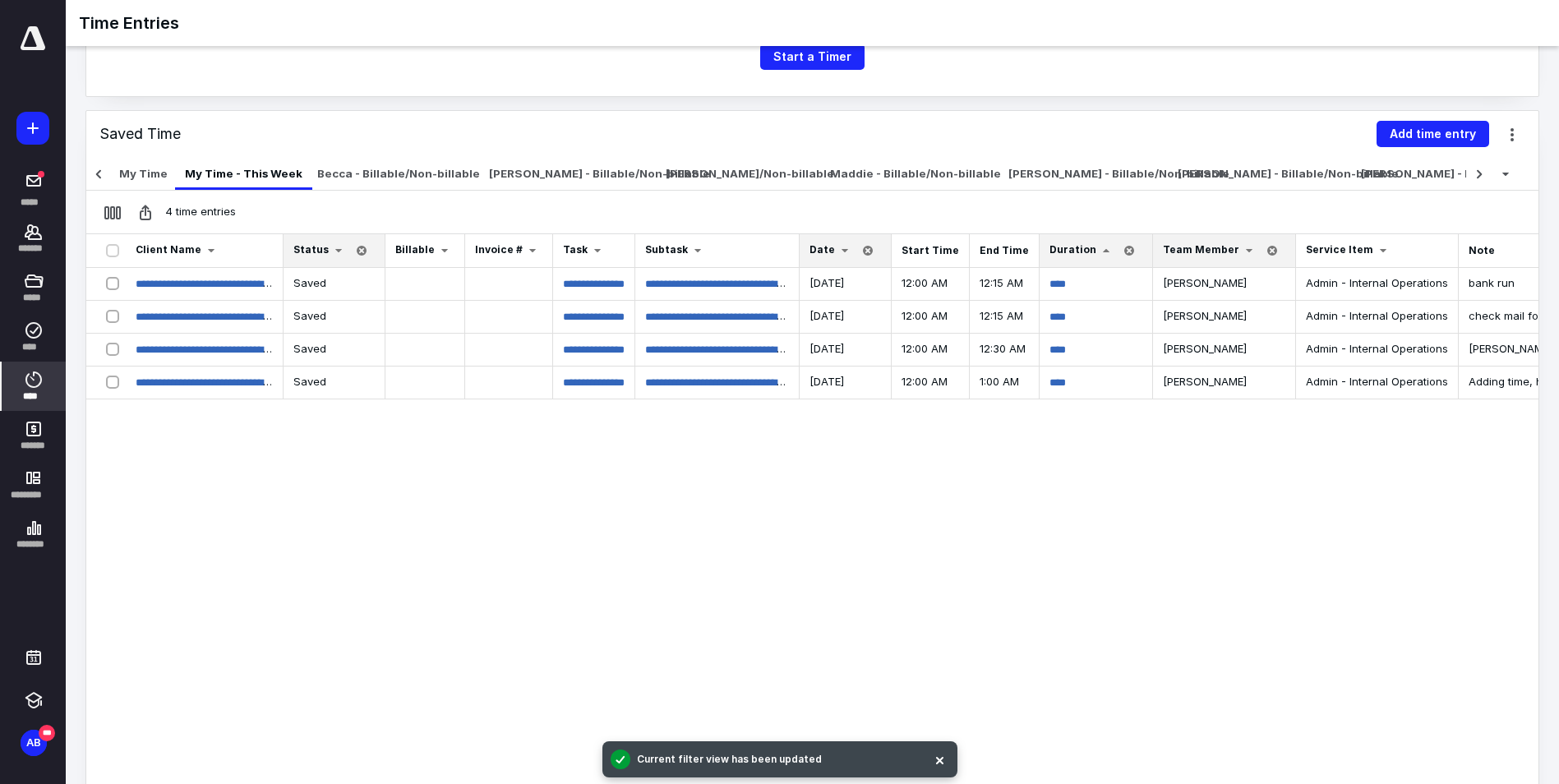 scroll, scrollTop: 0, scrollLeft: 0, axis: both 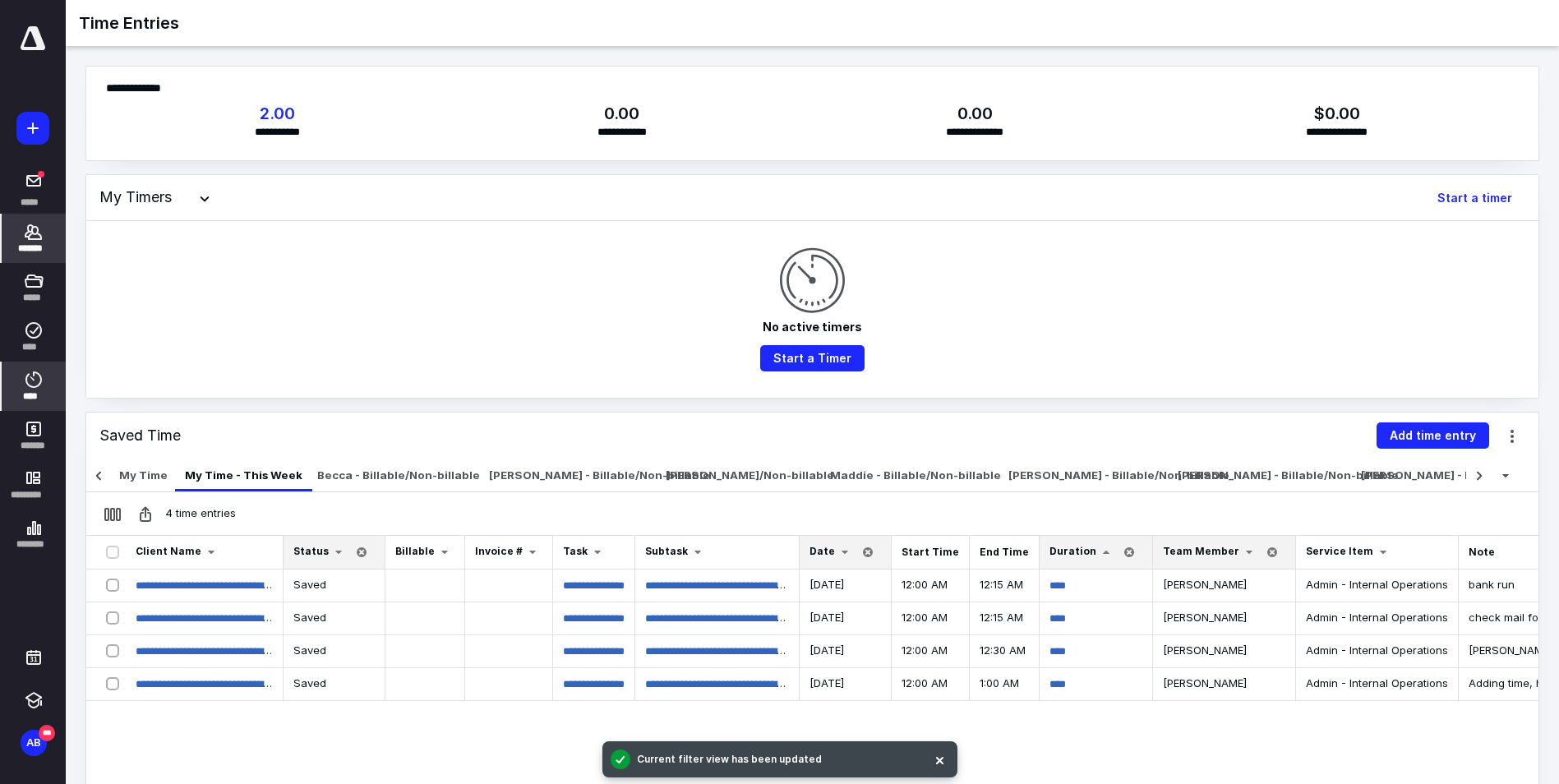 click 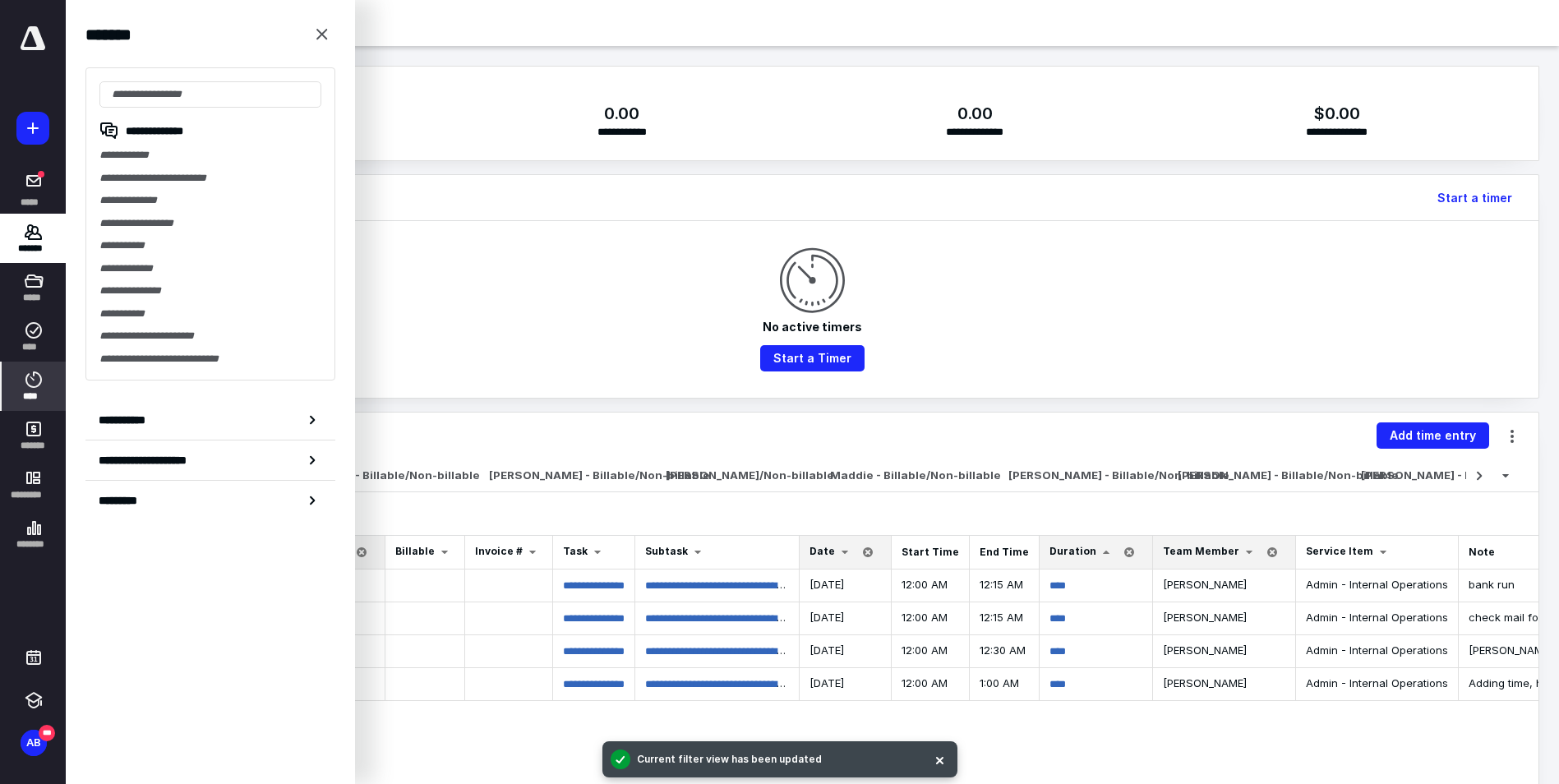 click on "My Timers Start a timer" at bounding box center (812, 198) 